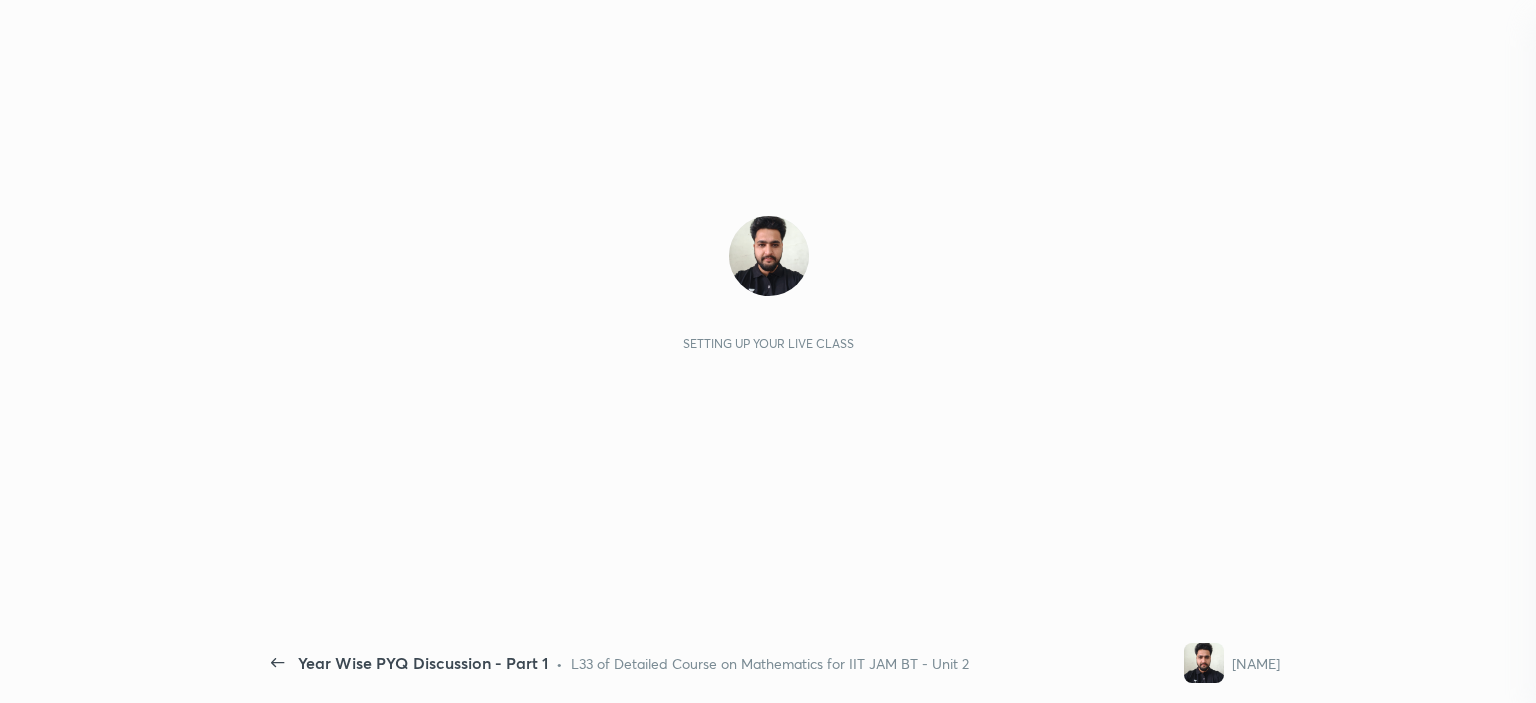 scroll, scrollTop: 0, scrollLeft: 0, axis: both 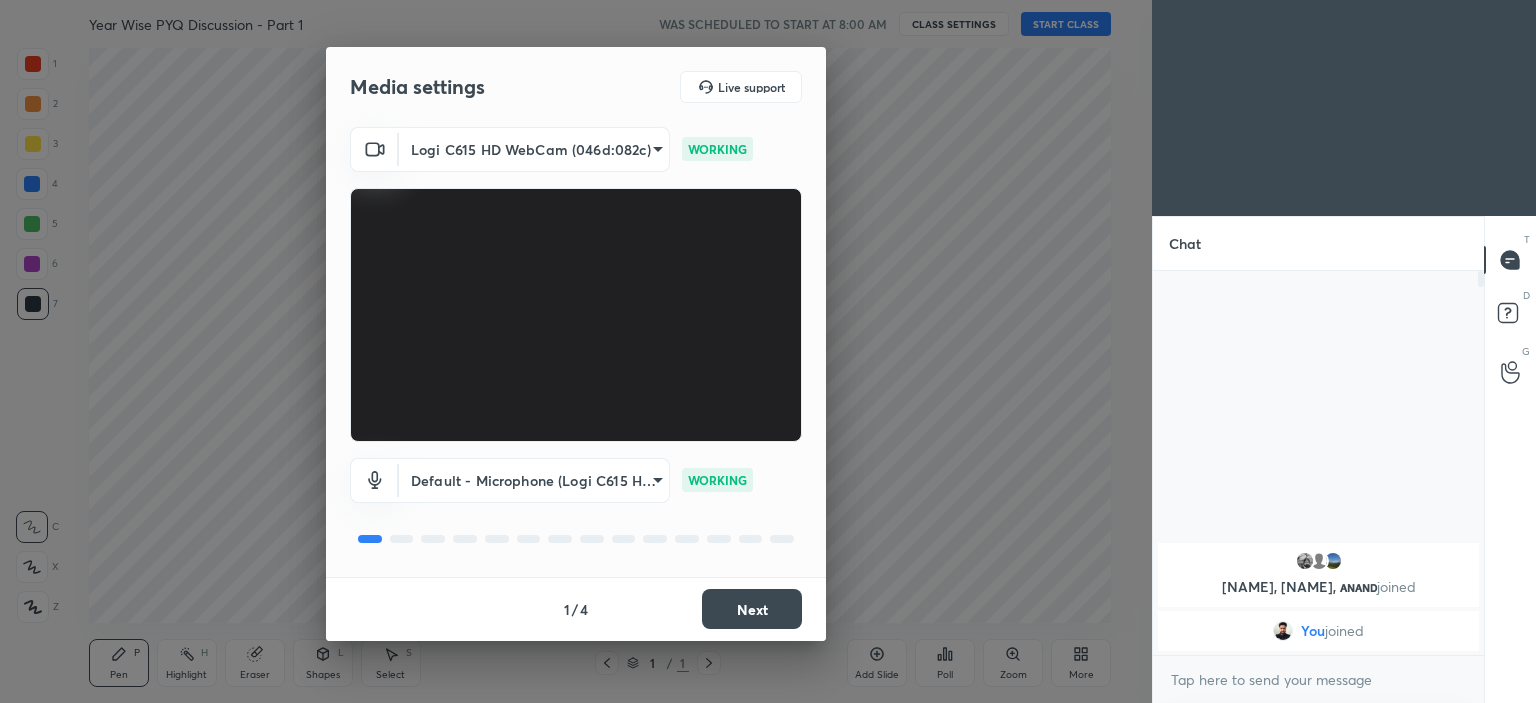 click on "Next" at bounding box center [752, 609] 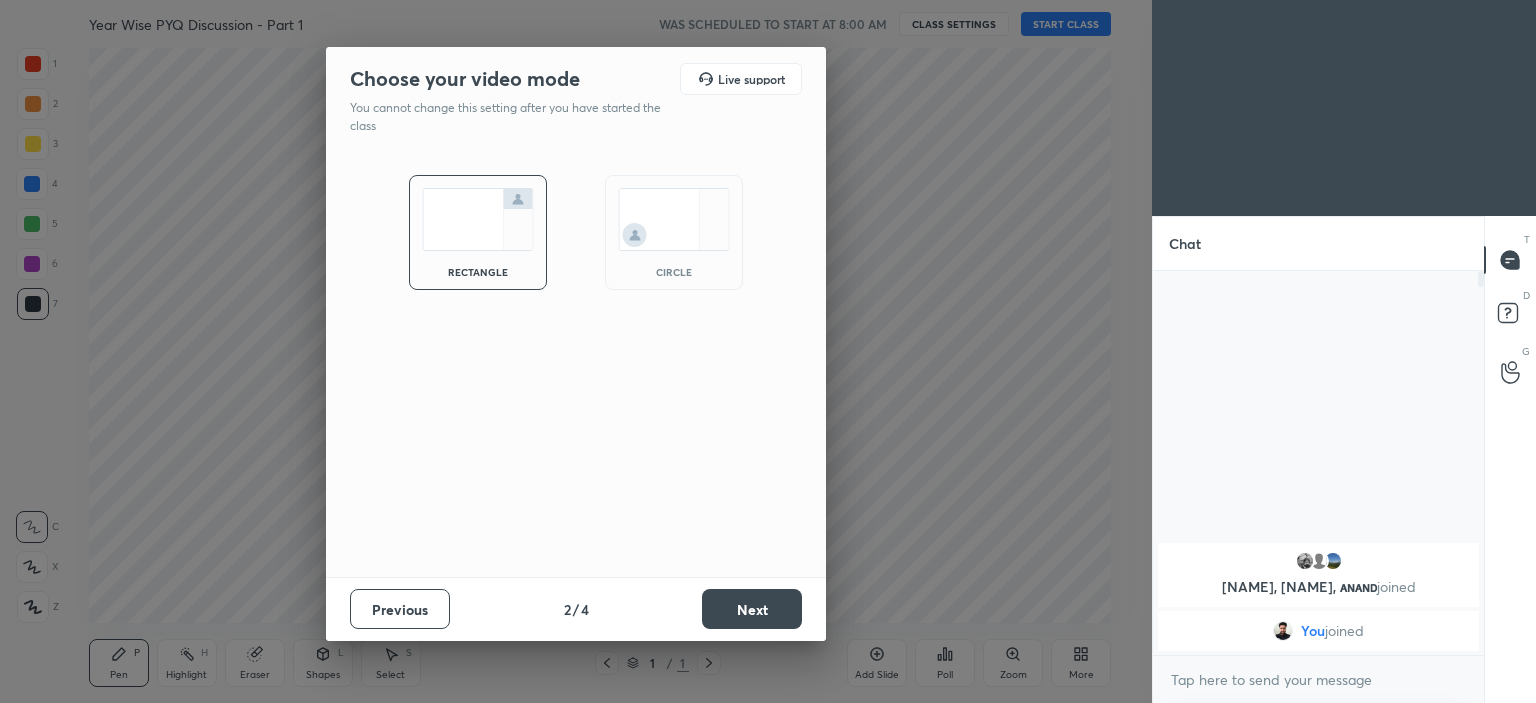 click at bounding box center [674, 219] 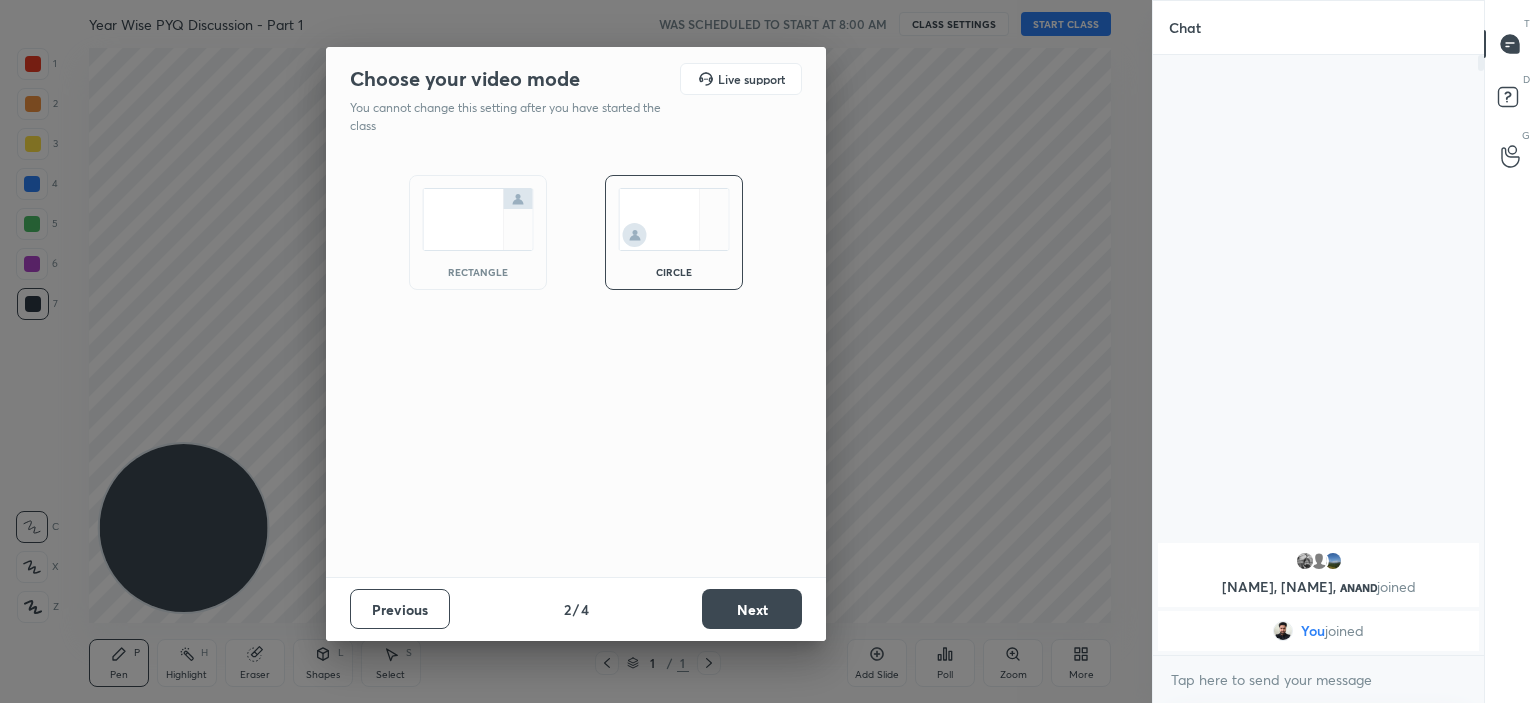 scroll, scrollTop: 5, scrollLeft: 6, axis: both 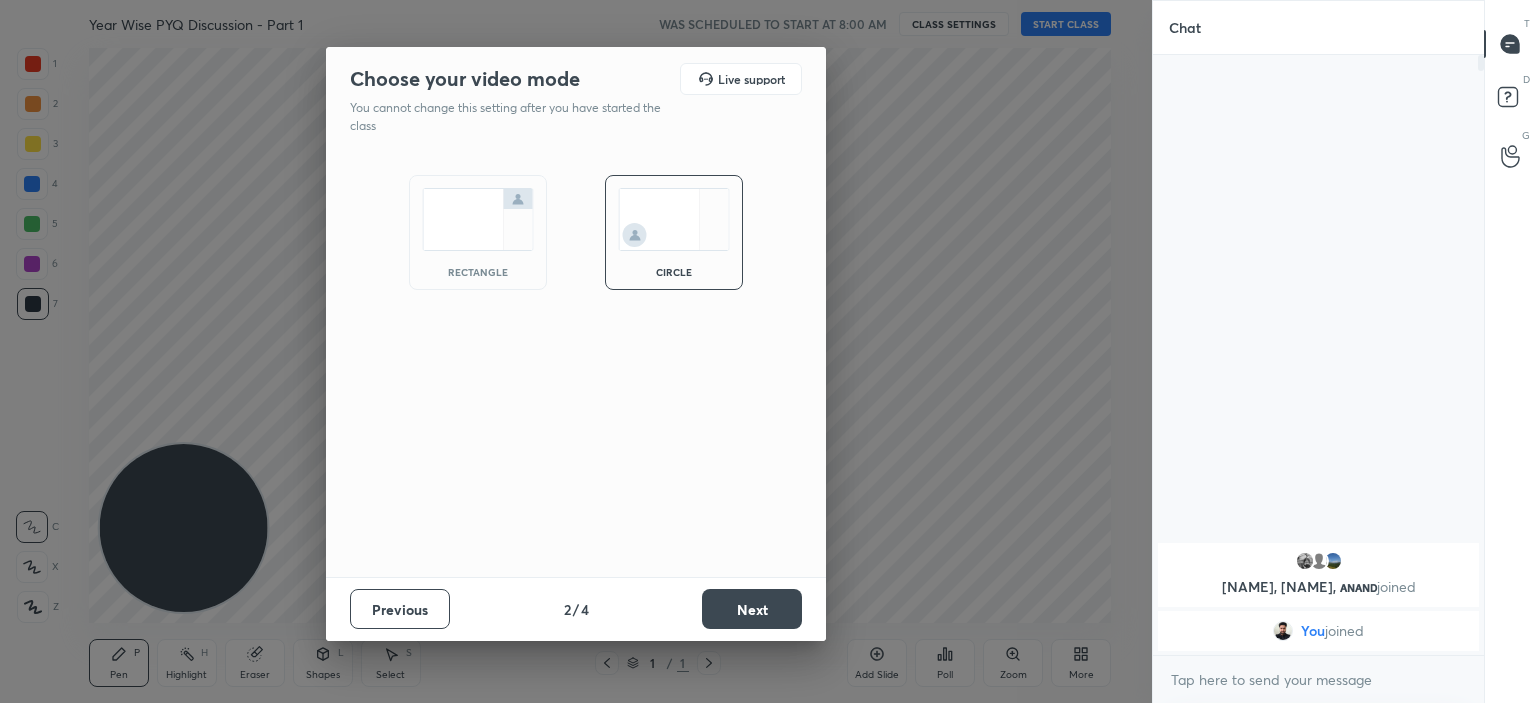 click on "Next" at bounding box center (752, 609) 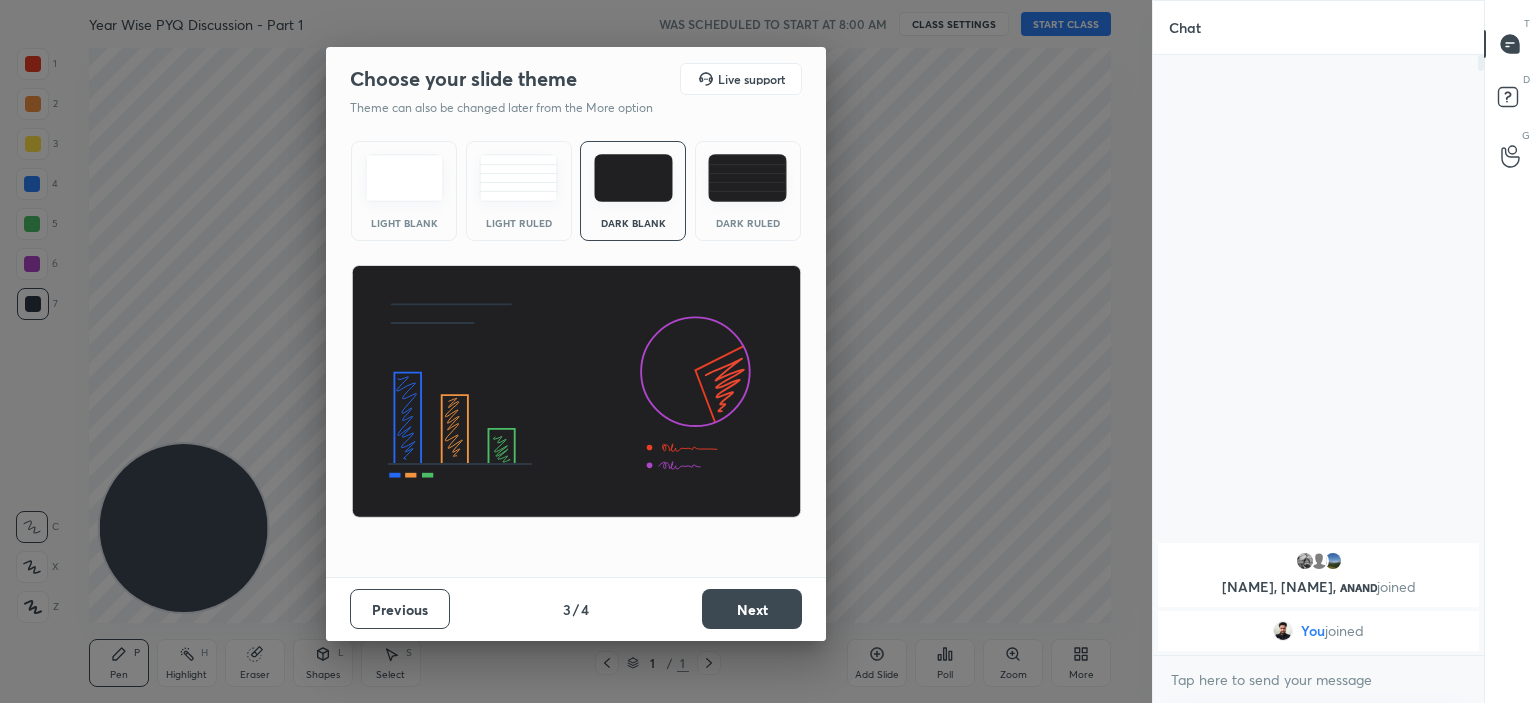 click on "Next" at bounding box center (752, 609) 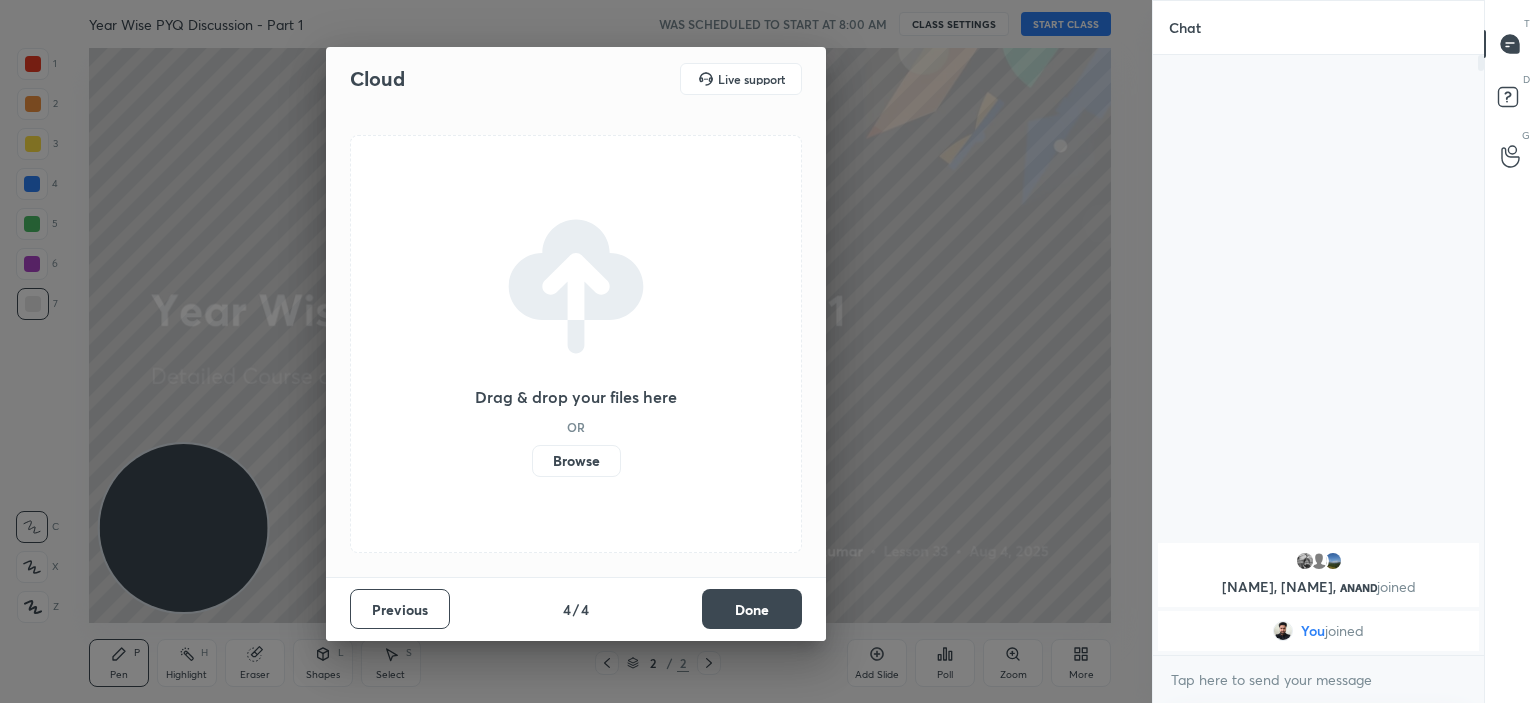 click on "Browse" at bounding box center (576, 461) 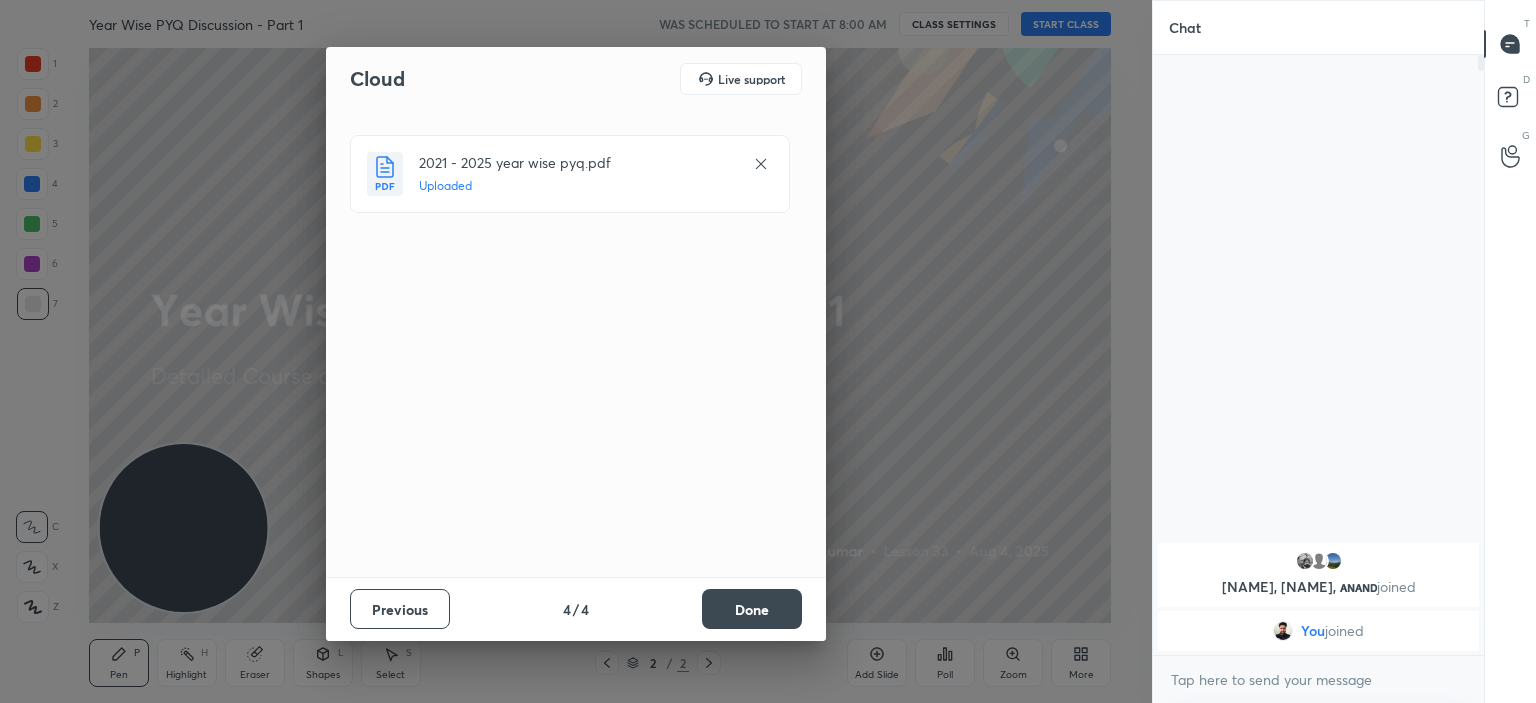 click on "Done" at bounding box center [752, 609] 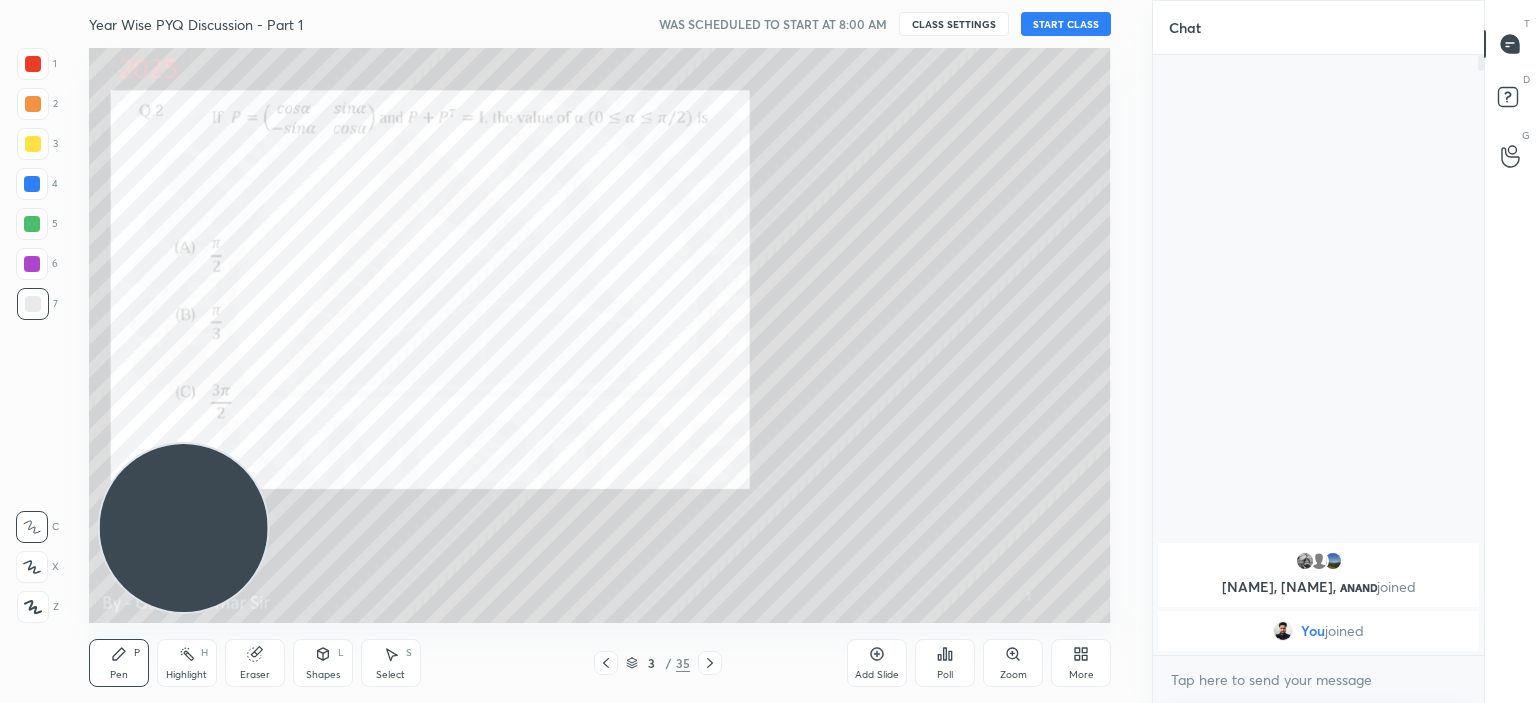 click 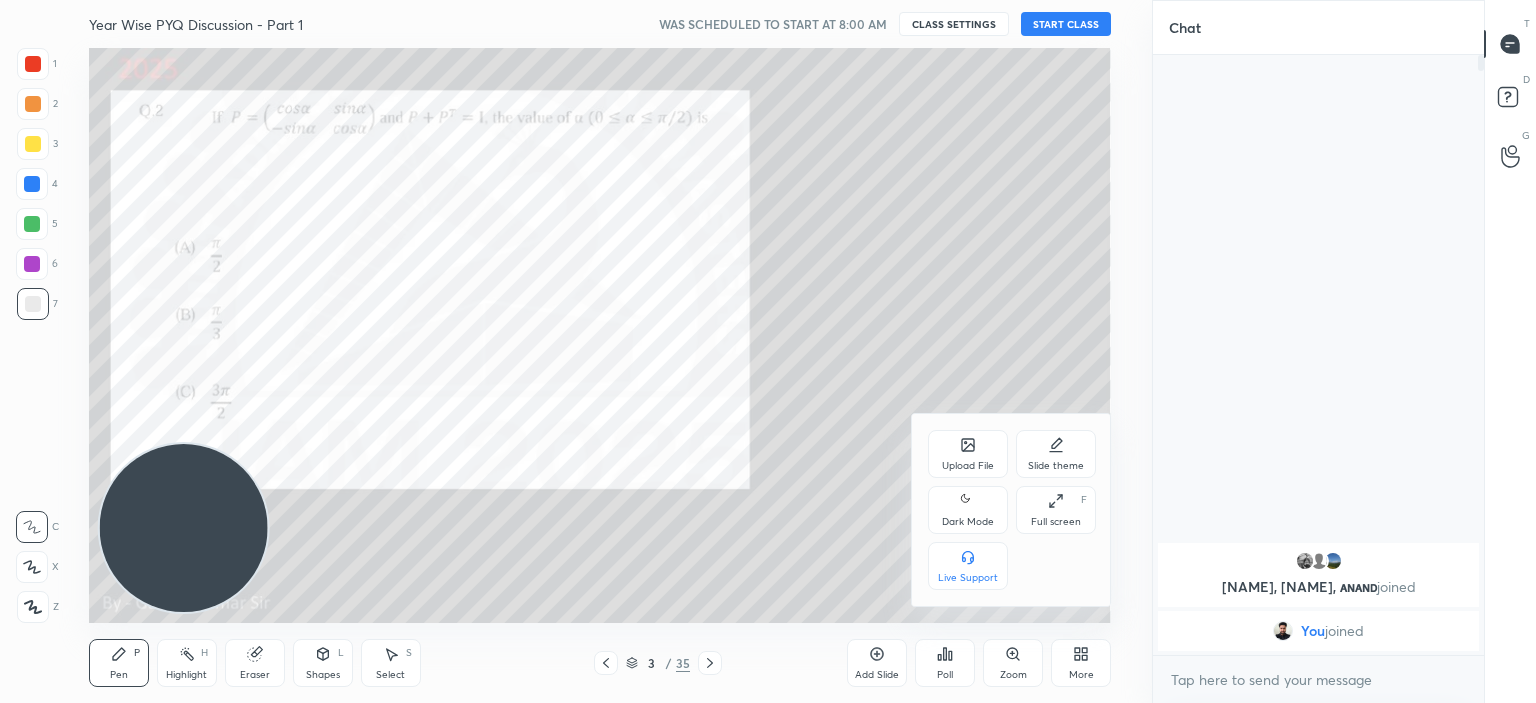 click at bounding box center [768, 351] 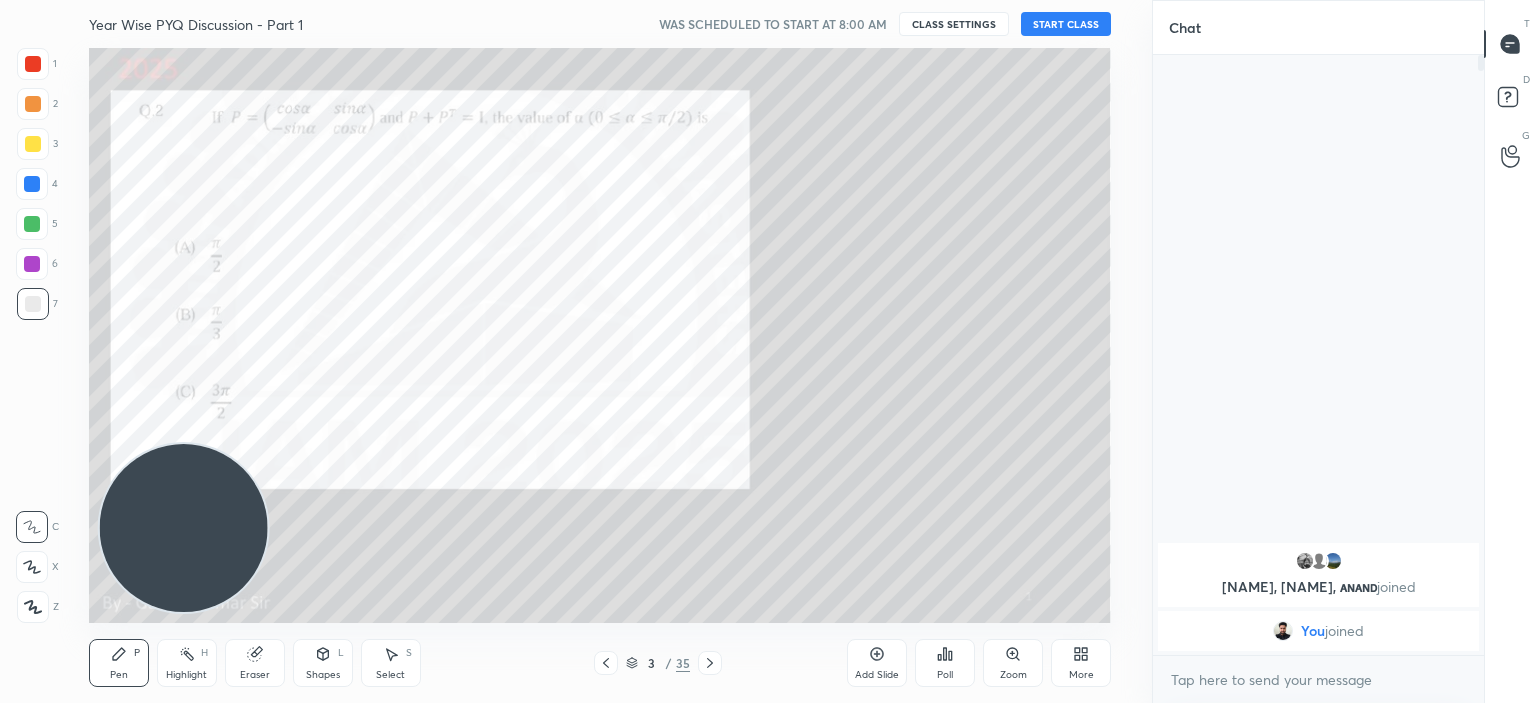 click on "START CLASS" at bounding box center [1066, 24] 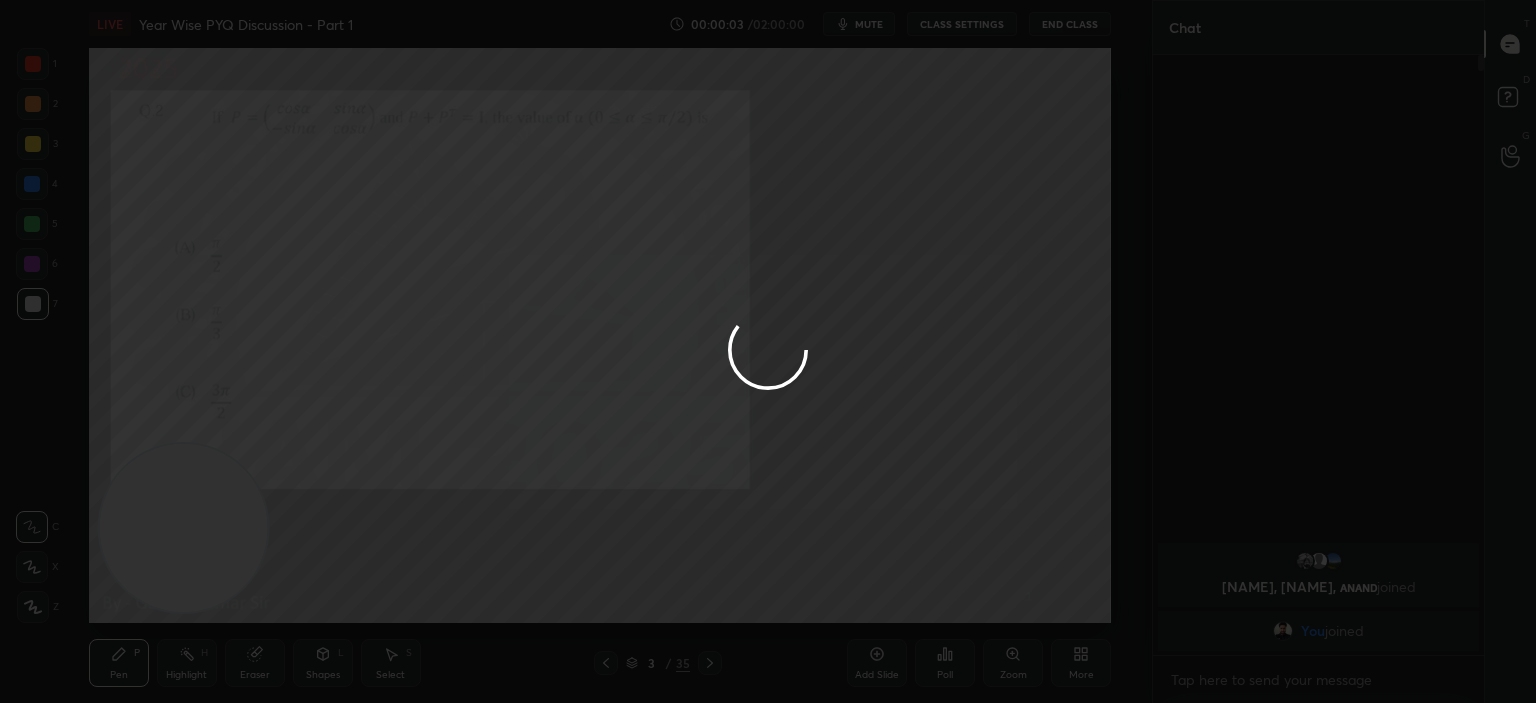 click at bounding box center (768, 351) 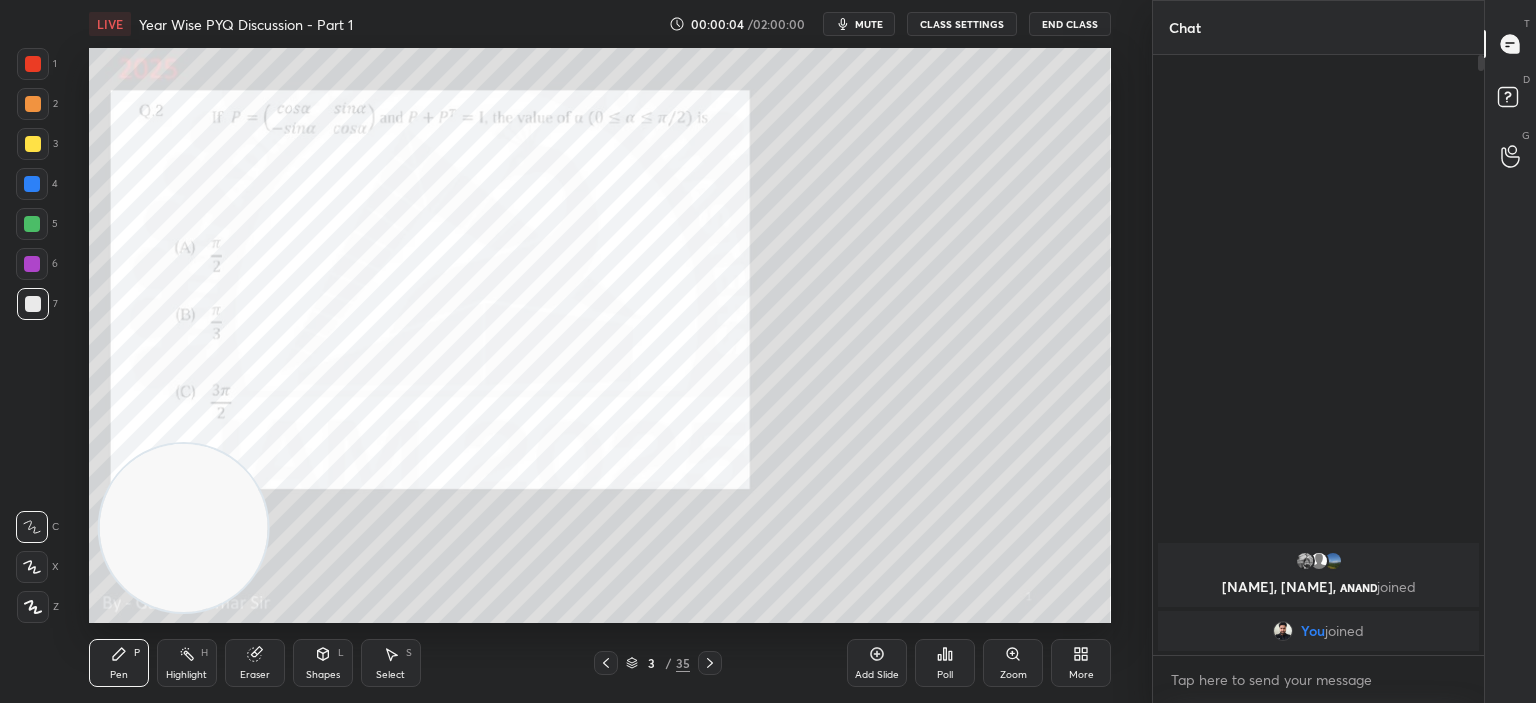 click 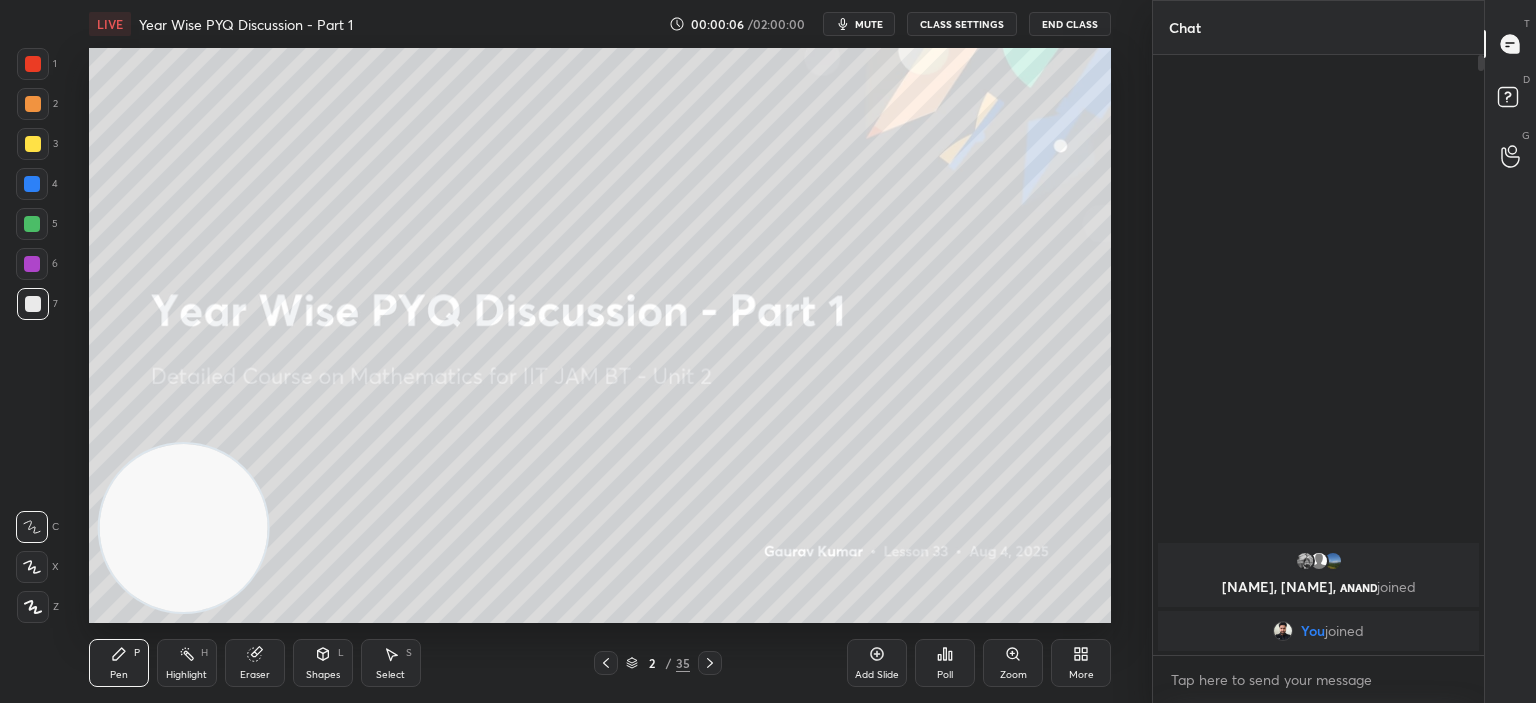 click on "More" at bounding box center [1081, 663] 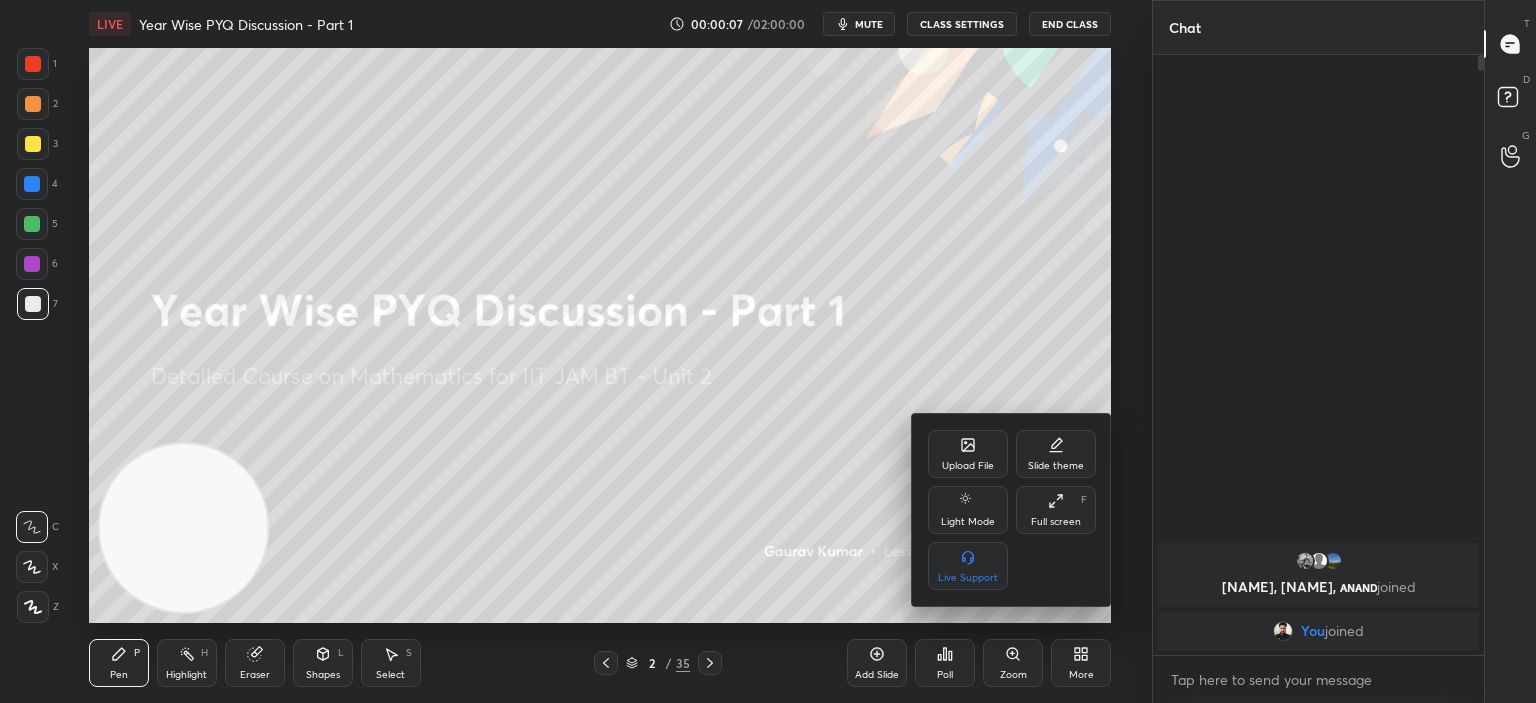 click on "Full screen" at bounding box center (1056, 522) 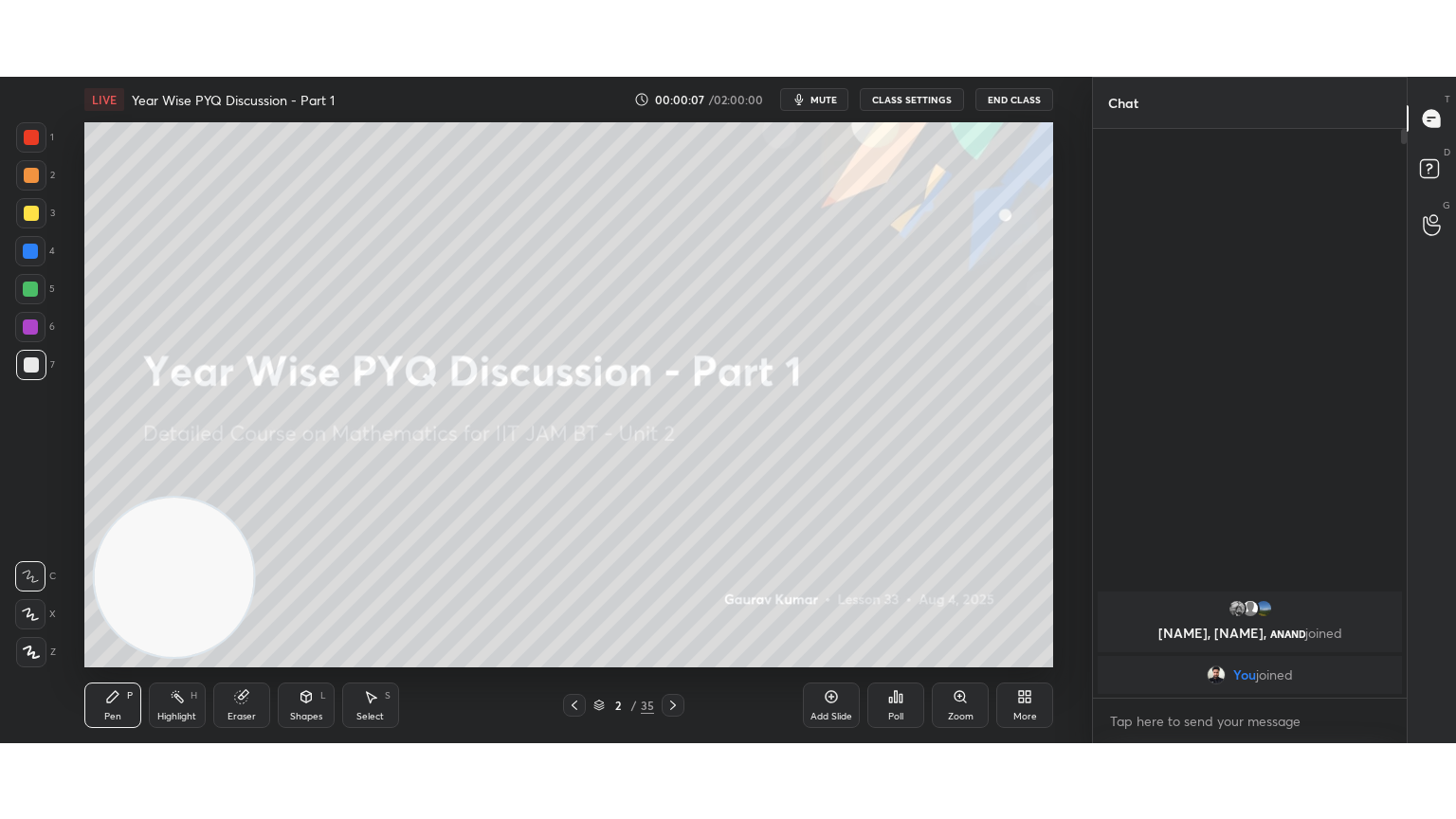 scroll, scrollTop: 94094, scrollLeft: 93776, axis: both 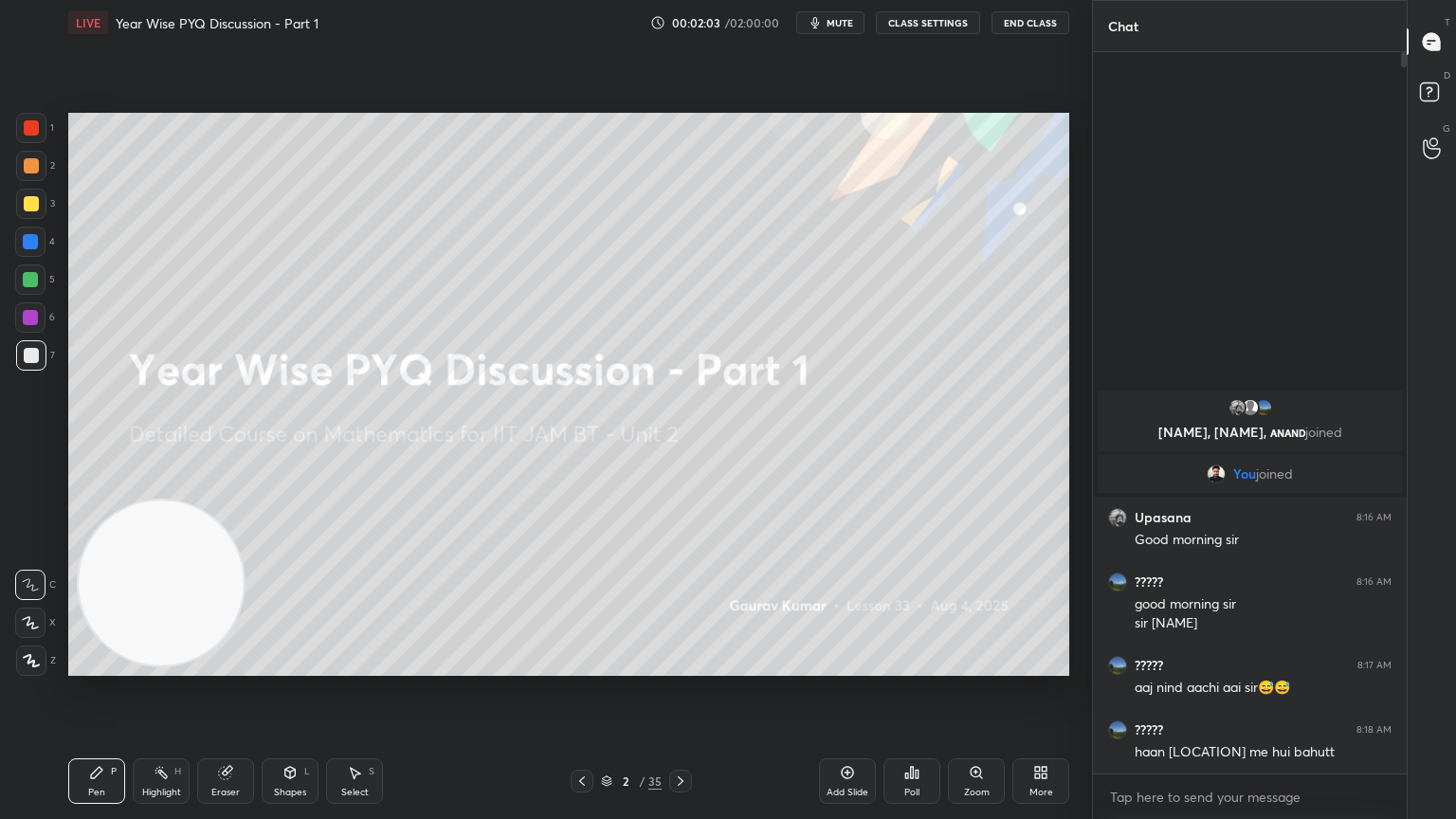 click 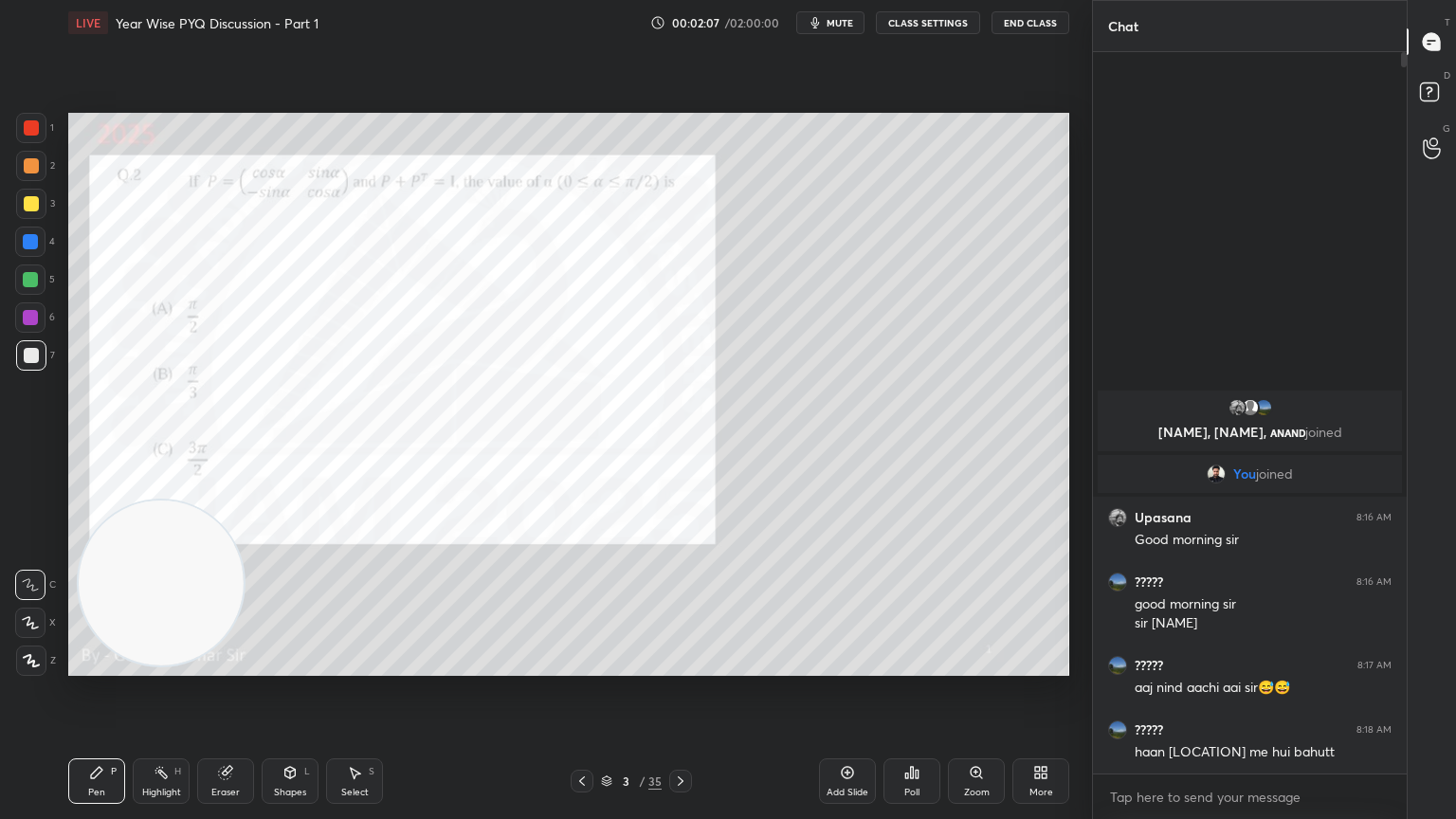 click at bounding box center (31, 128) 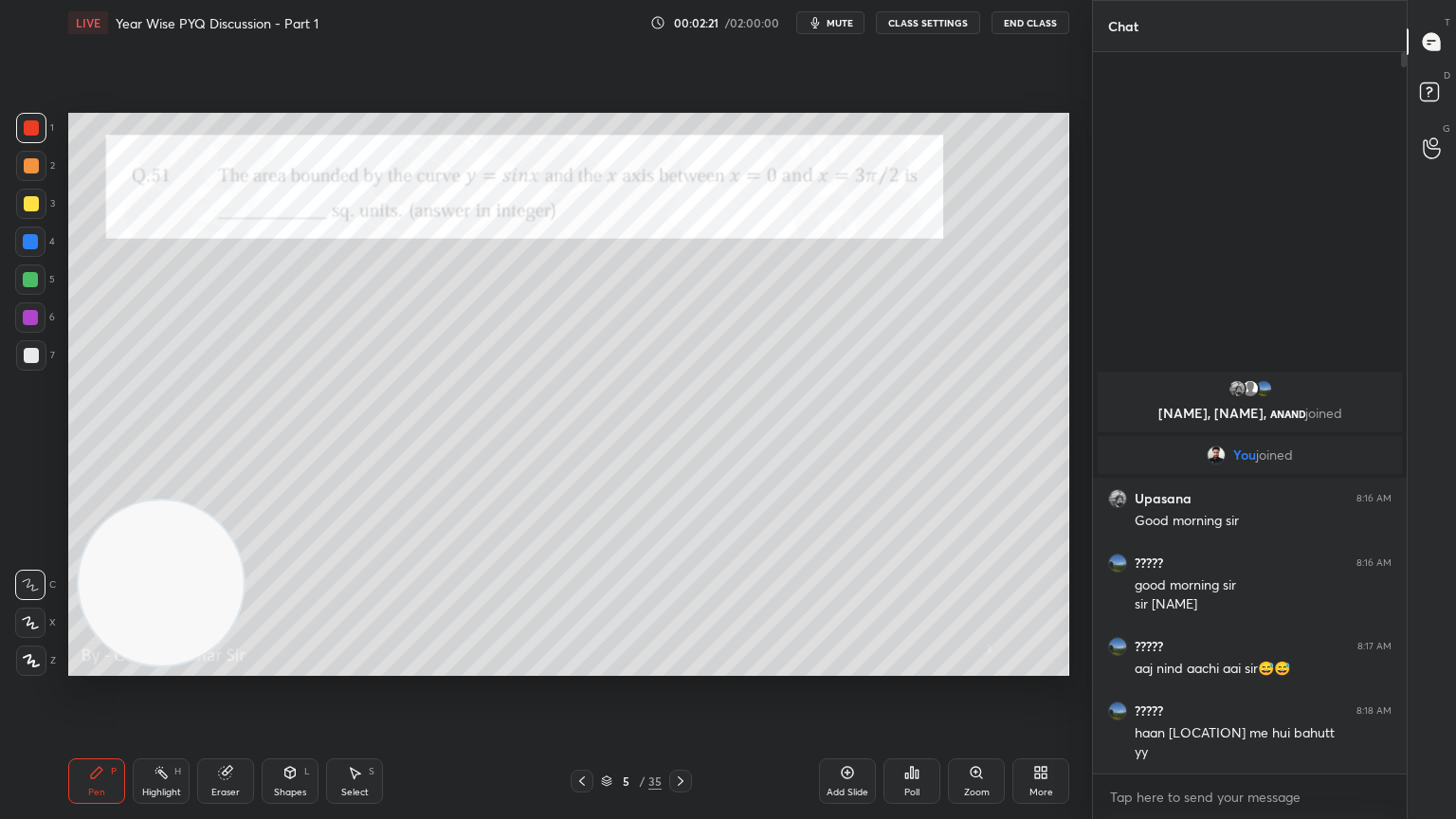 click on "Setting up your live class Poll for   secs No correct answer Start poll" at bounding box center (569, 394) 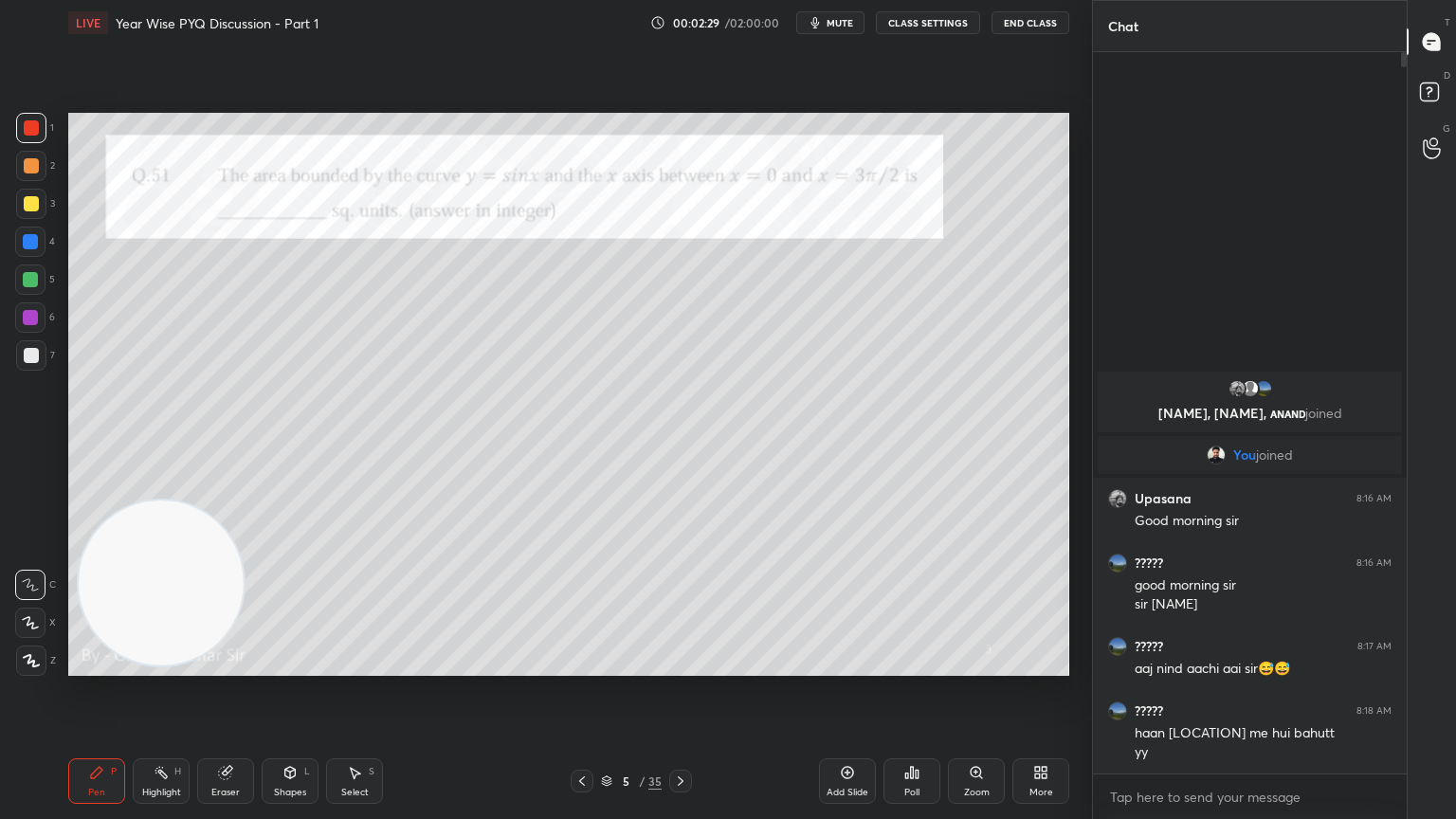 click 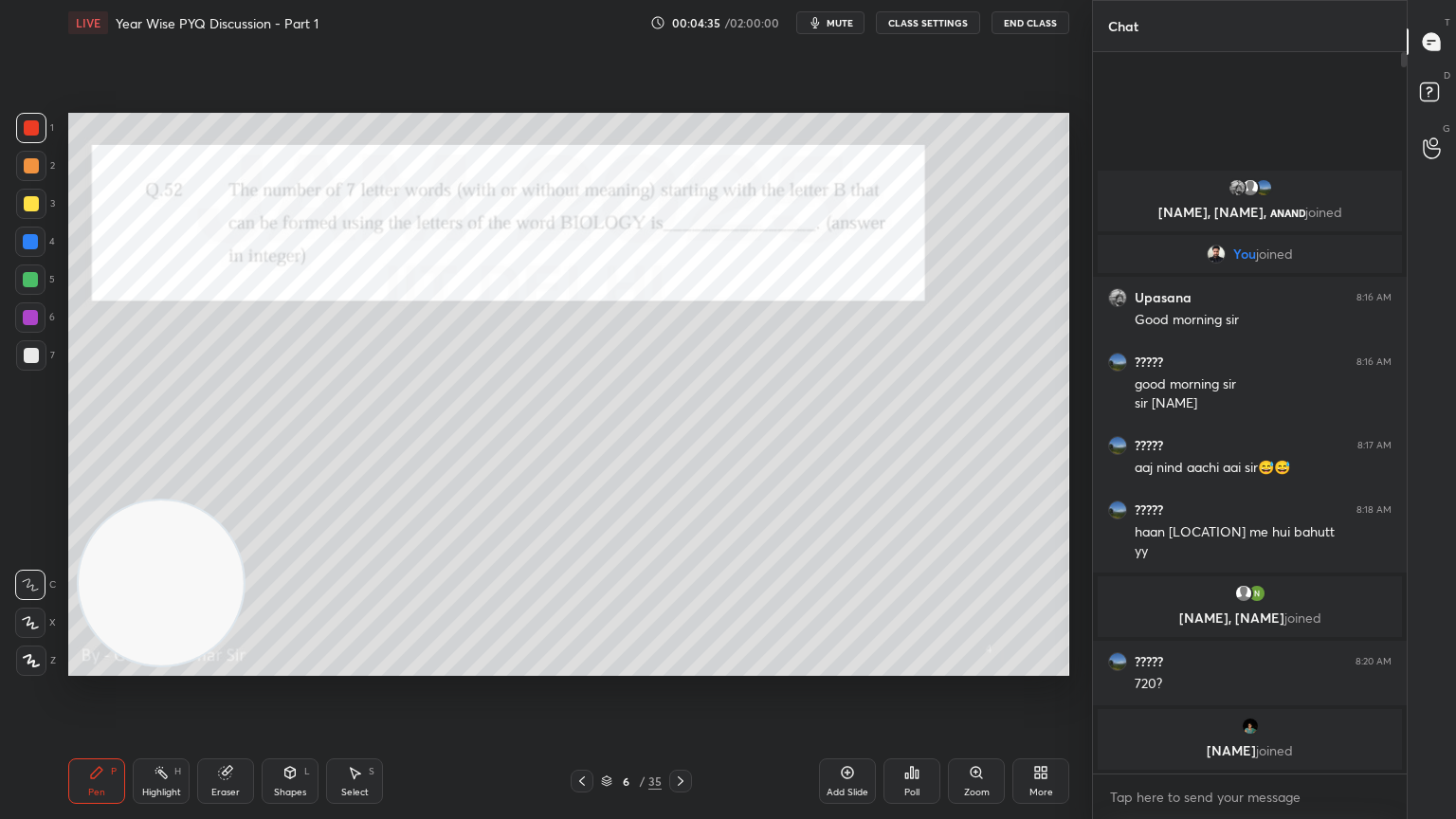 click at bounding box center [30, 318] 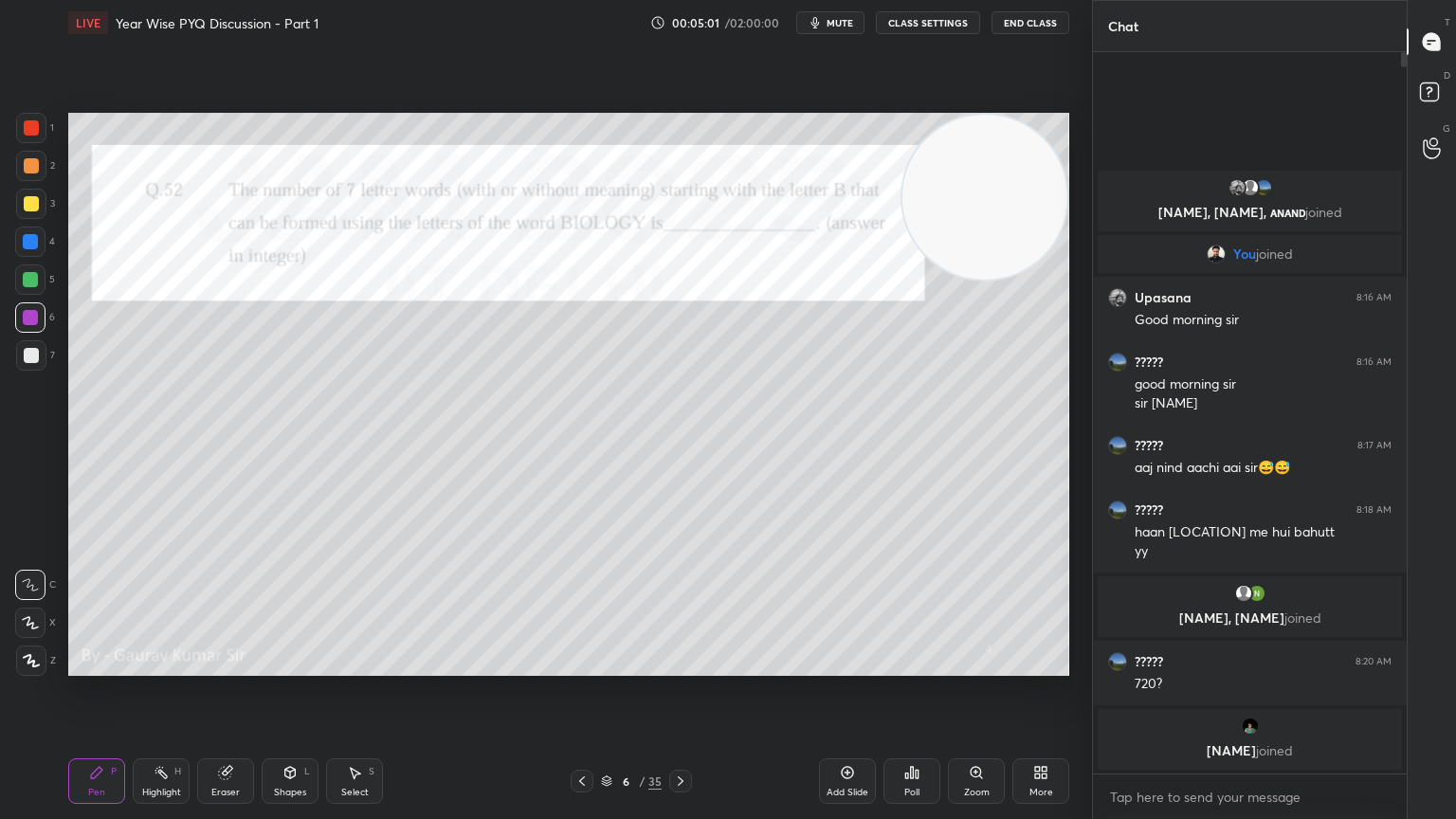 click on "Eraser" at bounding box center [226, 792] 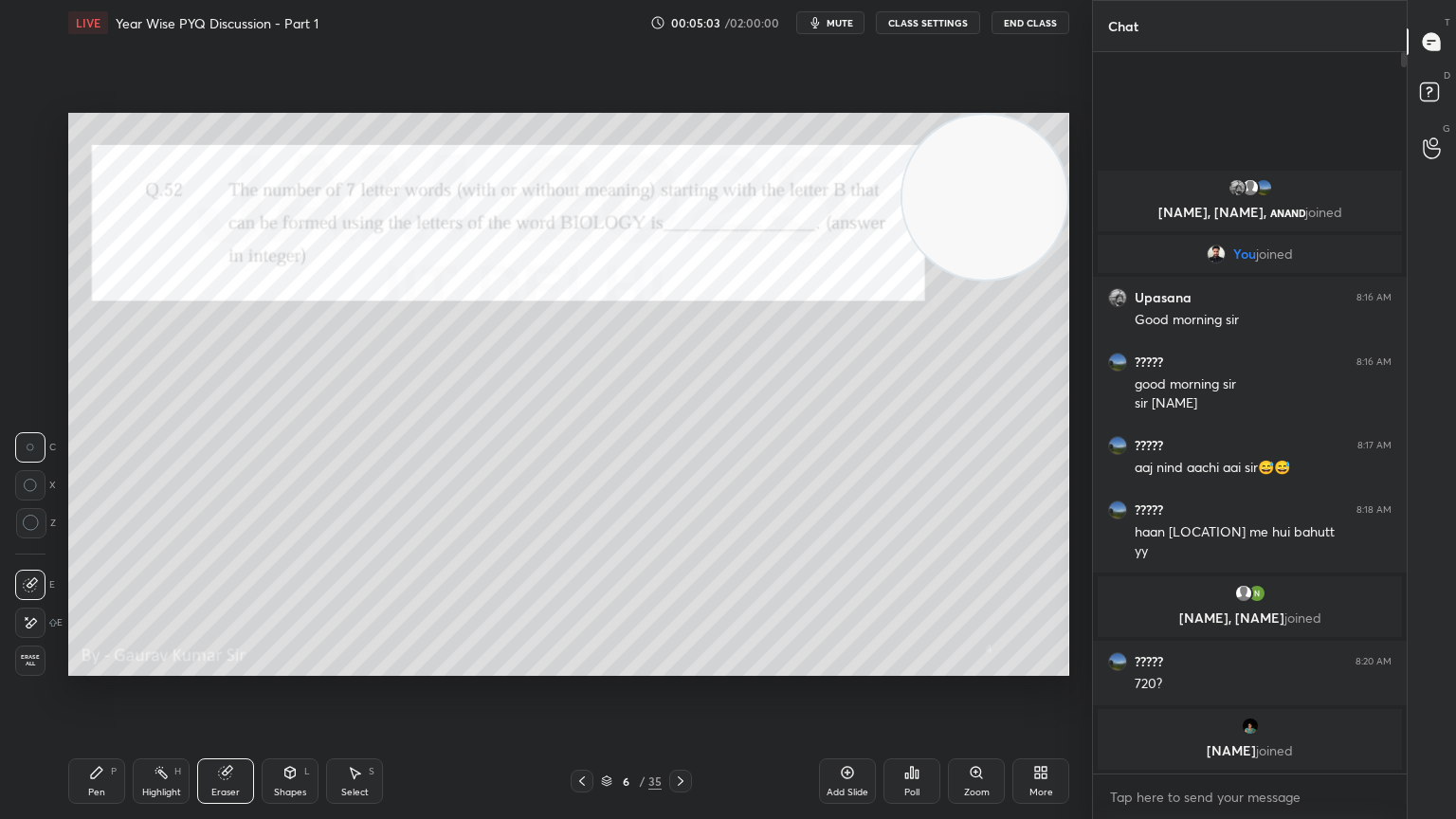 click on "Pen P" at bounding box center (97, 781) 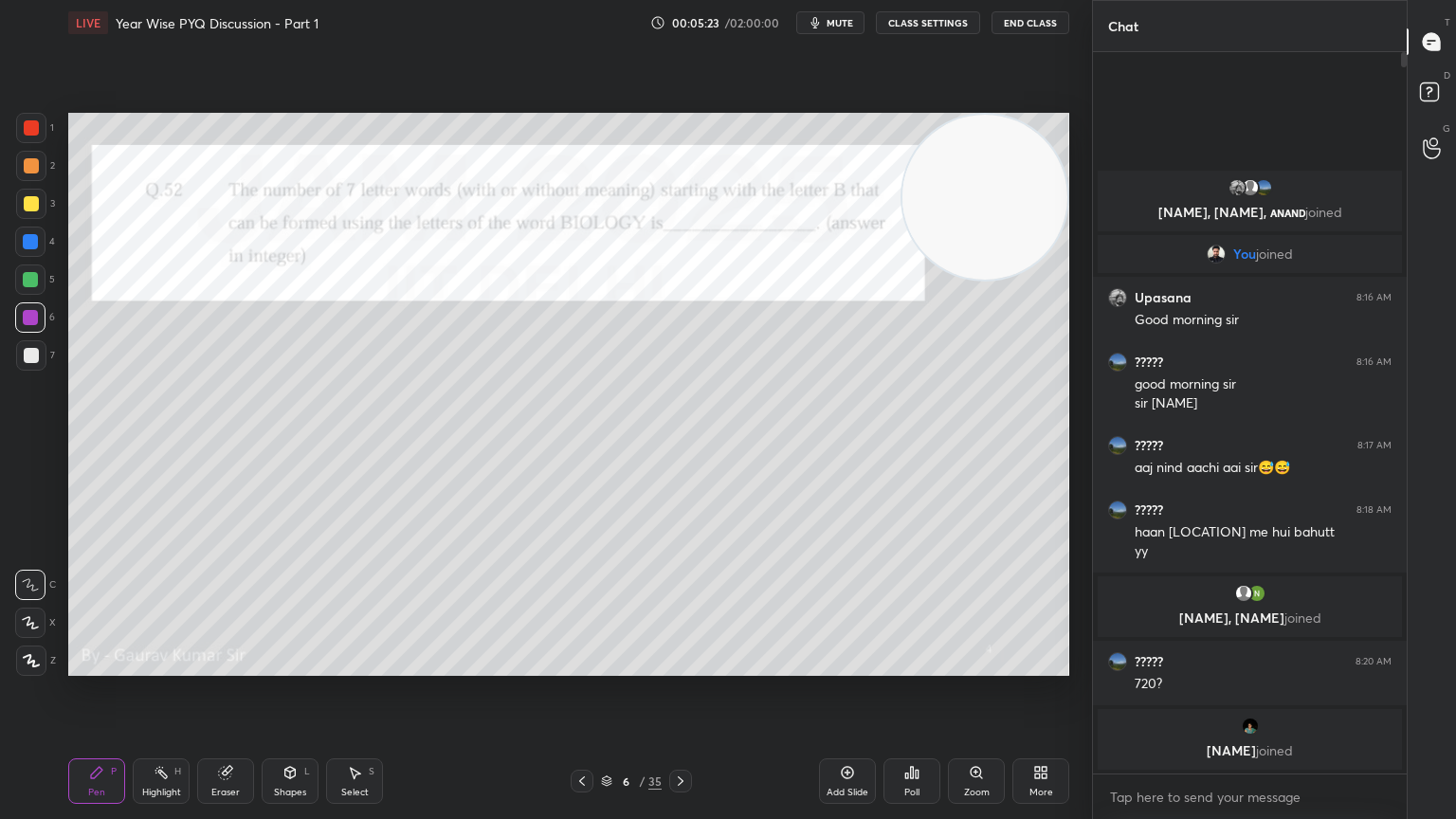 click on "Eraser" at bounding box center [226, 792] 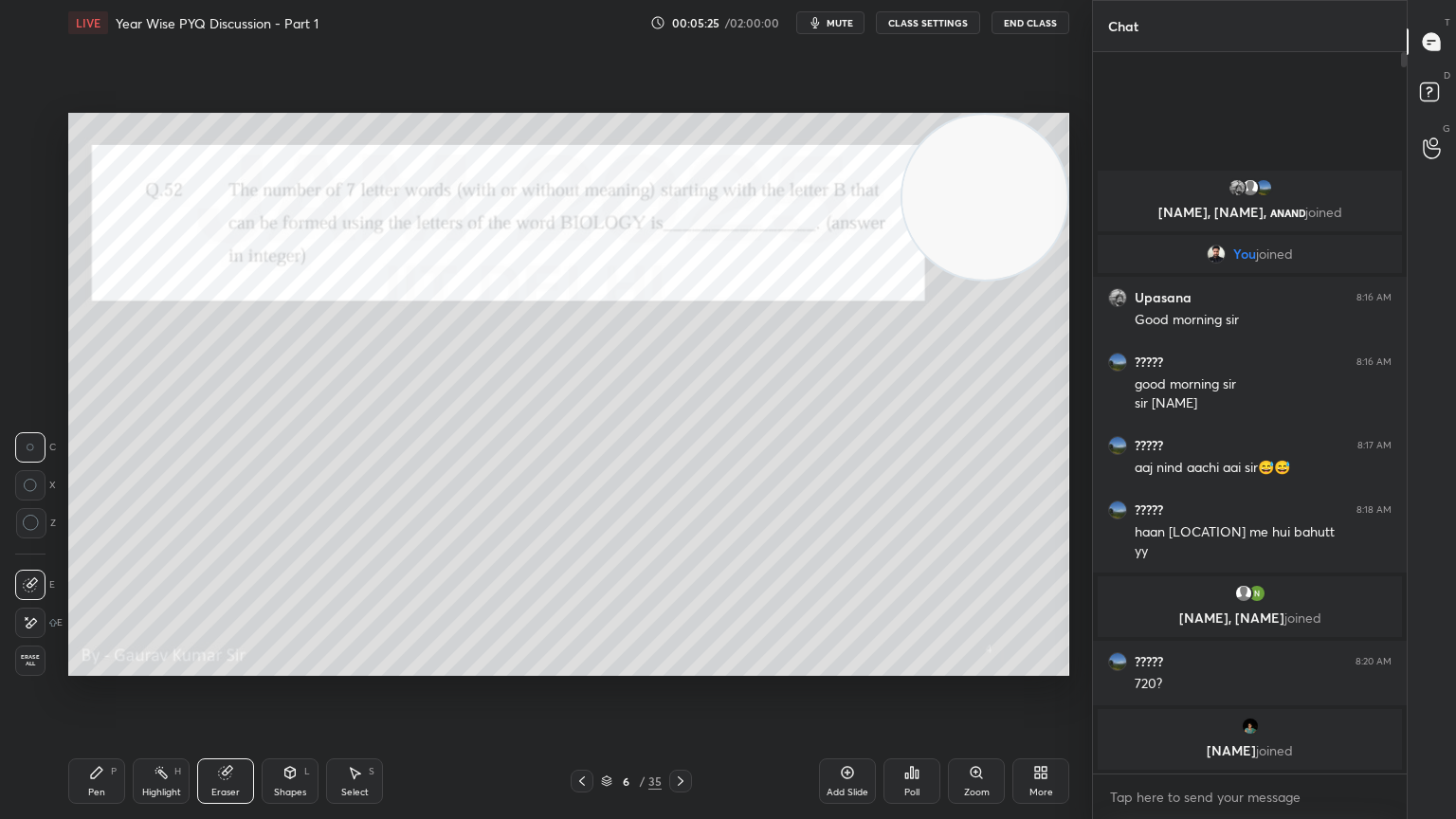 click on "Pen P" at bounding box center (97, 781) 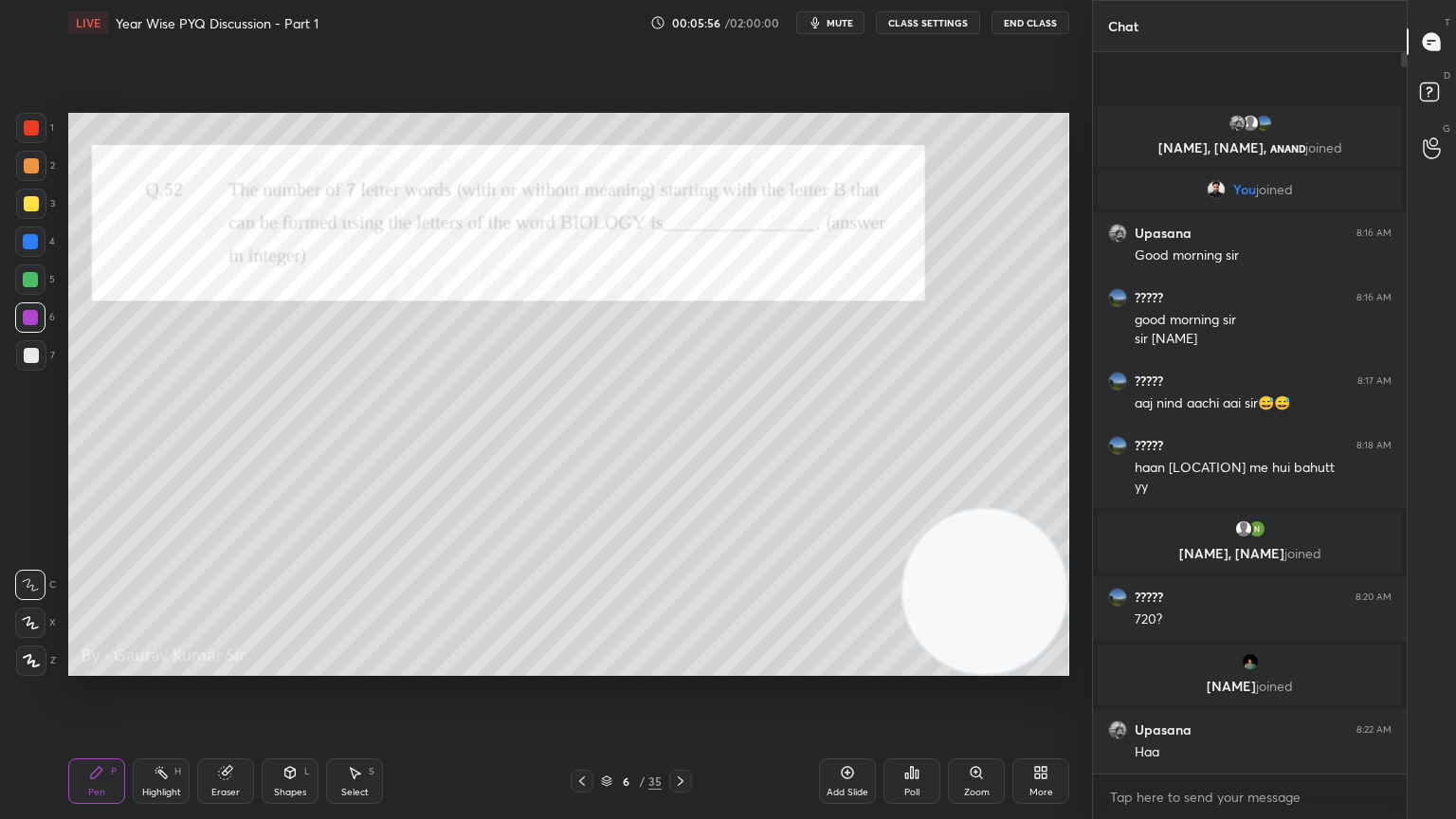 click on "Eraser" at bounding box center [226, 781] 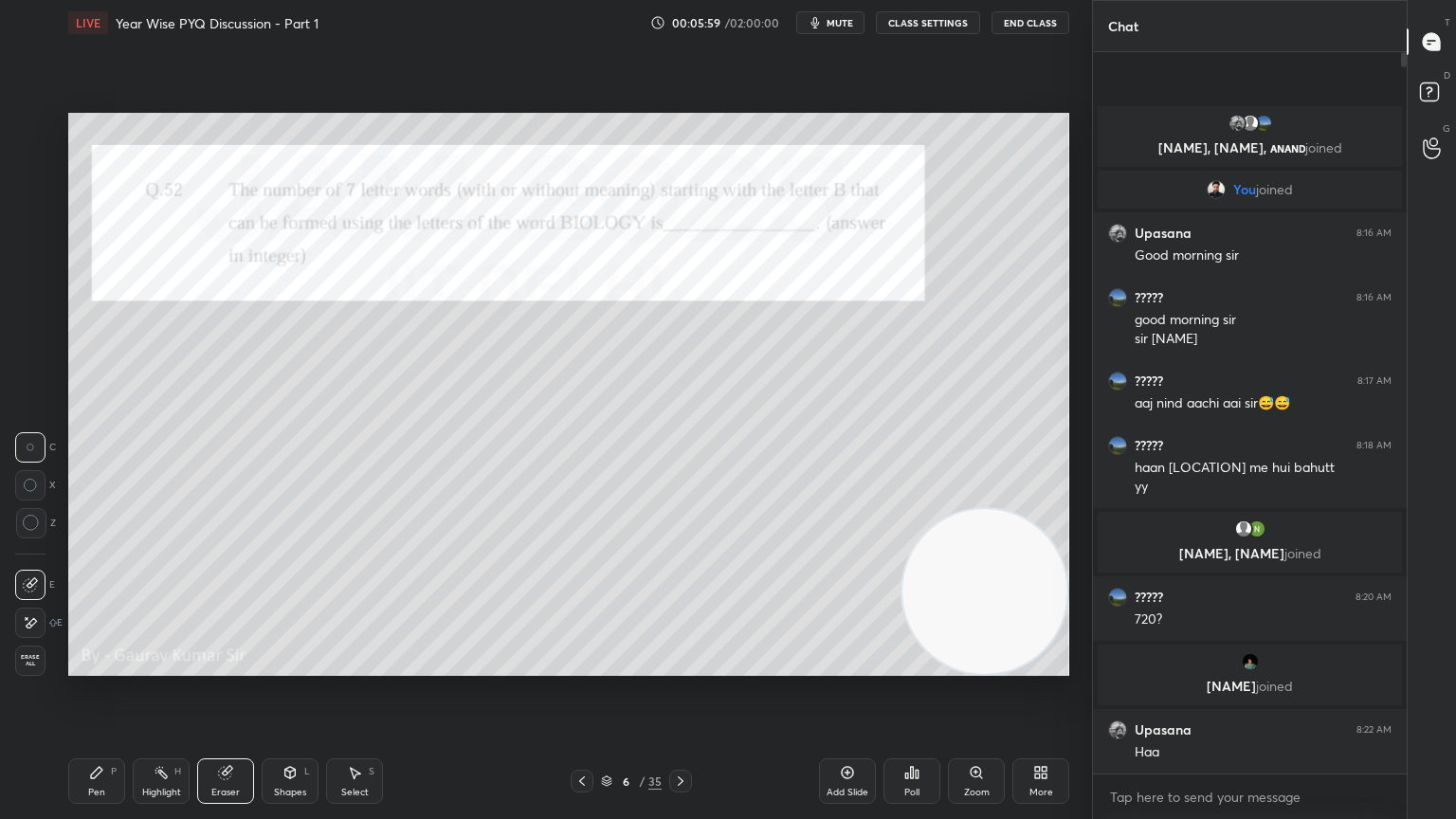 click 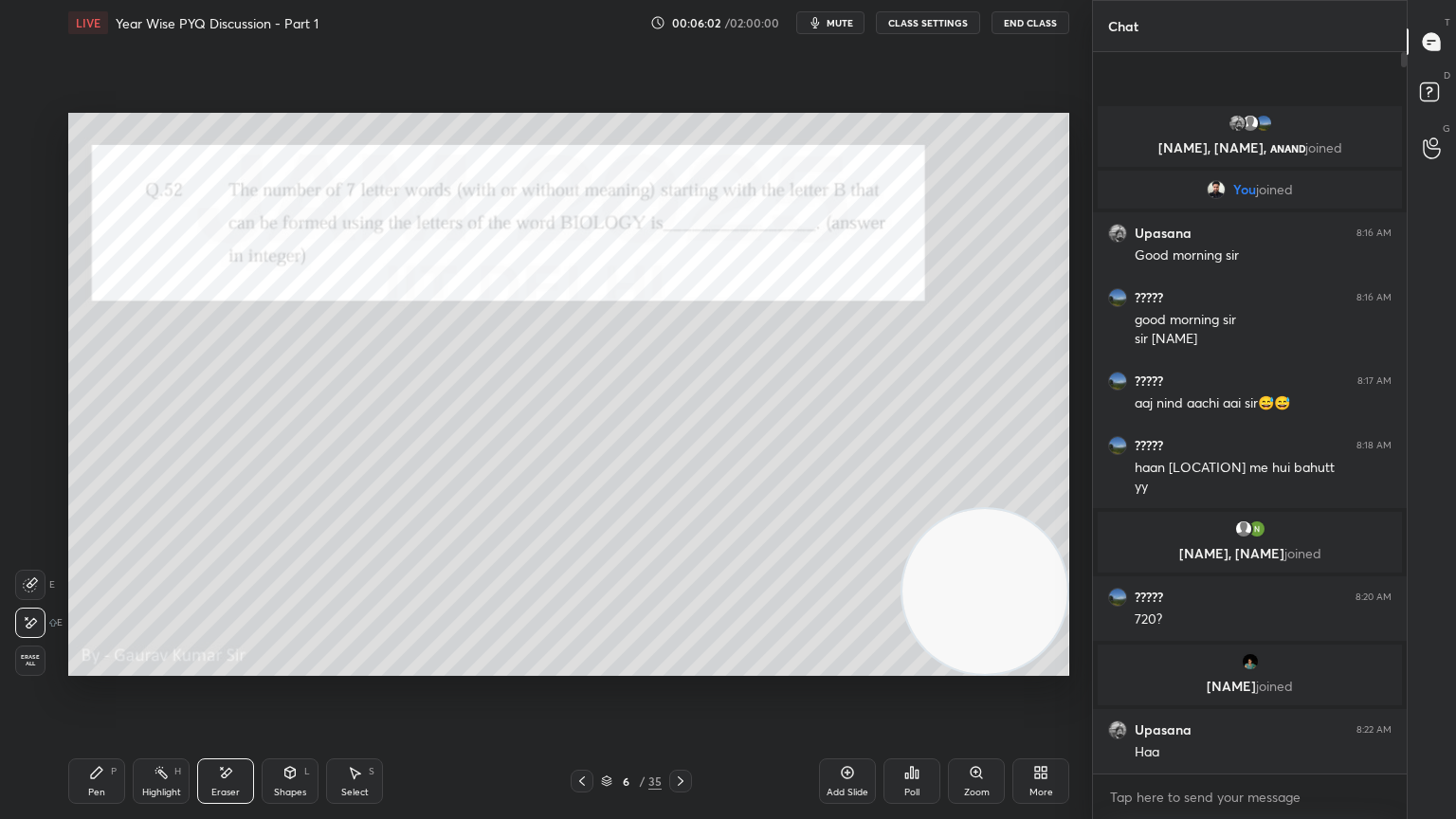 click on "Pen" at bounding box center [97, 792] 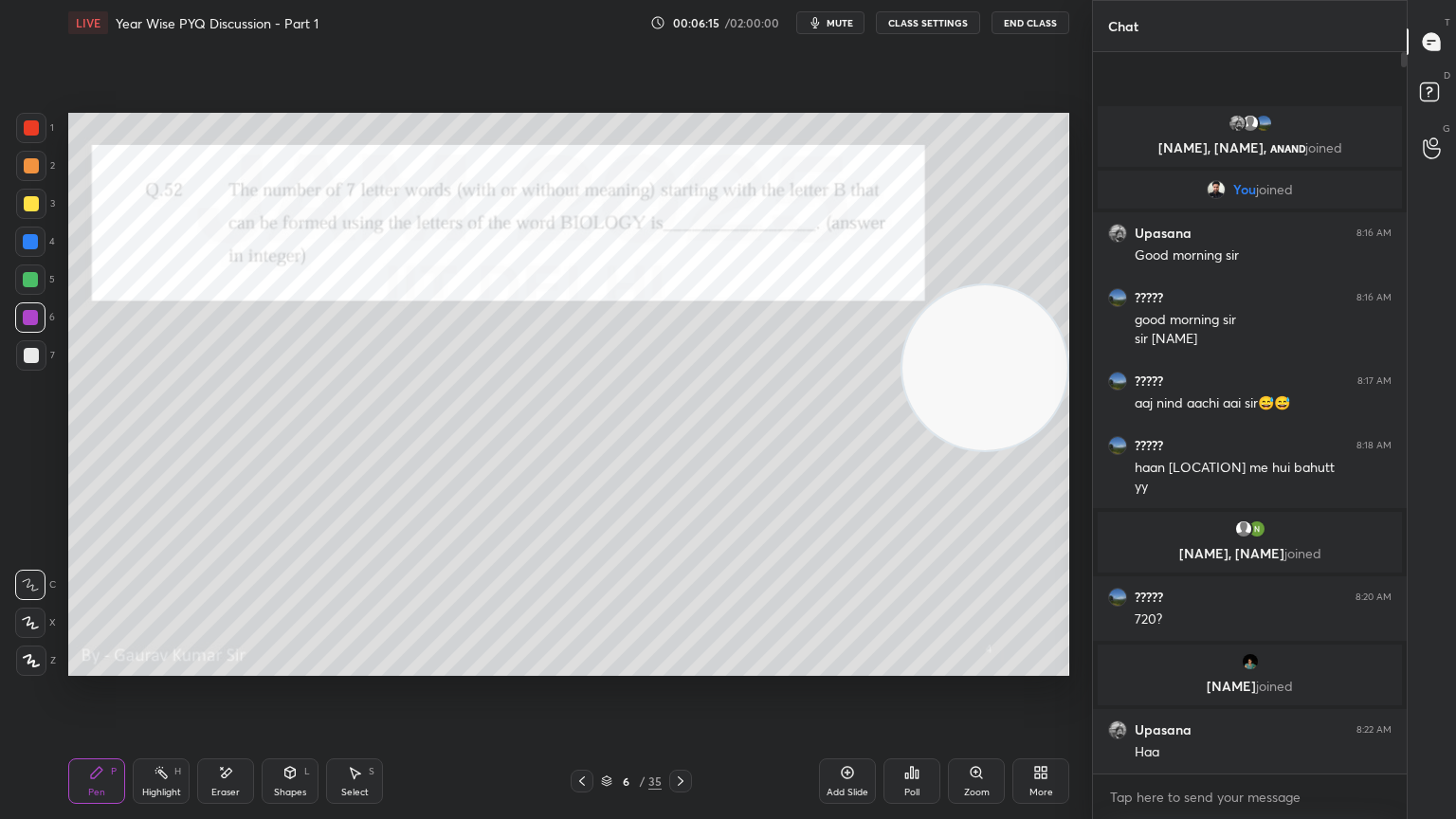 click on "Add Slide" at bounding box center (847, 781) 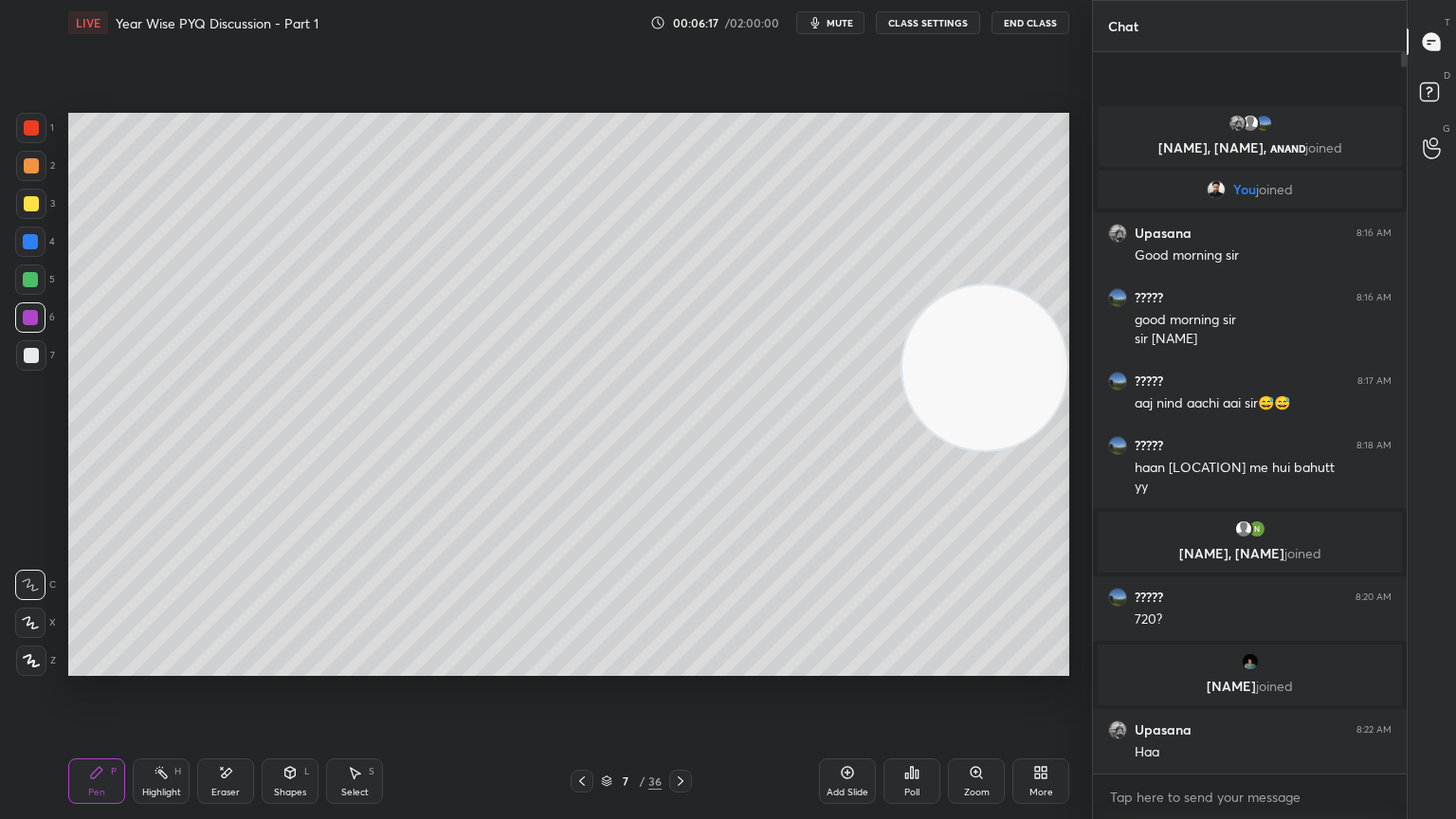 click at bounding box center (582, 781) 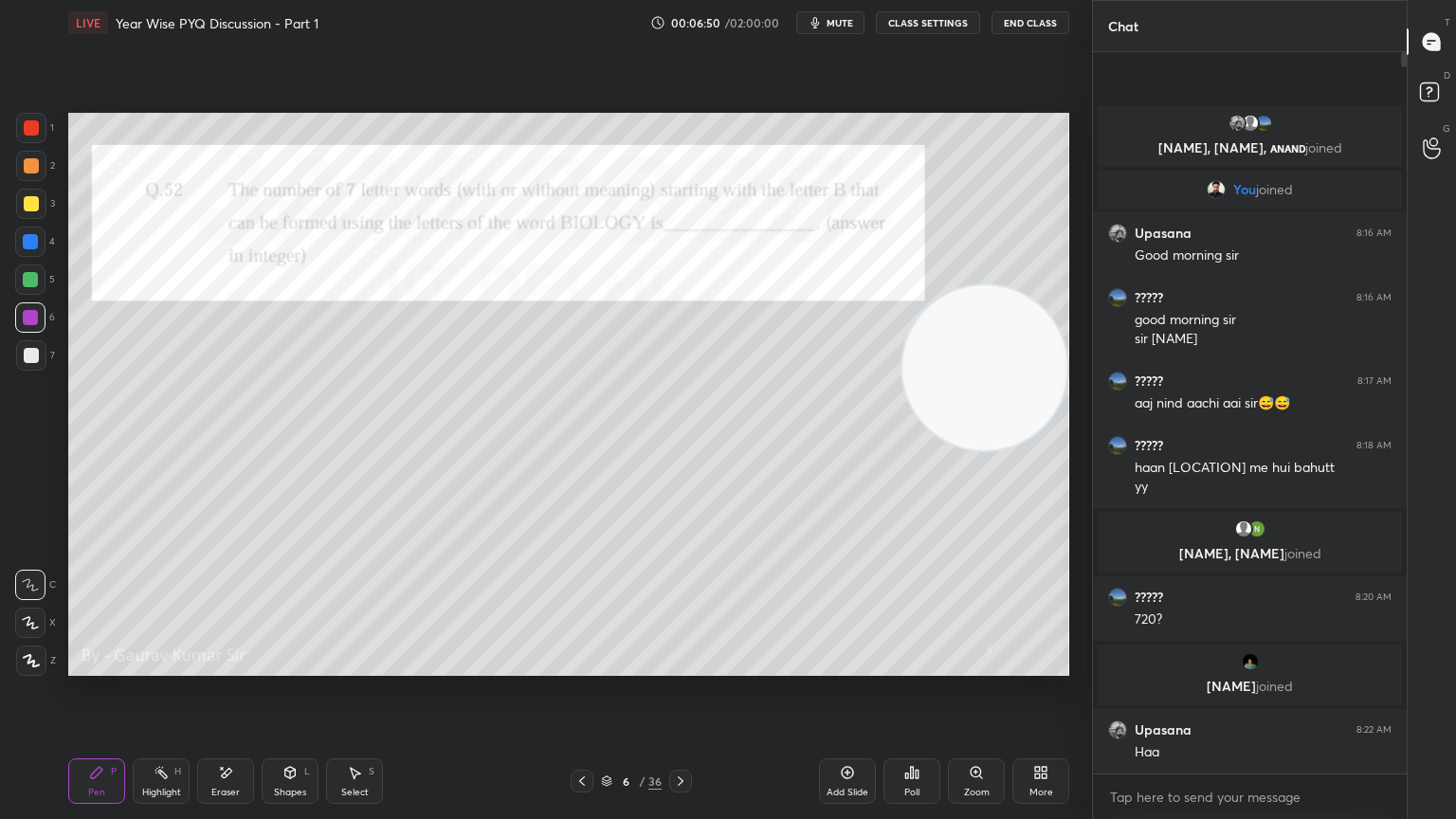 click 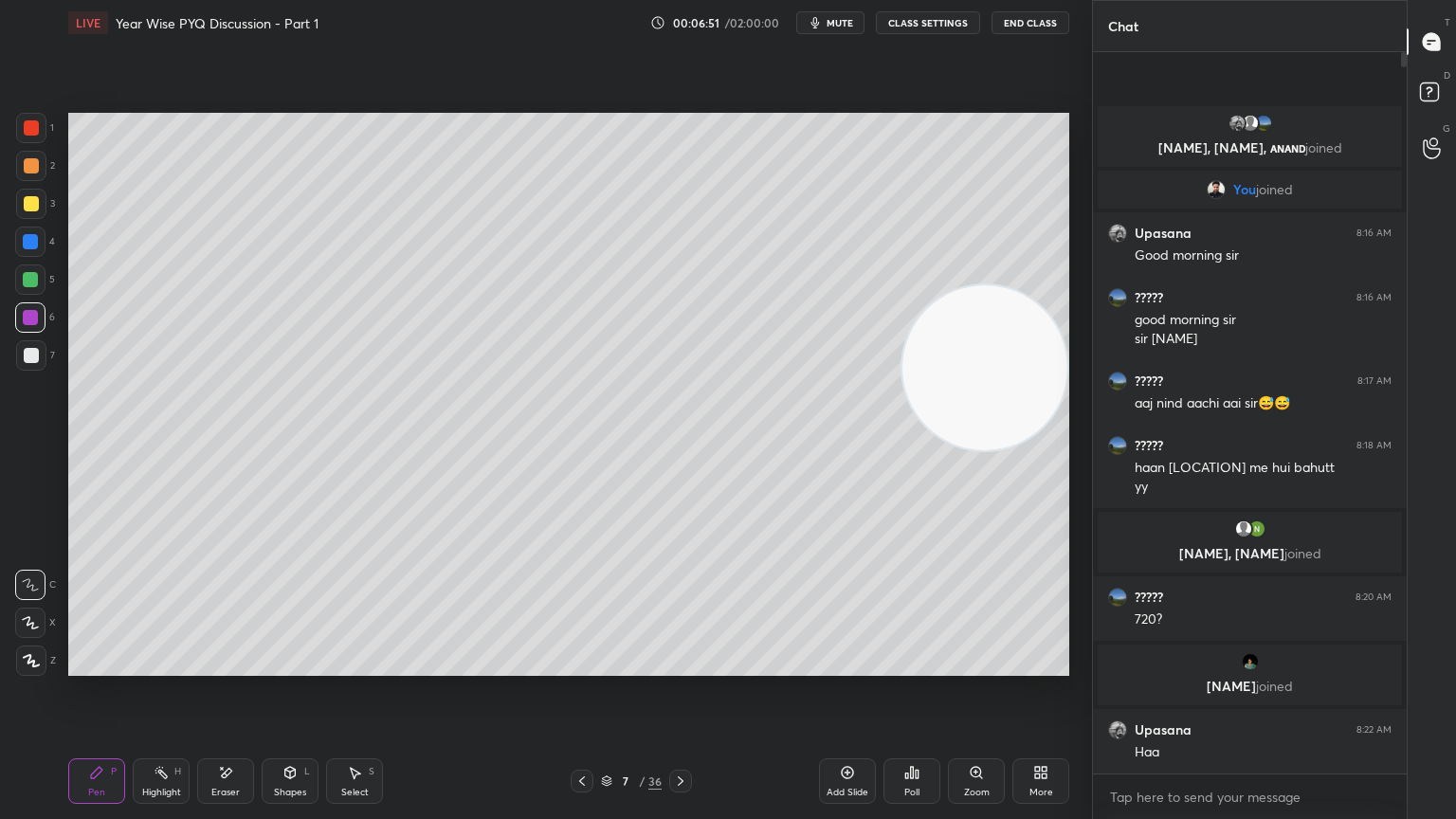 click 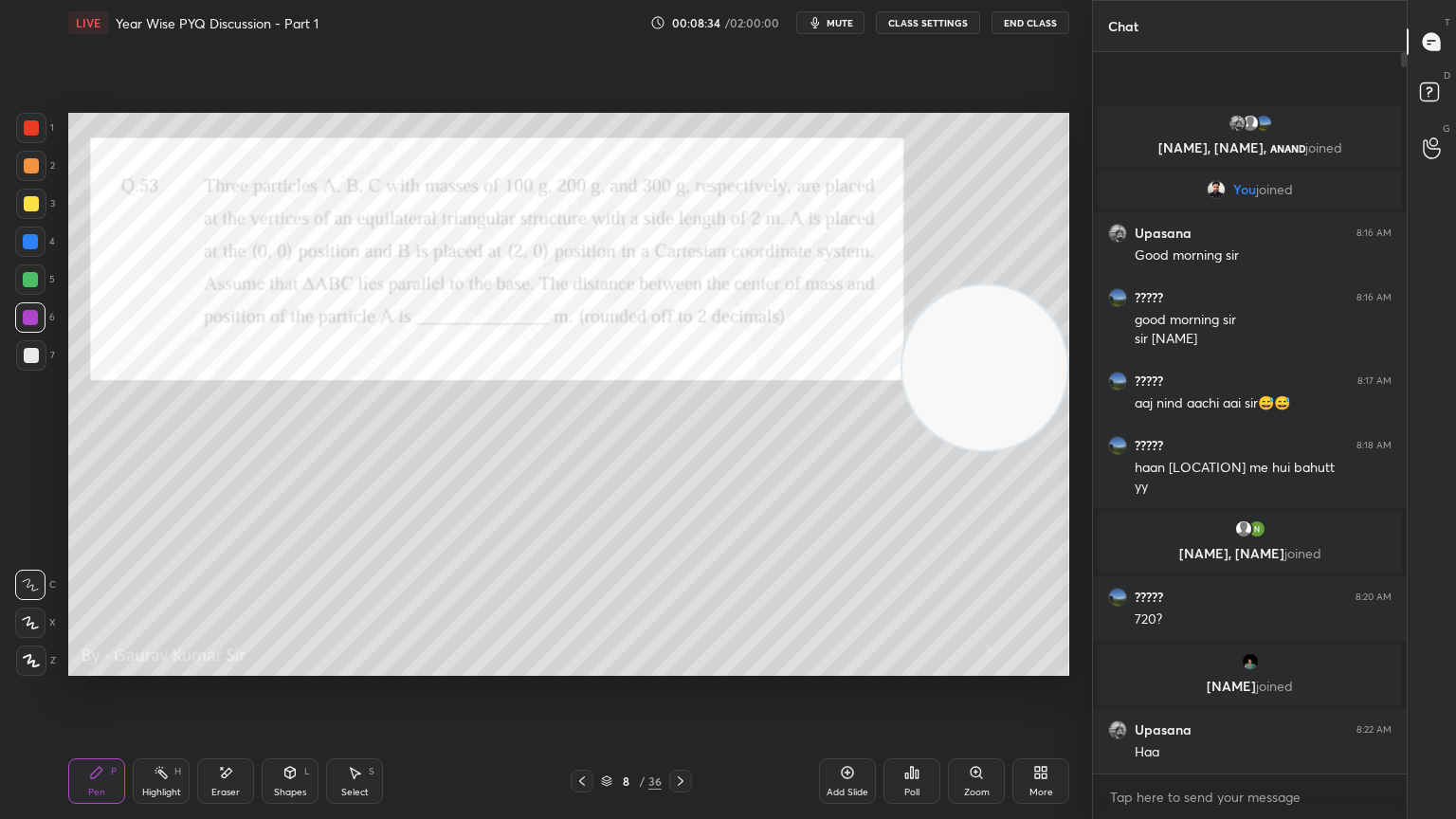 click 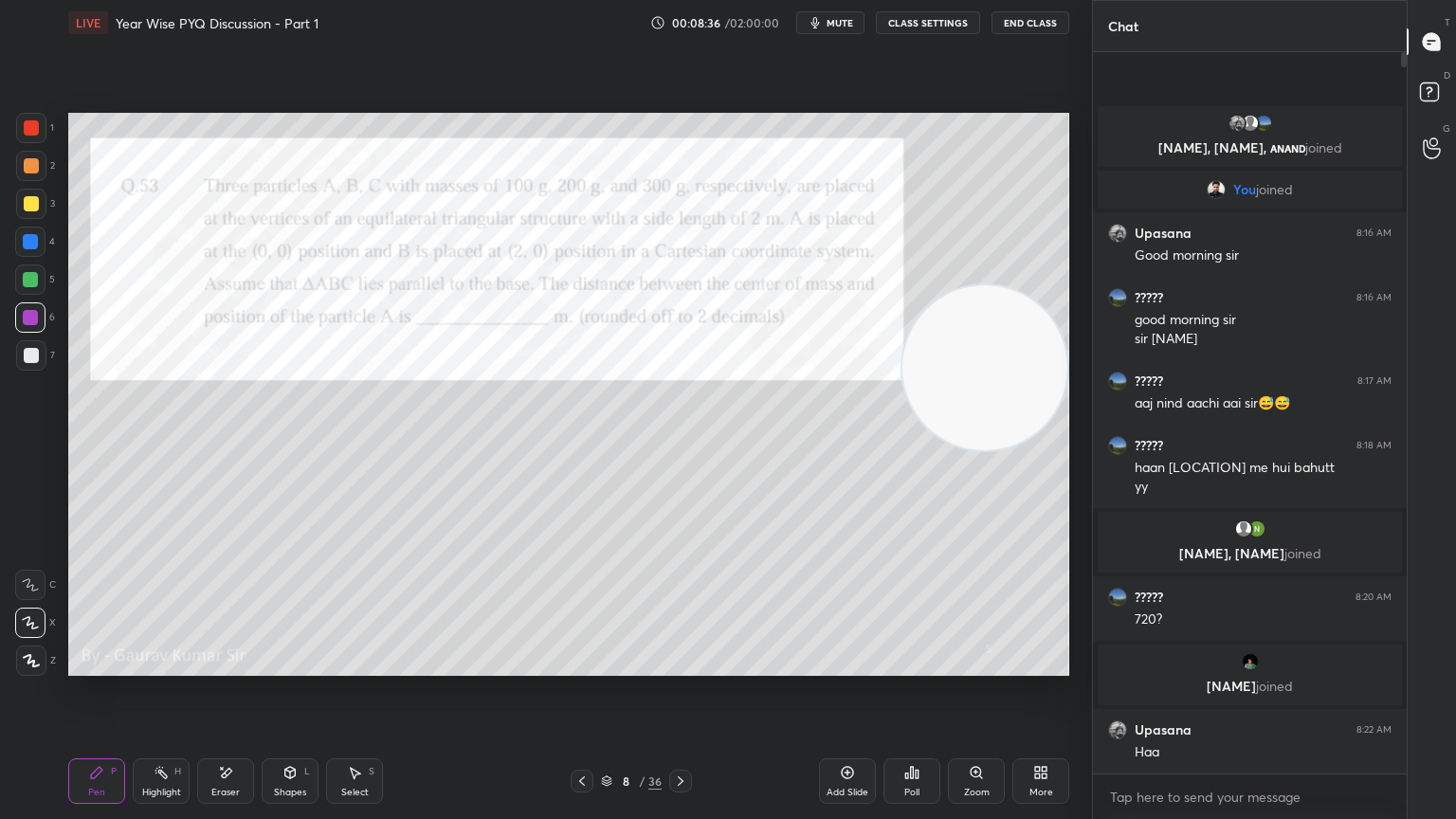 click at bounding box center (30, 280) 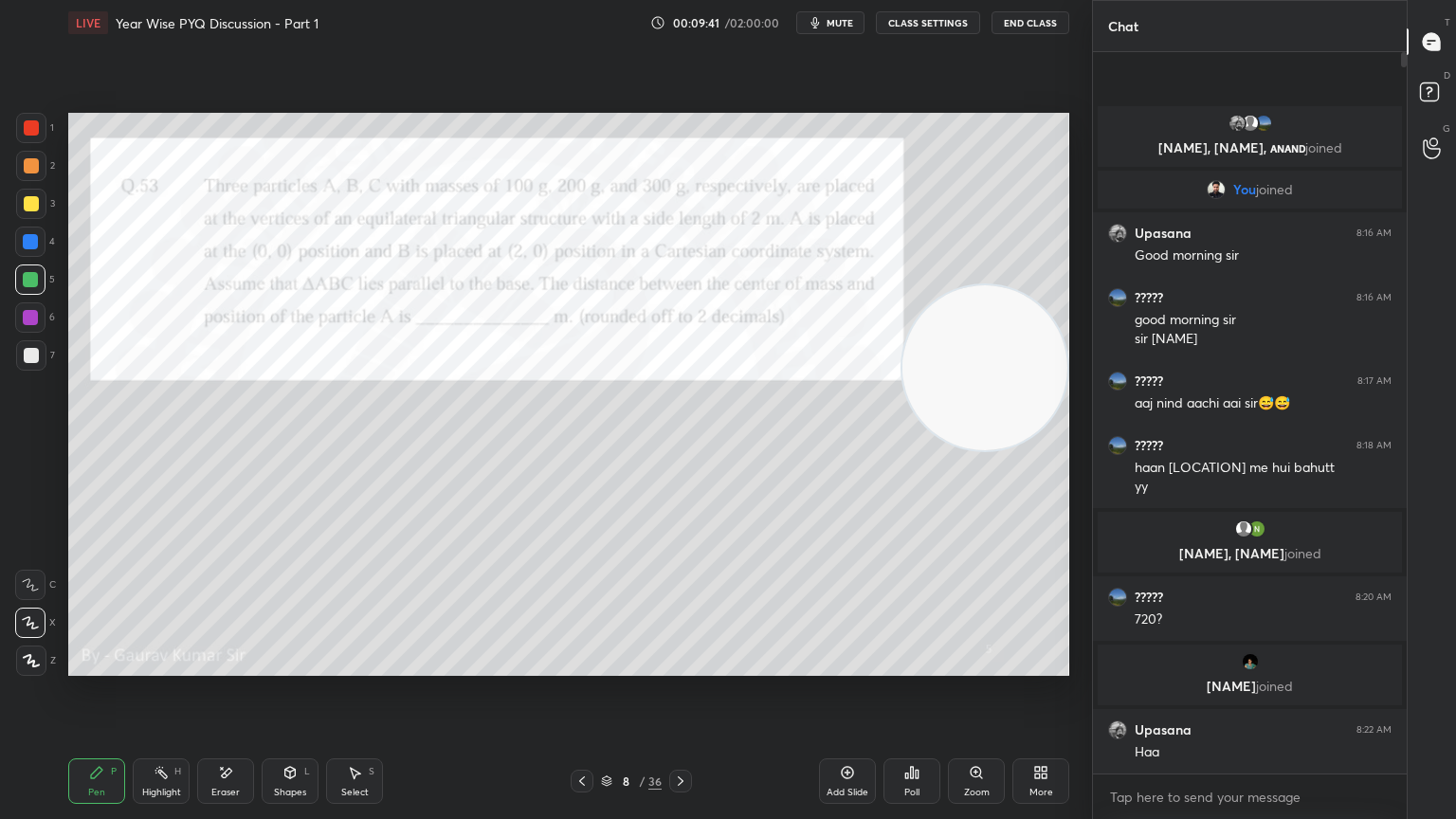 click at bounding box center [31, 204] 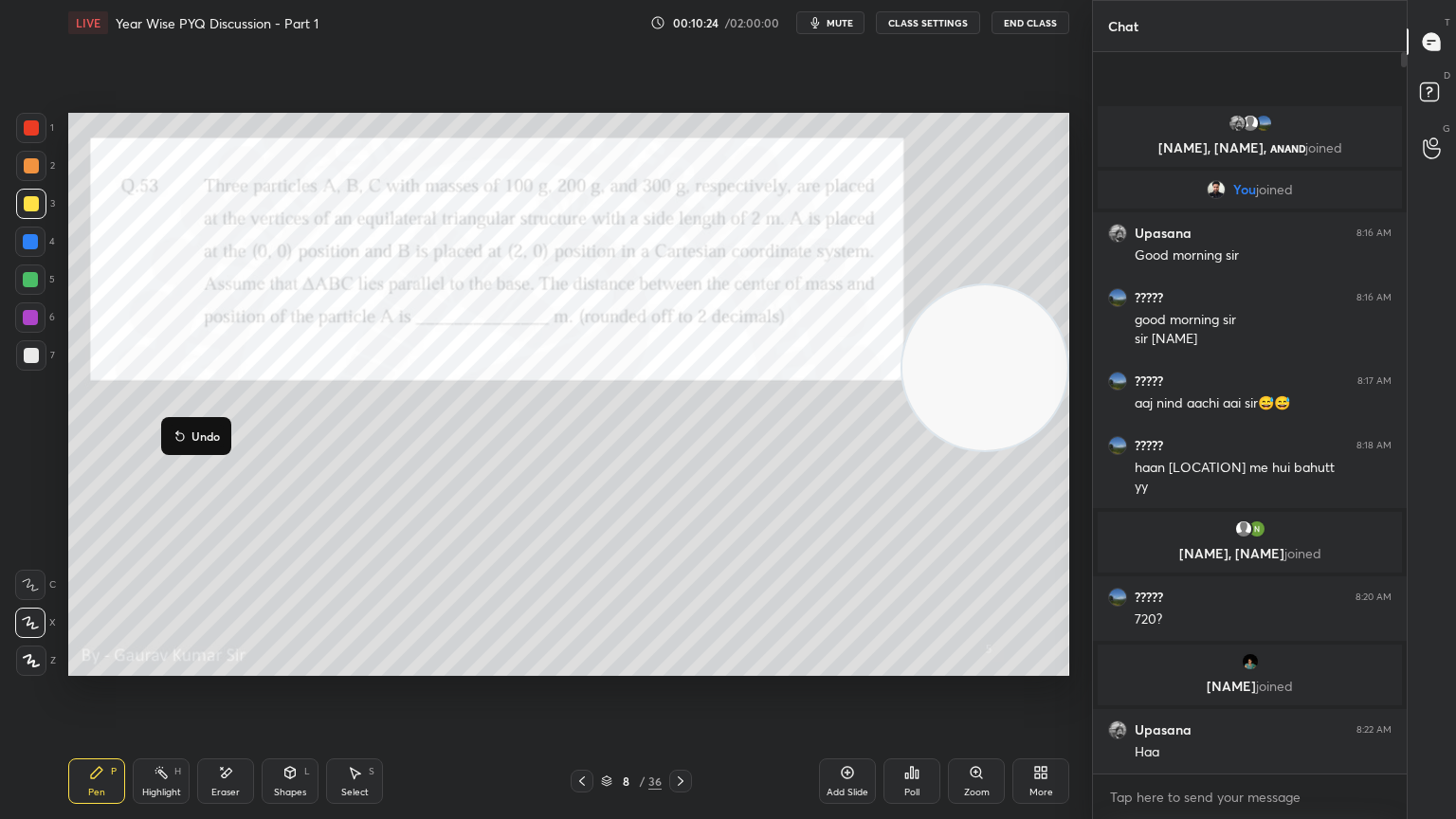 click at bounding box center [30, 280] 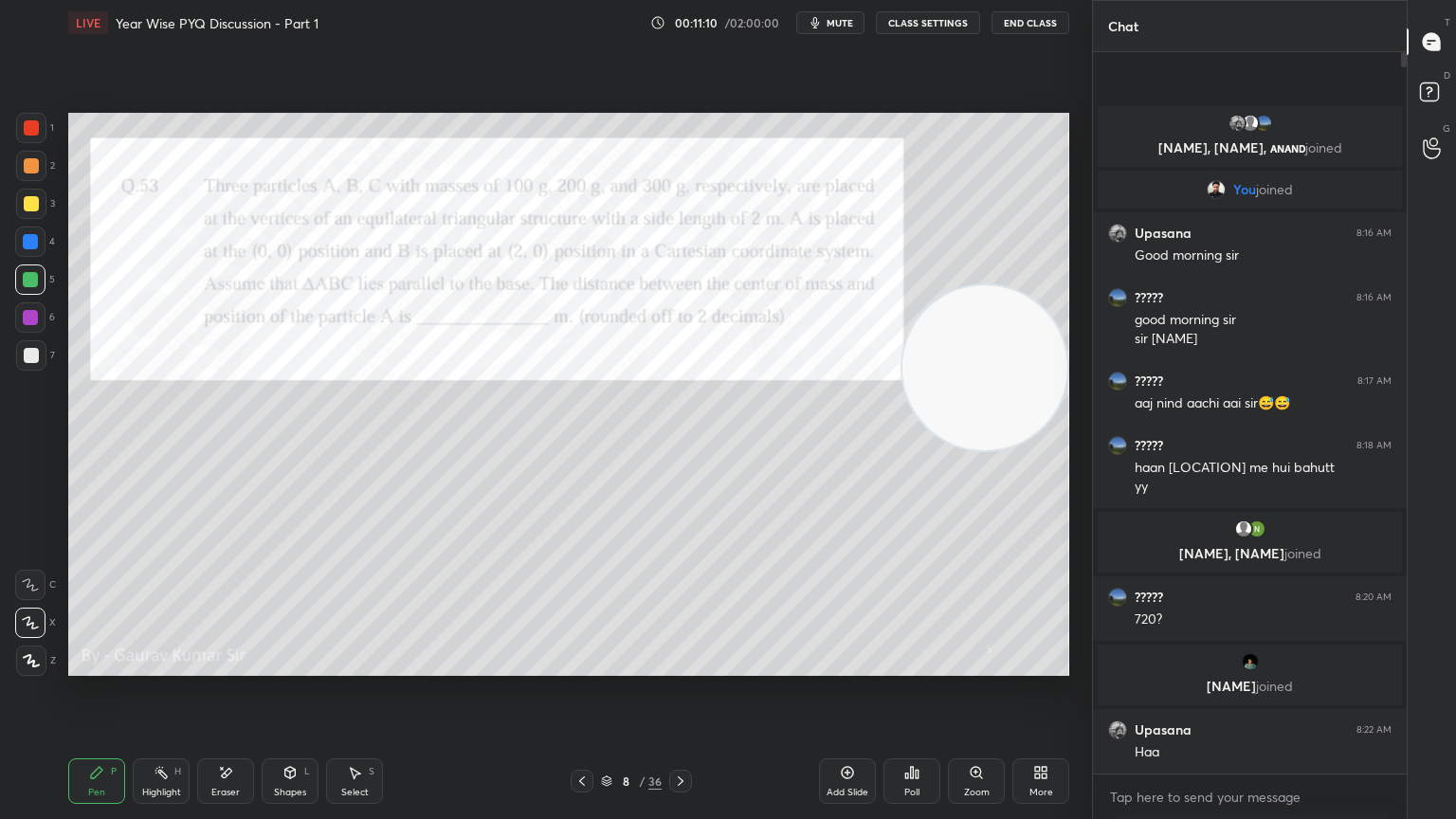 click at bounding box center (30, 318) 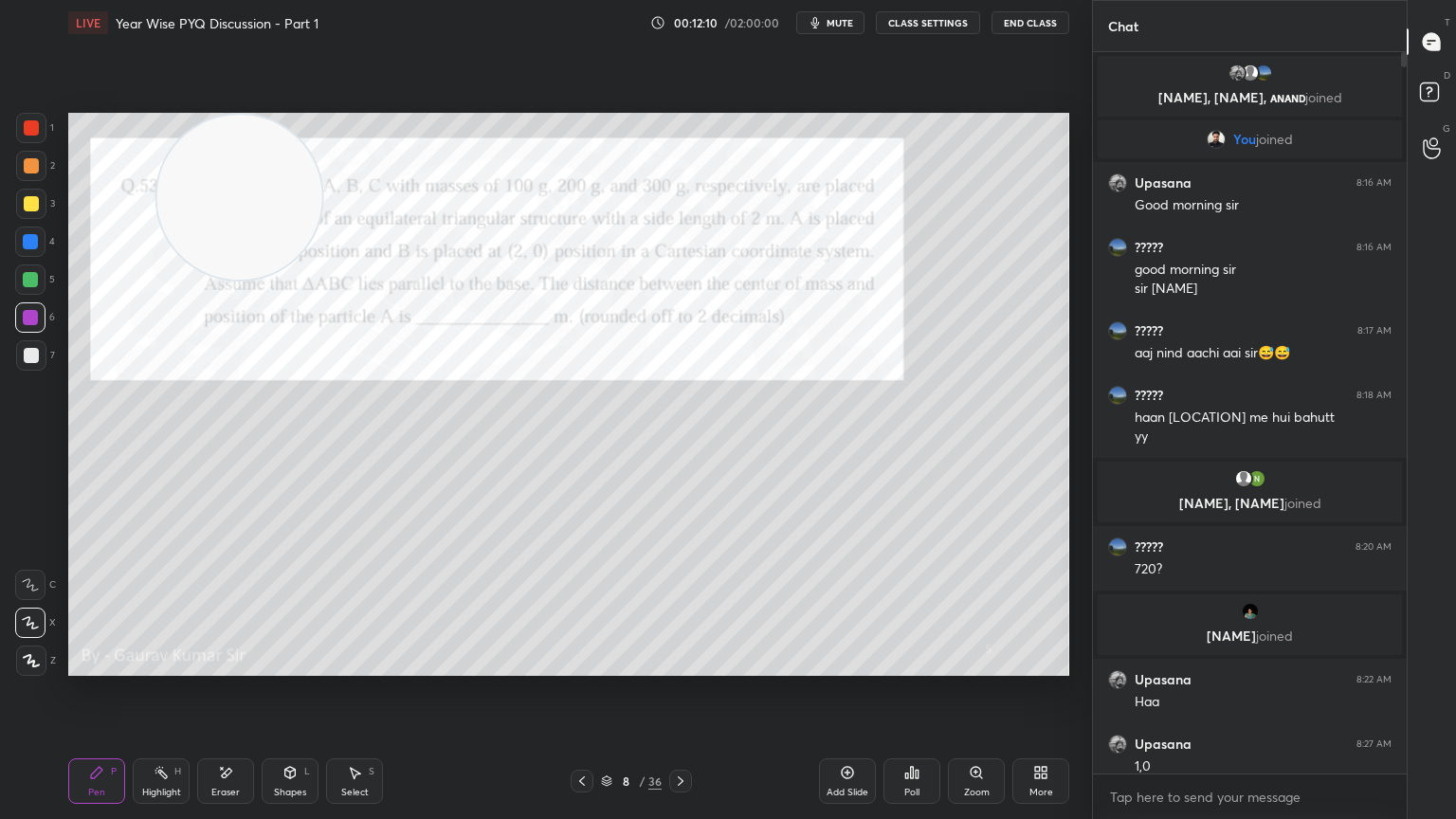 scroll, scrollTop: 14, scrollLeft: 0, axis: vertical 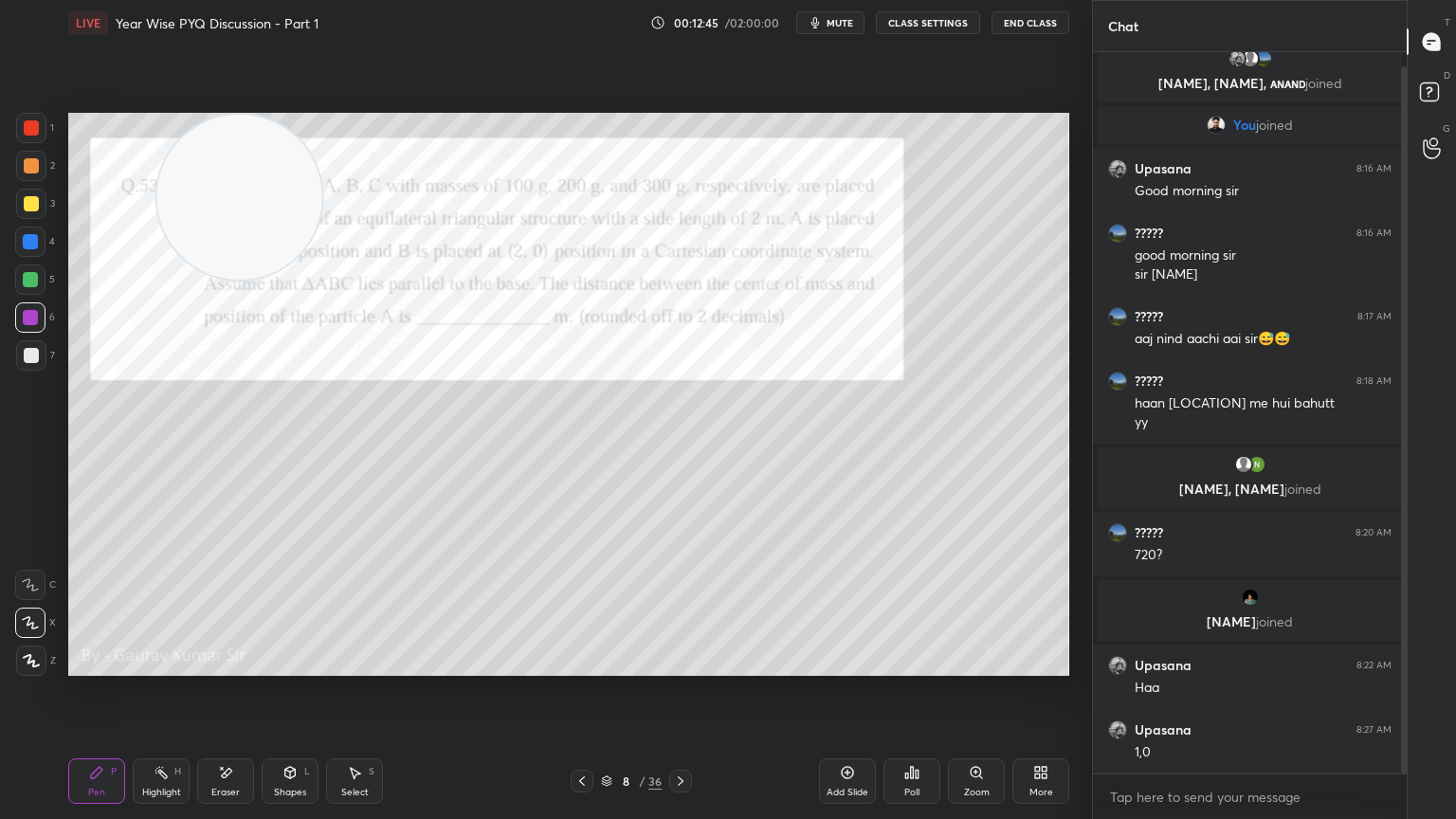 click on "Eraser" at bounding box center [226, 792] 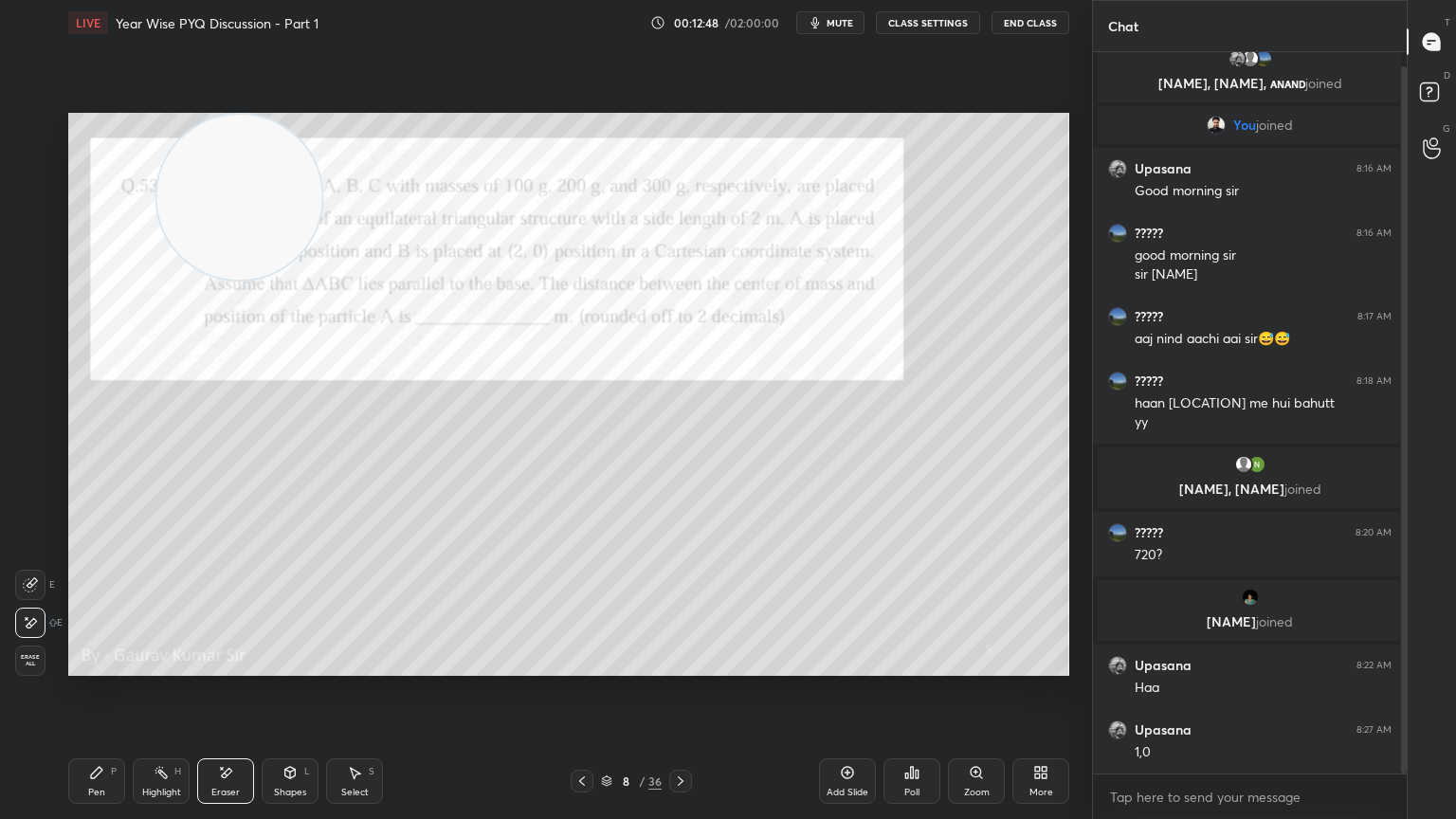 click on "Pen P" at bounding box center [97, 781] 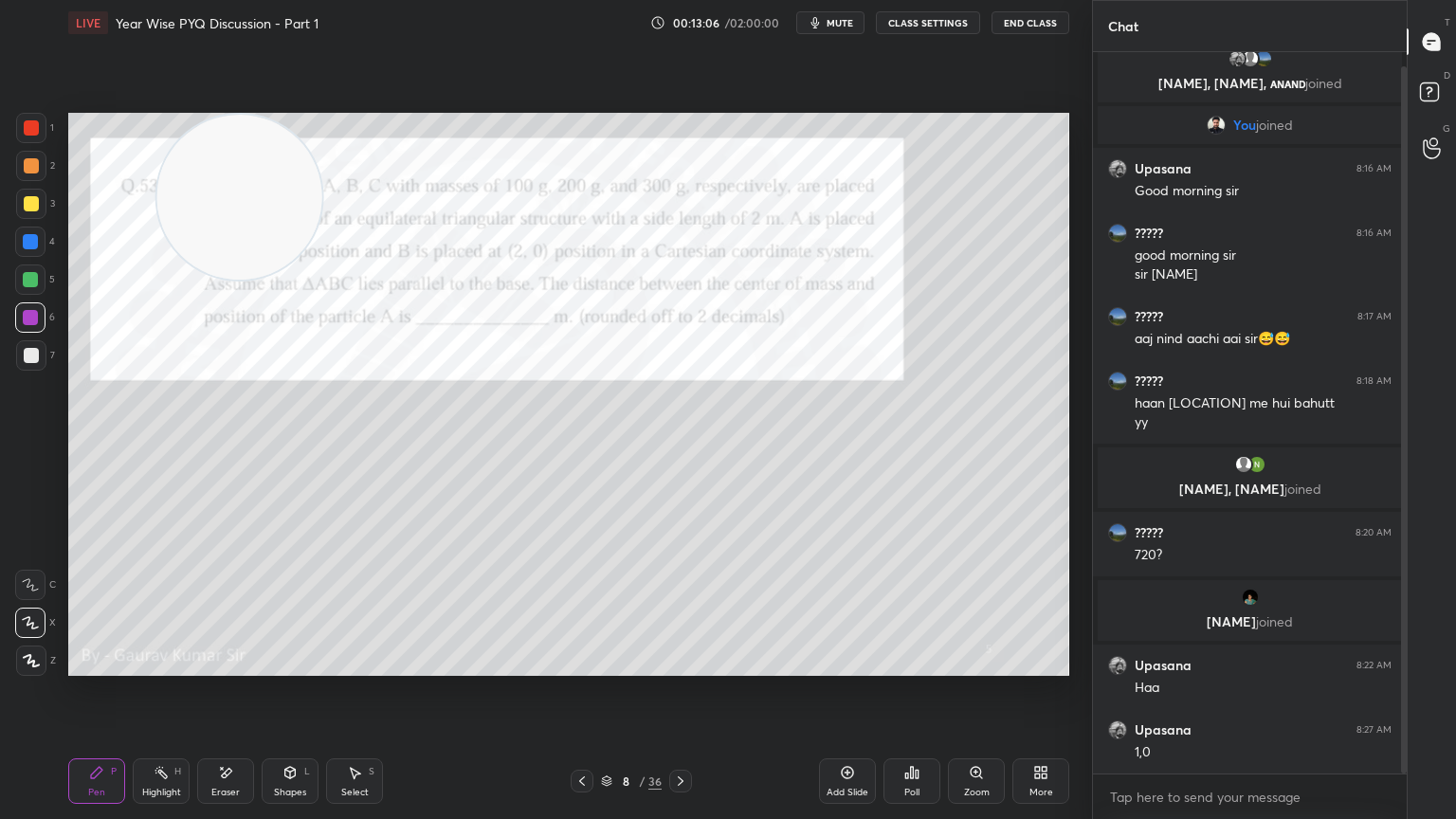 click on "Eraser" at bounding box center (226, 781) 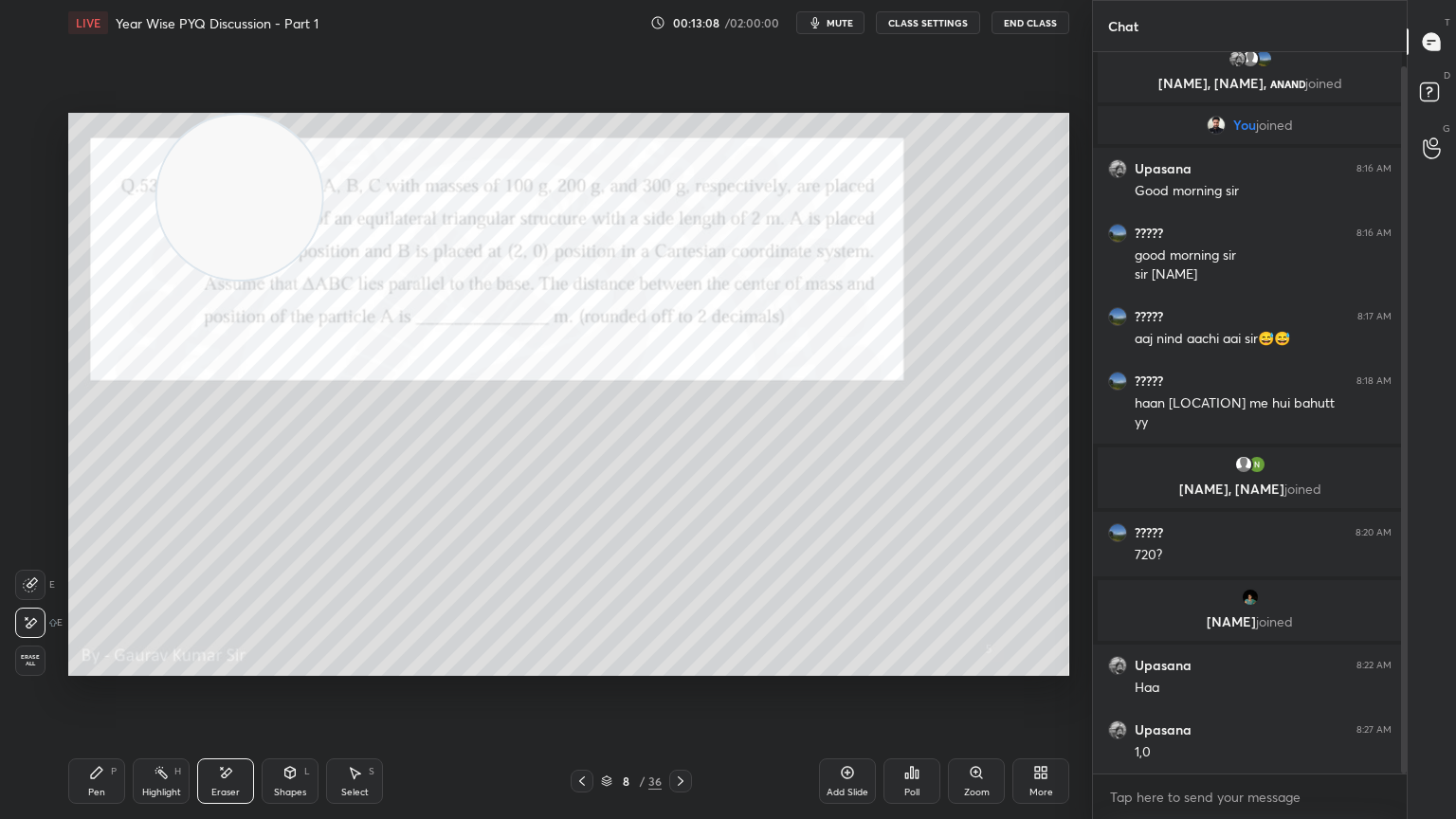 click on "Pen P" at bounding box center (97, 781) 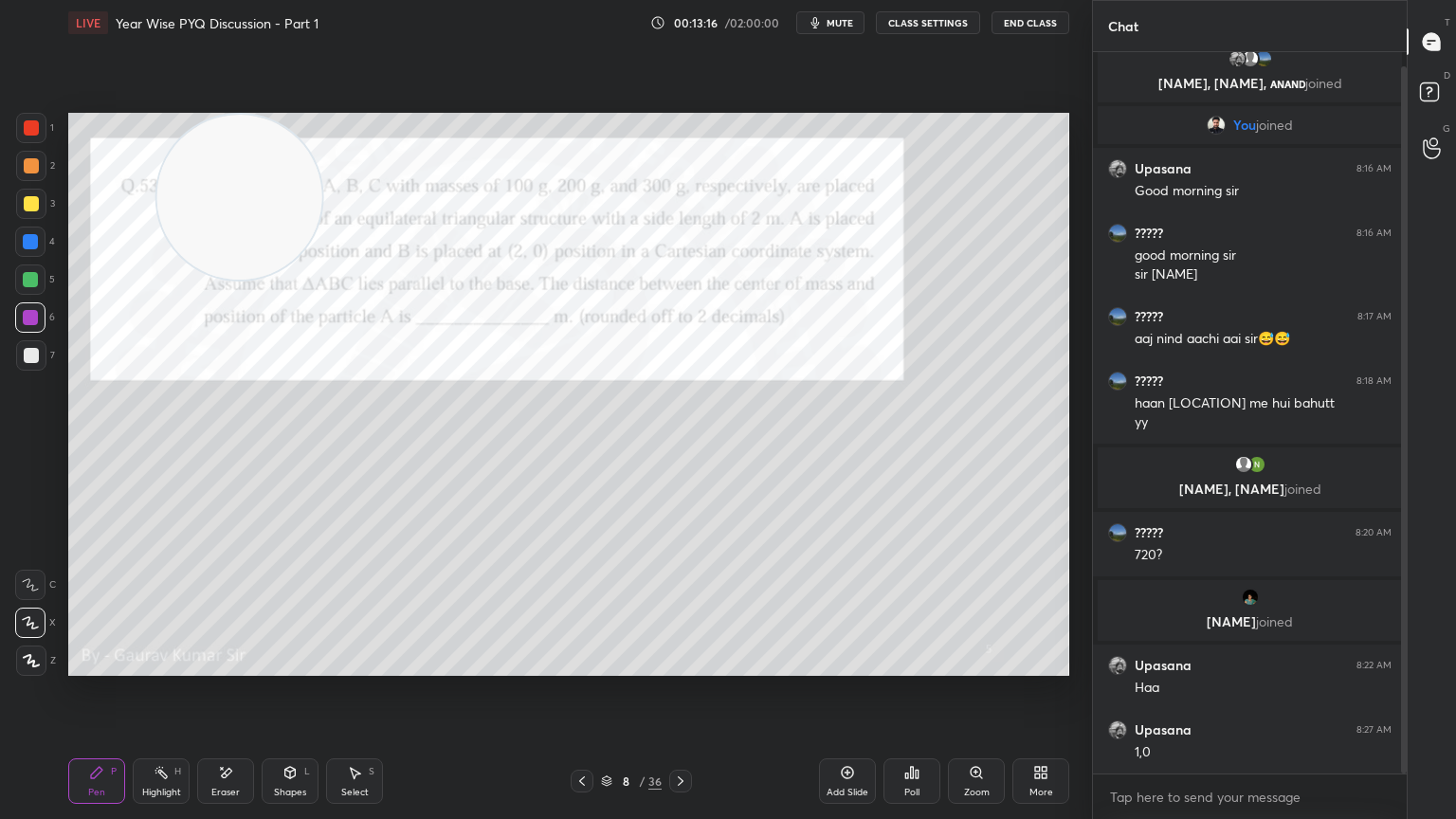 click 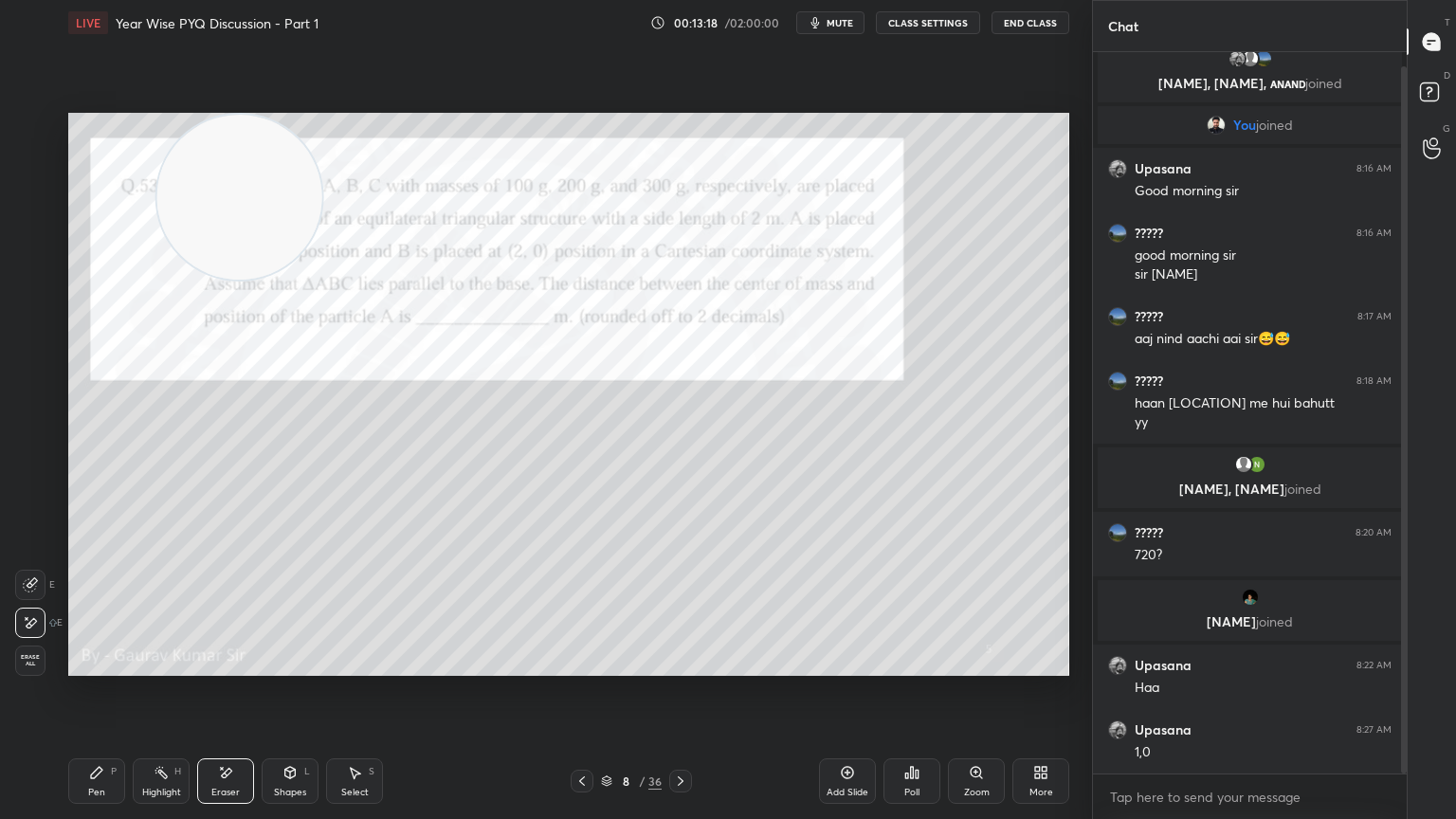 click on "Pen P" at bounding box center (97, 781) 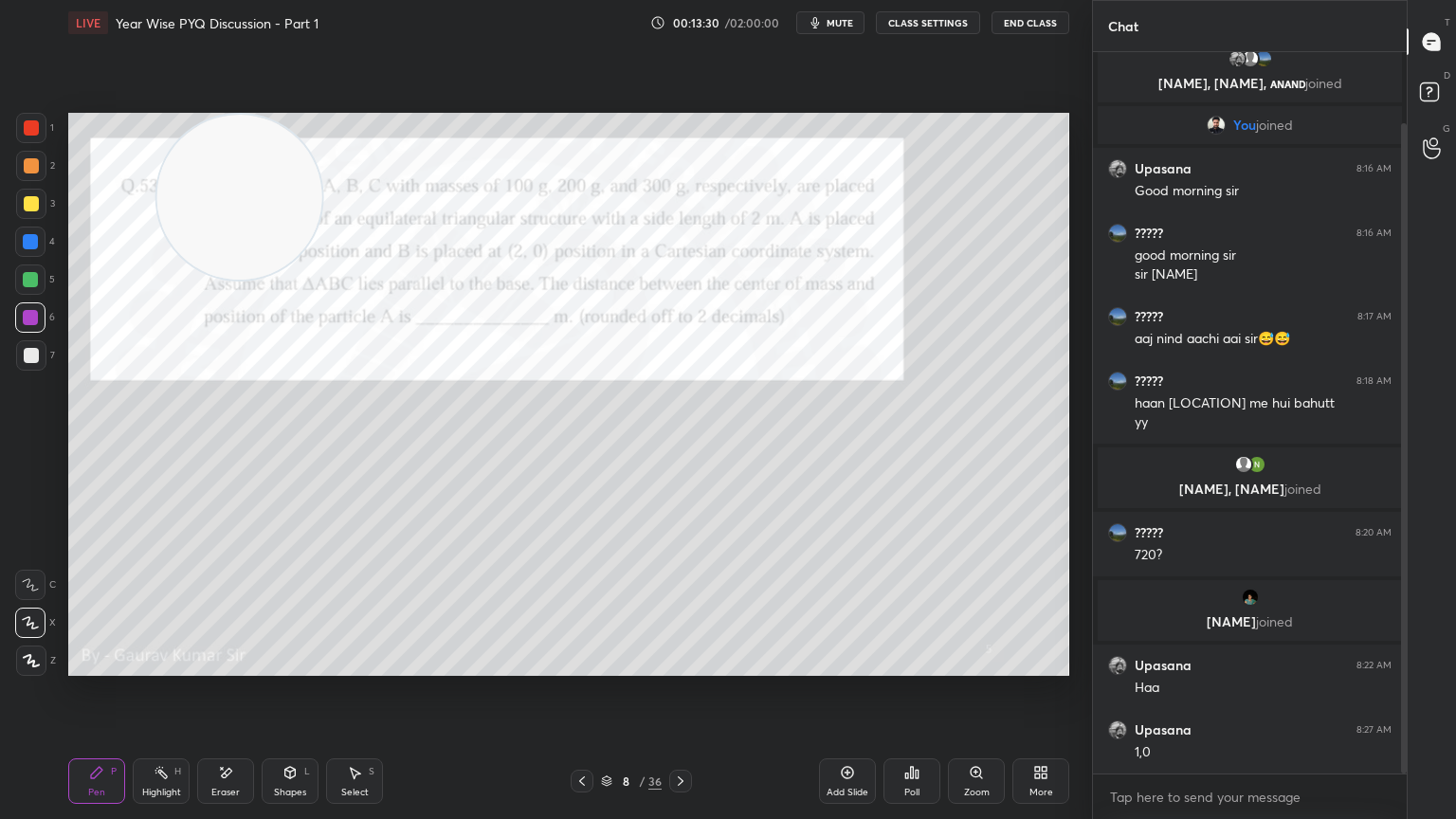 scroll, scrollTop: 79, scrollLeft: 0, axis: vertical 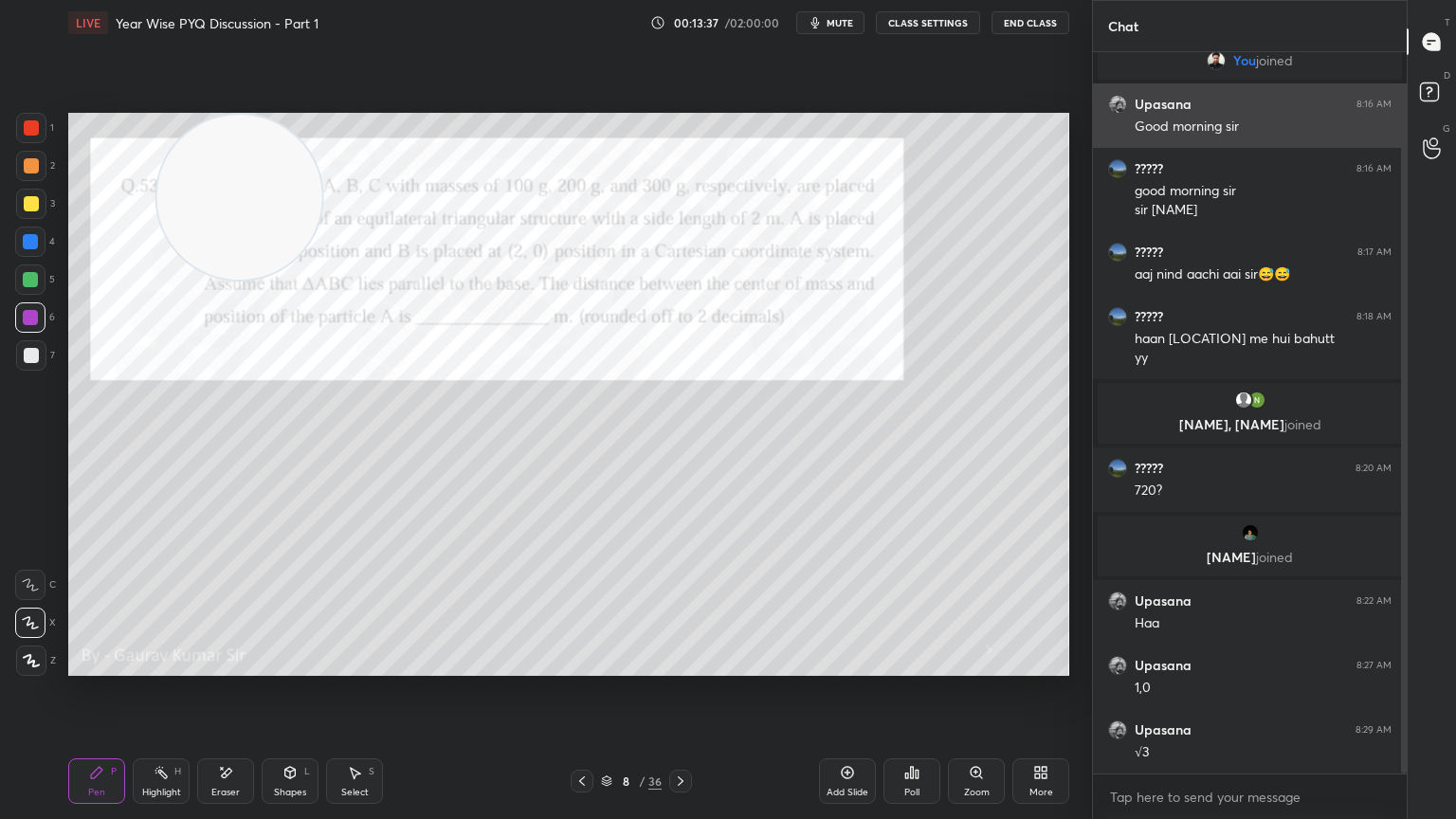 click on "Good morning sir" at bounding box center (1263, 127) 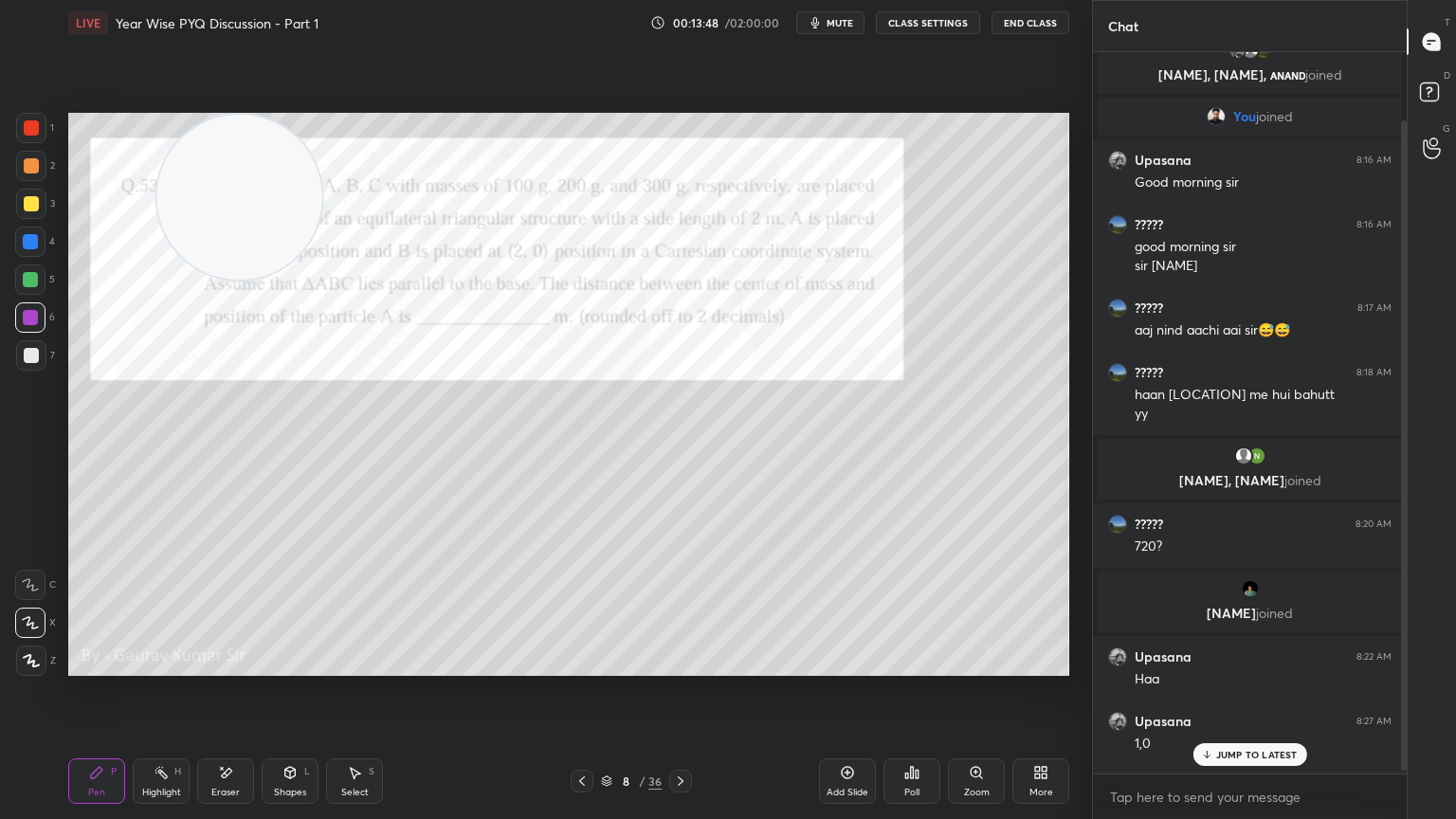 scroll, scrollTop: 79, scrollLeft: 0, axis: vertical 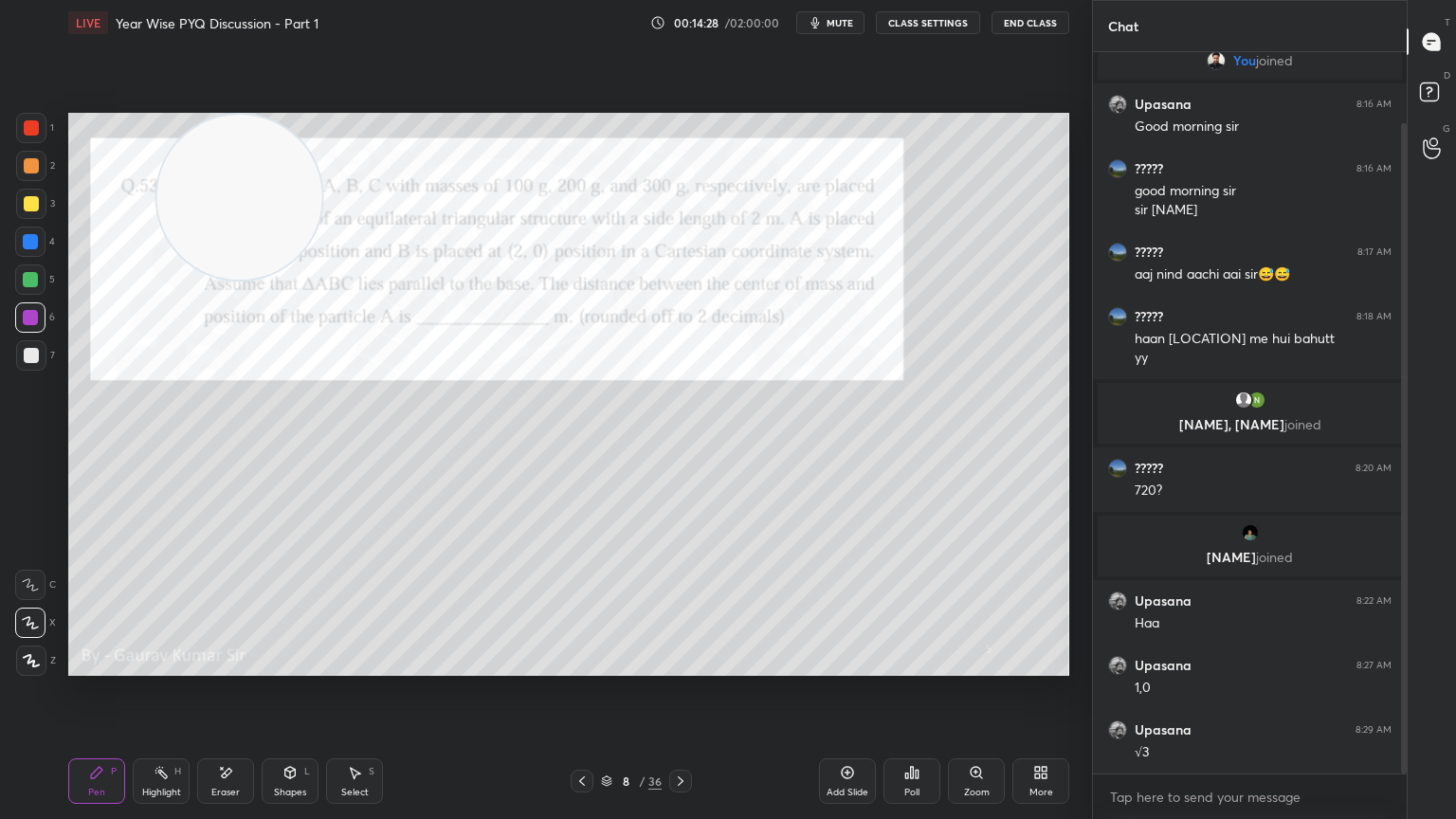 click at bounding box center [31, 355] 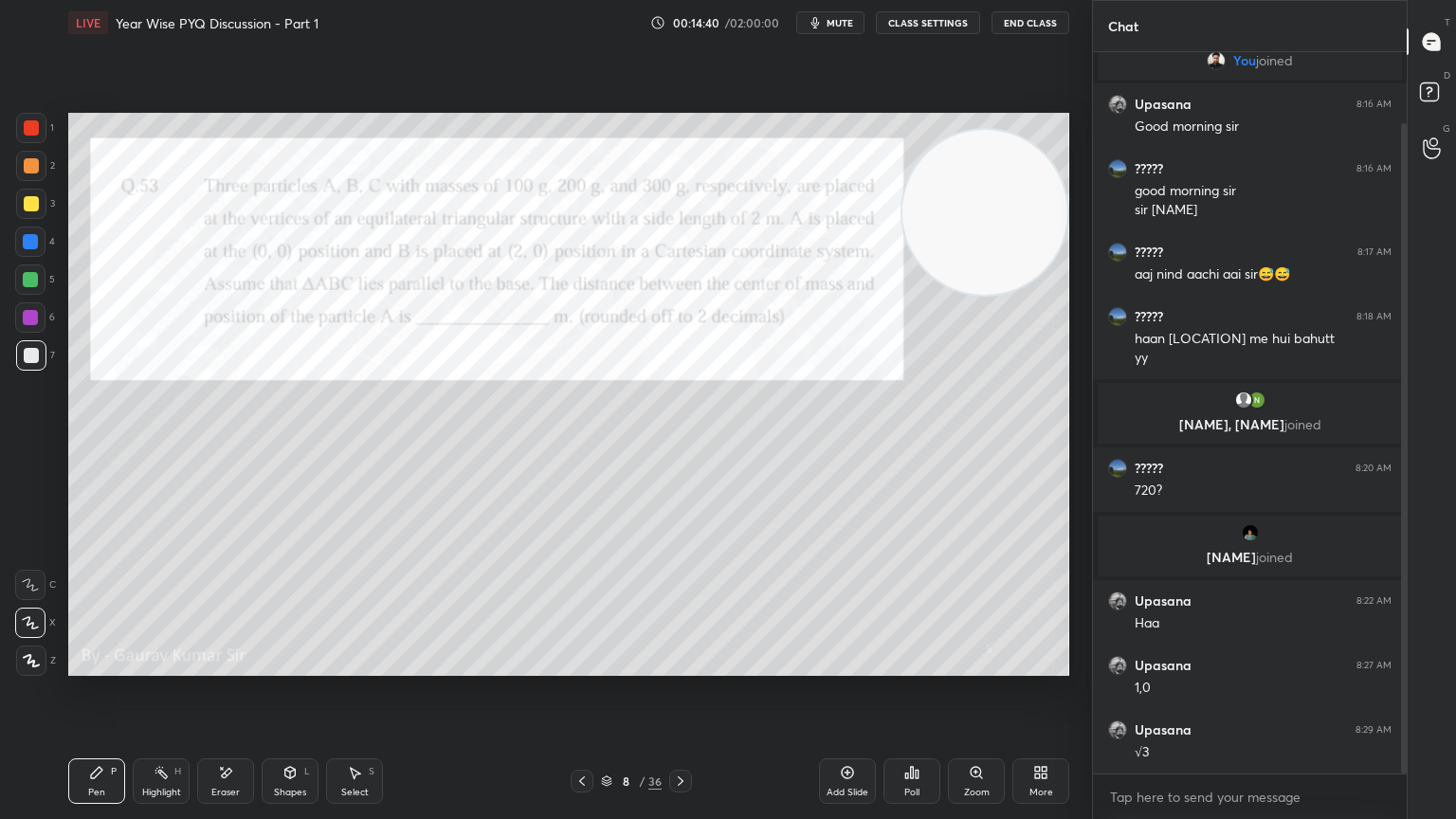 click 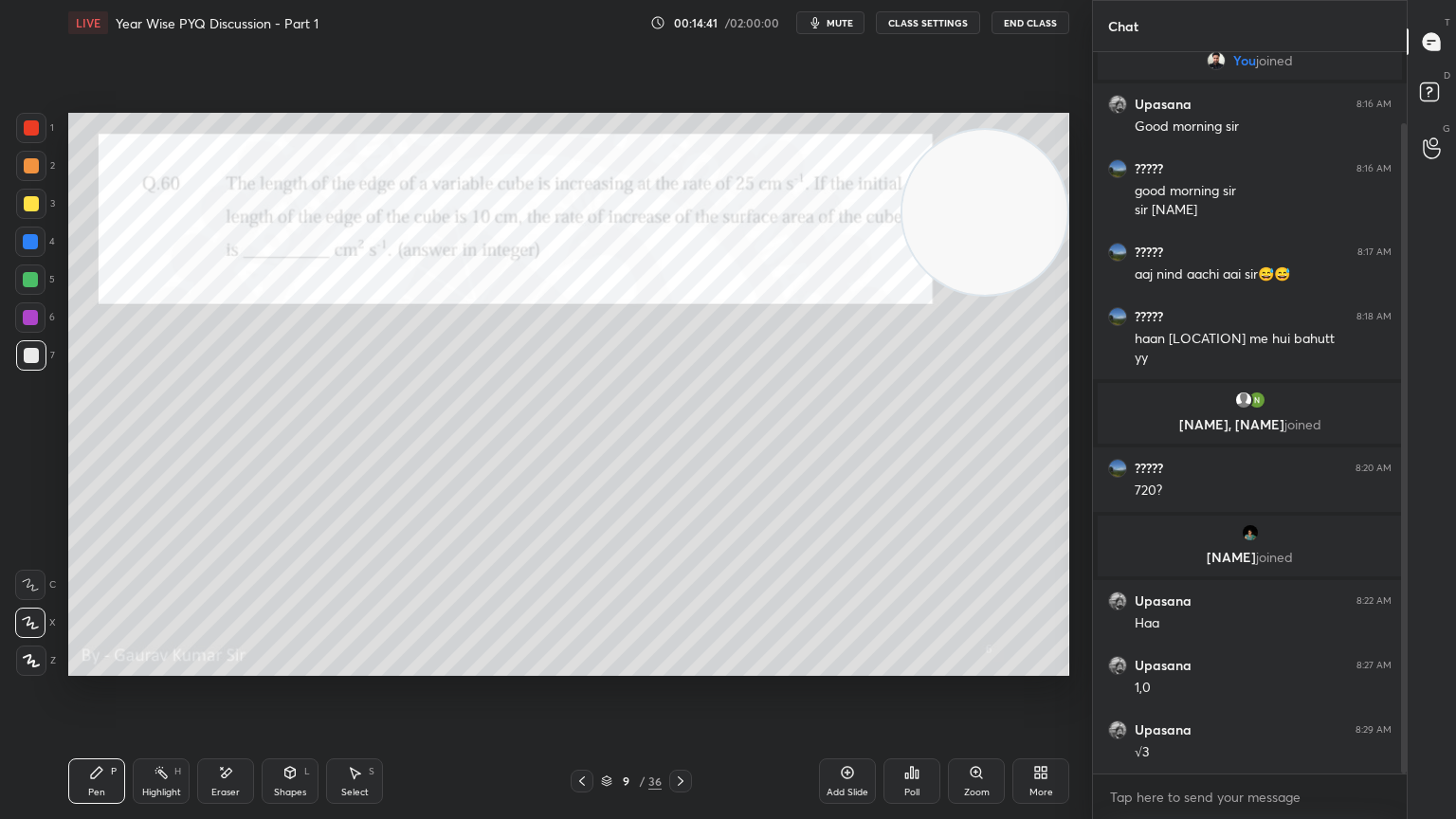 click 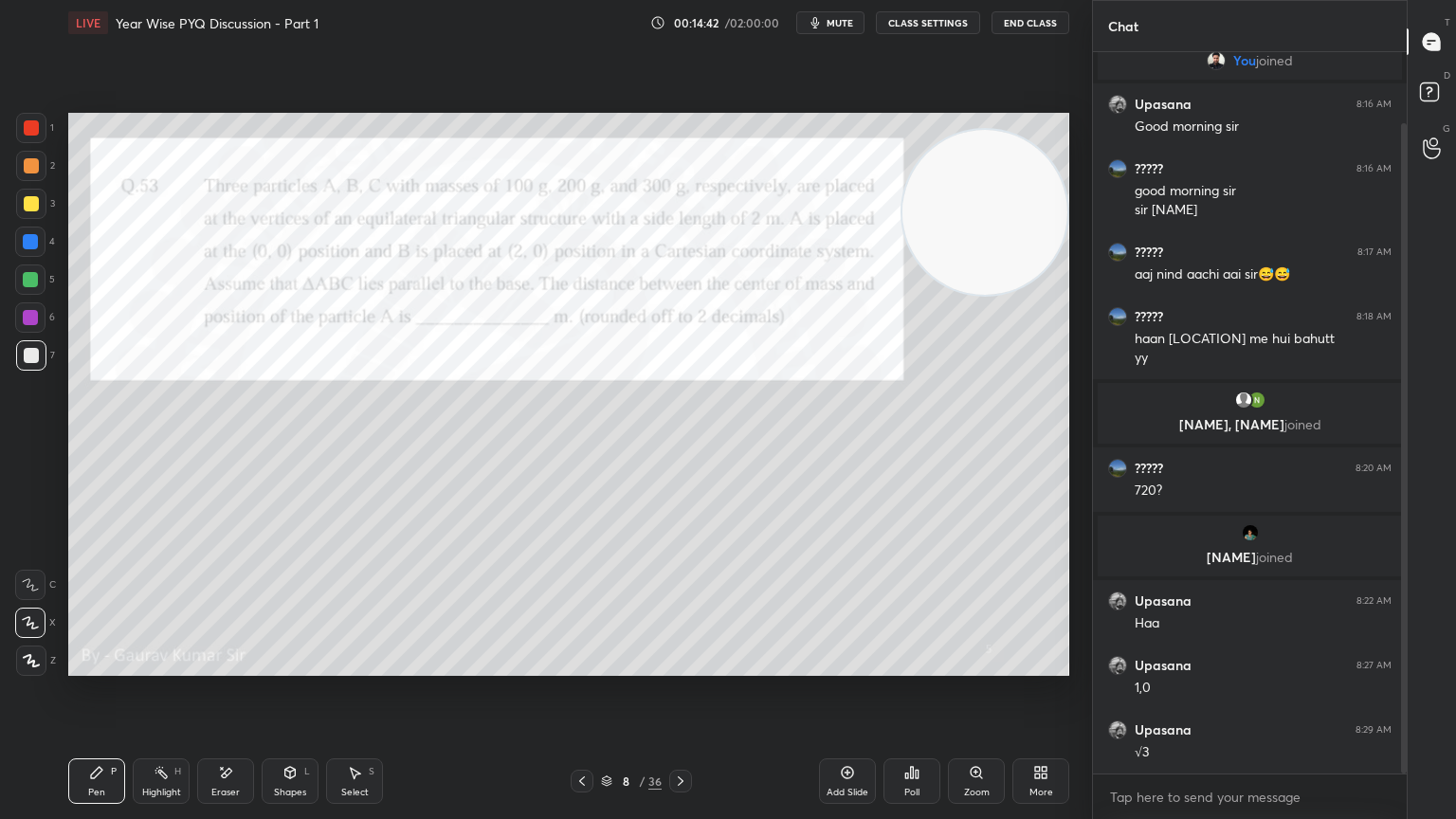 click on "Add Slide" at bounding box center [847, 781] 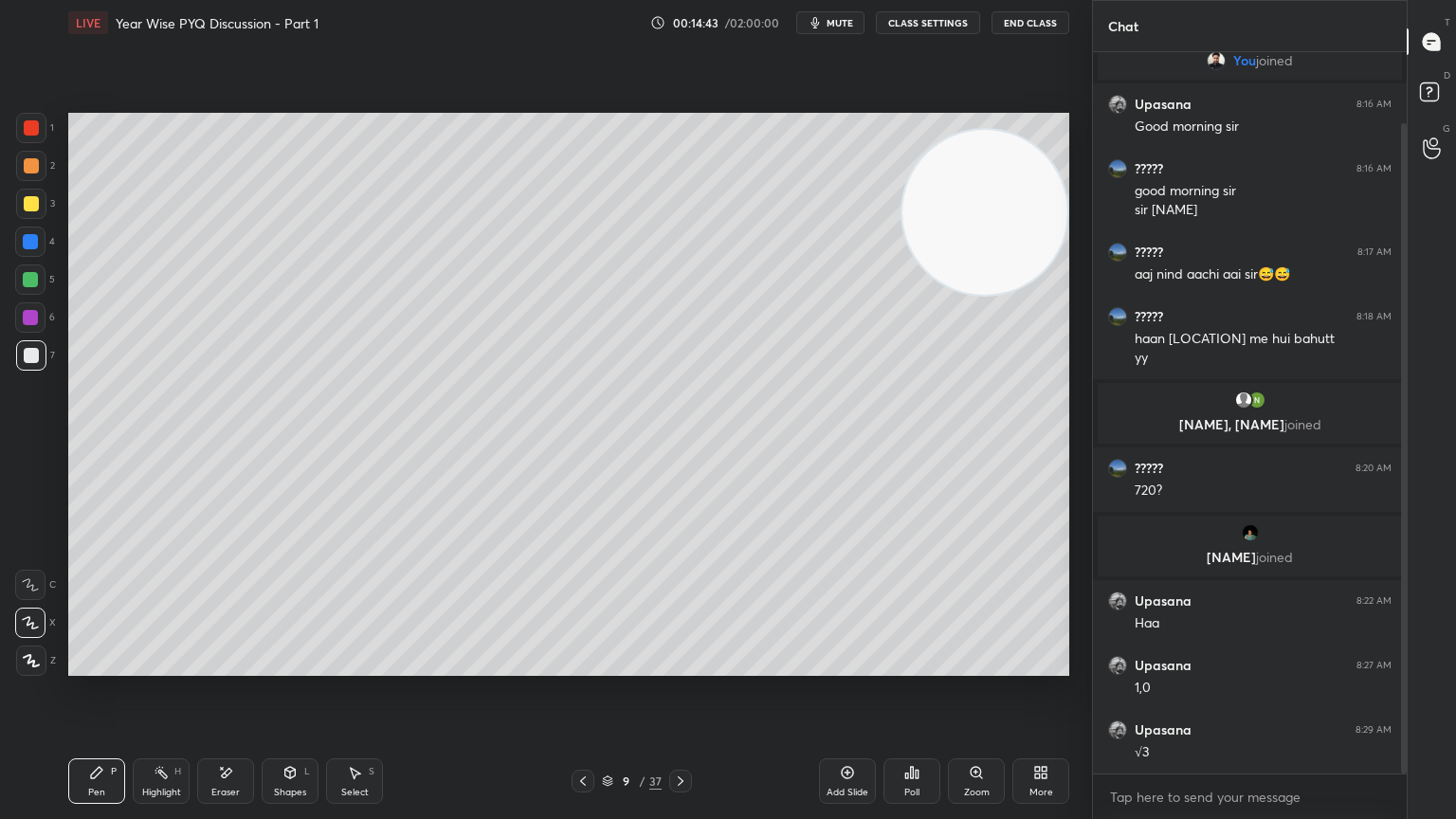 click at bounding box center (31, 166) 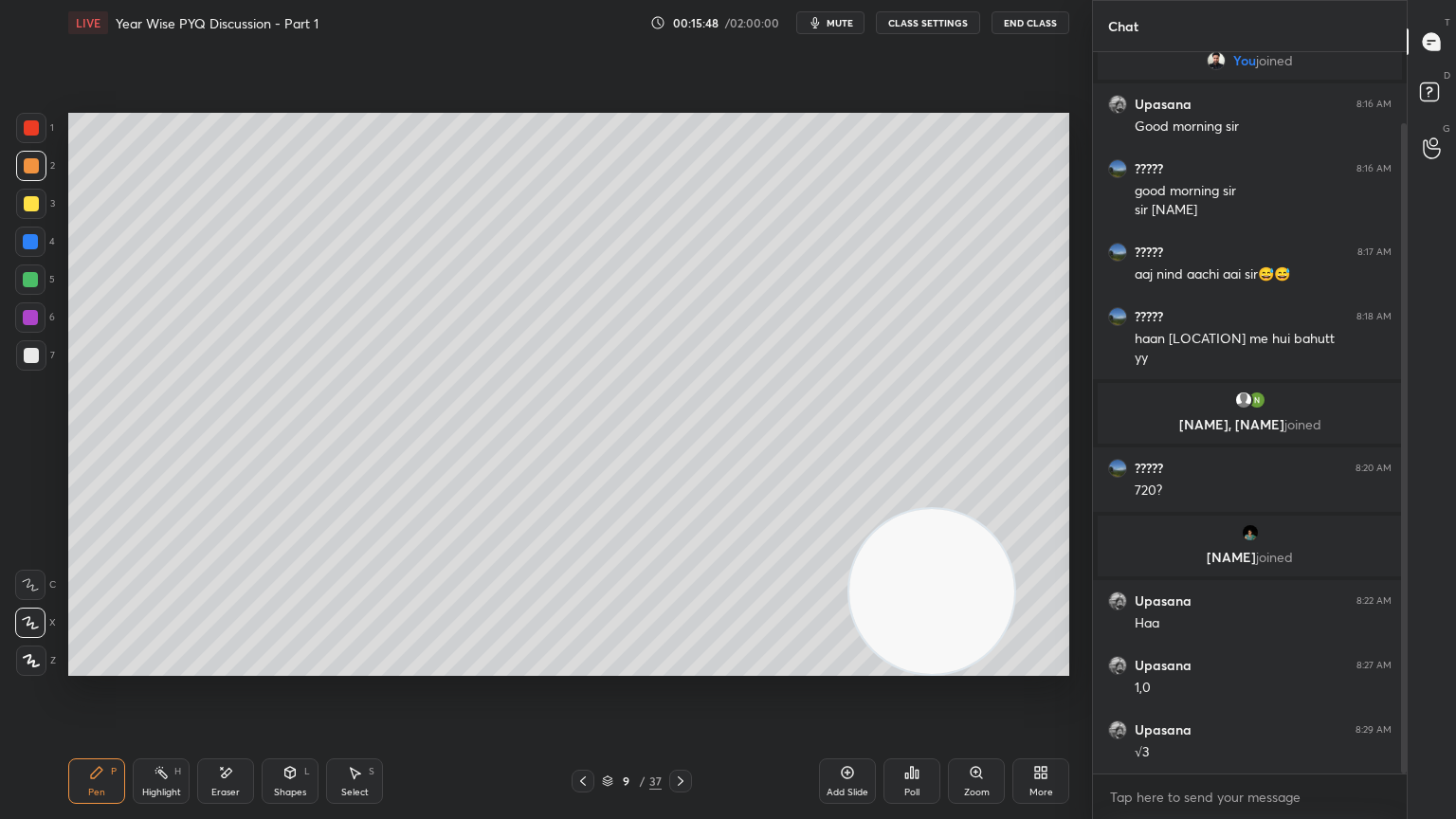 click at bounding box center (30, 280) 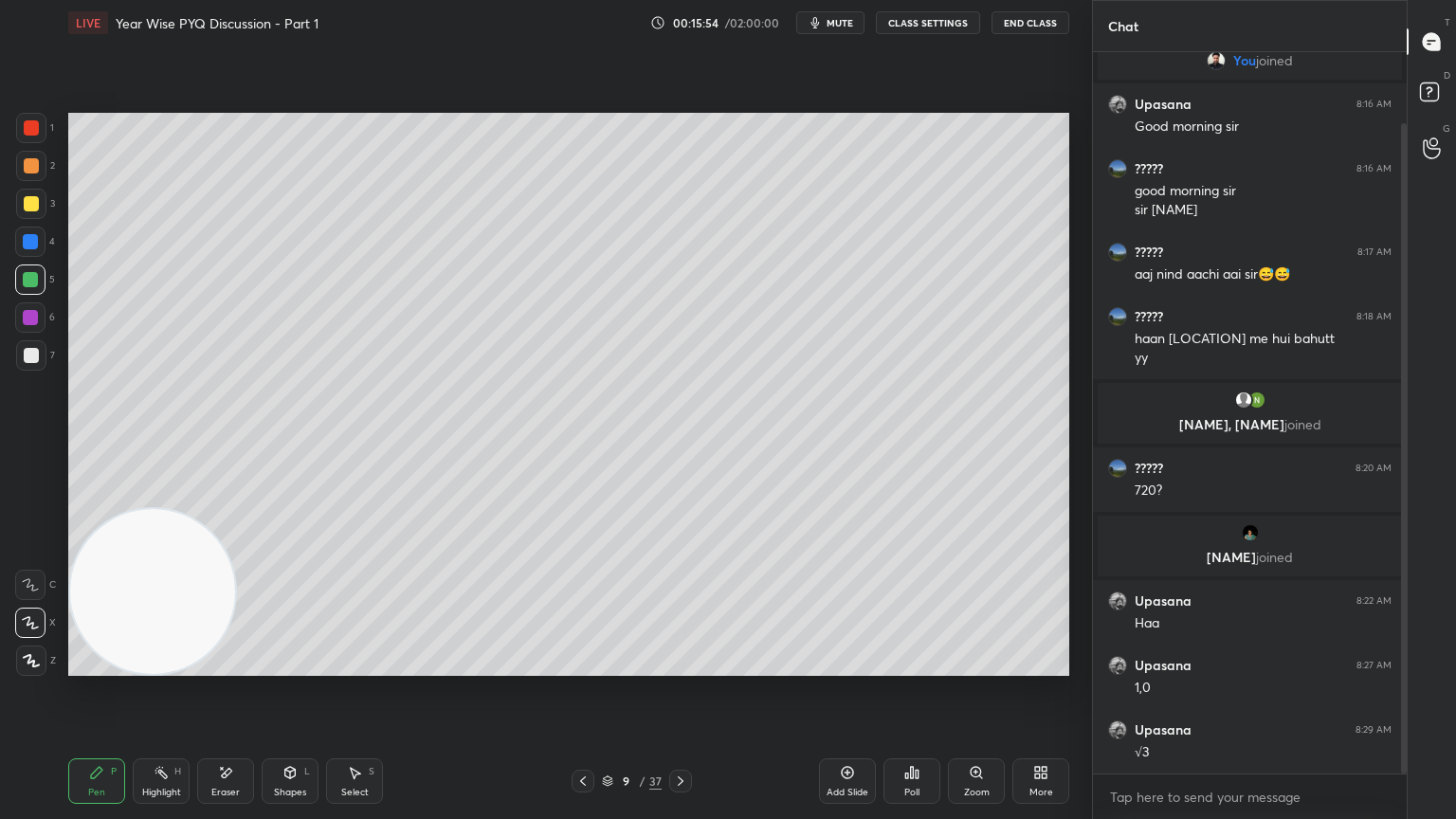 click 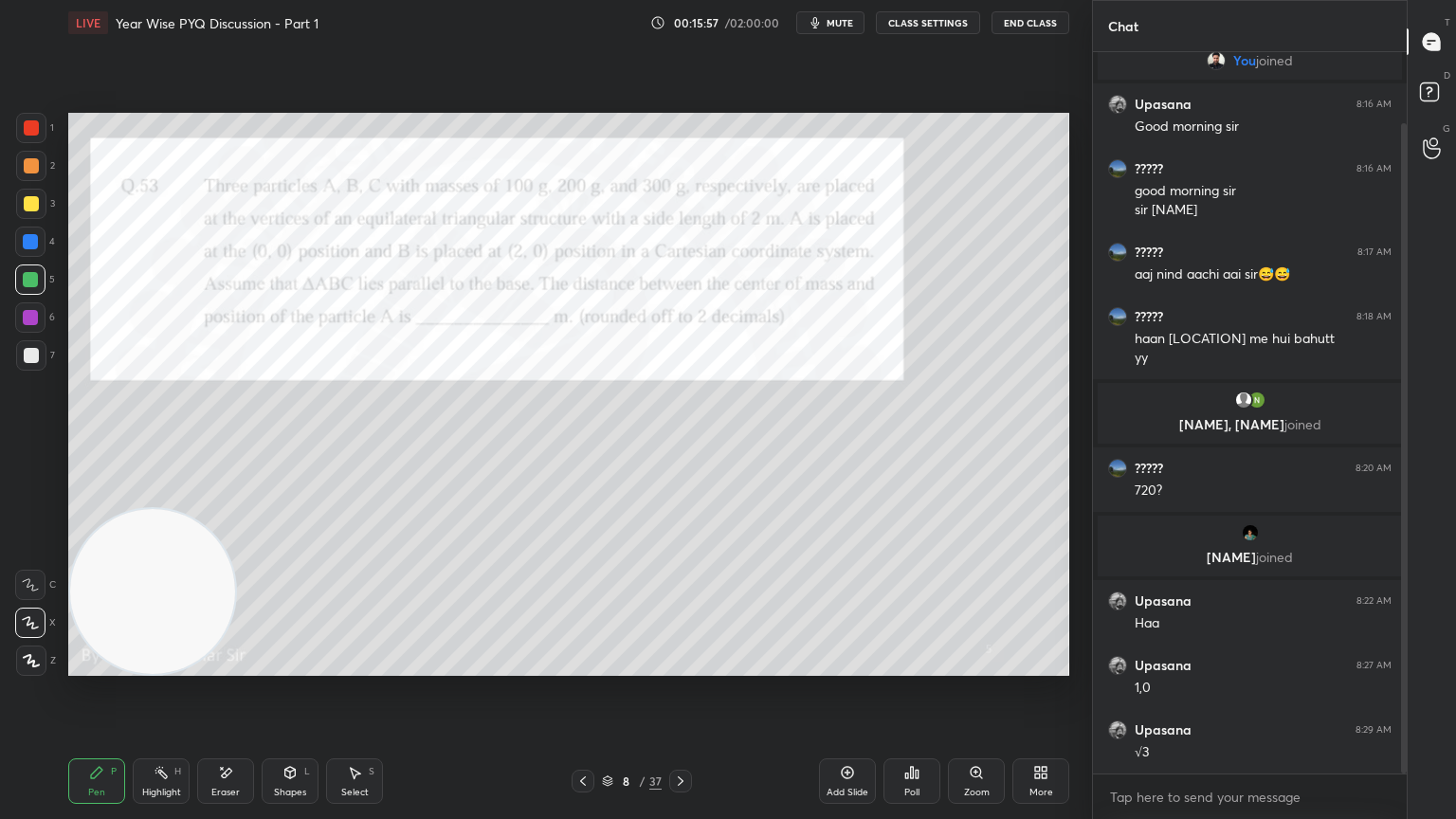 click 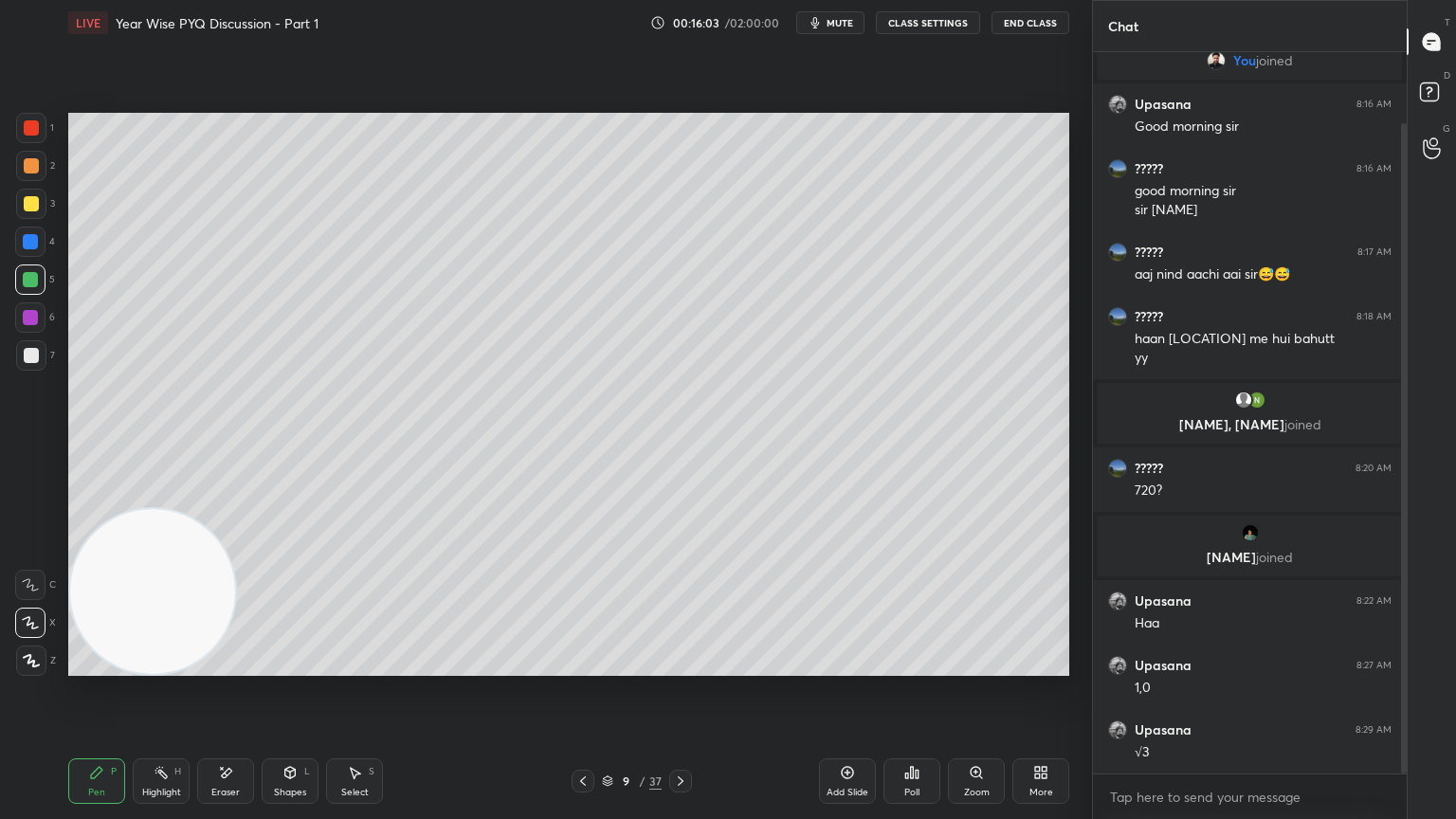 click 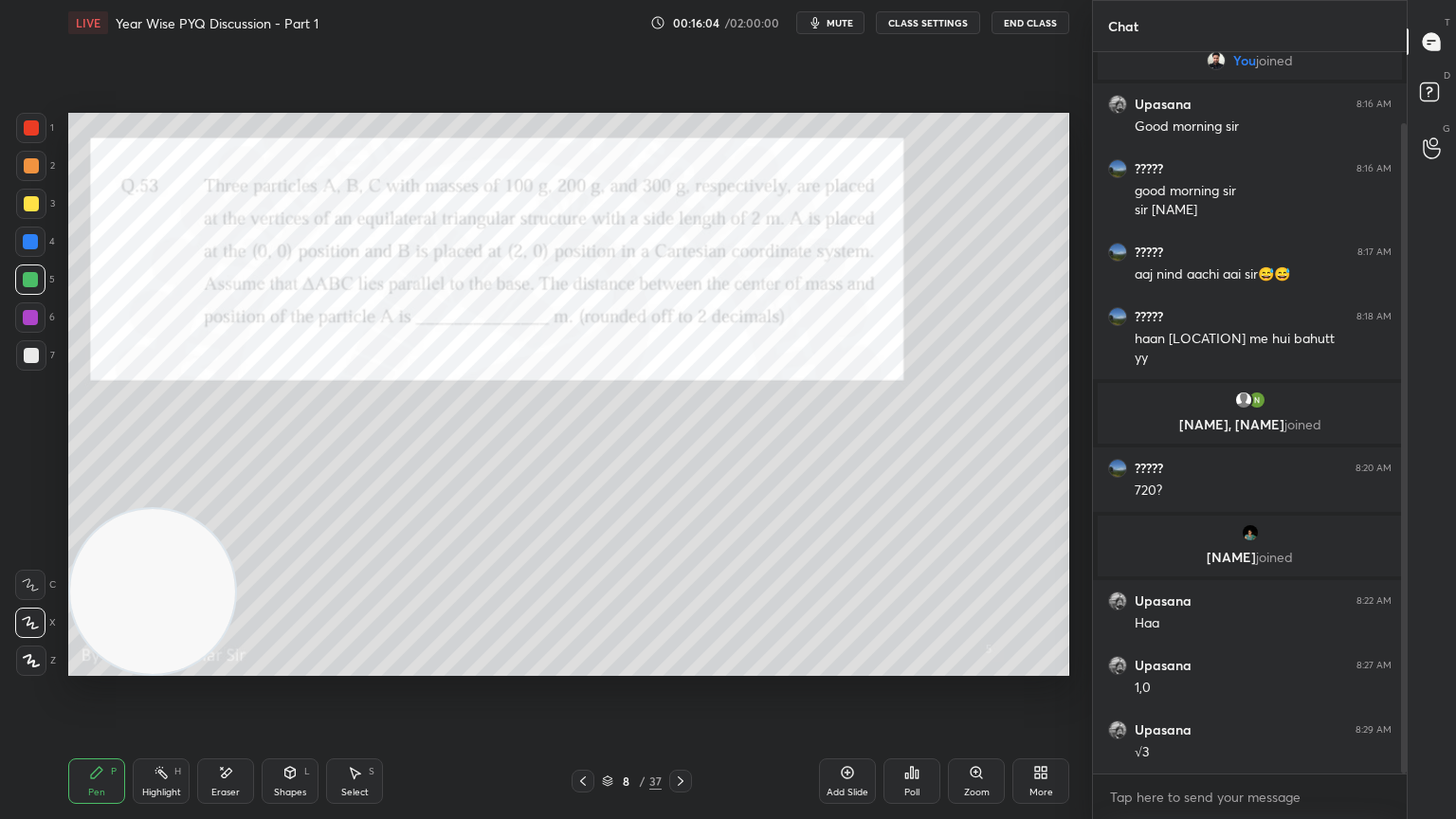 click 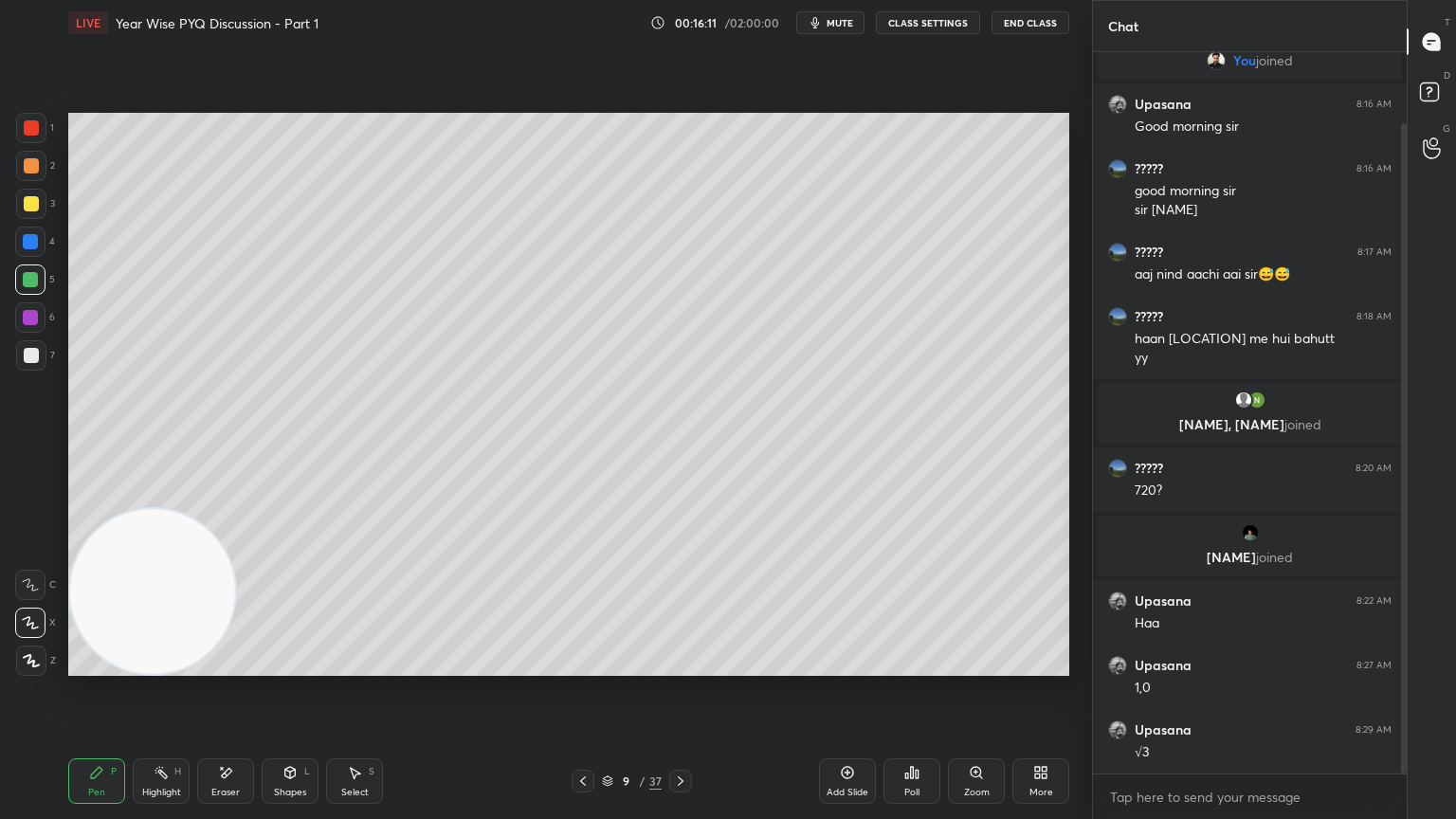 click 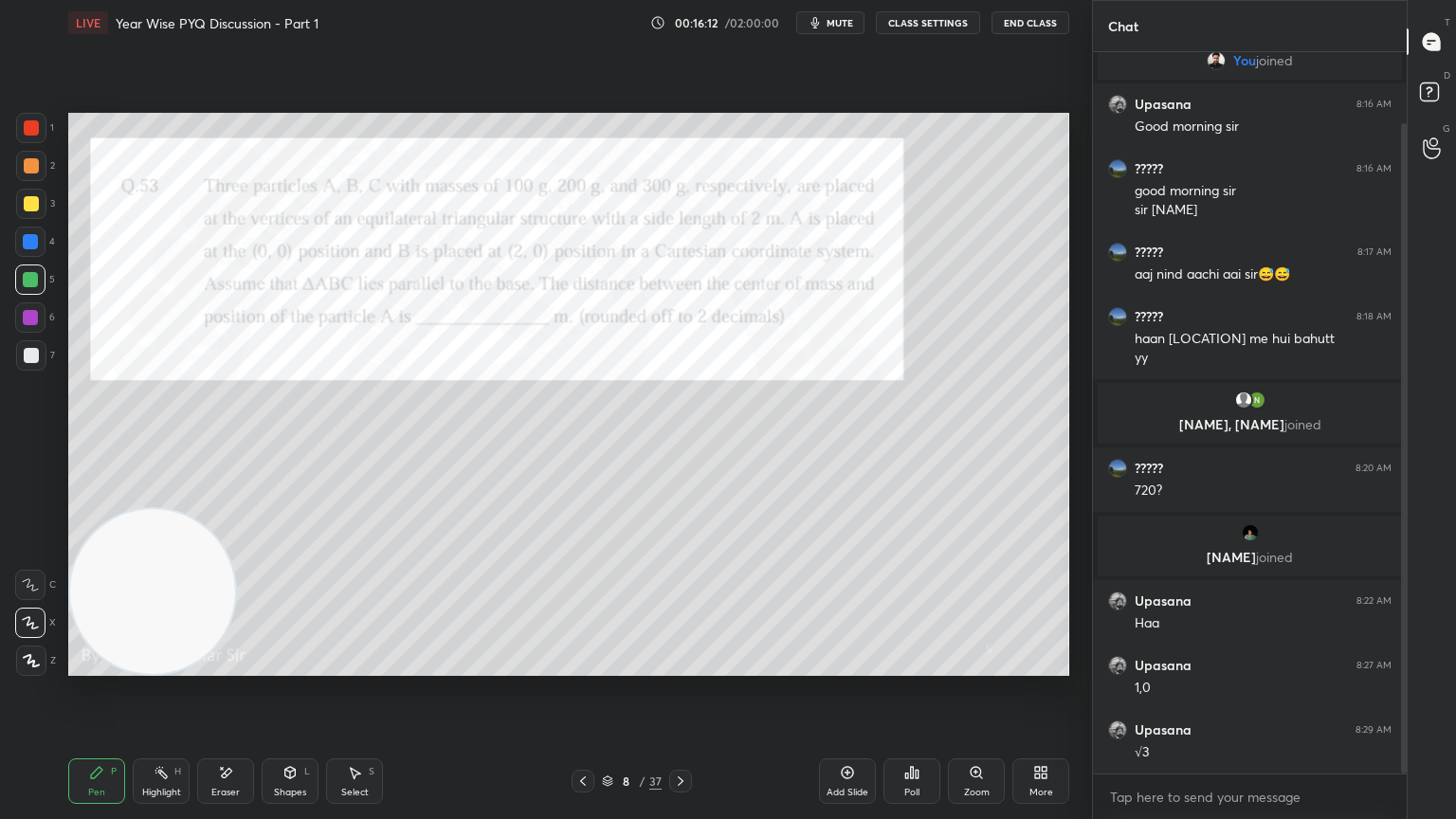 click 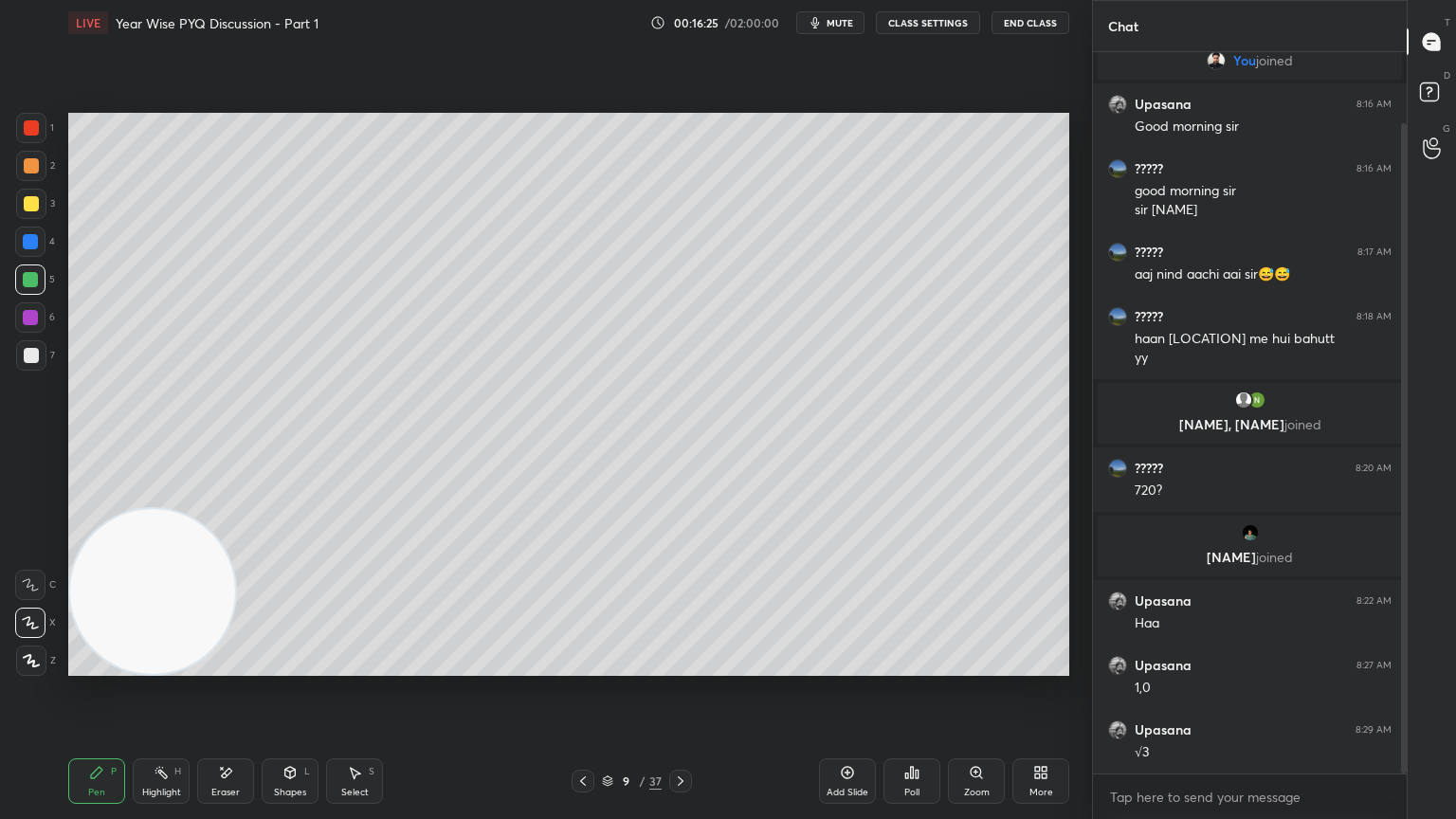 click 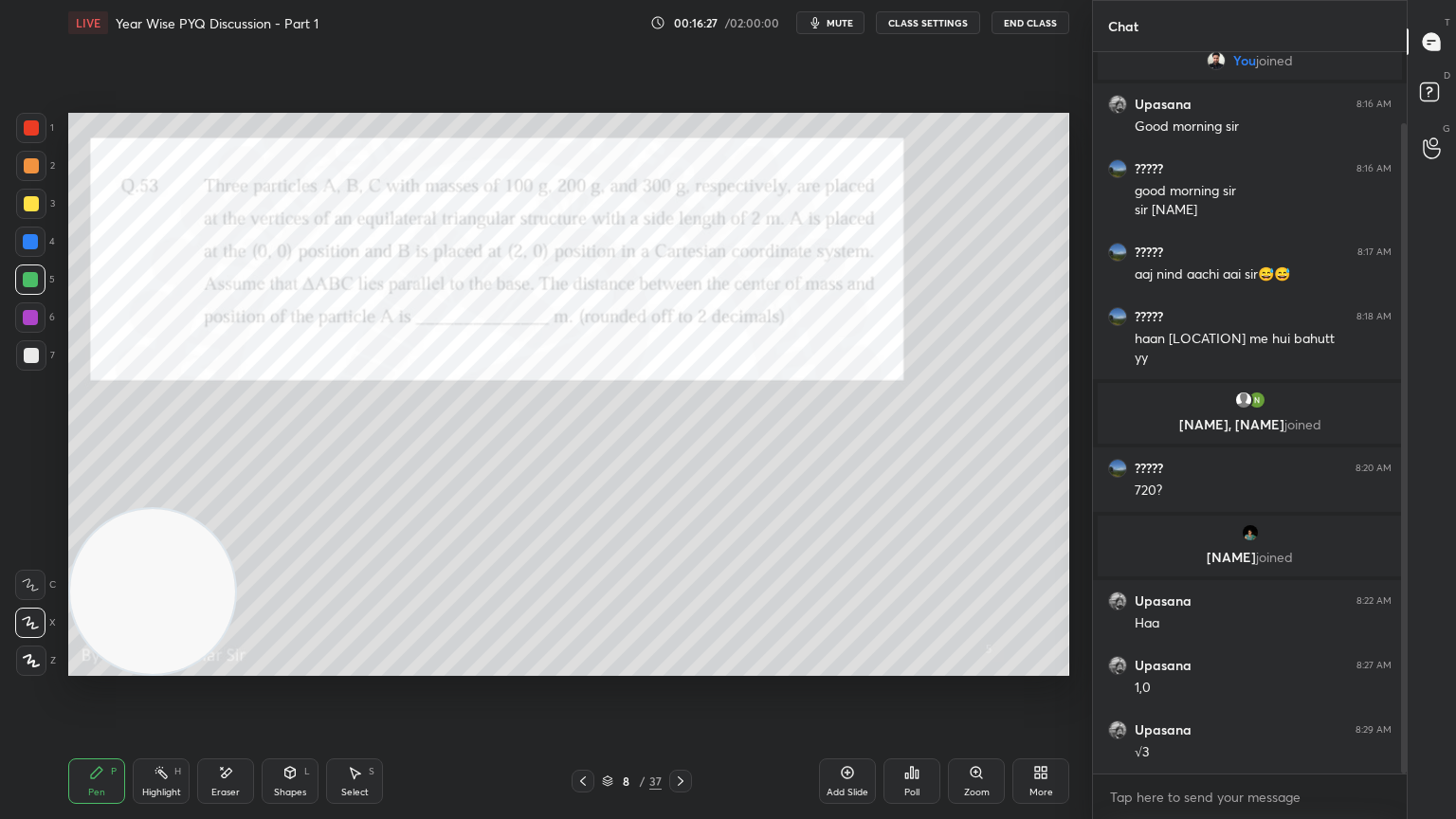 click 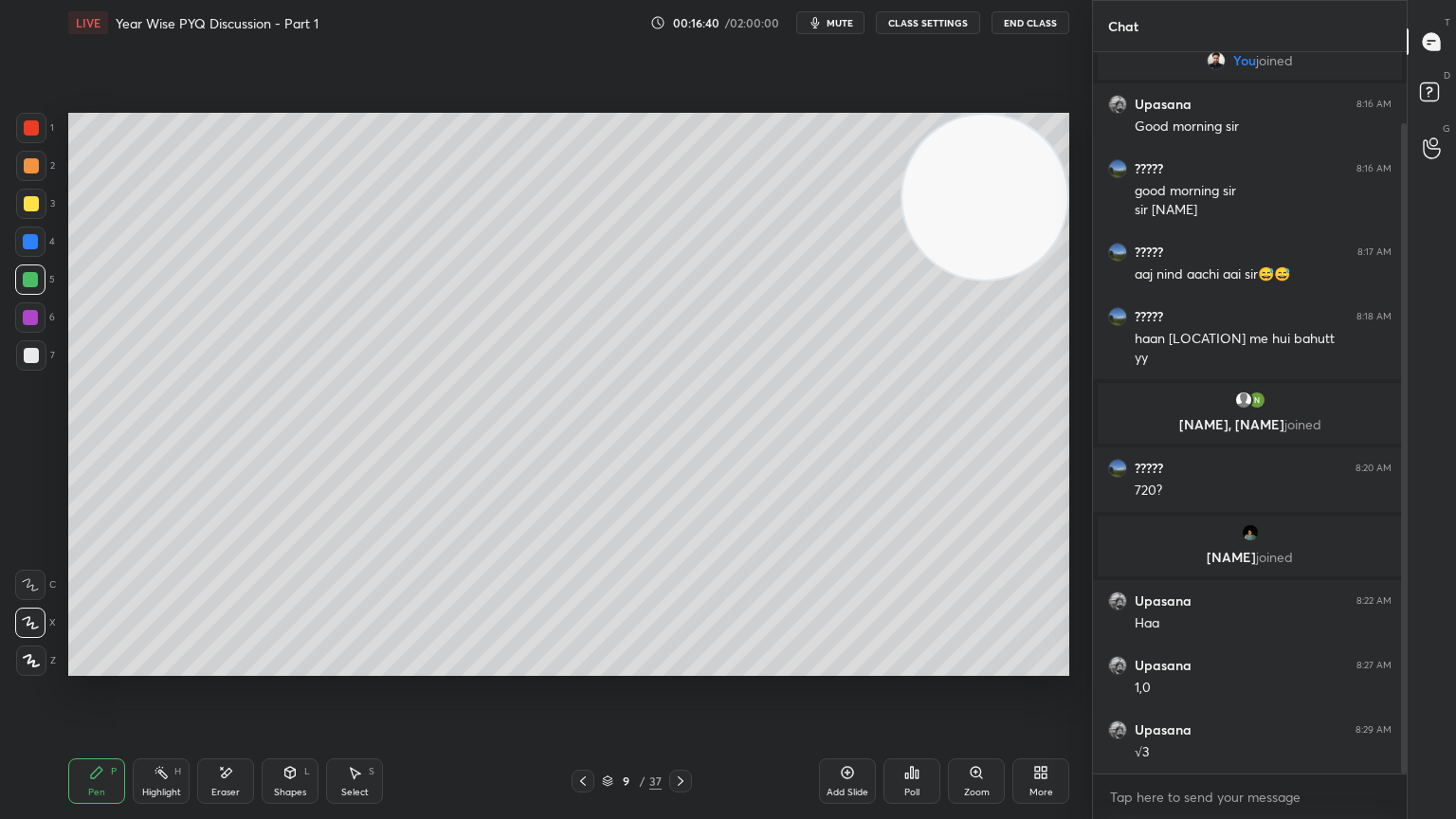 click at bounding box center [30, 318] 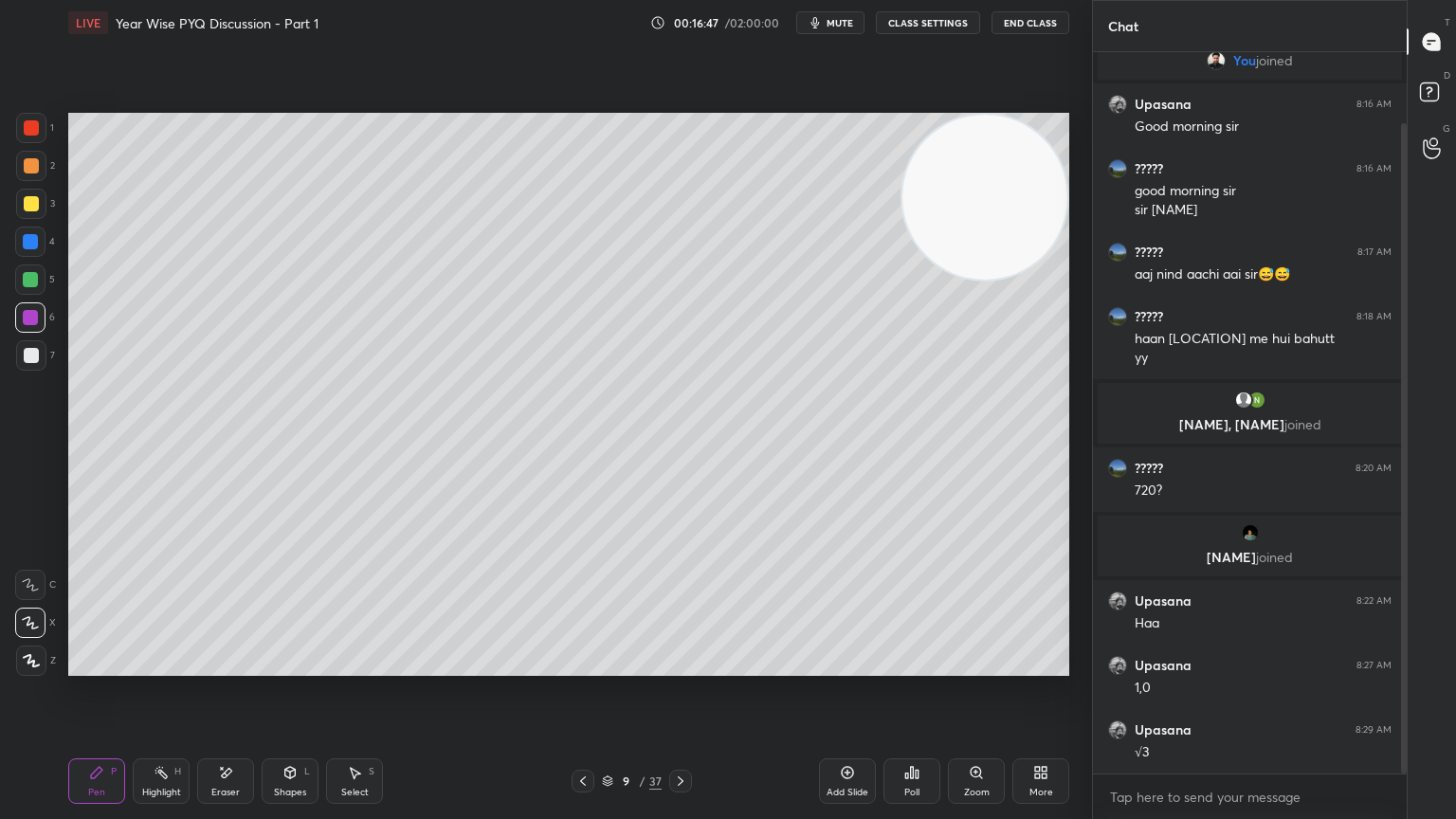 click at bounding box center (31, 355) 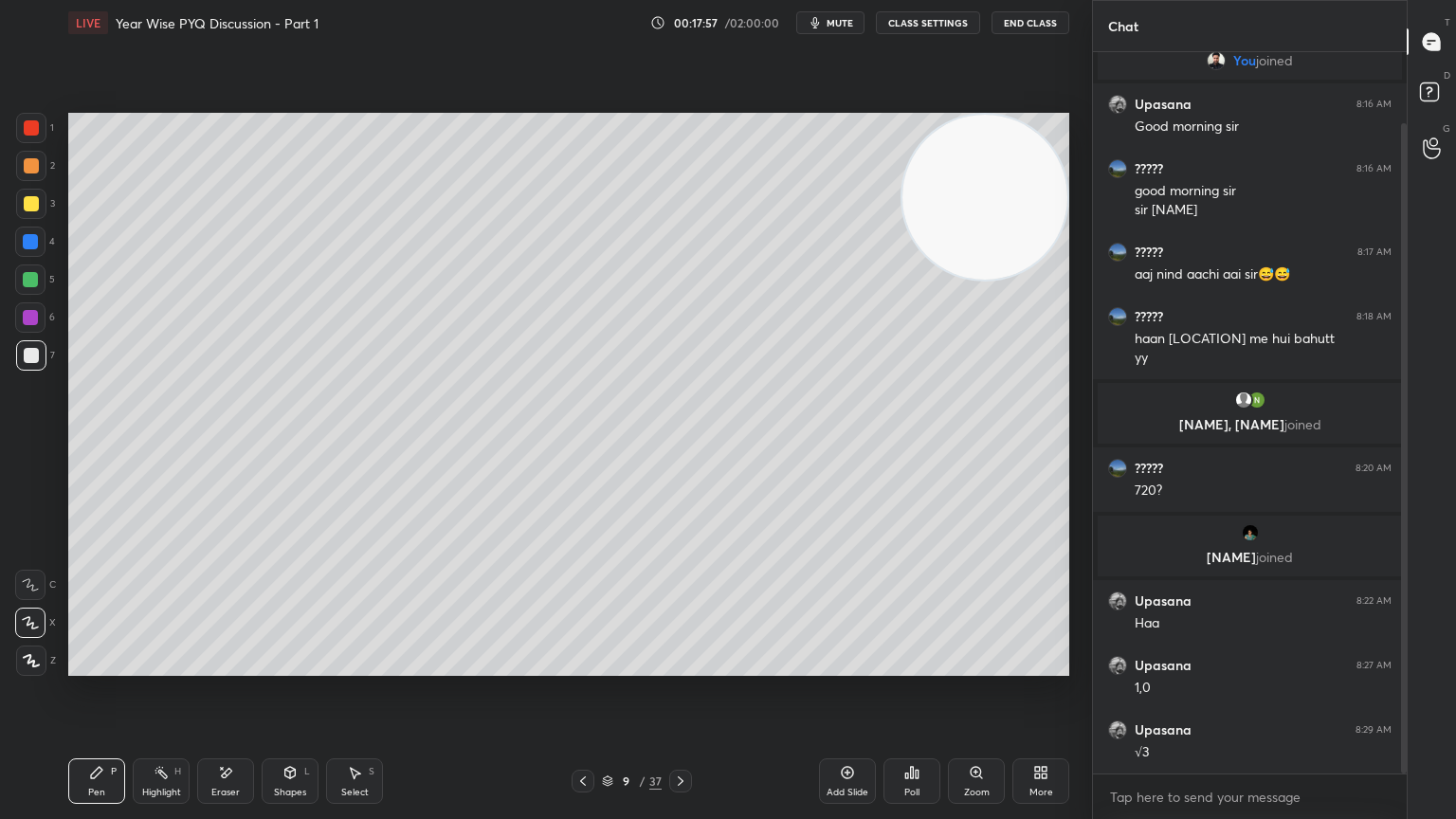 click at bounding box center (30, 318) 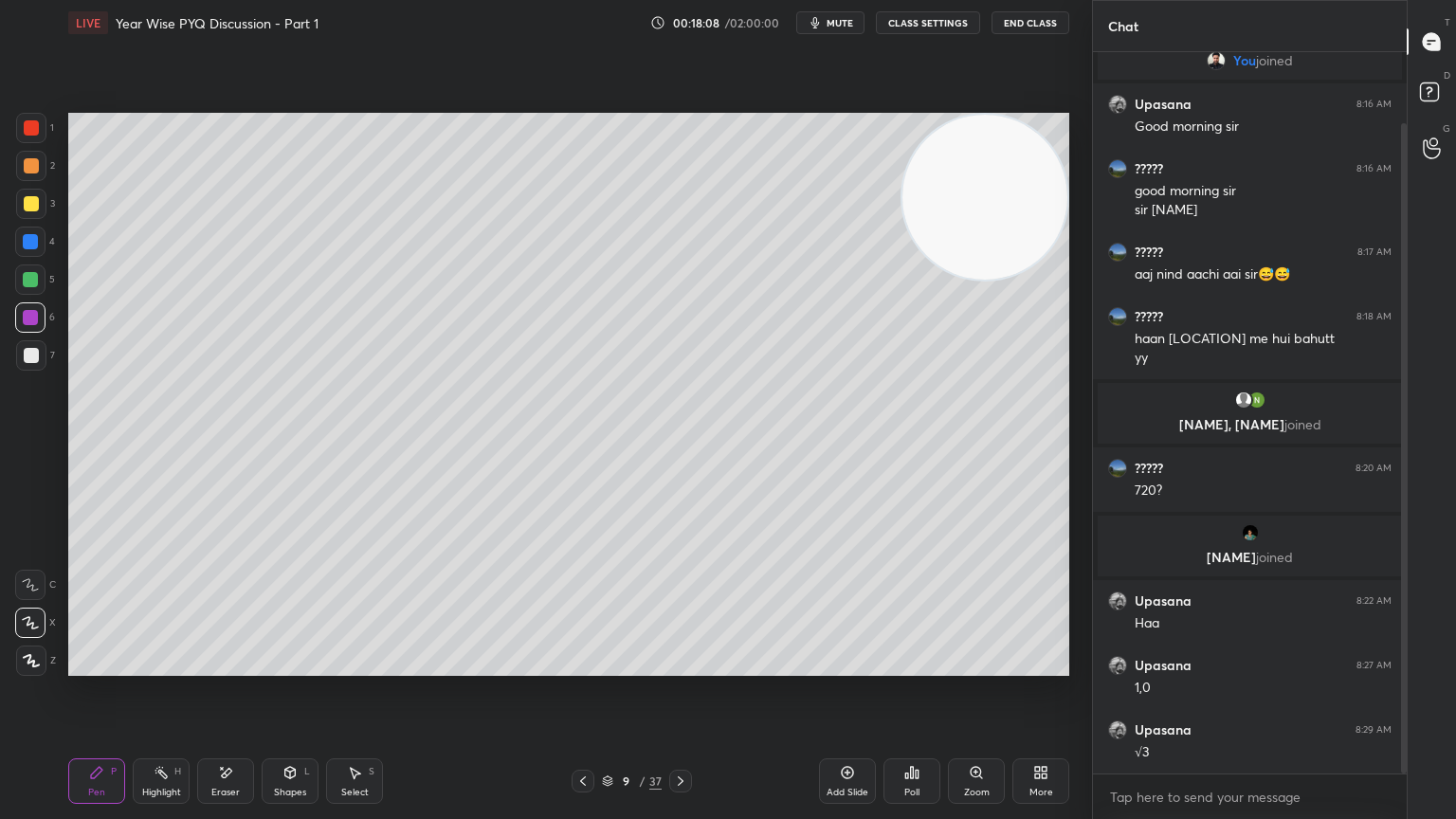 click on "Eraser" at bounding box center (226, 792) 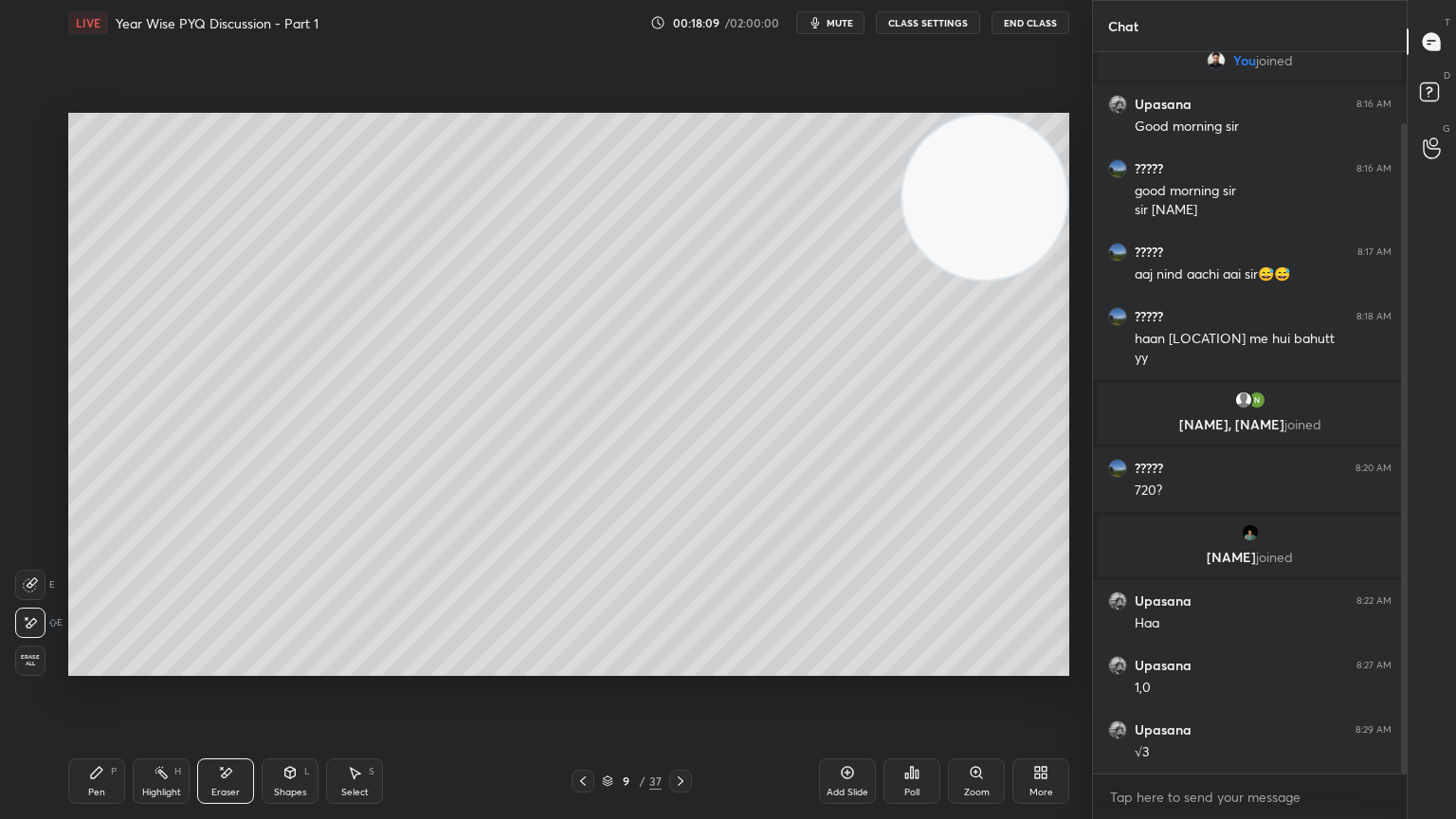 click on "Pen" at bounding box center (97, 792) 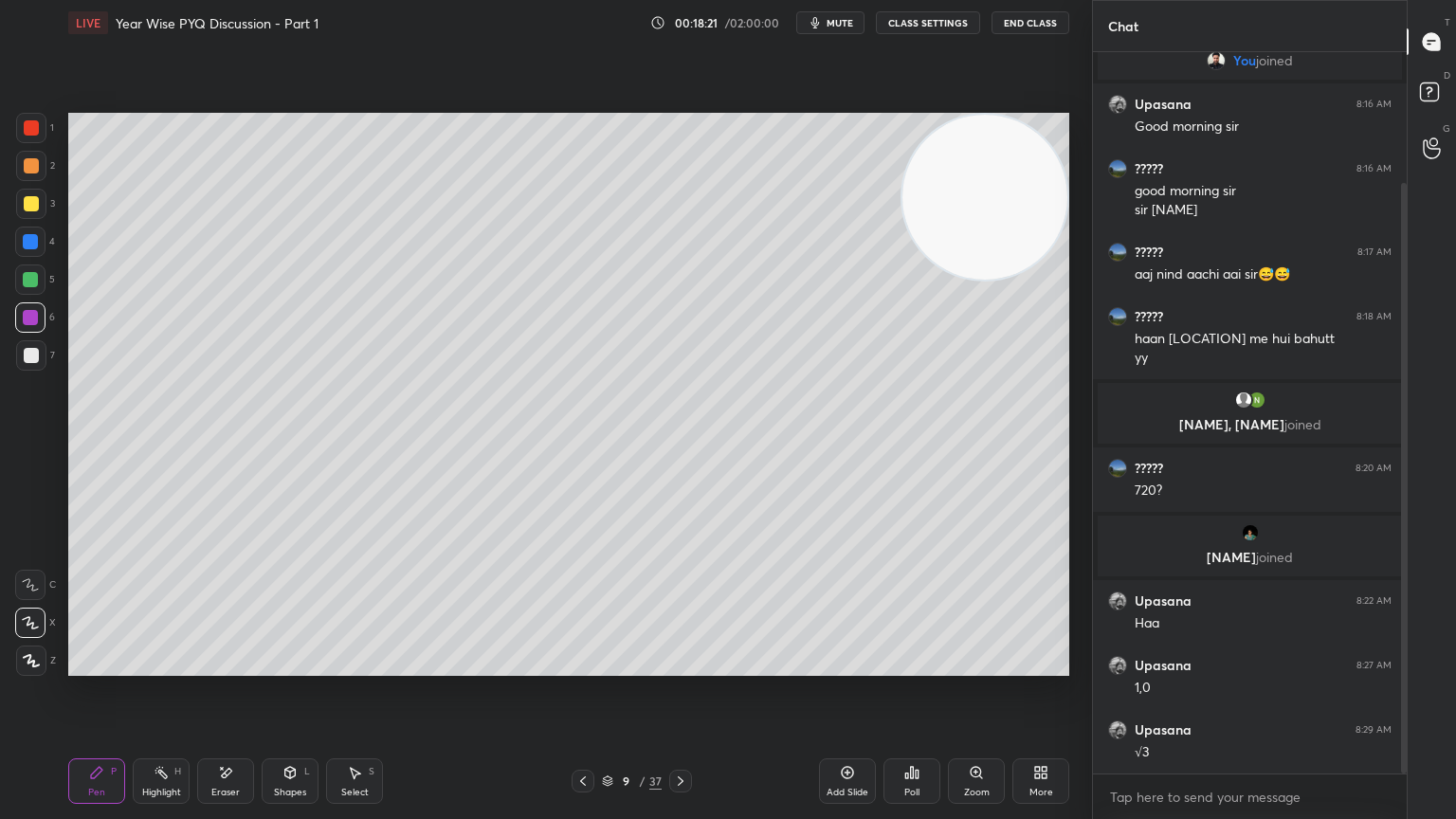 scroll, scrollTop: 159, scrollLeft: 0, axis: vertical 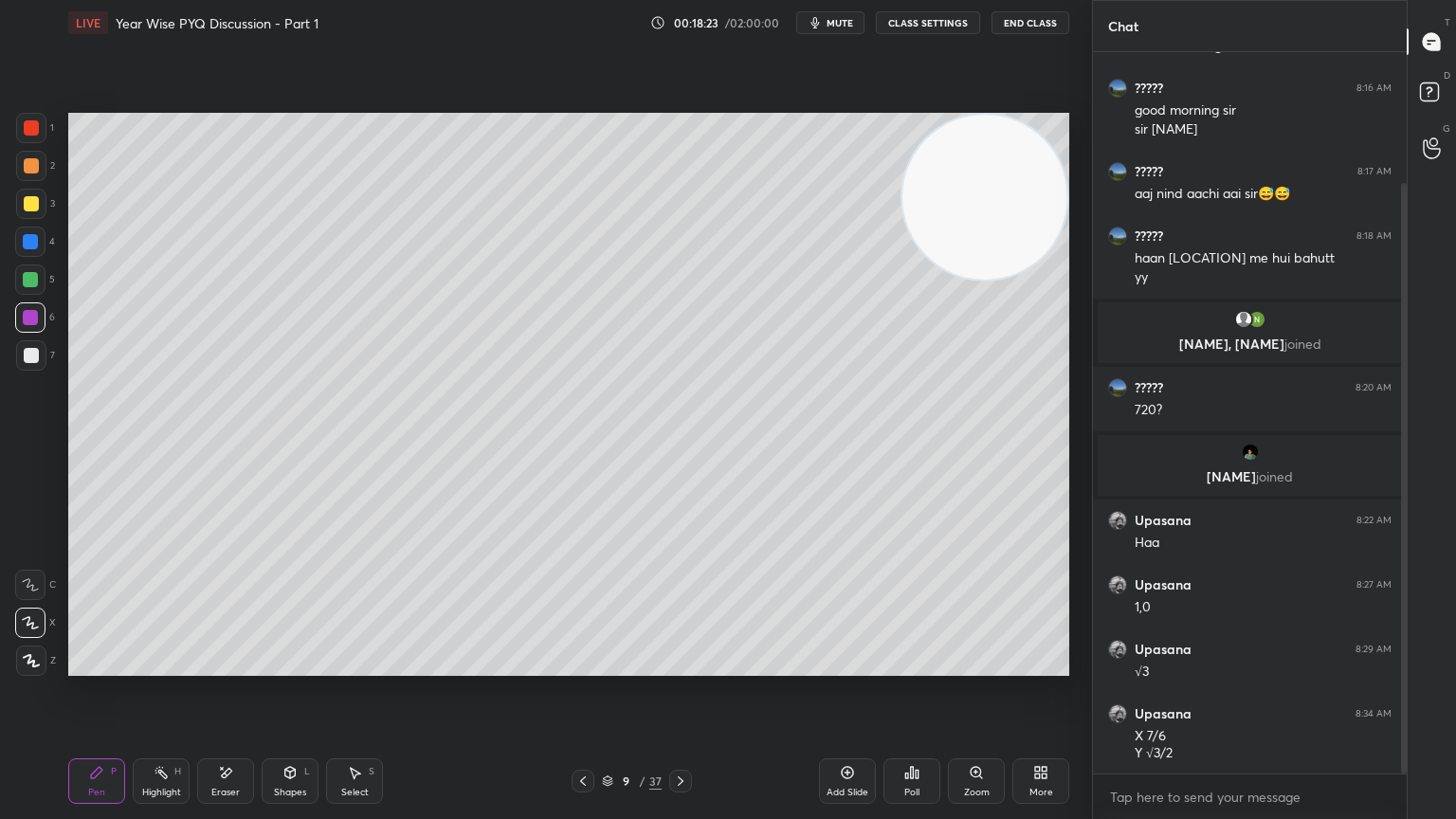 click on "Eraser" at bounding box center [226, 792] 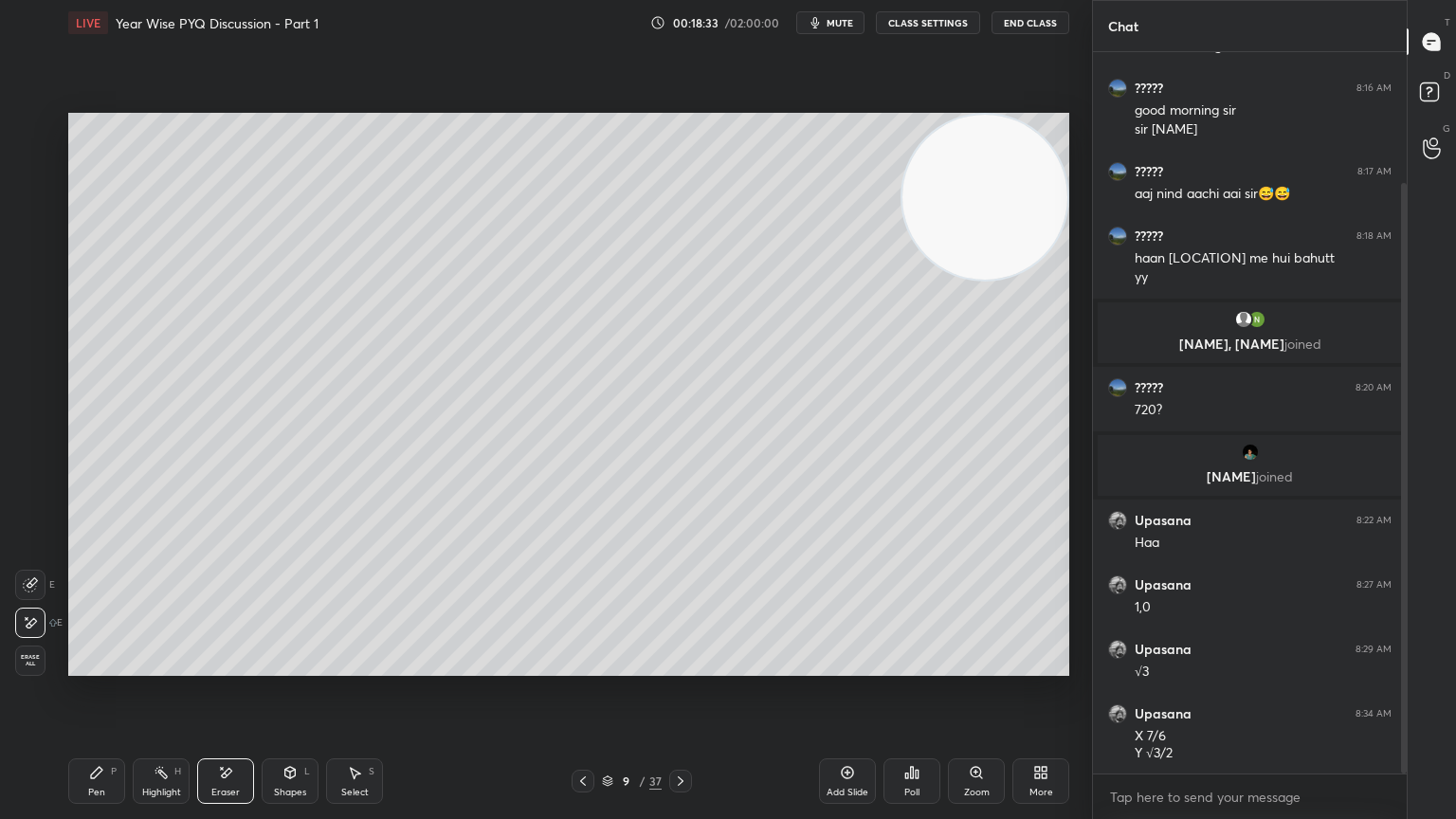click on "Pen P" at bounding box center [97, 781] 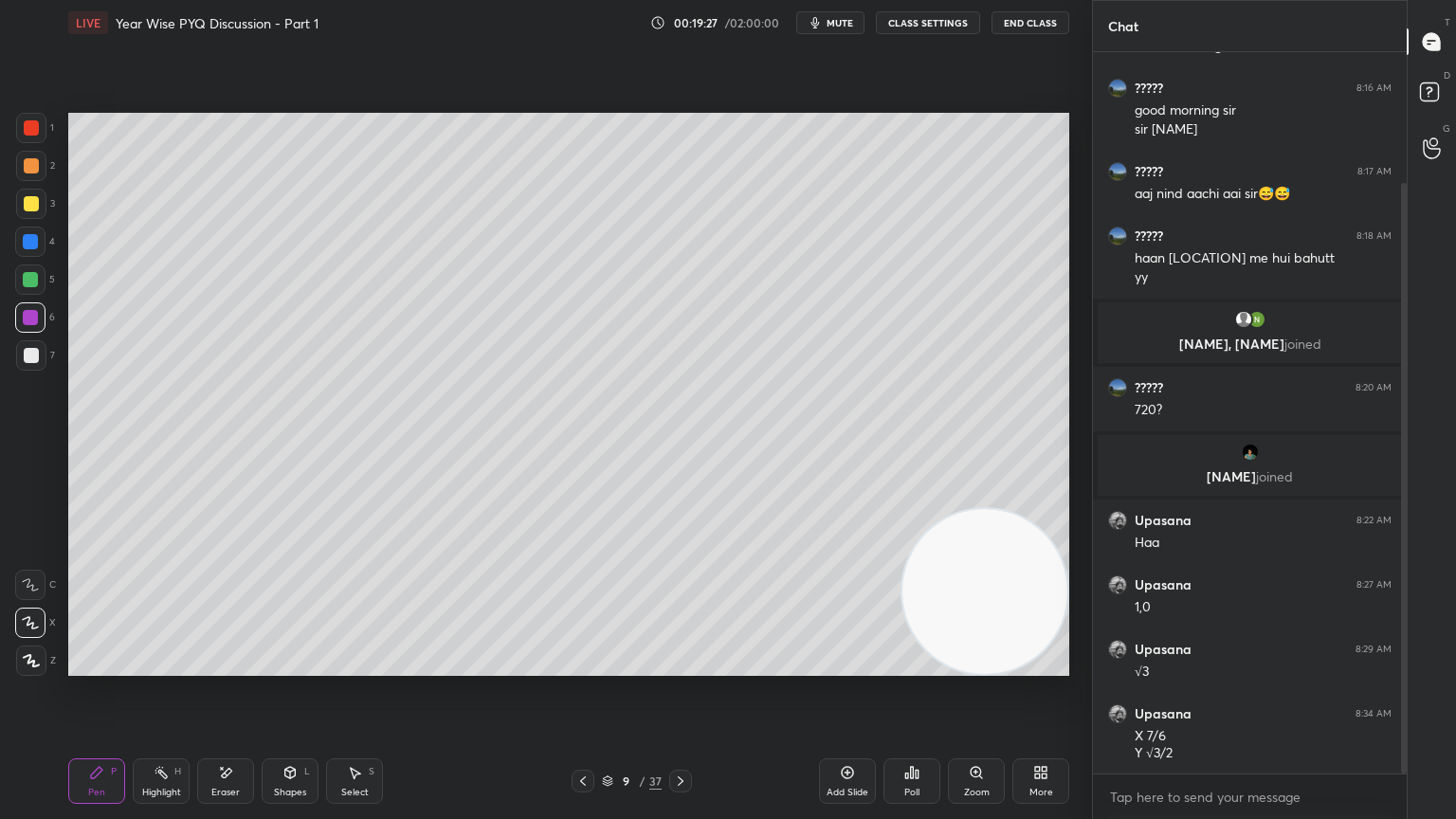 click 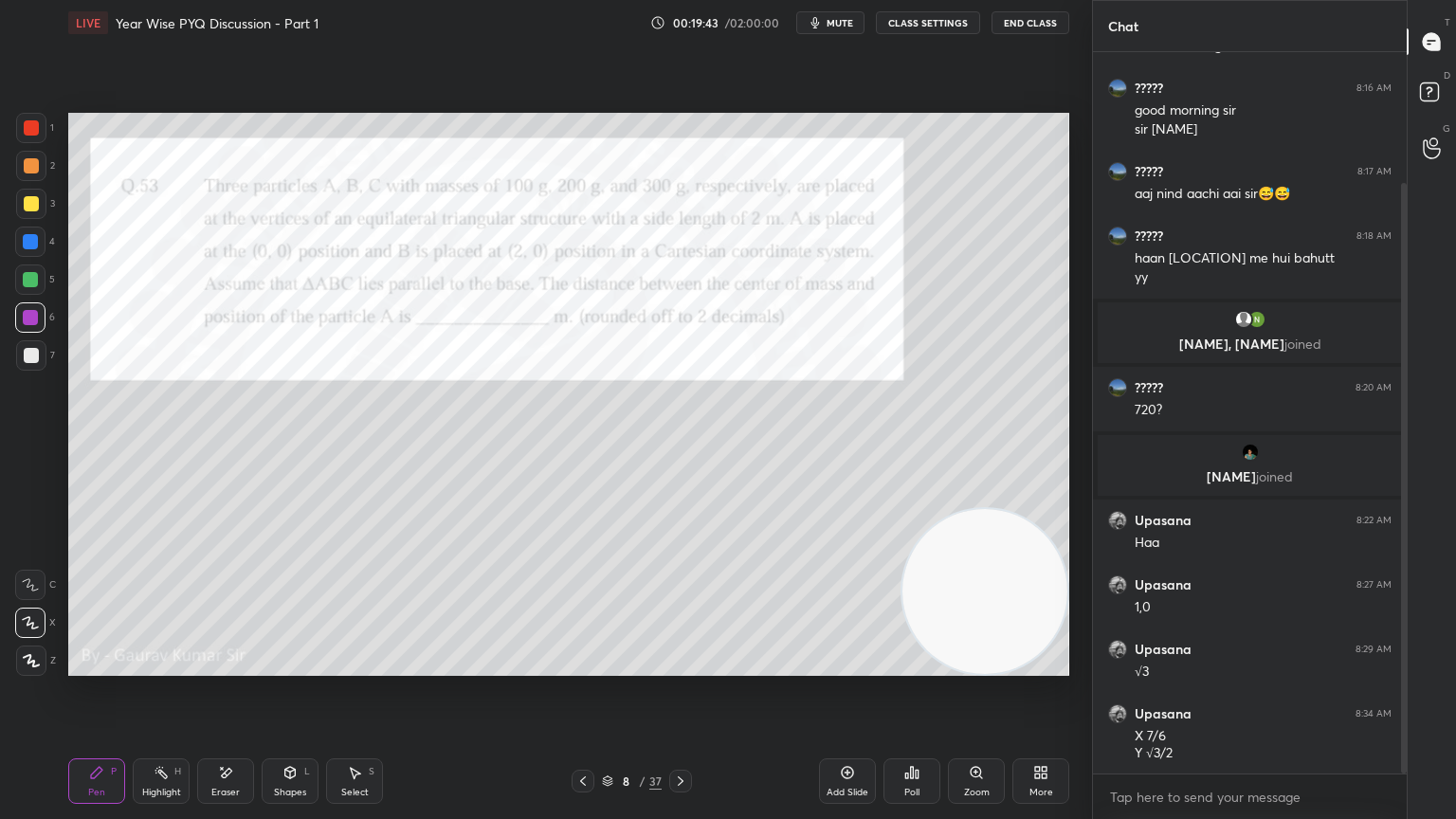 click 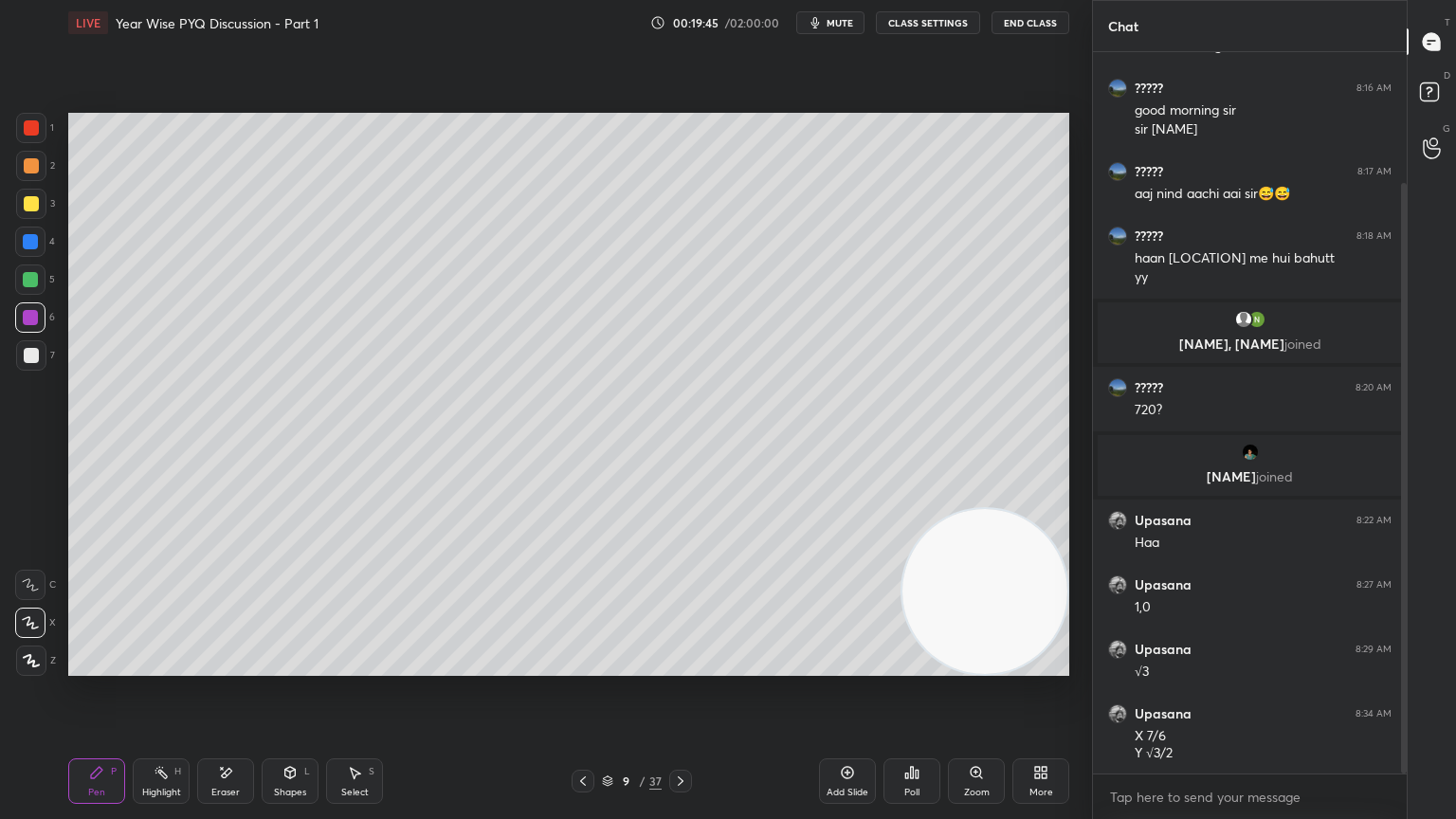 click 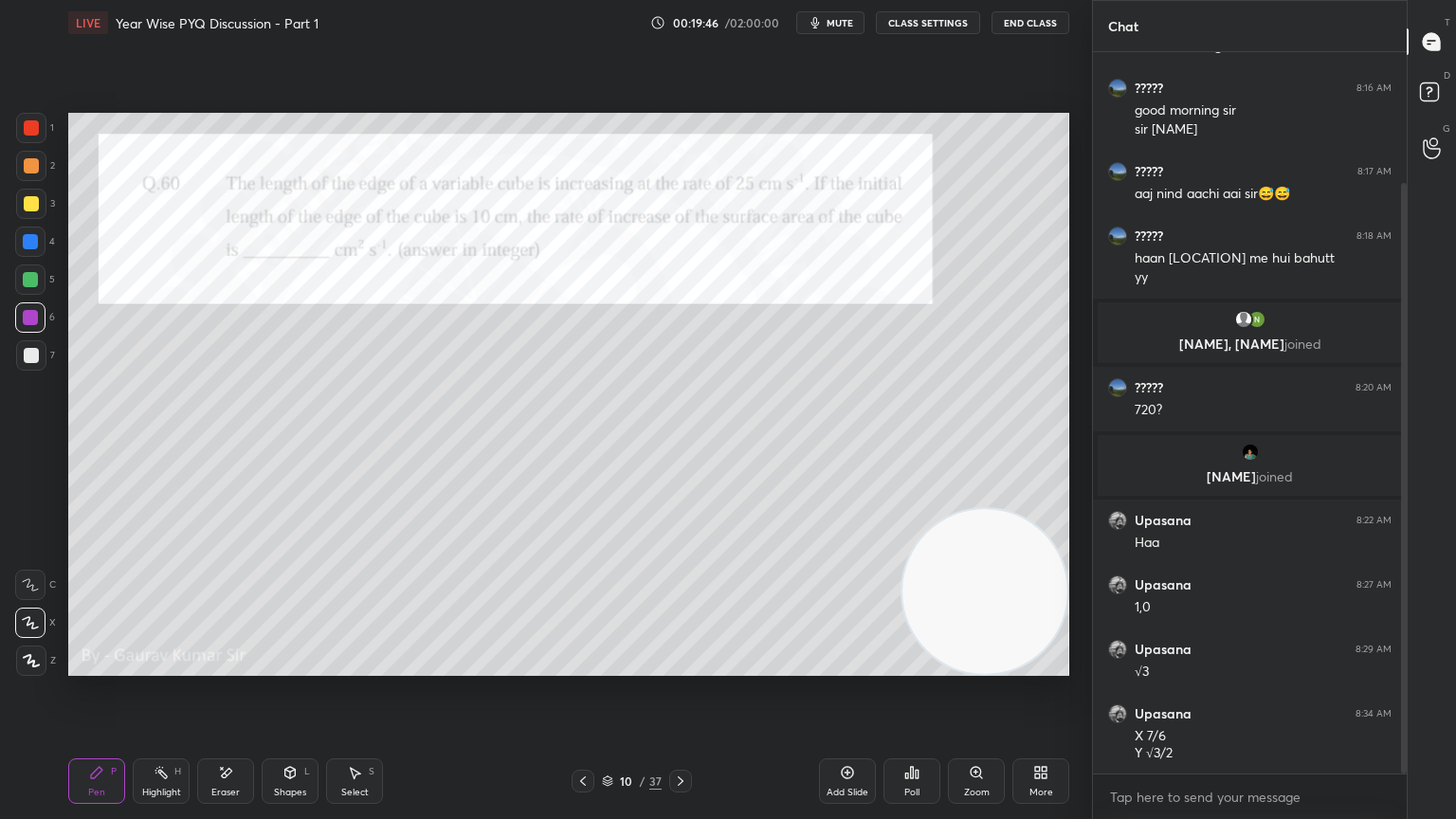 click 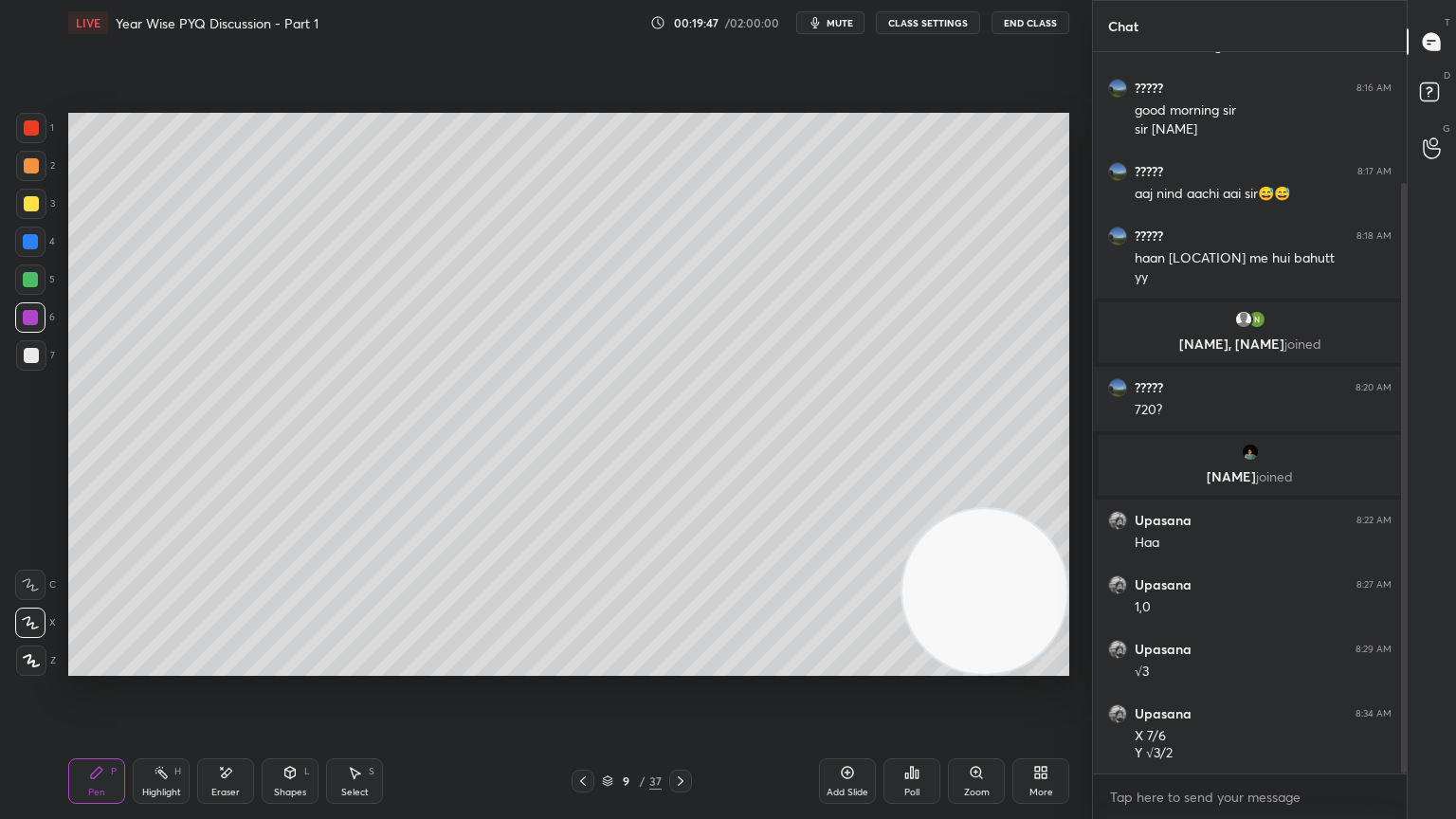 click on "Add Slide" at bounding box center [847, 781] 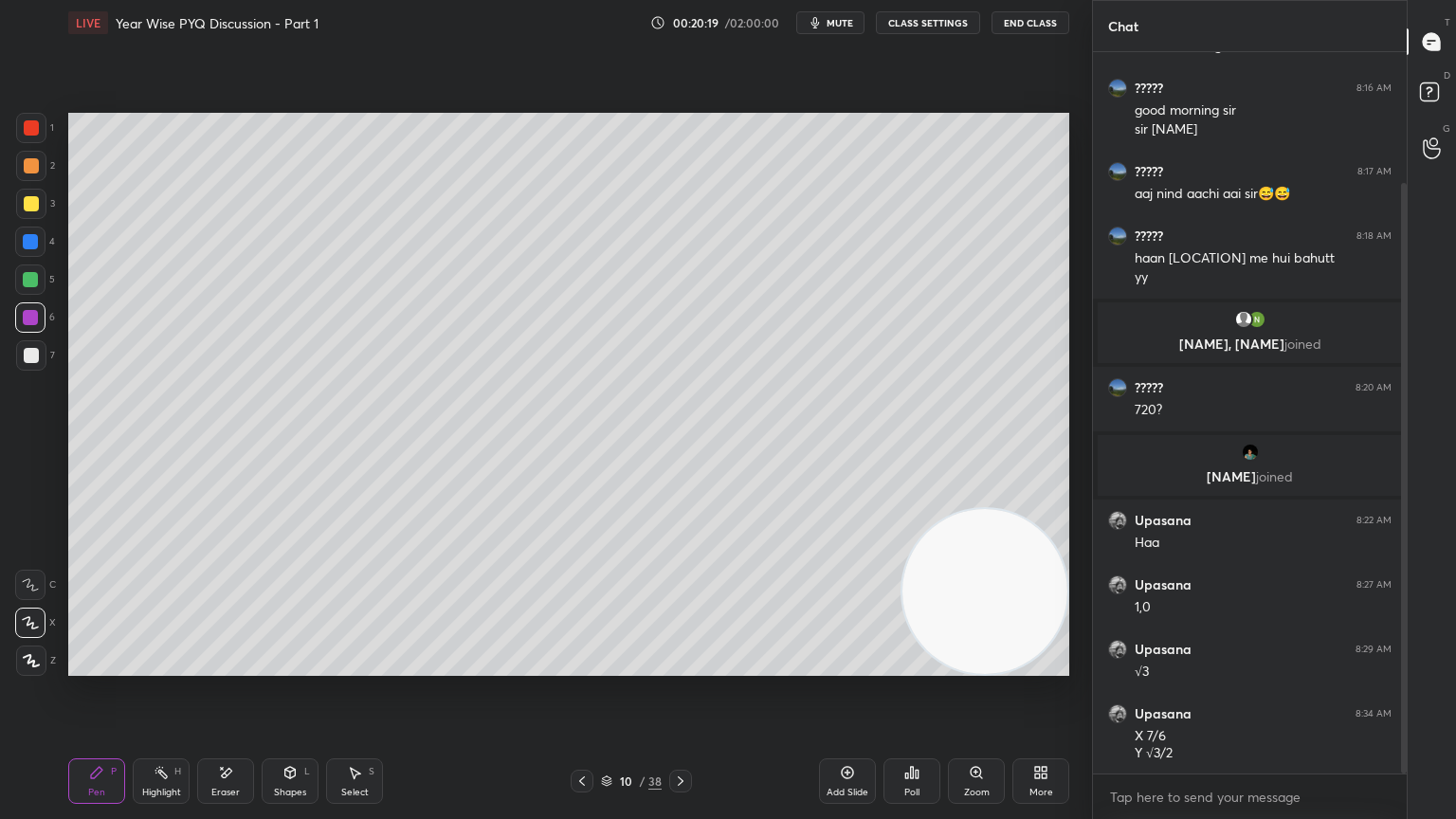 click on "Eraser" at bounding box center [226, 792] 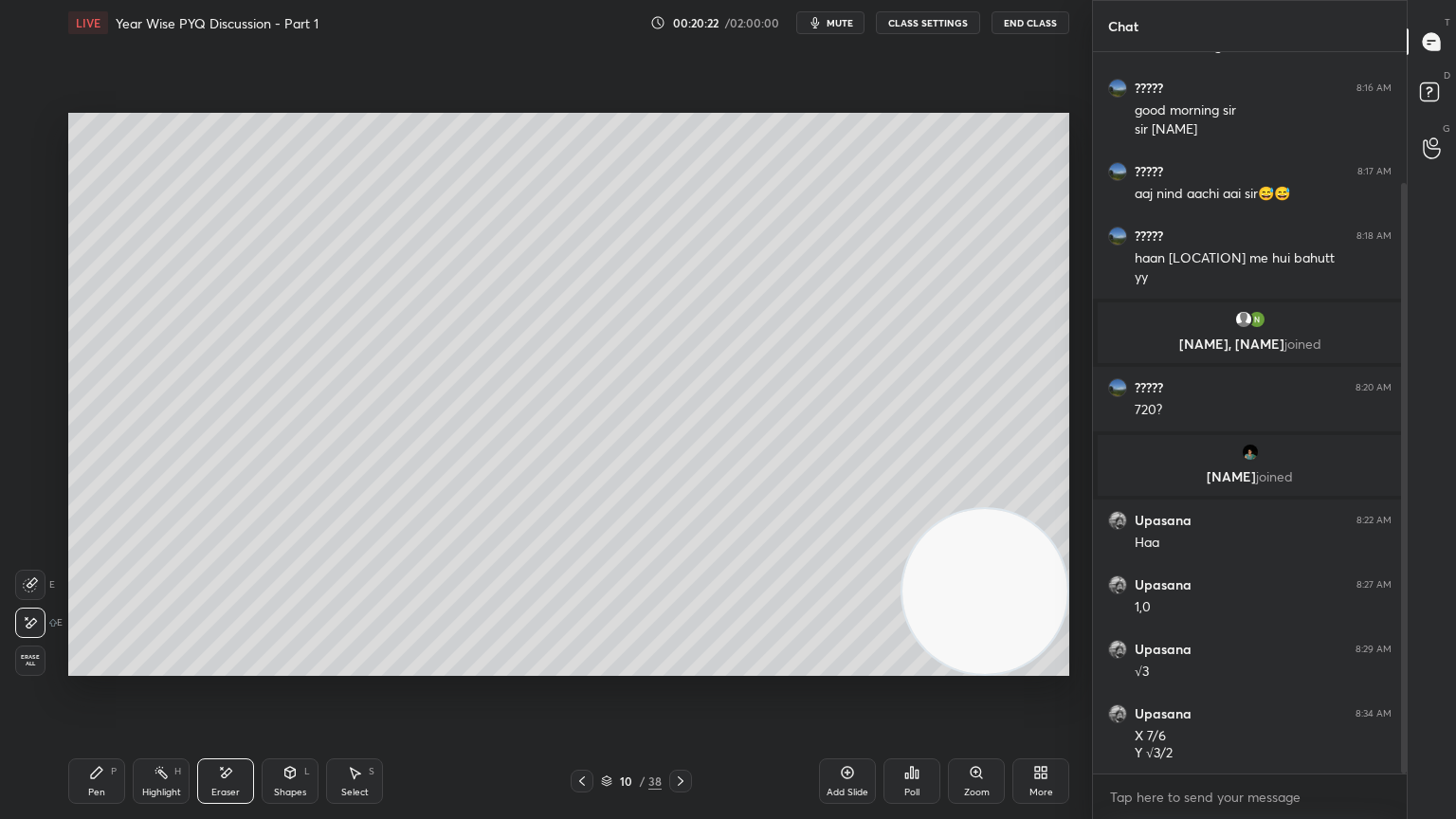 click on "P" at bounding box center [114, 772] 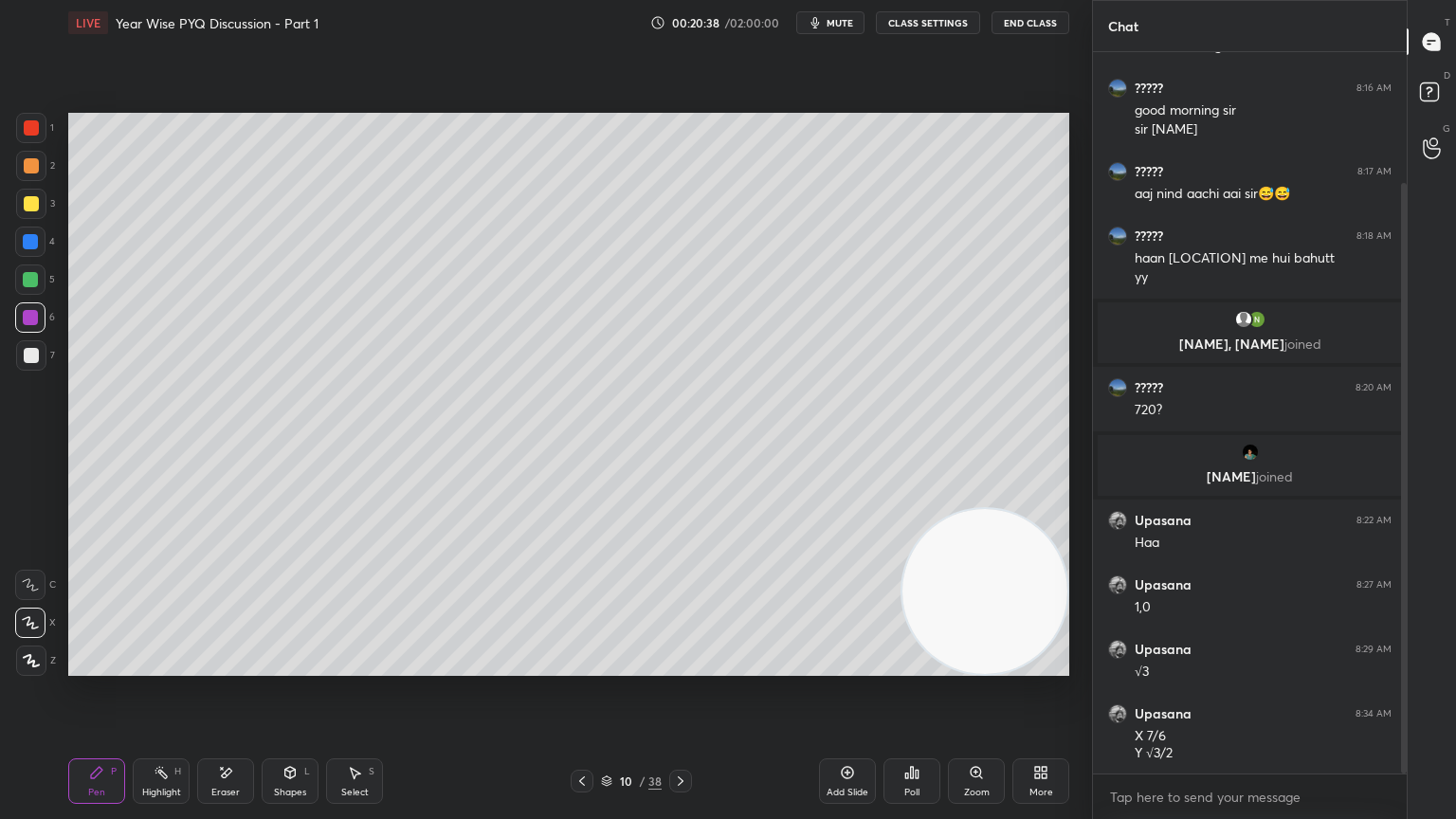 click 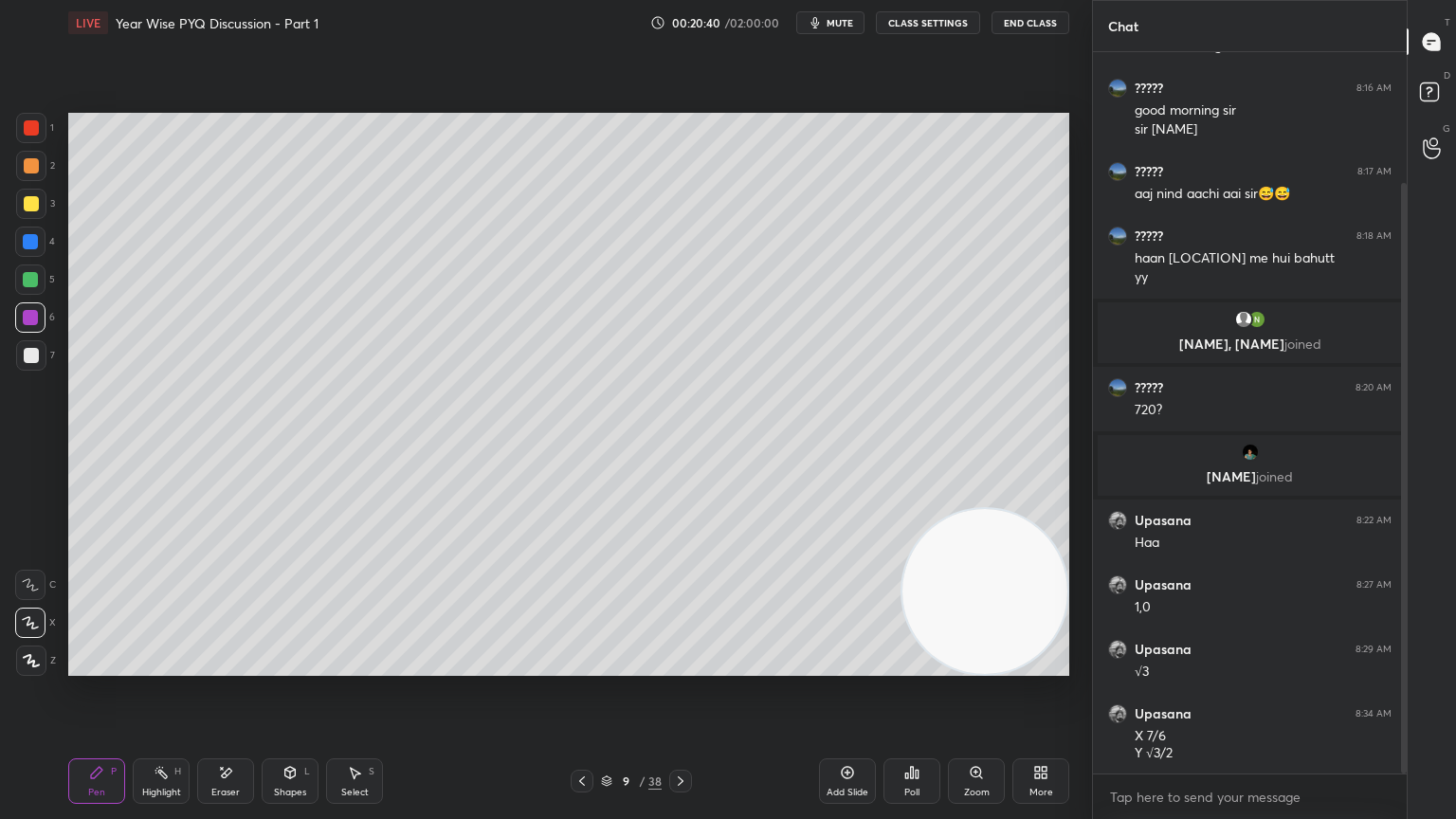 click 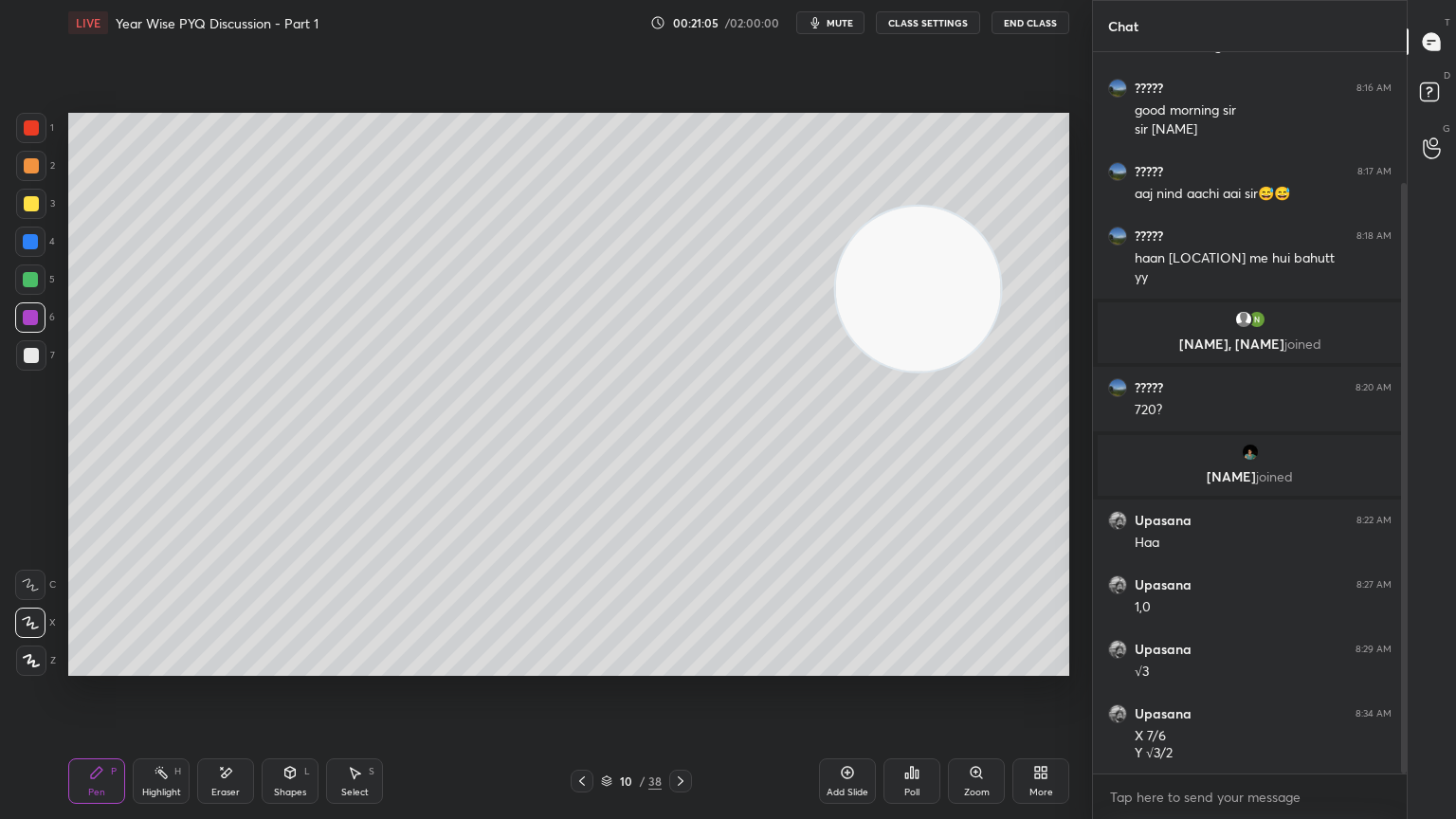 click on "10 / 38" at bounding box center [631, 781] 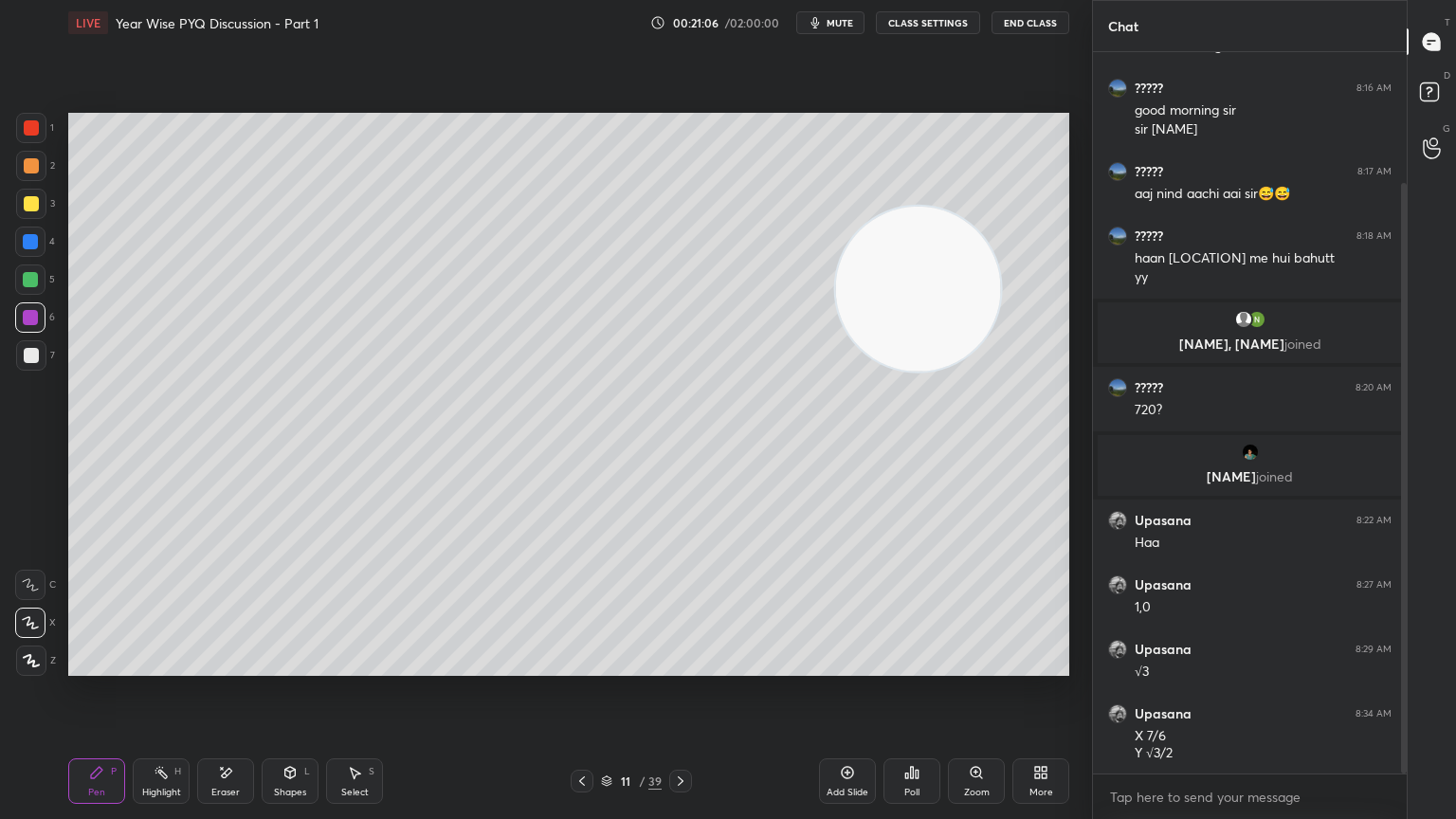 click 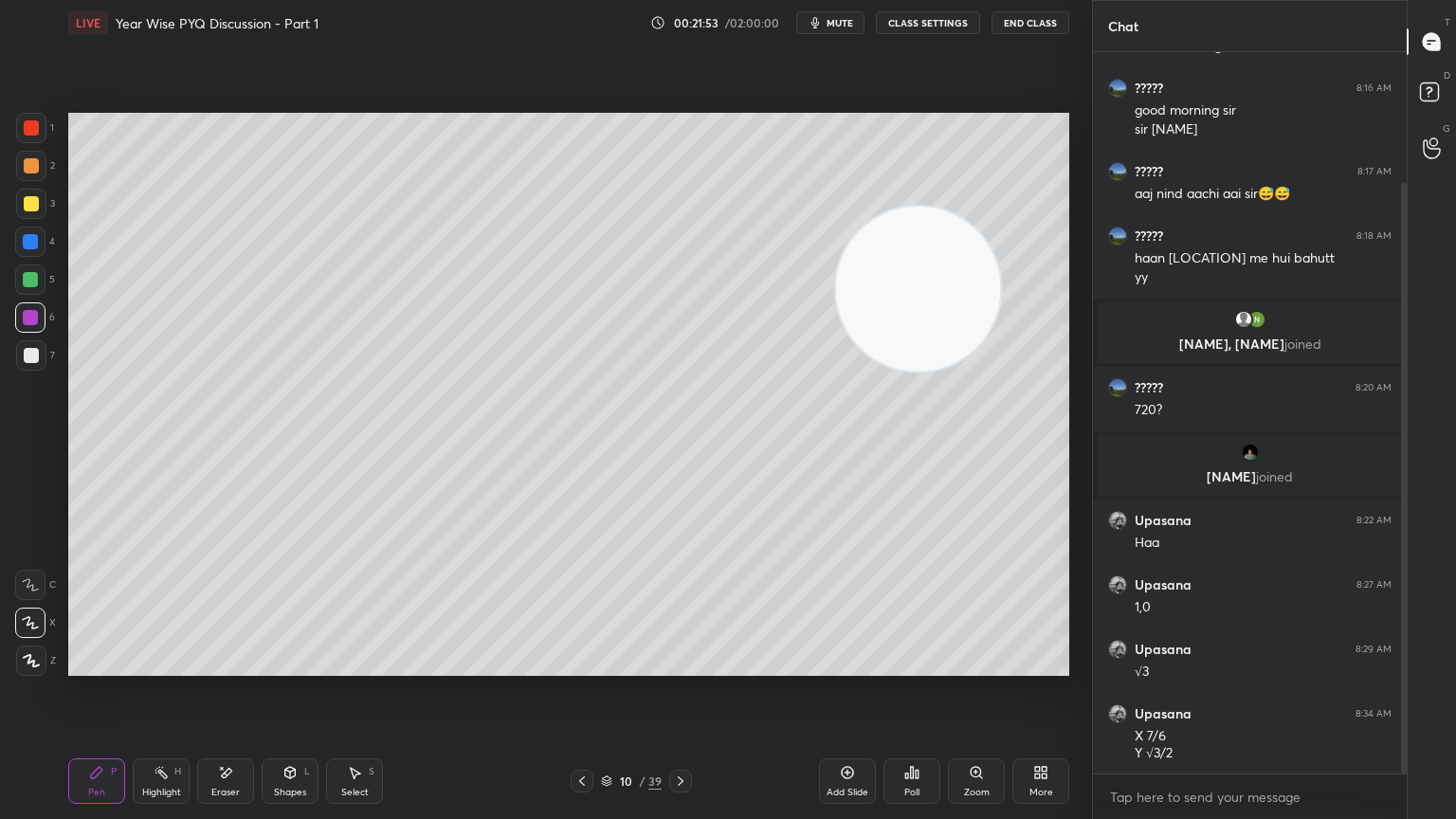 click 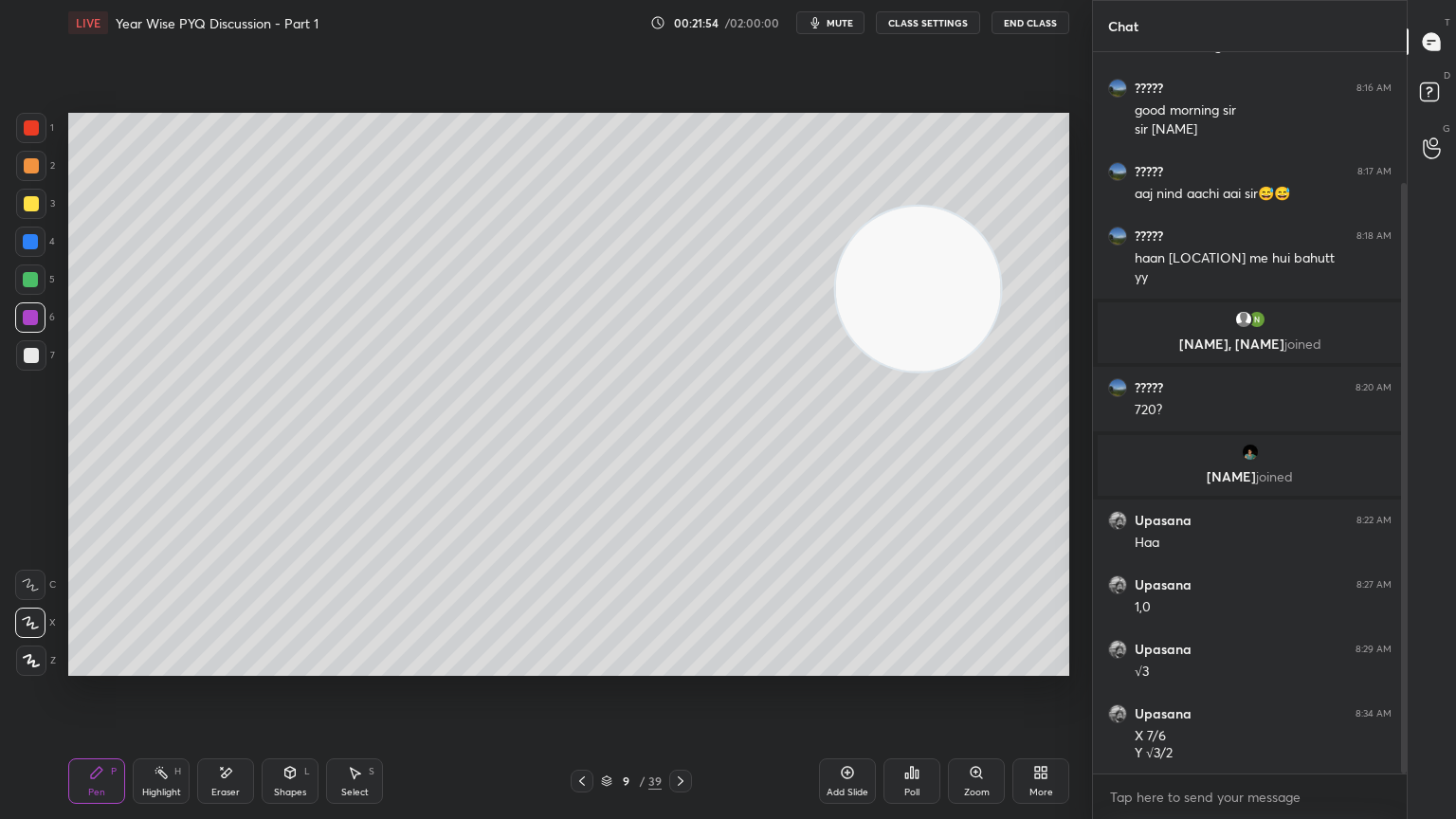 click 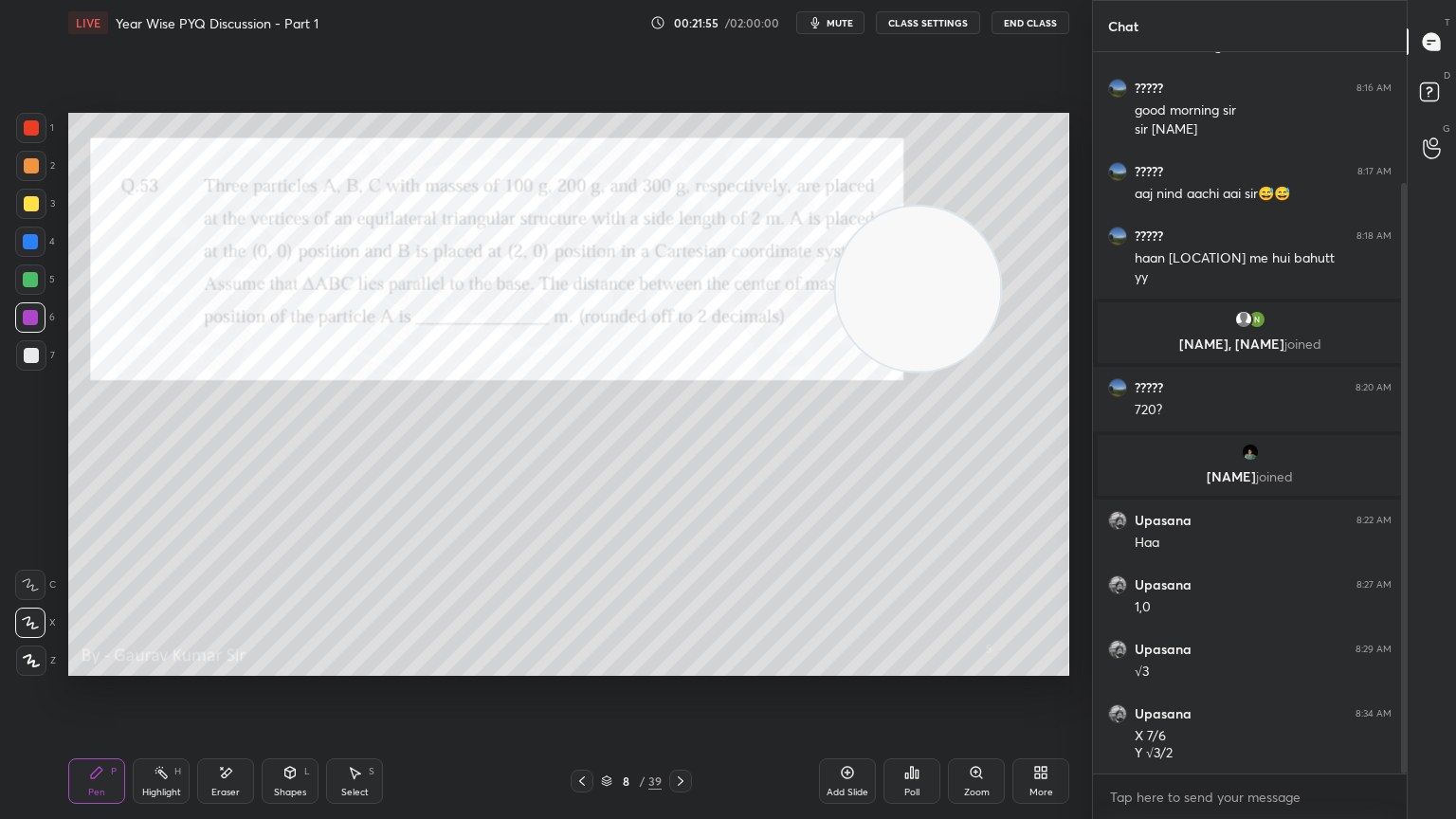 click 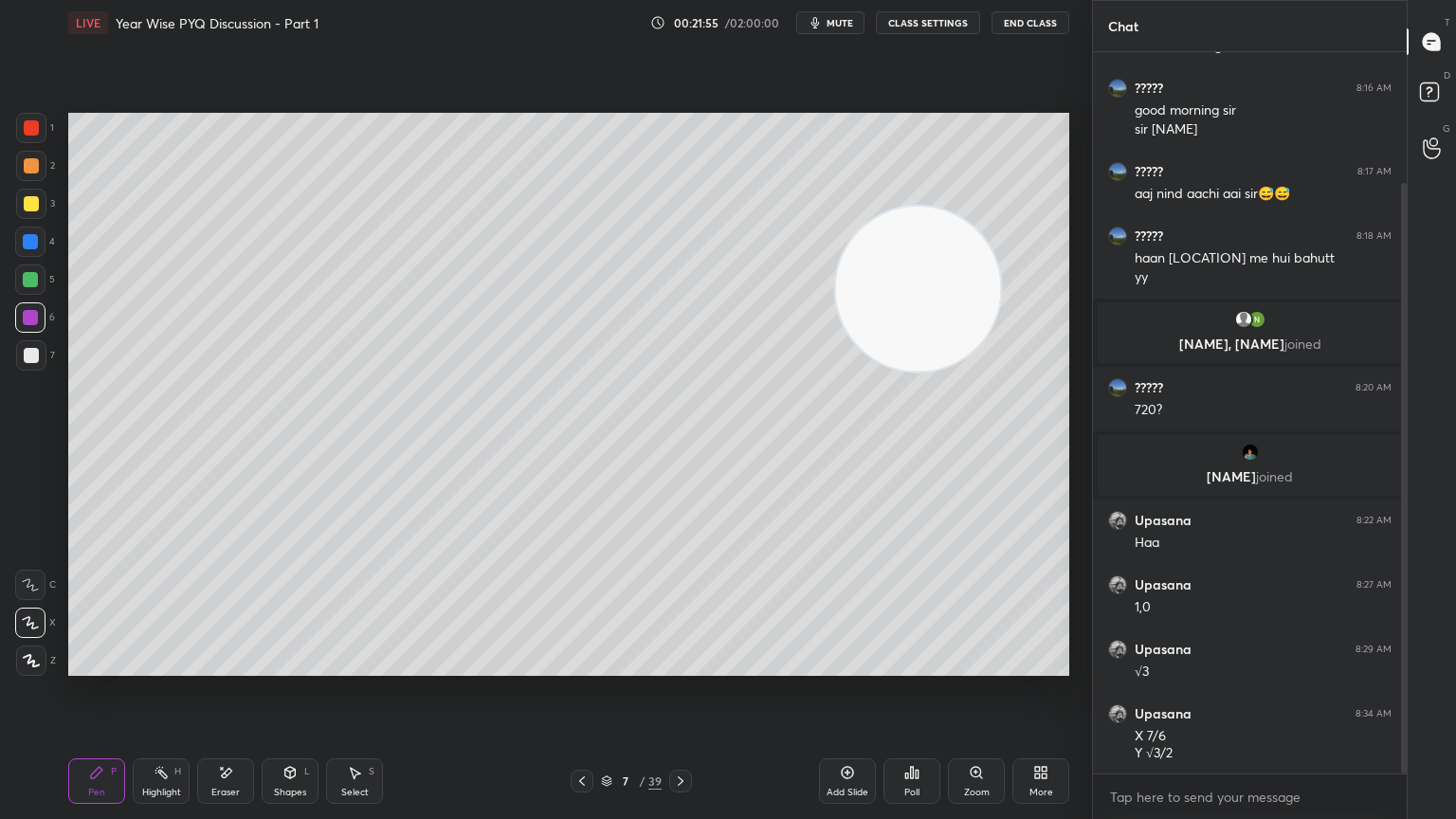 click 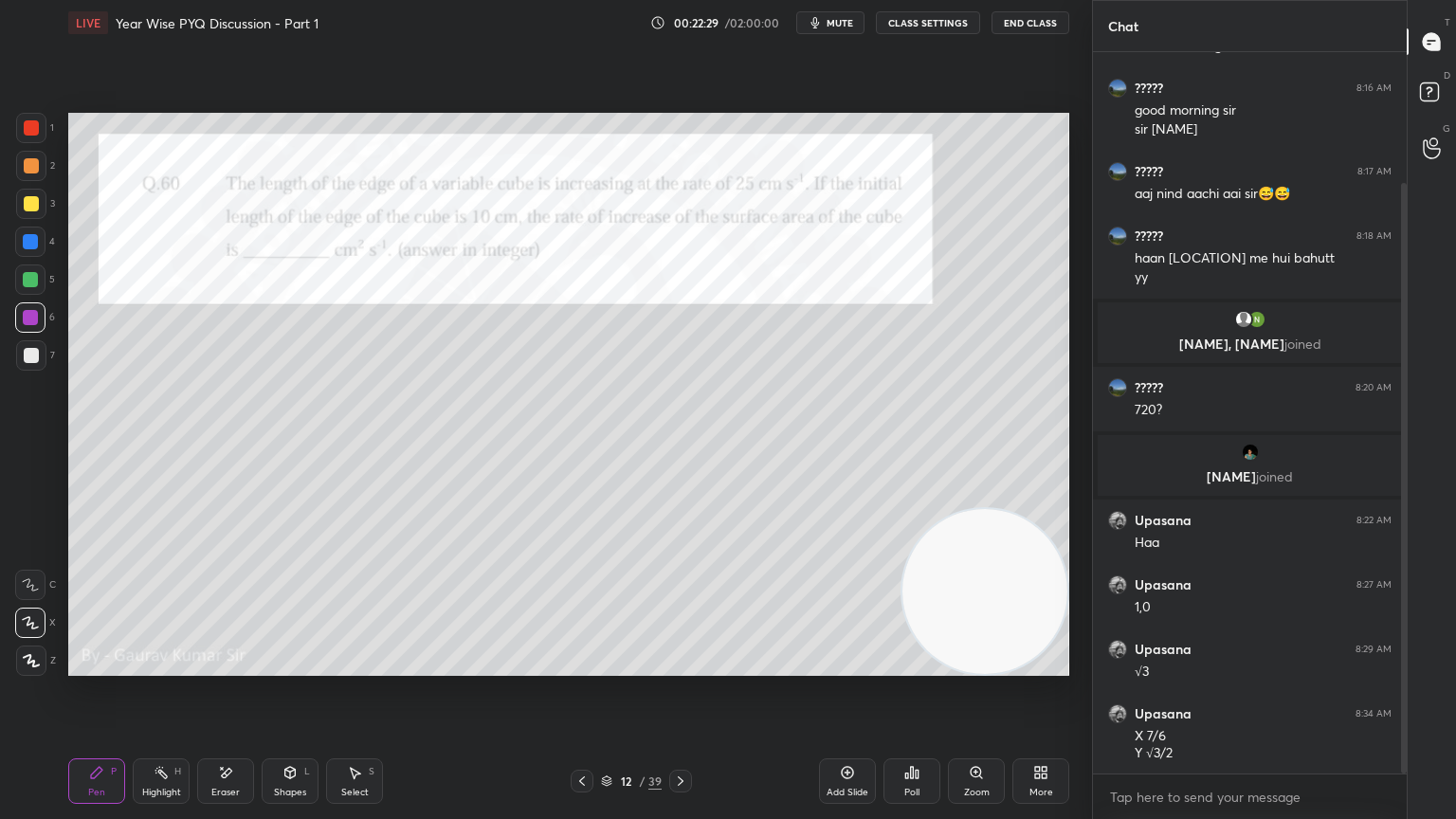 click at bounding box center (30, 280) 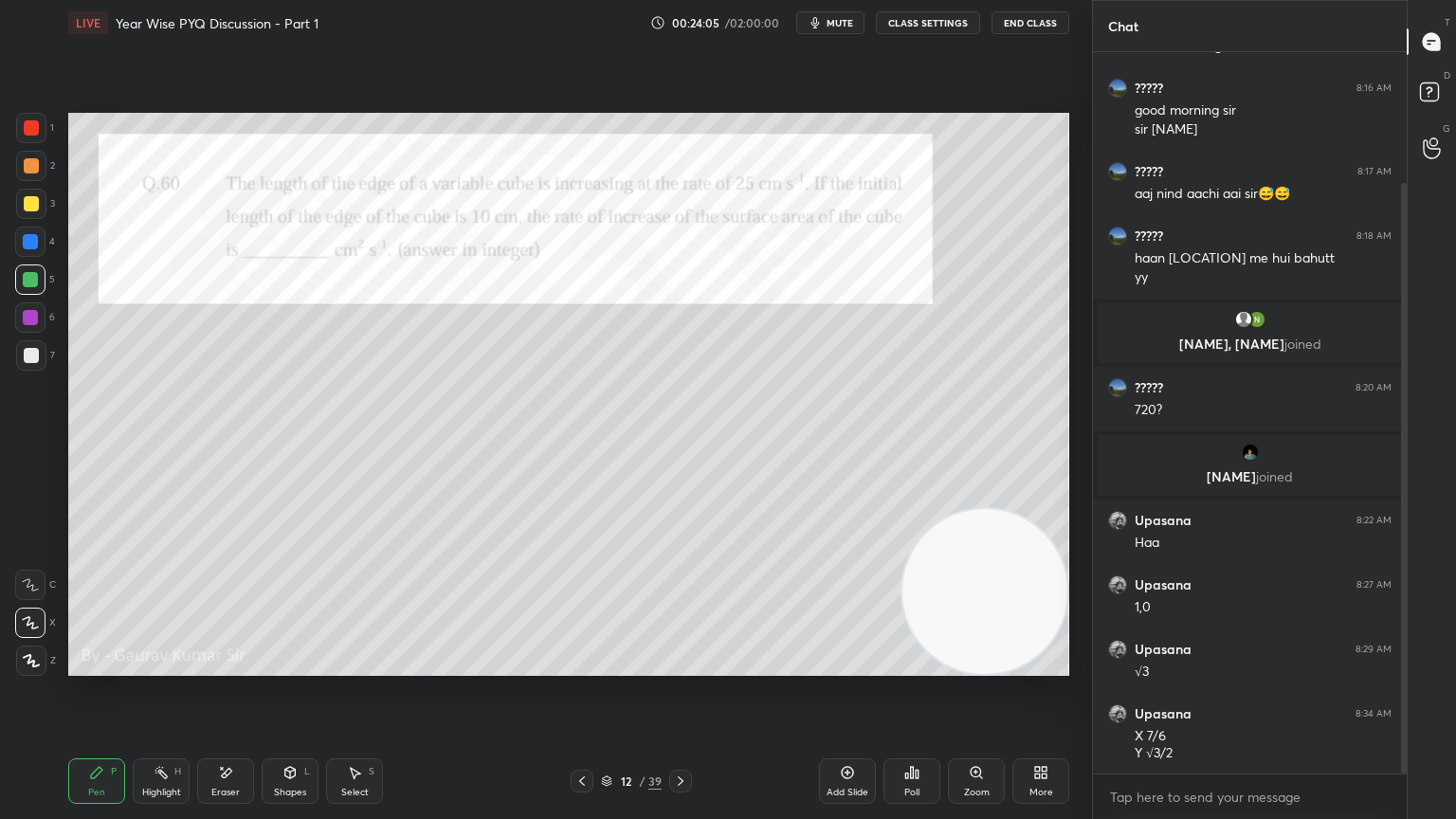 click on "Setting up your live class Poll for   secs No correct answer Start poll" at bounding box center (569, 394) 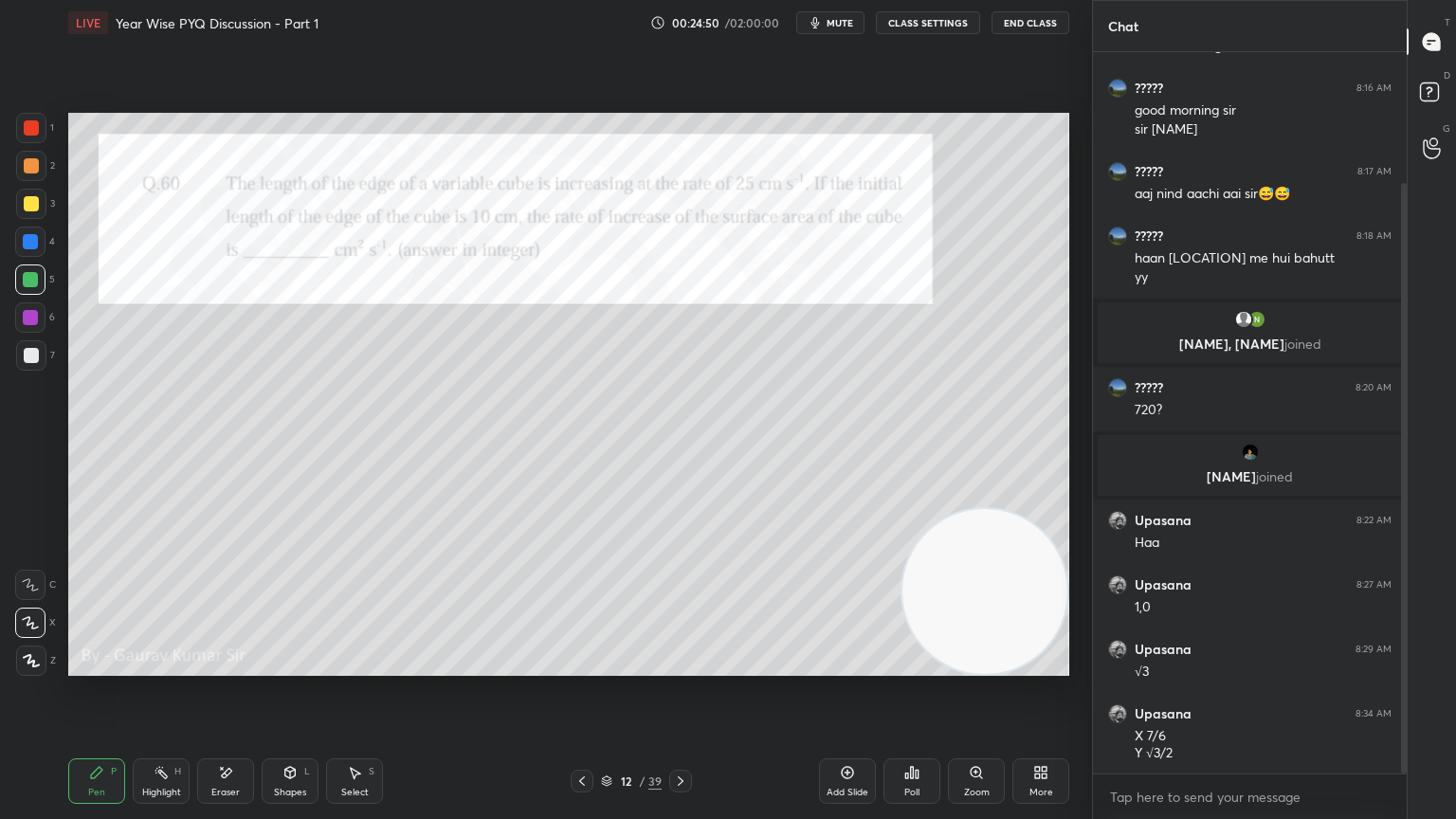 click on "Eraser" at bounding box center [226, 792] 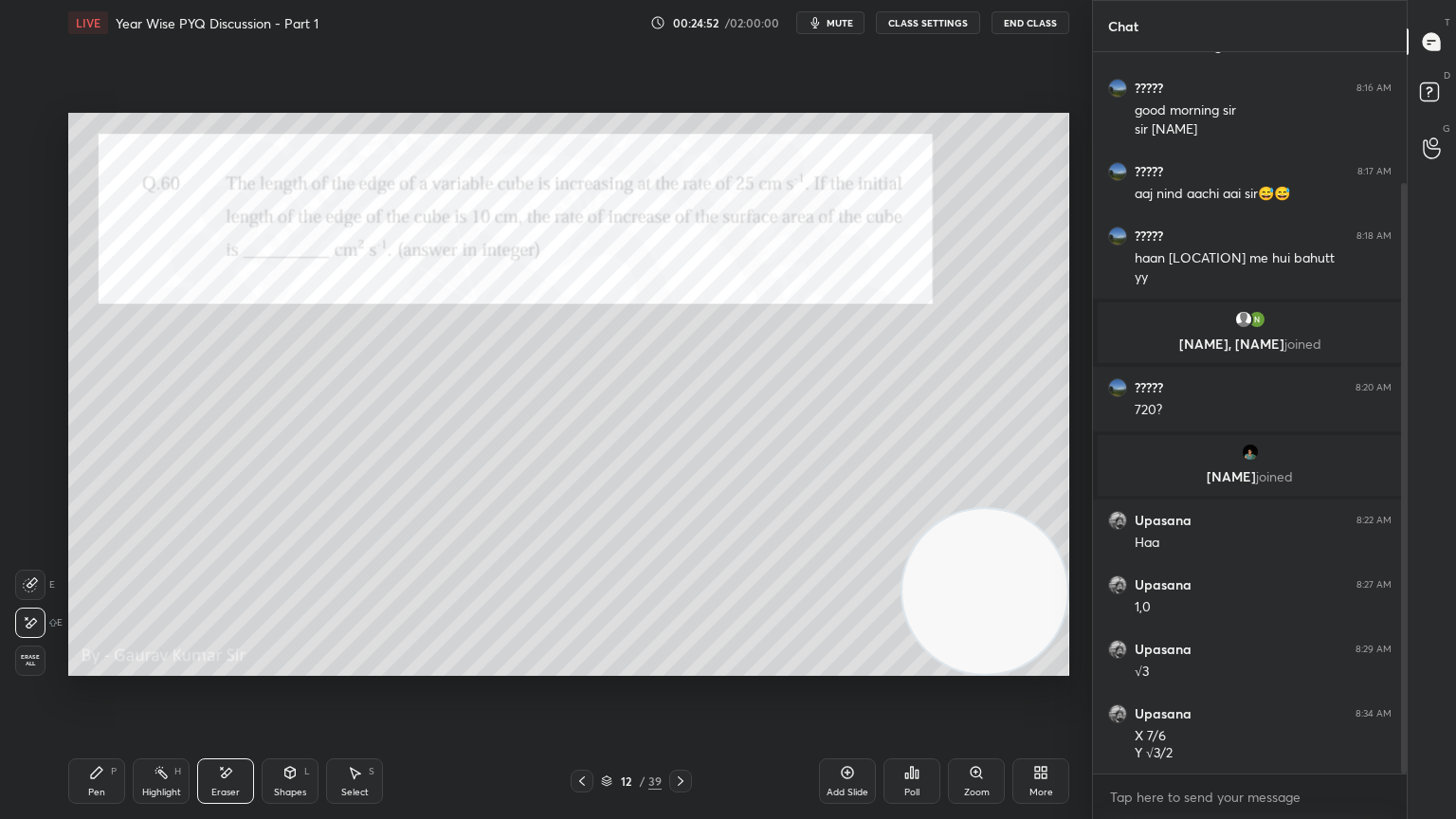 click on "Pen P" at bounding box center [97, 781] 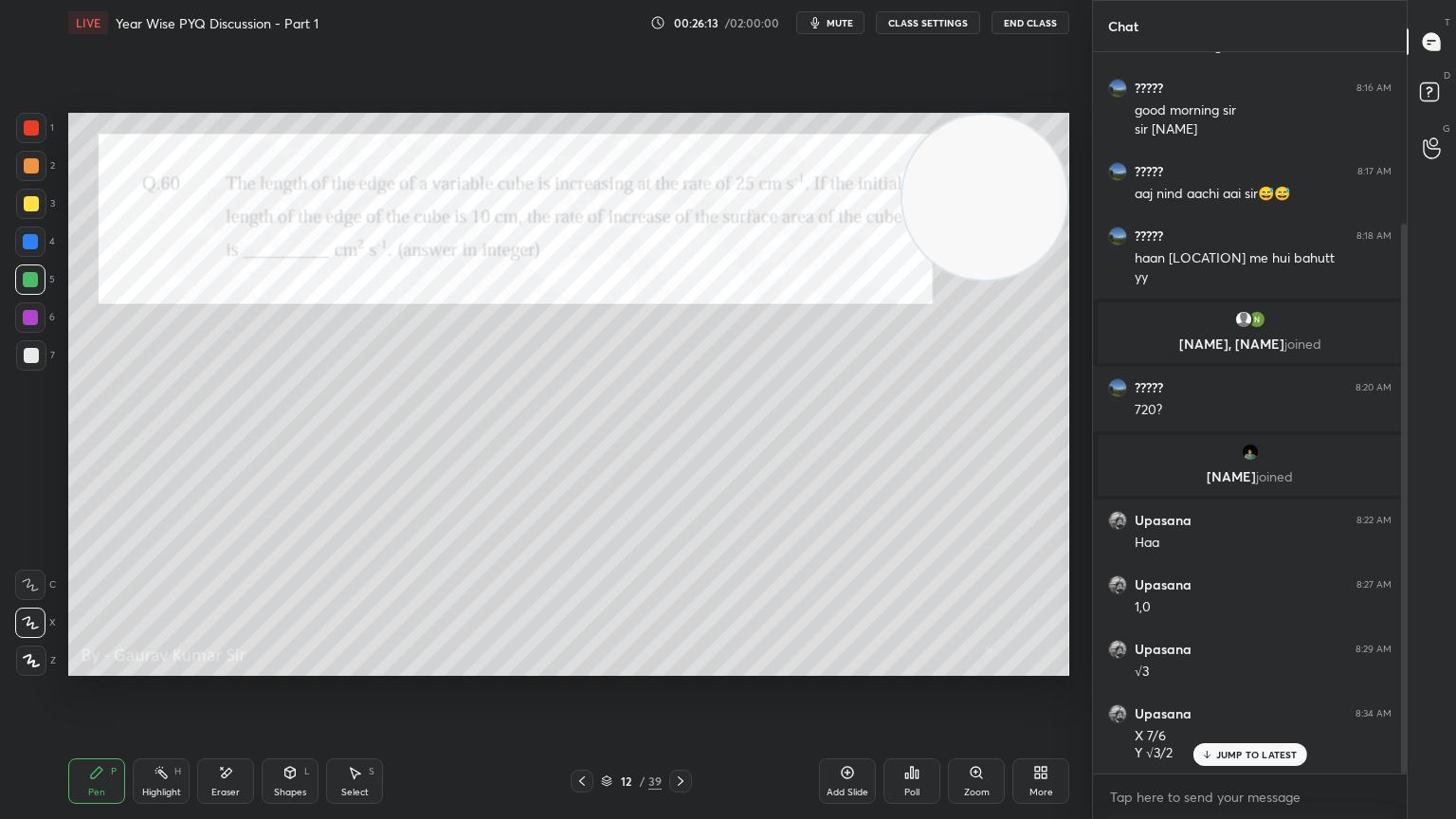 scroll, scrollTop: 224, scrollLeft: 0, axis: vertical 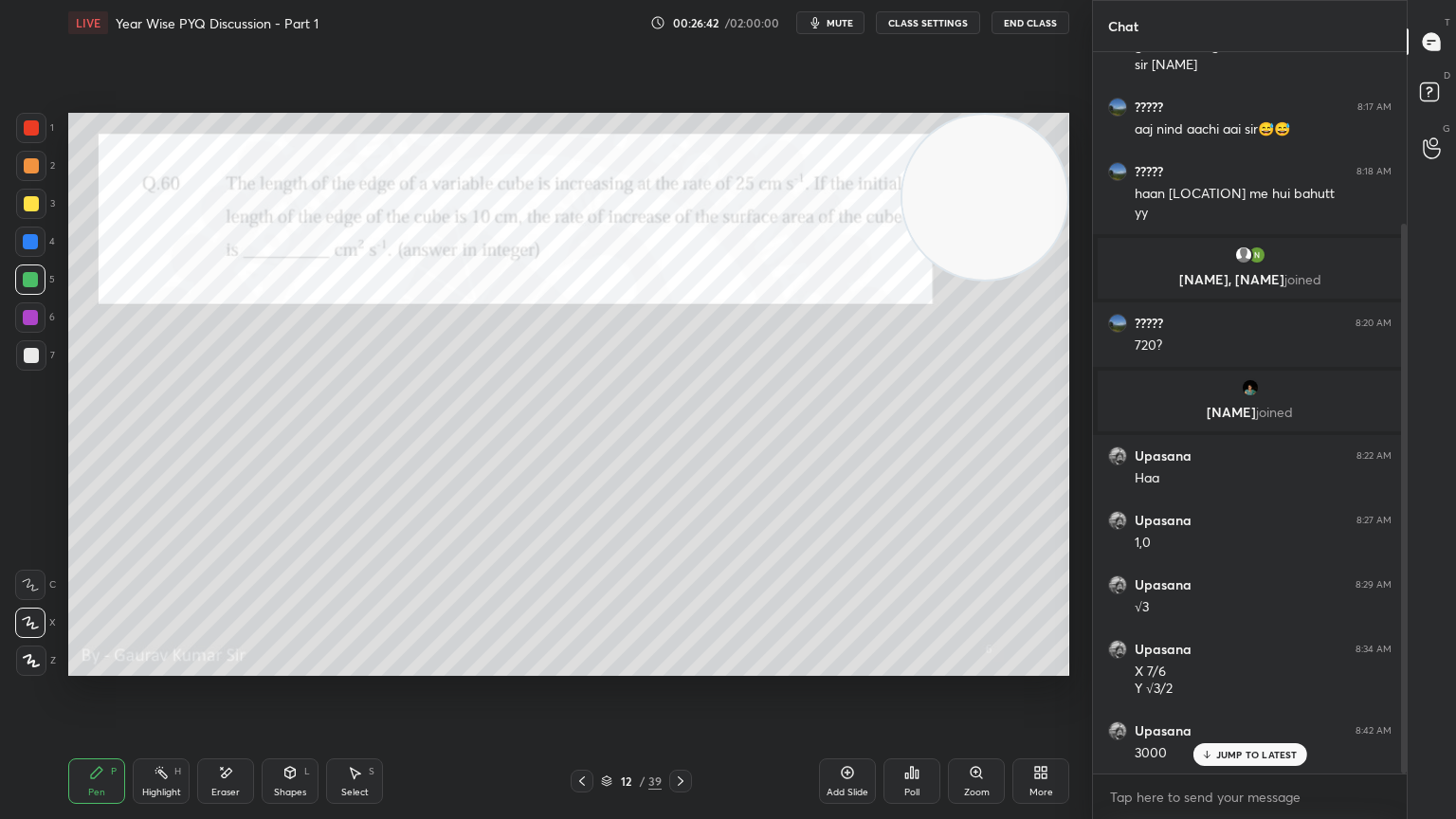 click at bounding box center (30, 318) 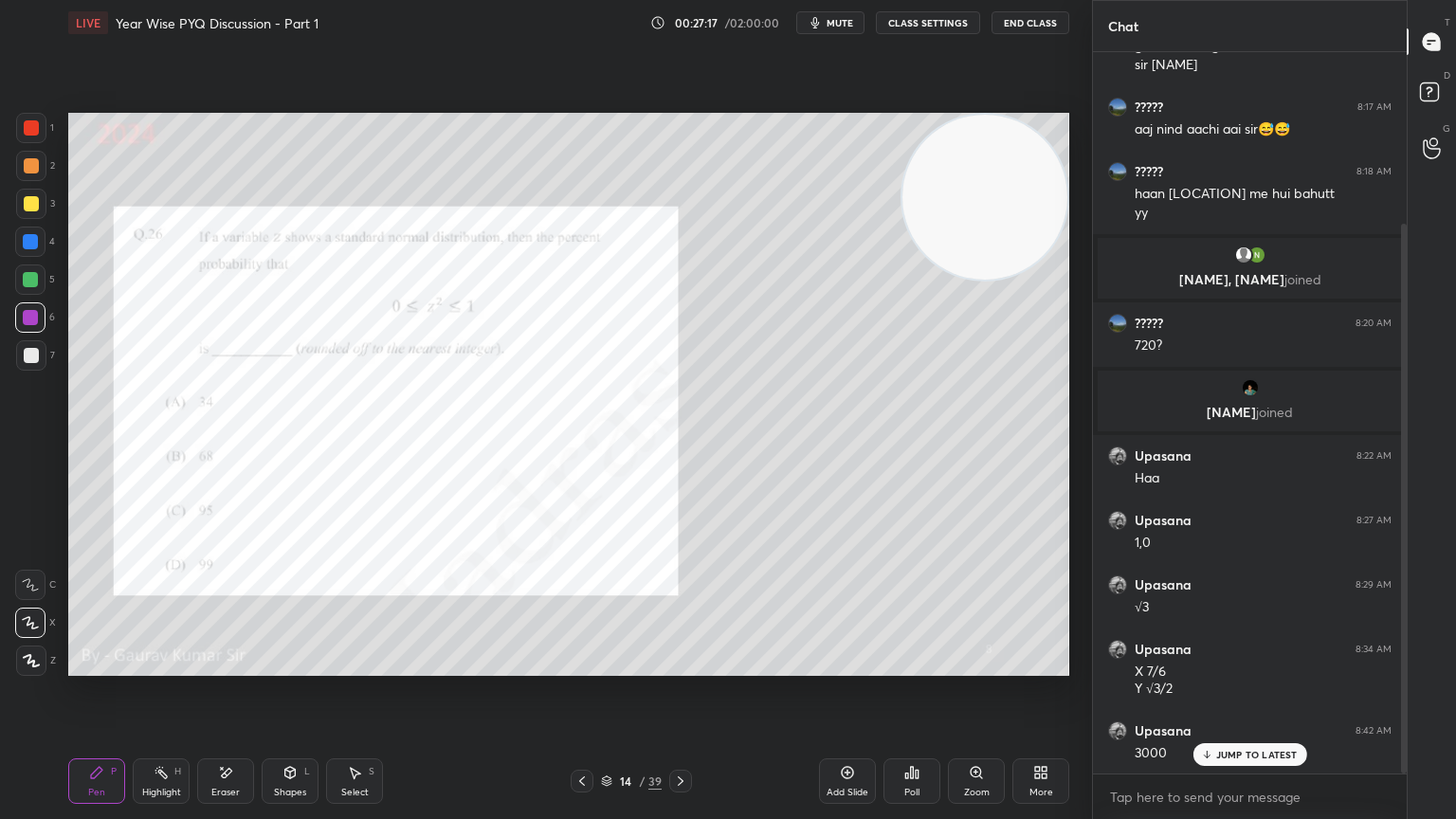 click 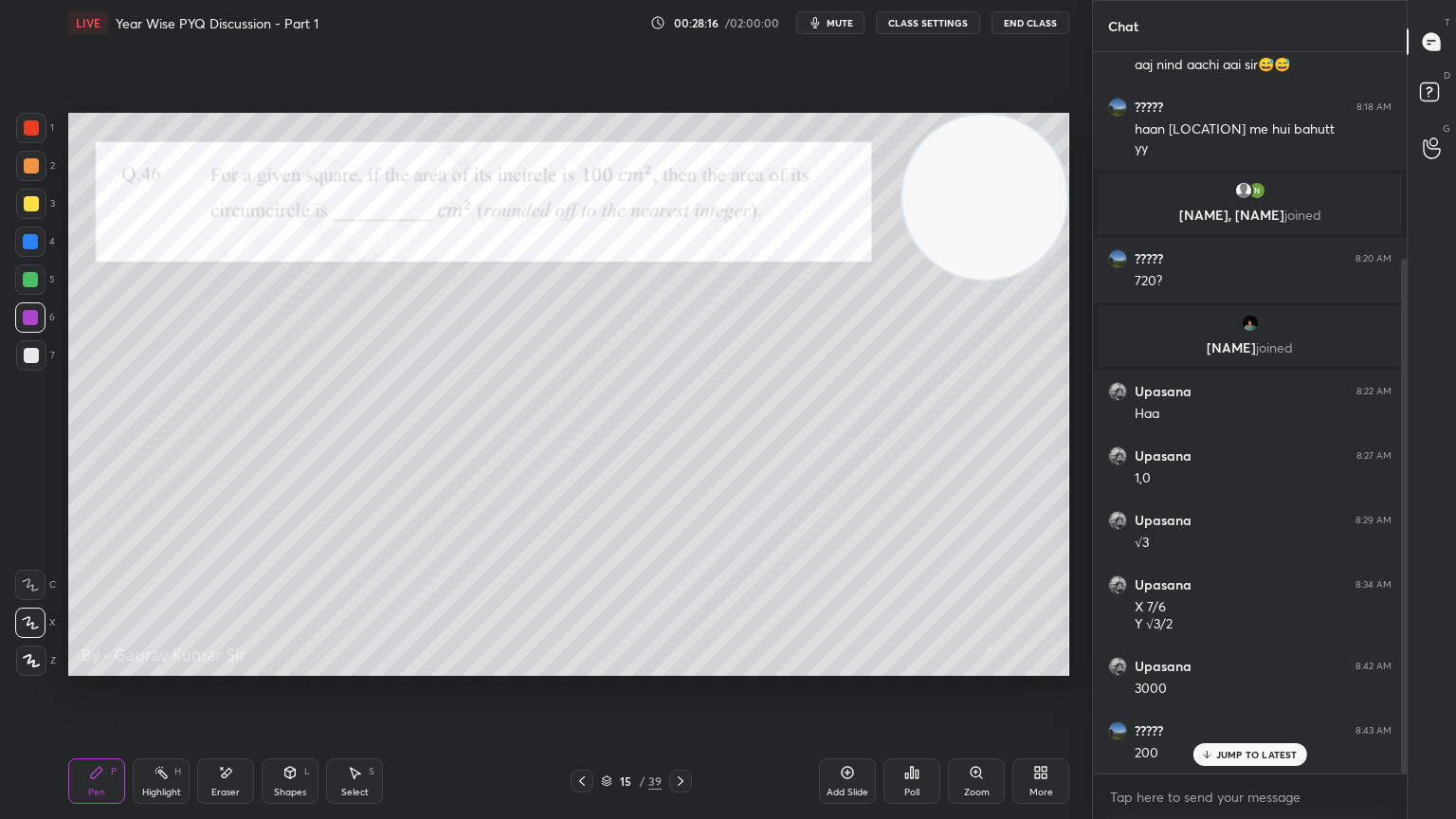 scroll, scrollTop: 353, scrollLeft: 0, axis: vertical 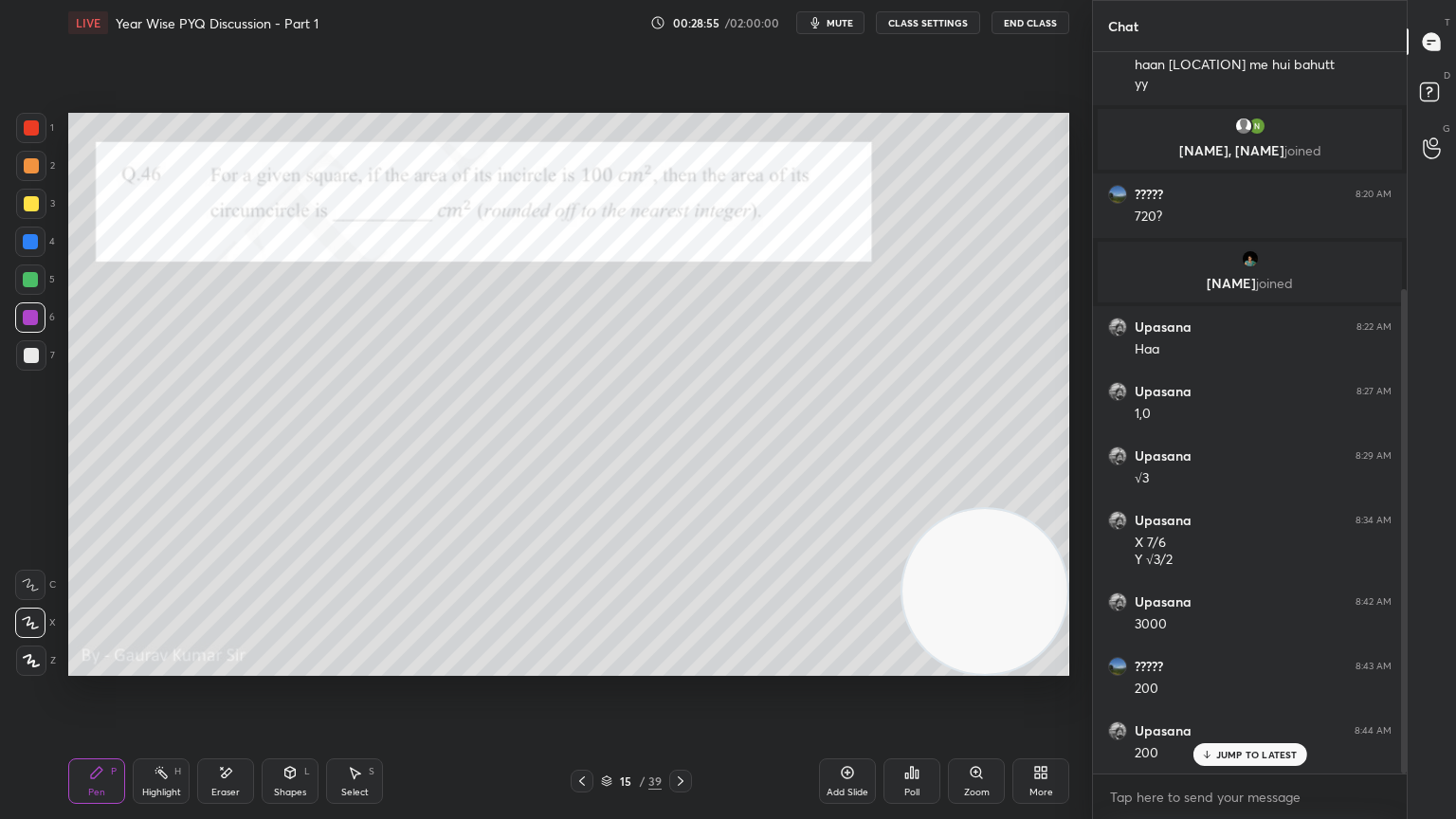 click at bounding box center [30, 280] 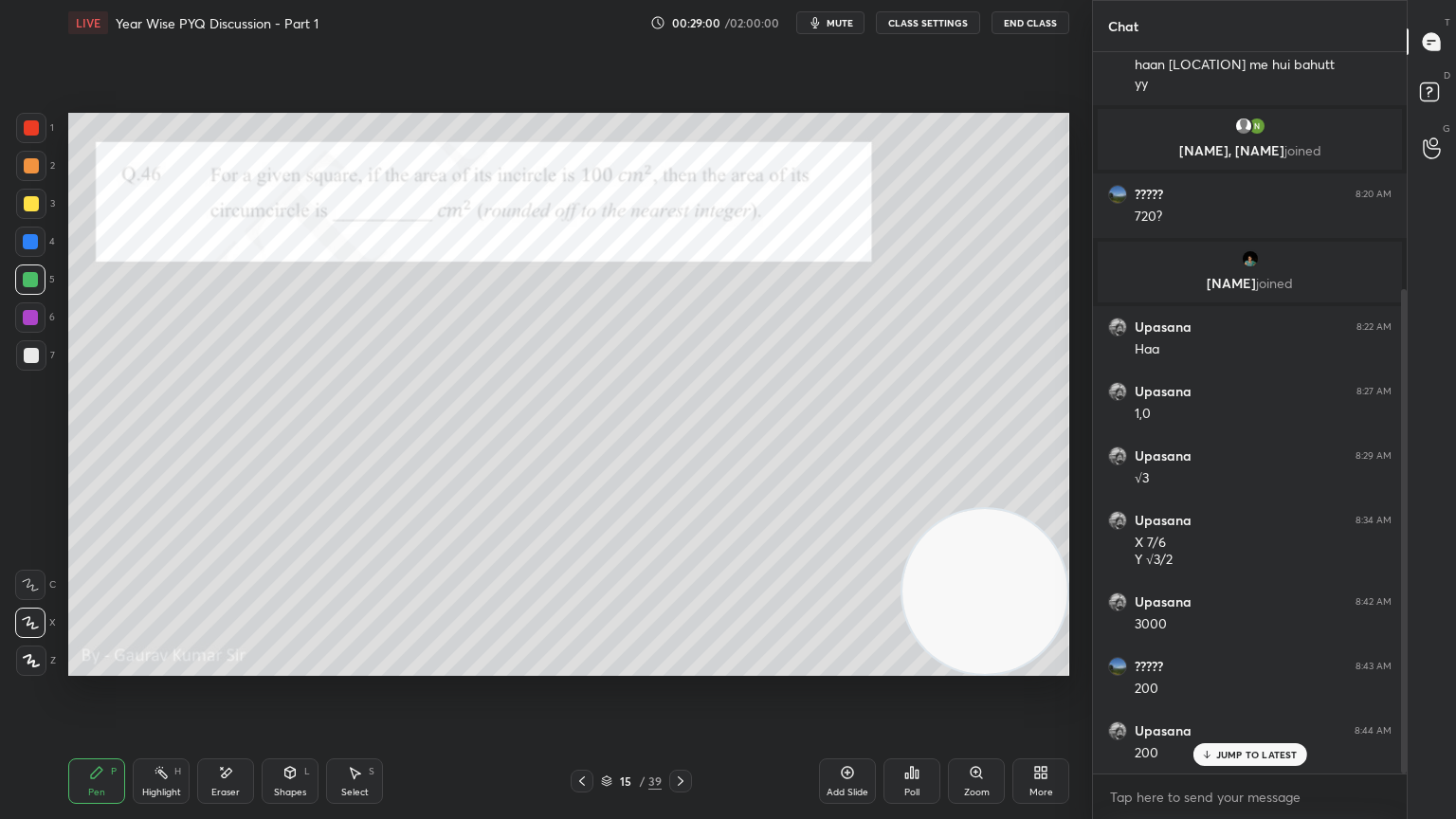 click at bounding box center (30, 318) 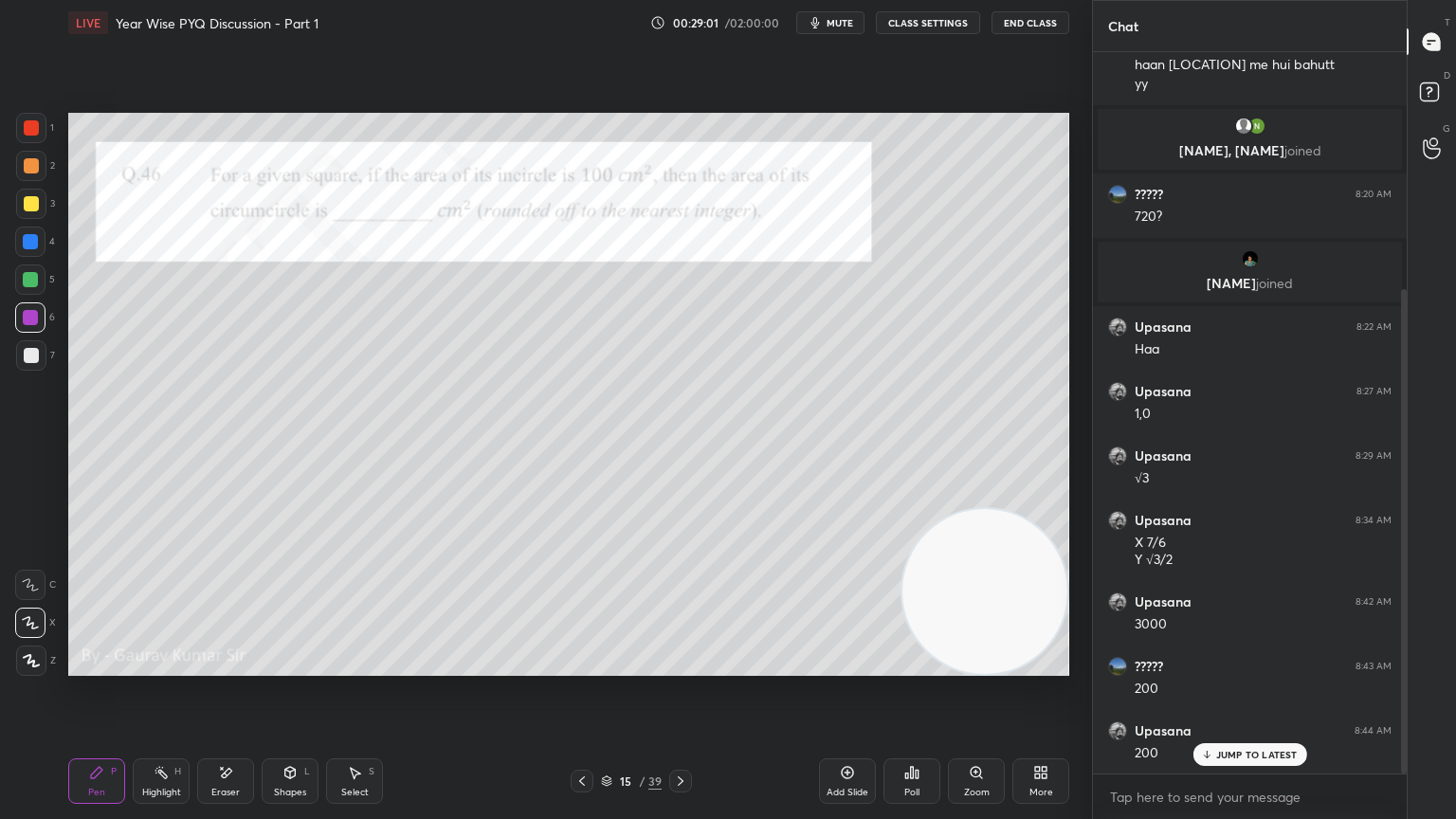 click at bounding box center (31, 355) 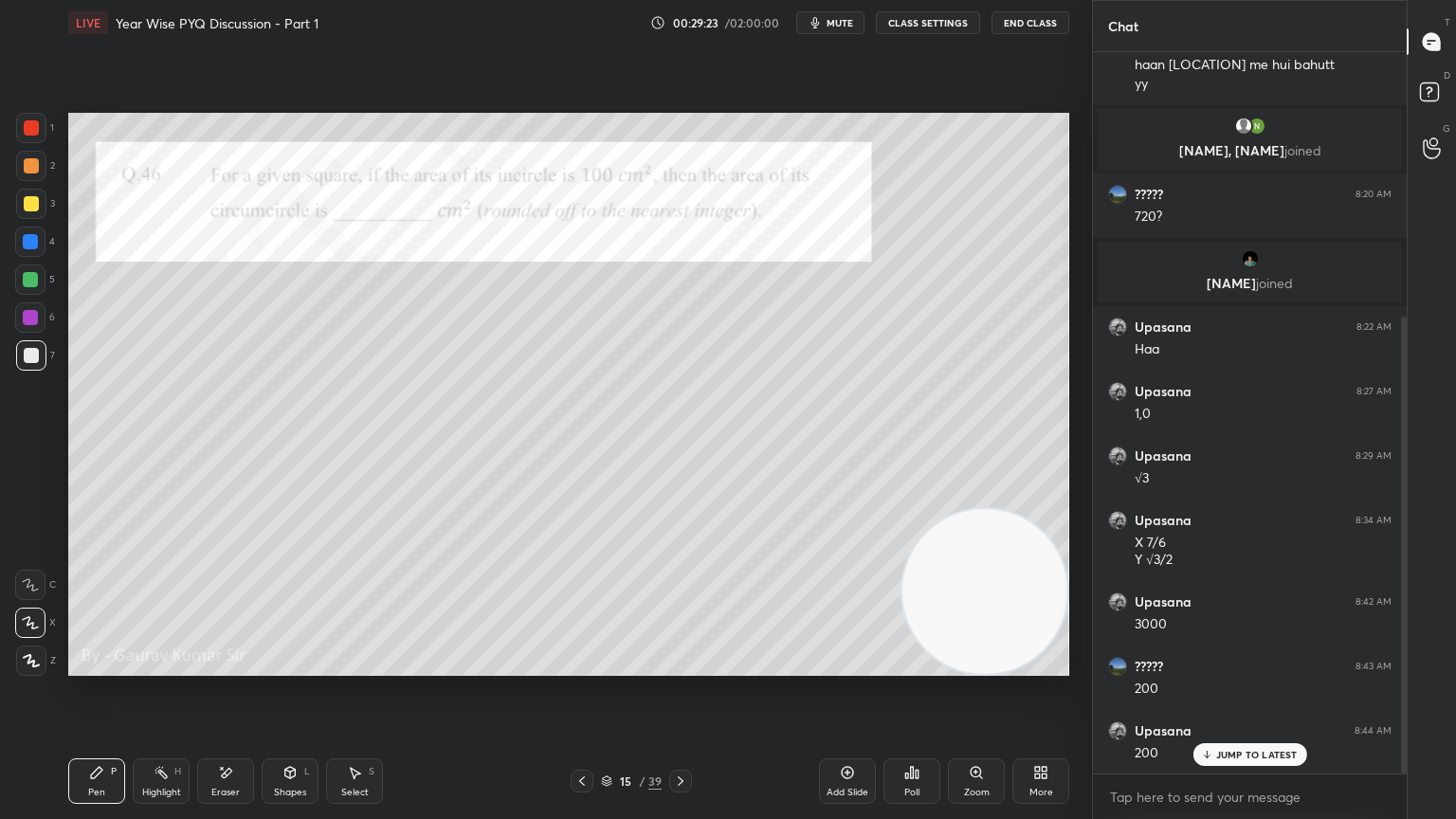 scroll, scrollTop: 417, scrollLeft: 0, axis: vertical 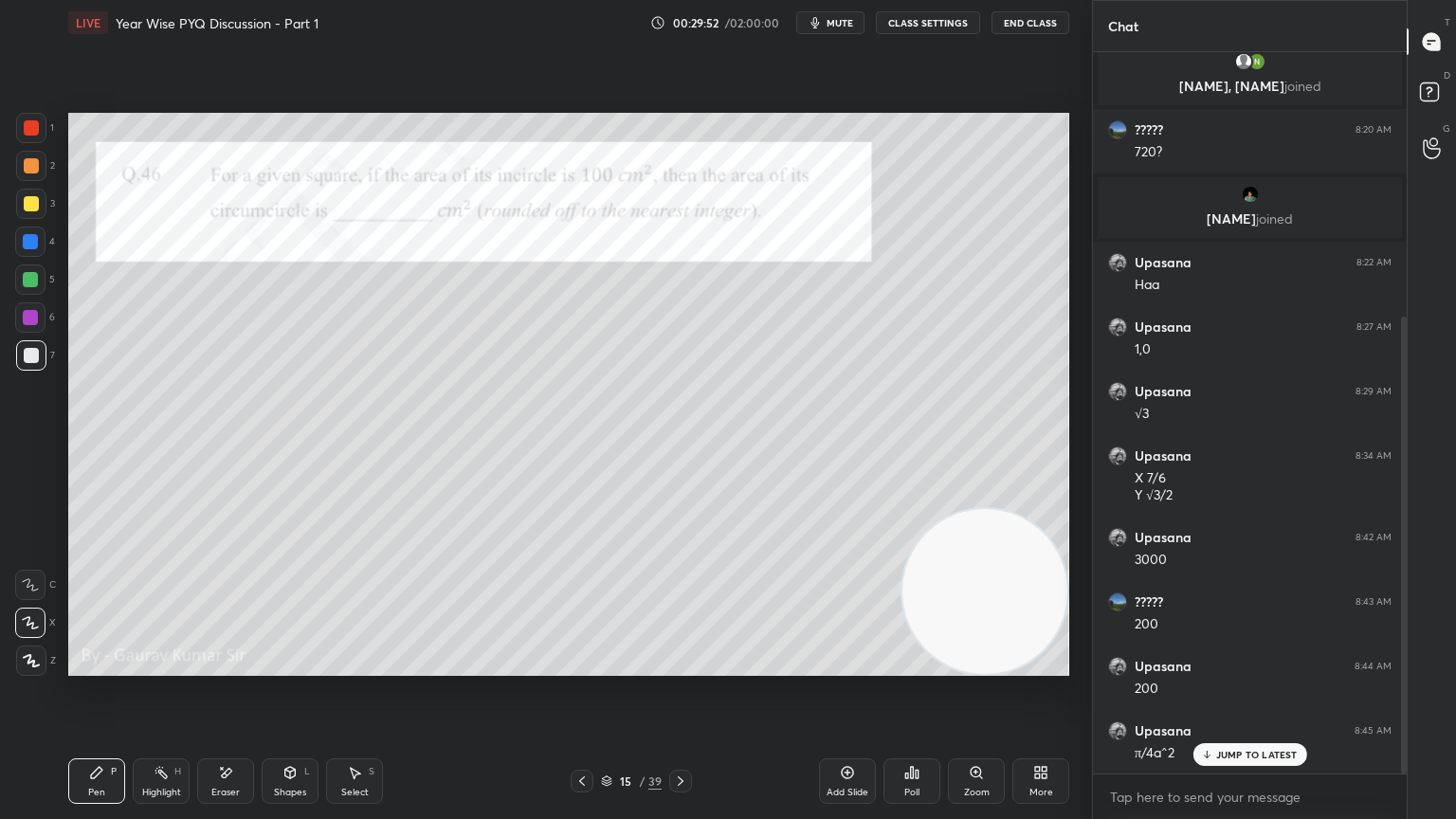 click on "Setting up your live class Poll for   secs No correct answer Start poll" at bounding box center (569, 394) 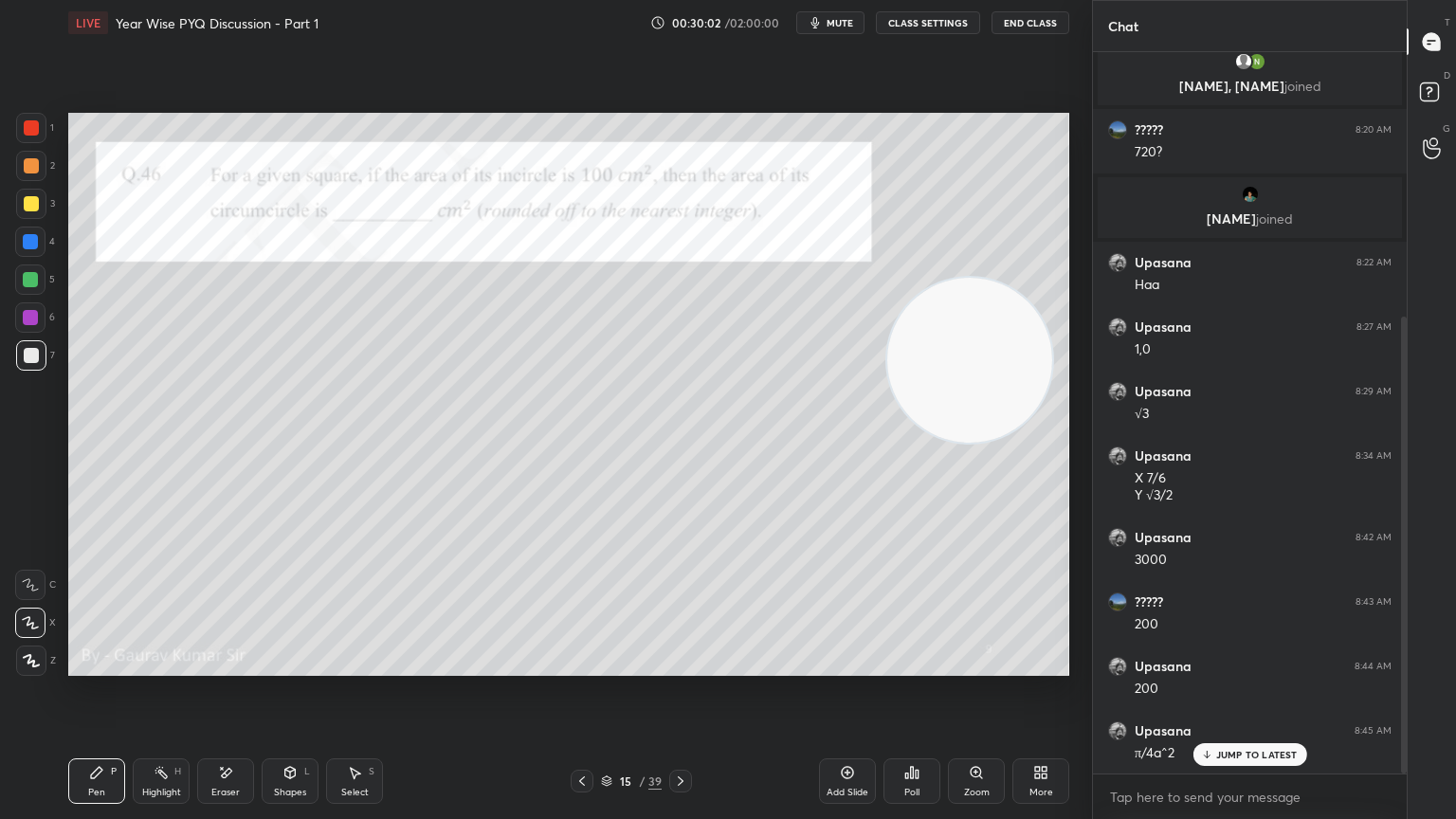 click on "Eraser" at bounding box center [226, 781] 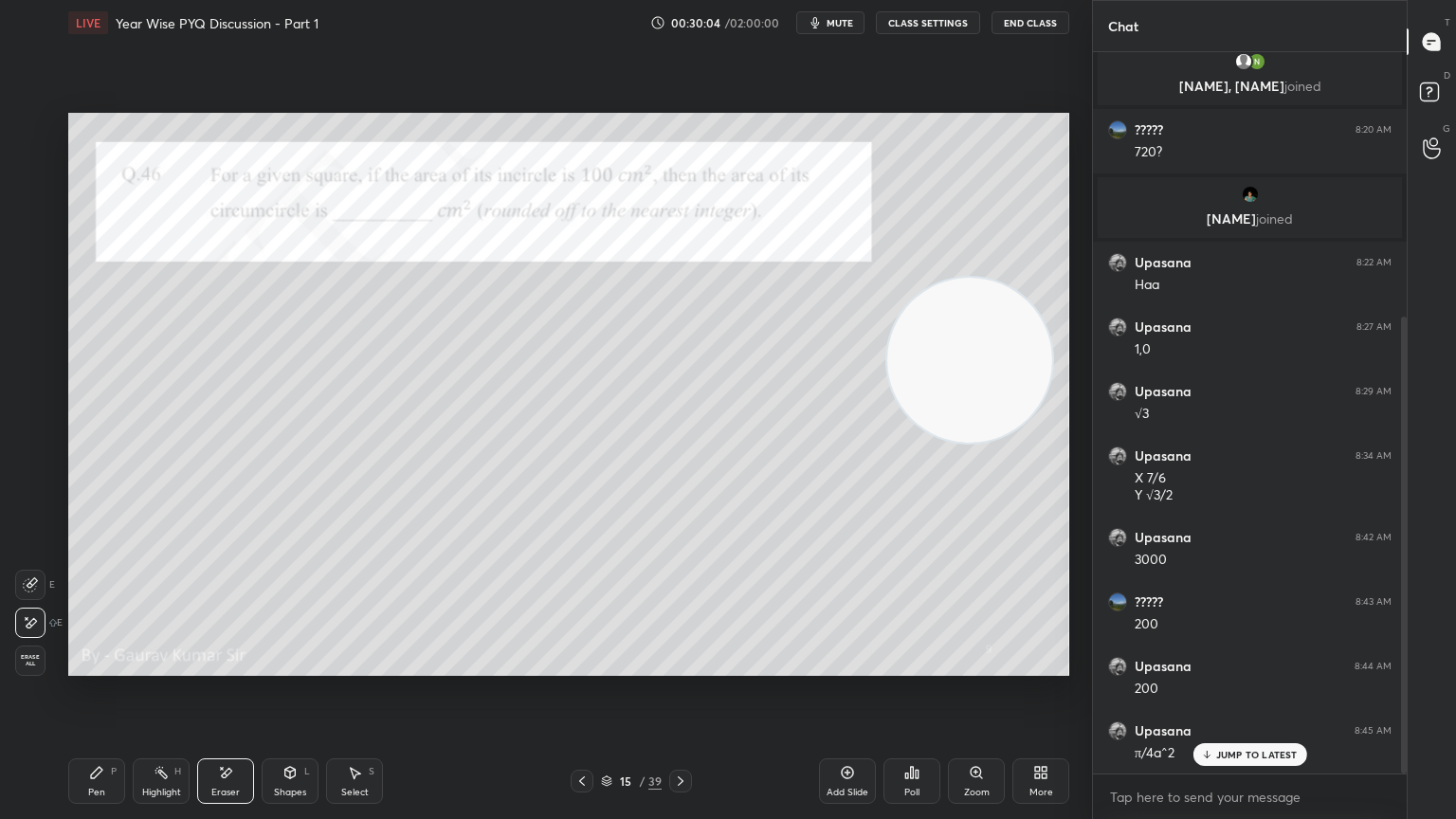click on "Pen P" at bounding box center (97, 781) 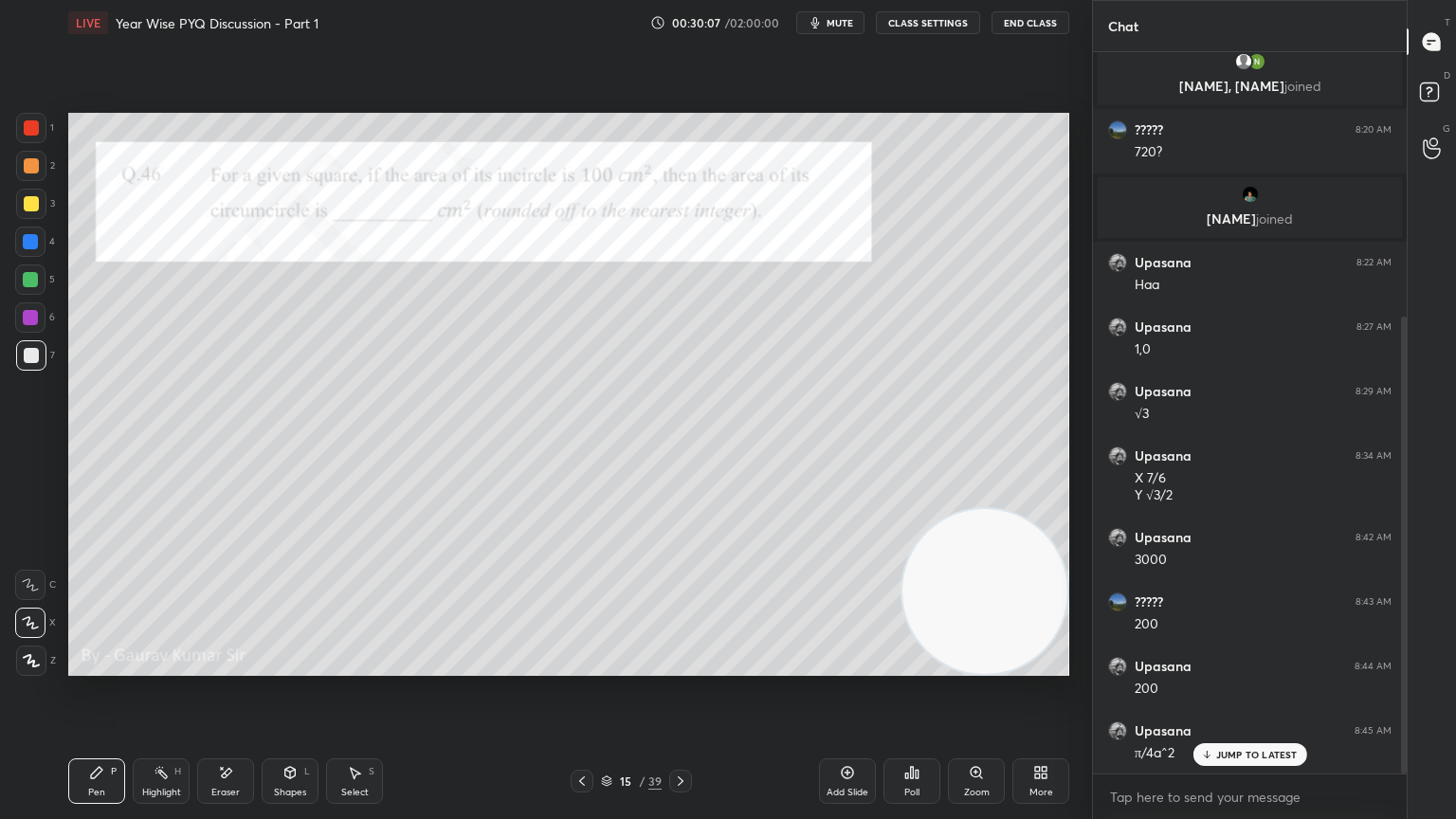 click at bounding box center [30, 318] 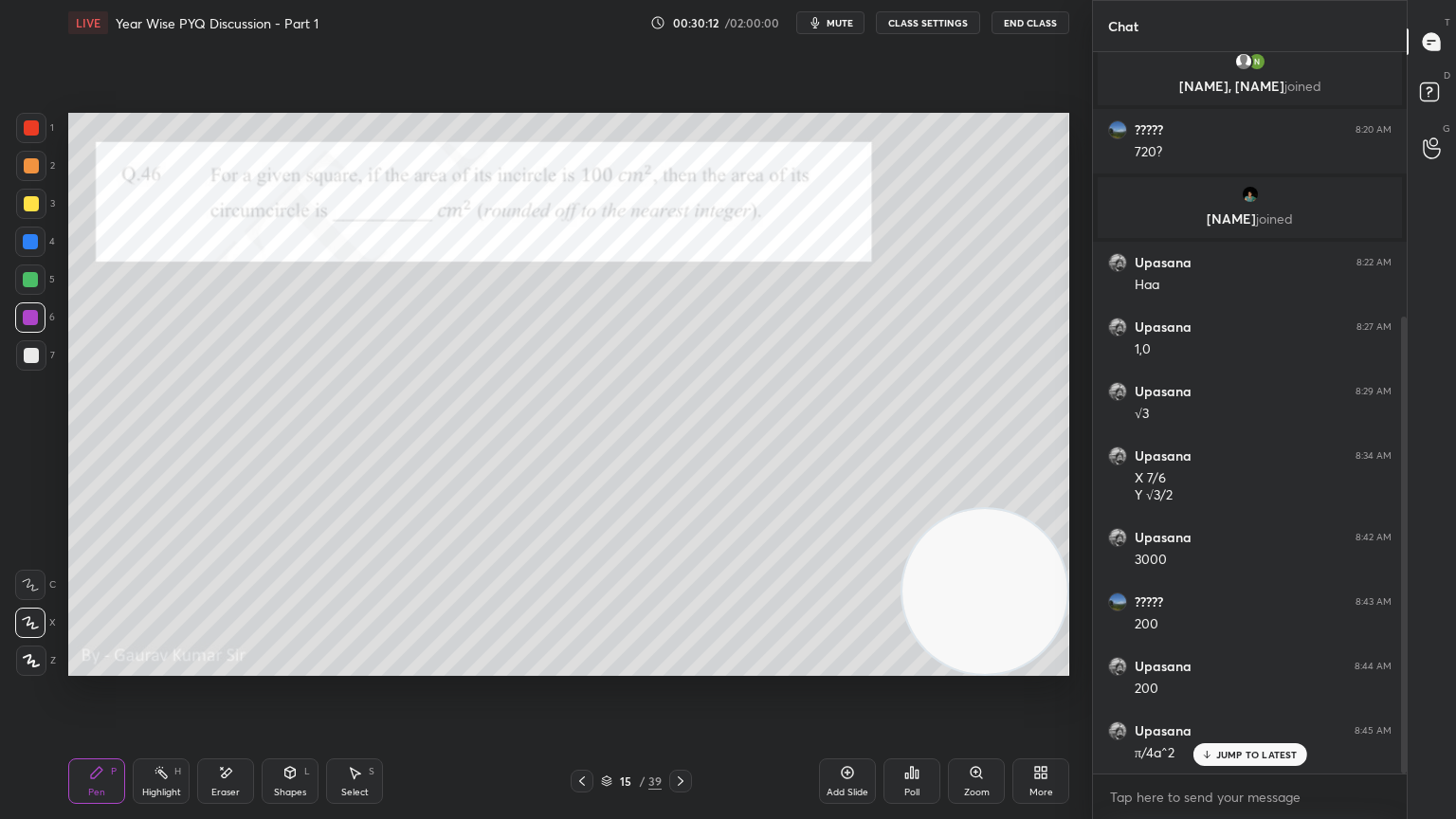 click at bounding box center [30, 280] 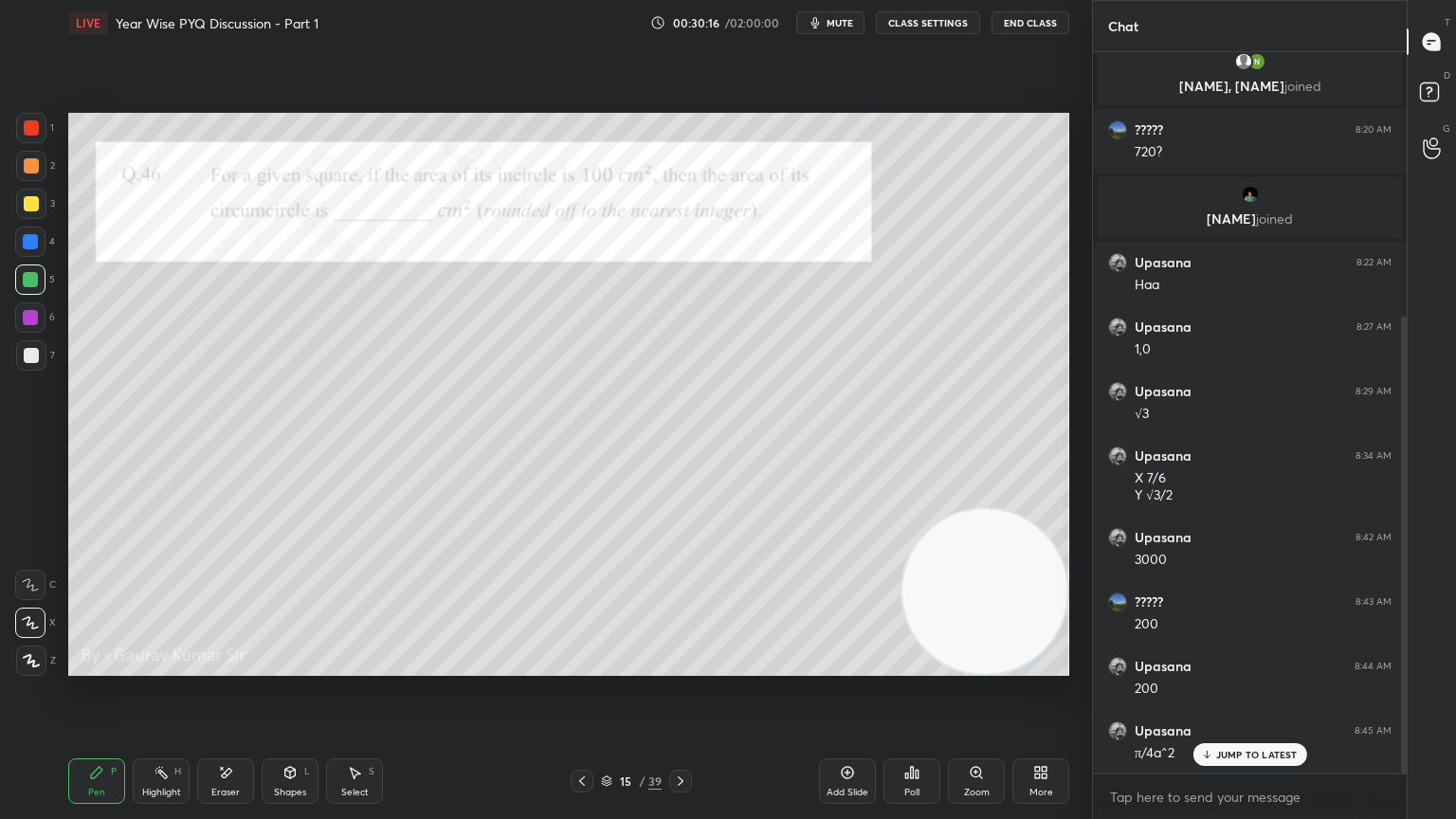click at bounding box center [31, 204] 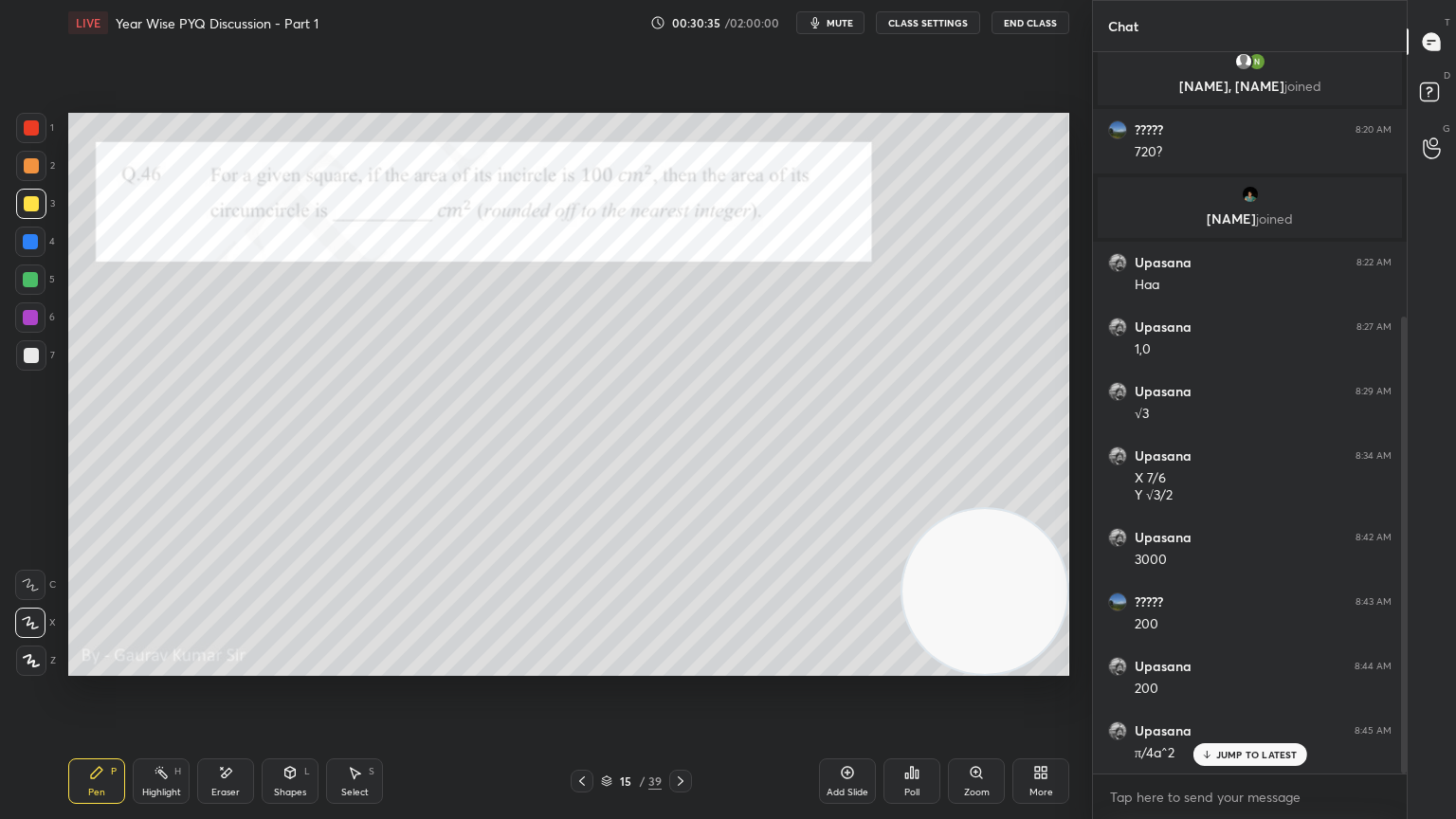 scroll, scrollTop: 482, scrollLeft: 0, axis: vertical 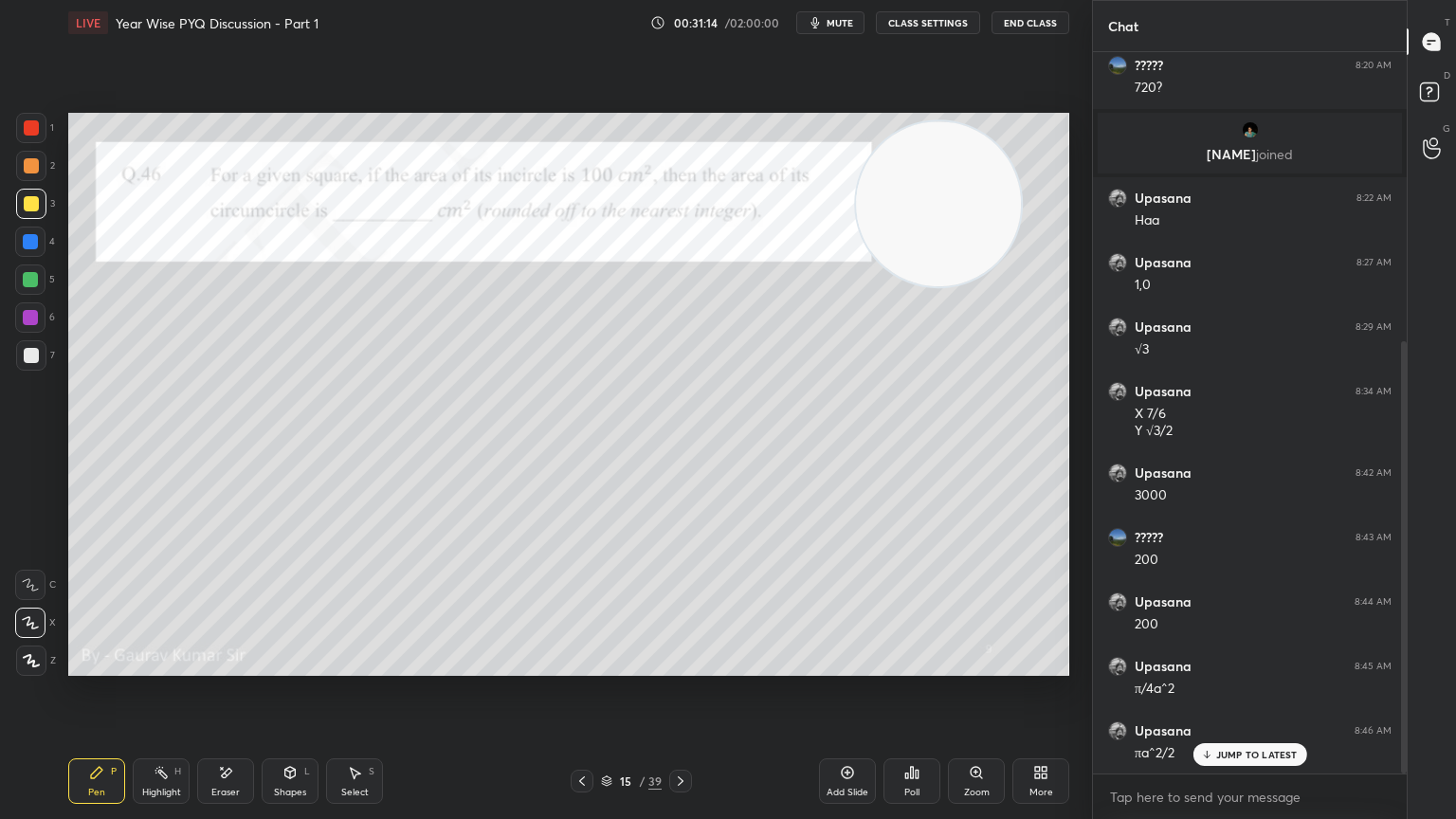click at bounding box center (31, 128) 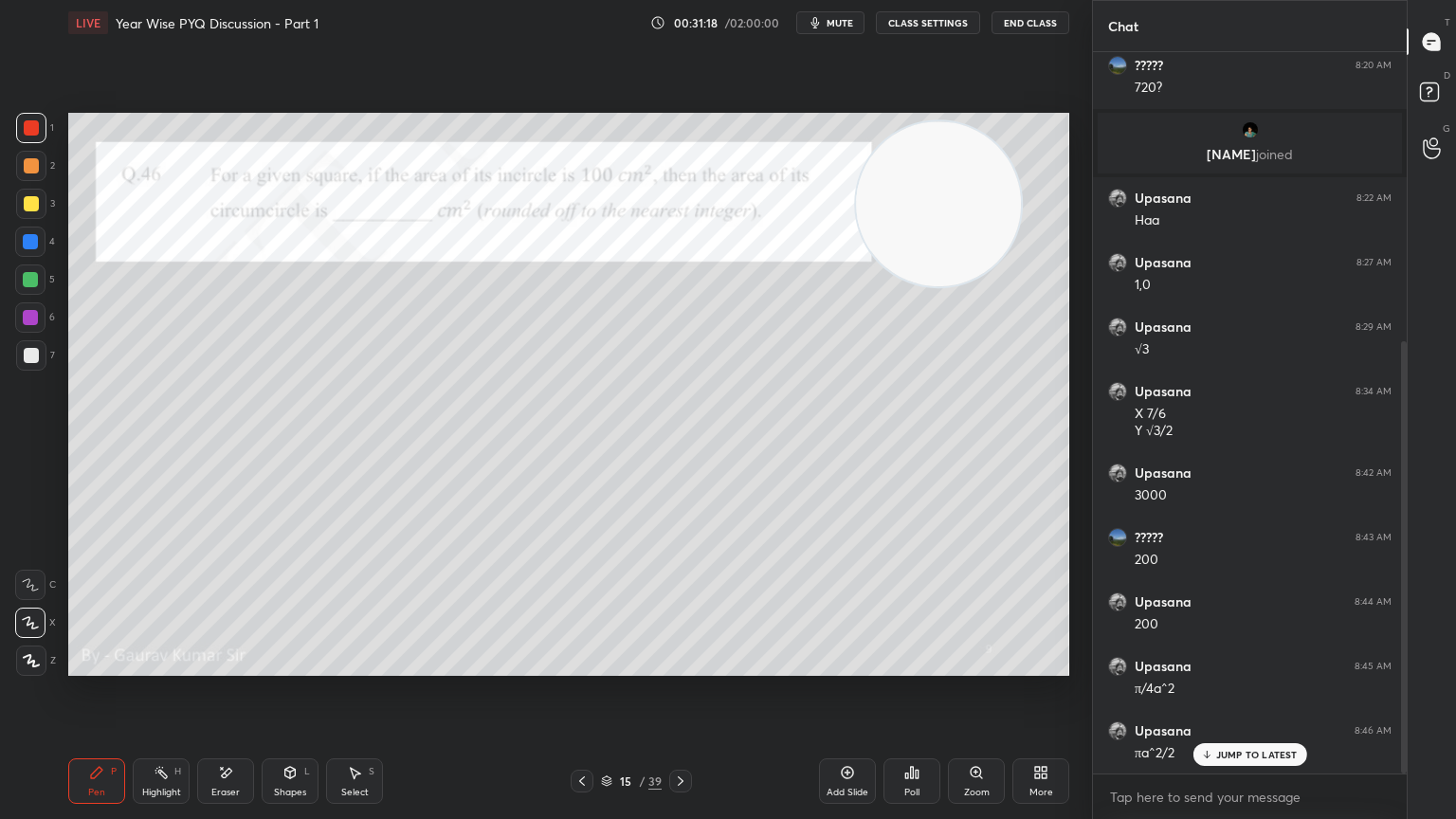 click 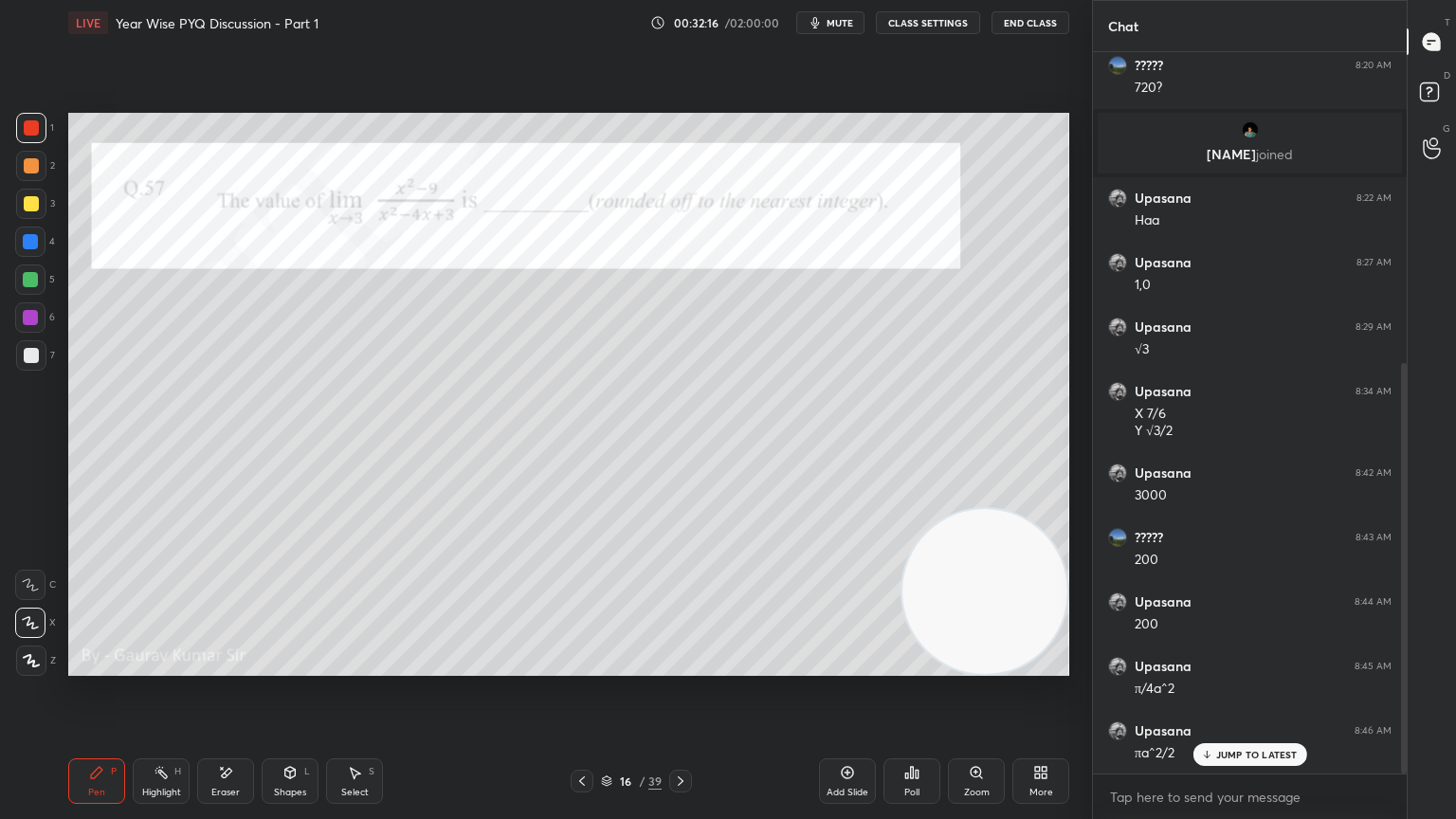 scroll, scrollTop: 546, scrollLeft: 0, axis: vertical 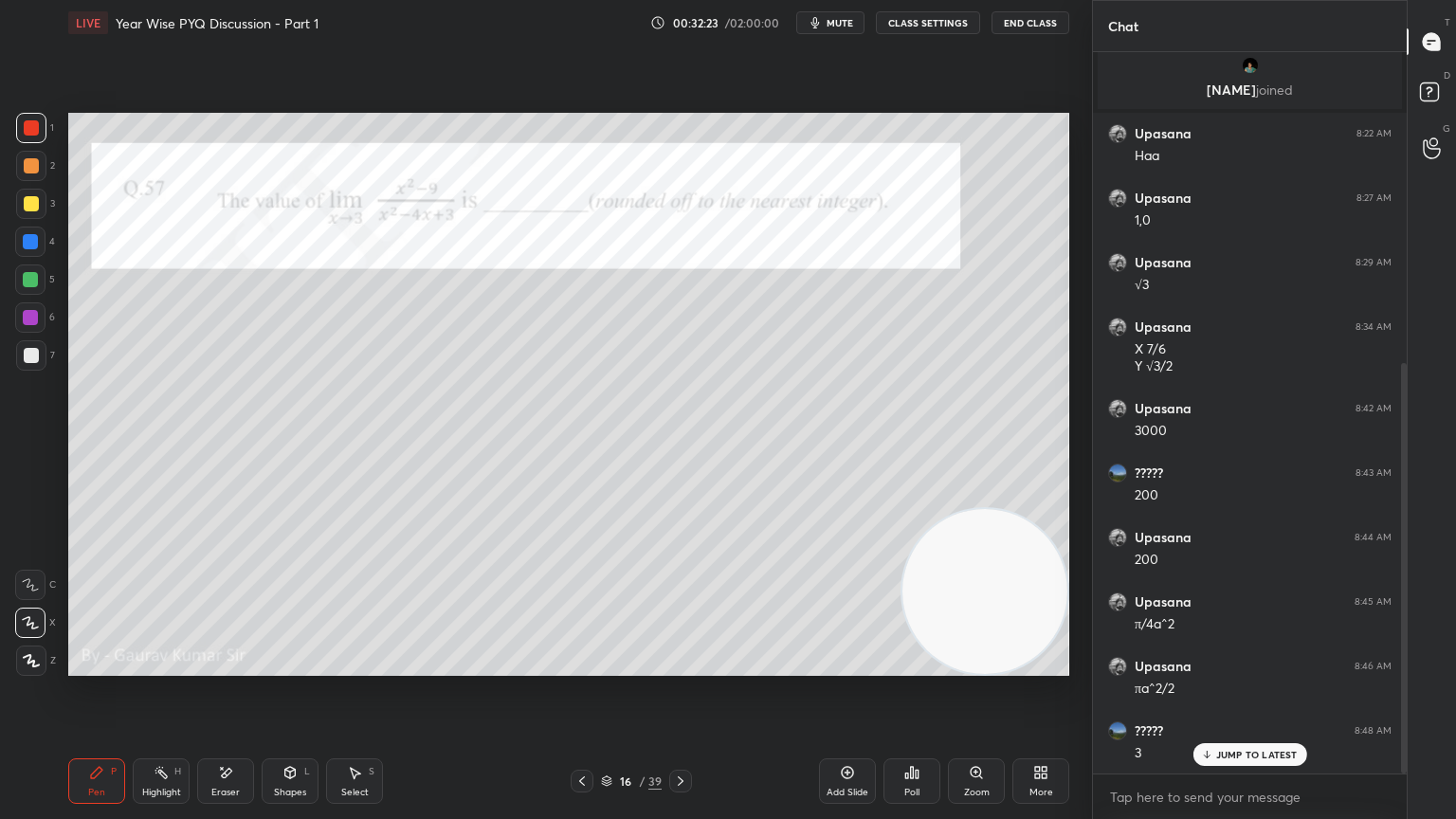 click at bounding box center (30, 318) 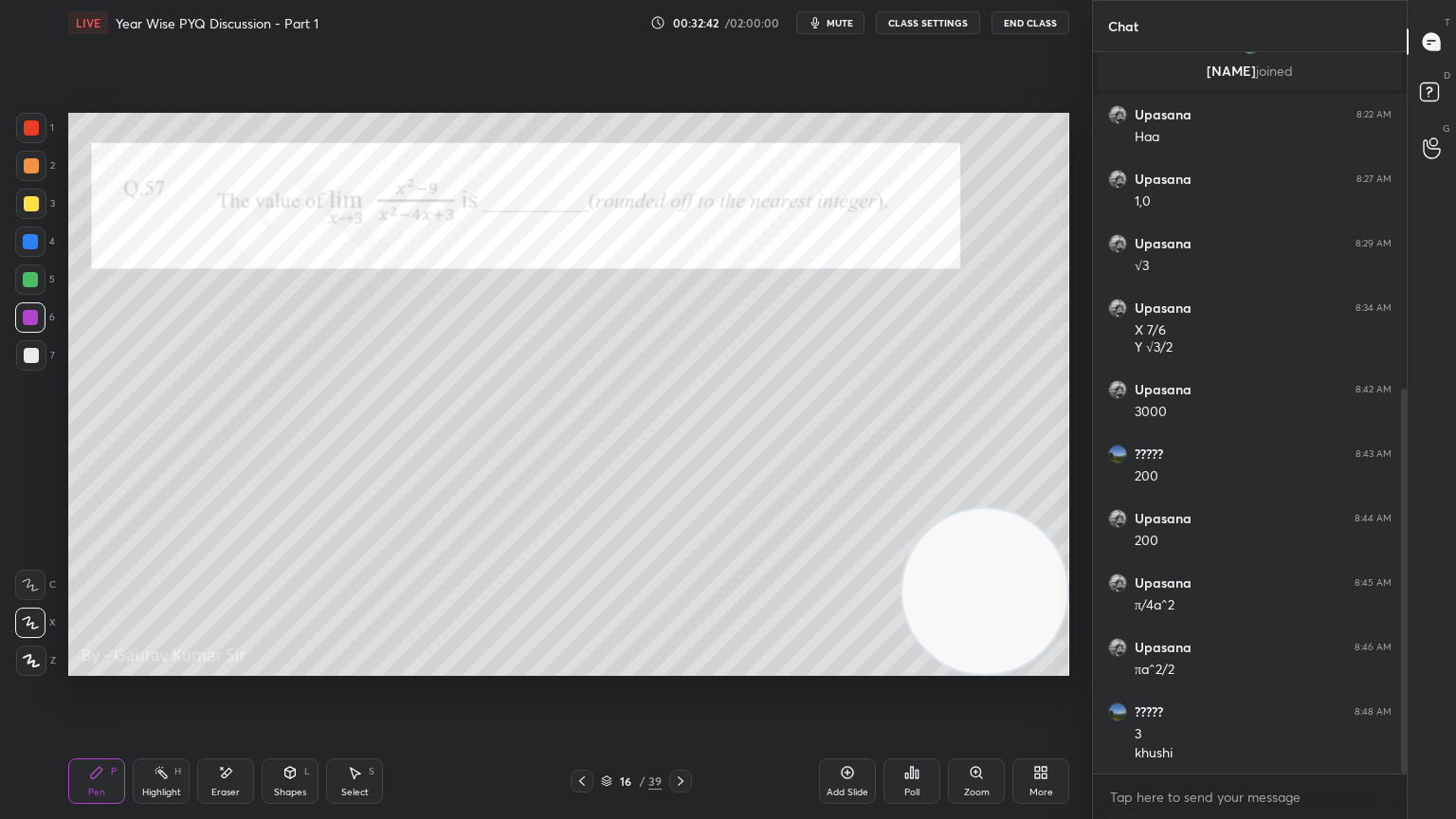 scroll, scrollTop: 629, scrollLeft: 0, axis: vertical 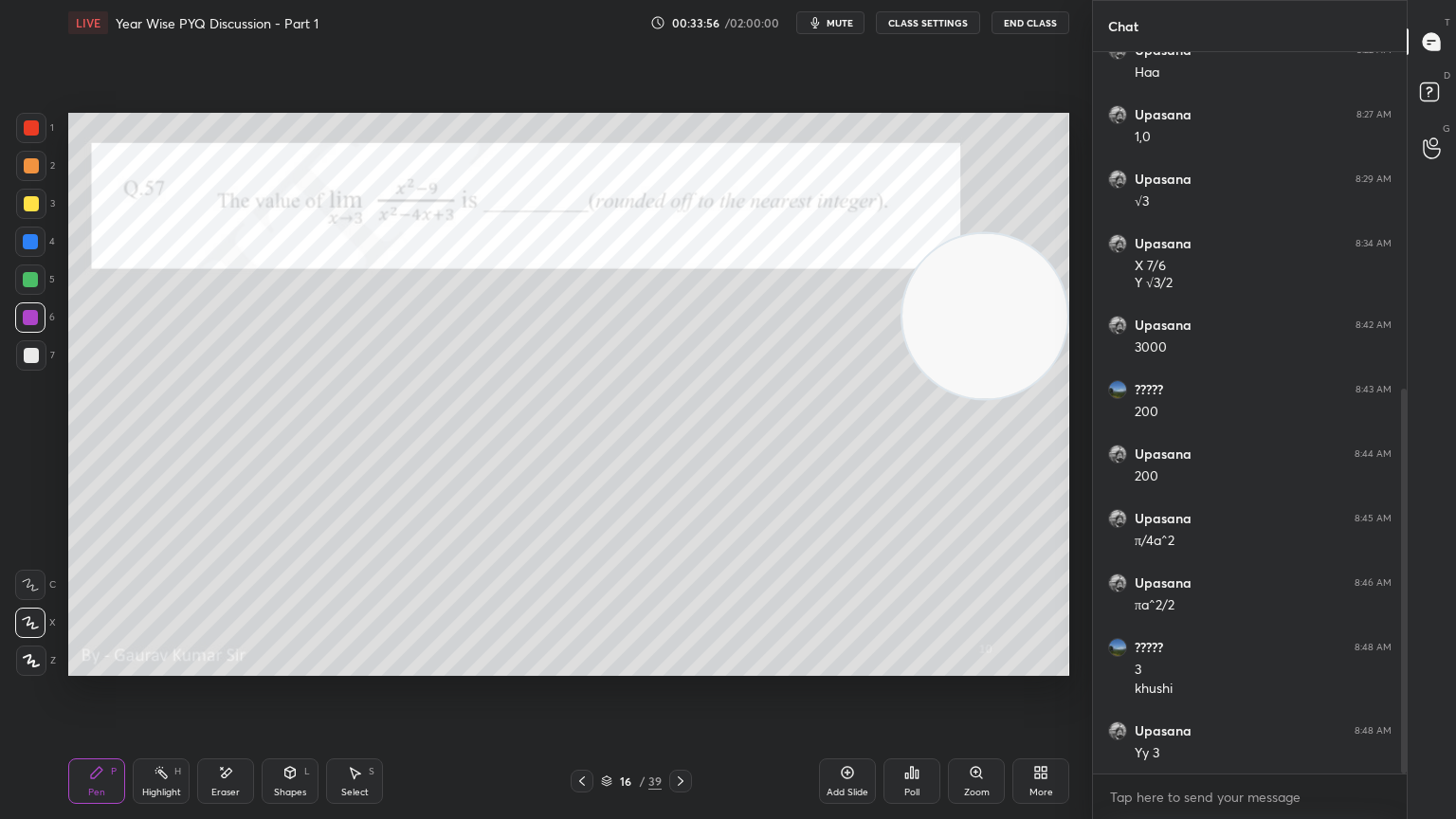 click 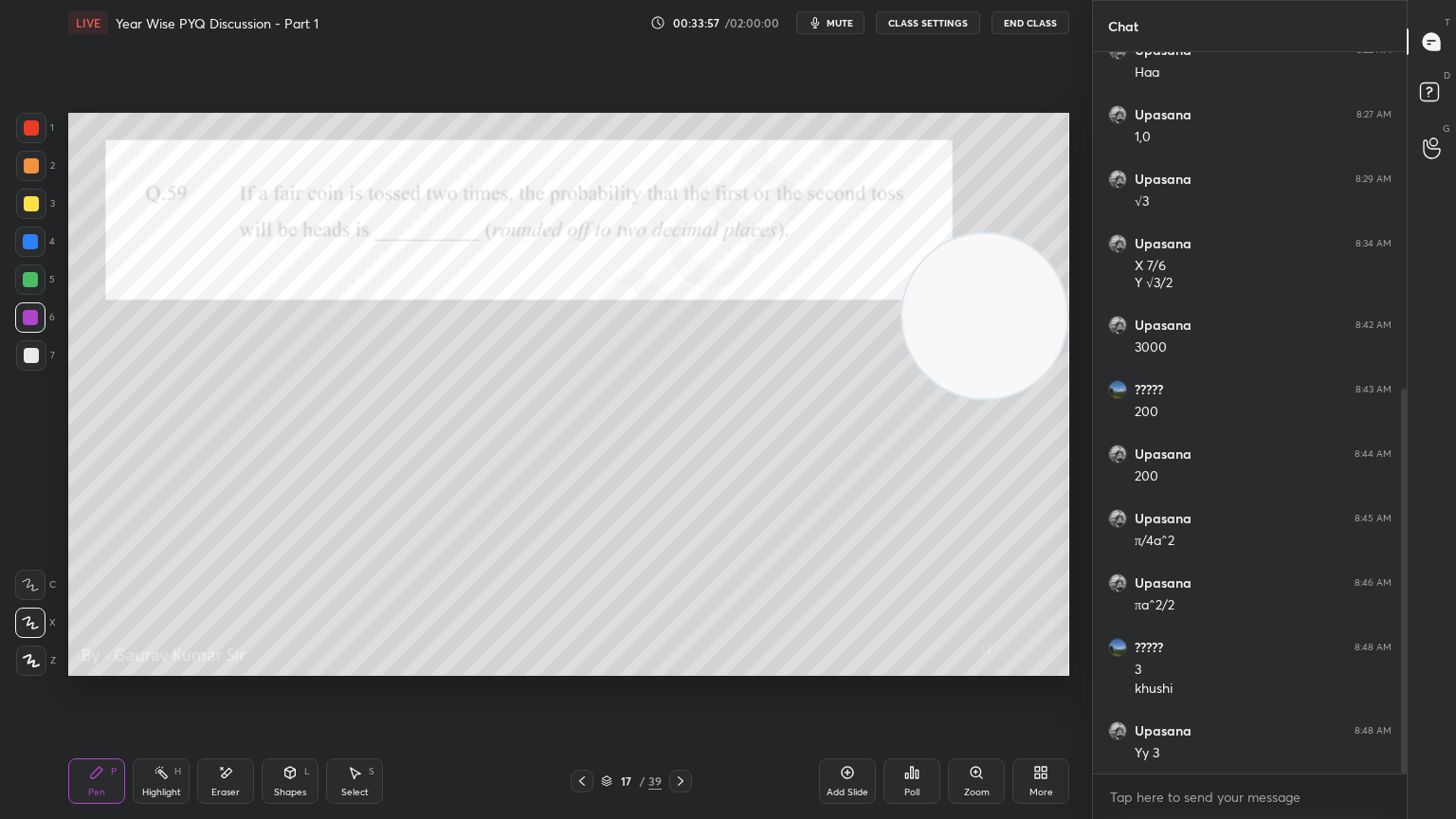 click at bounding box center [582, 781] 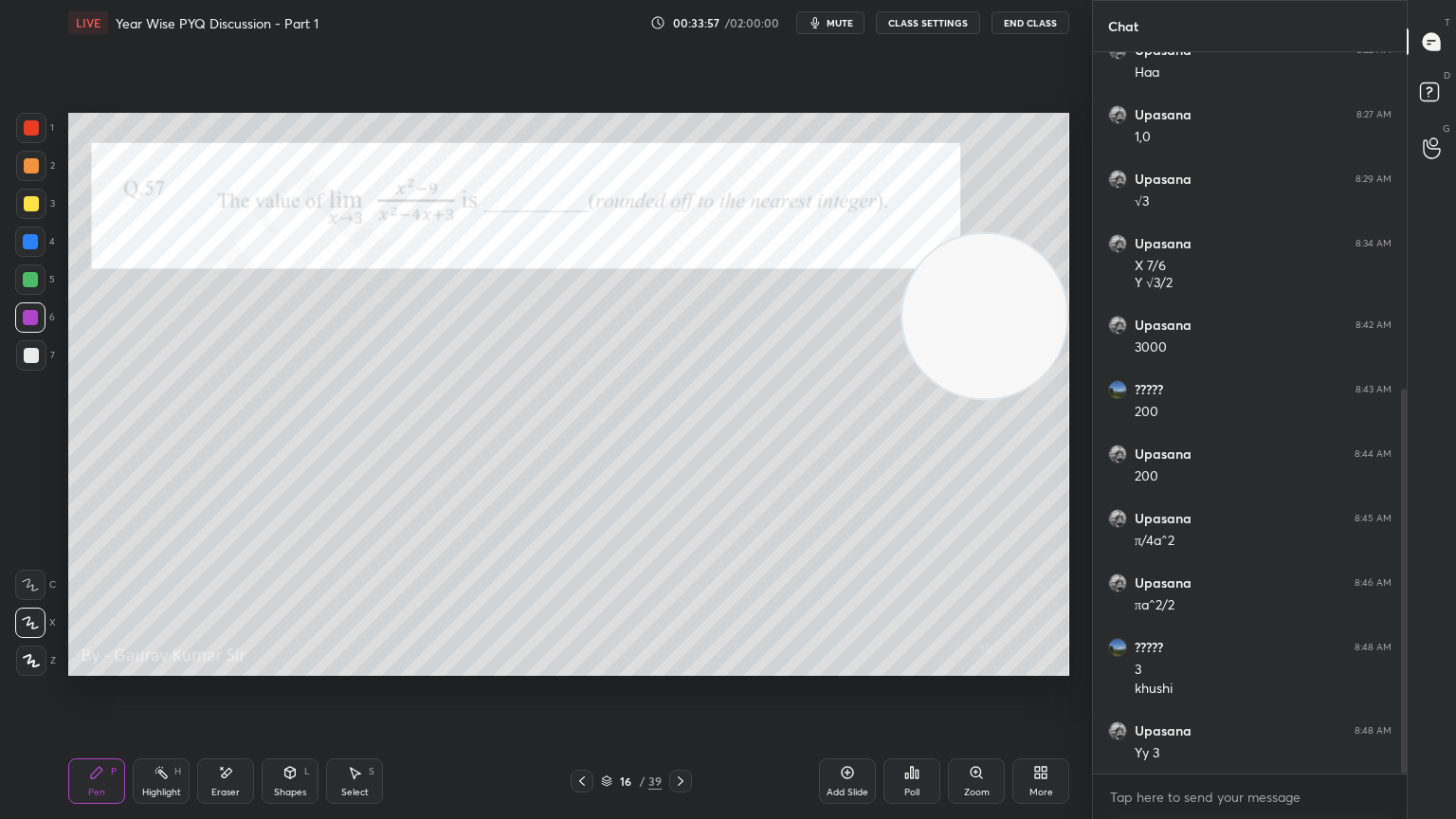 click on "Add Slide" at bounding box center [847, 781] 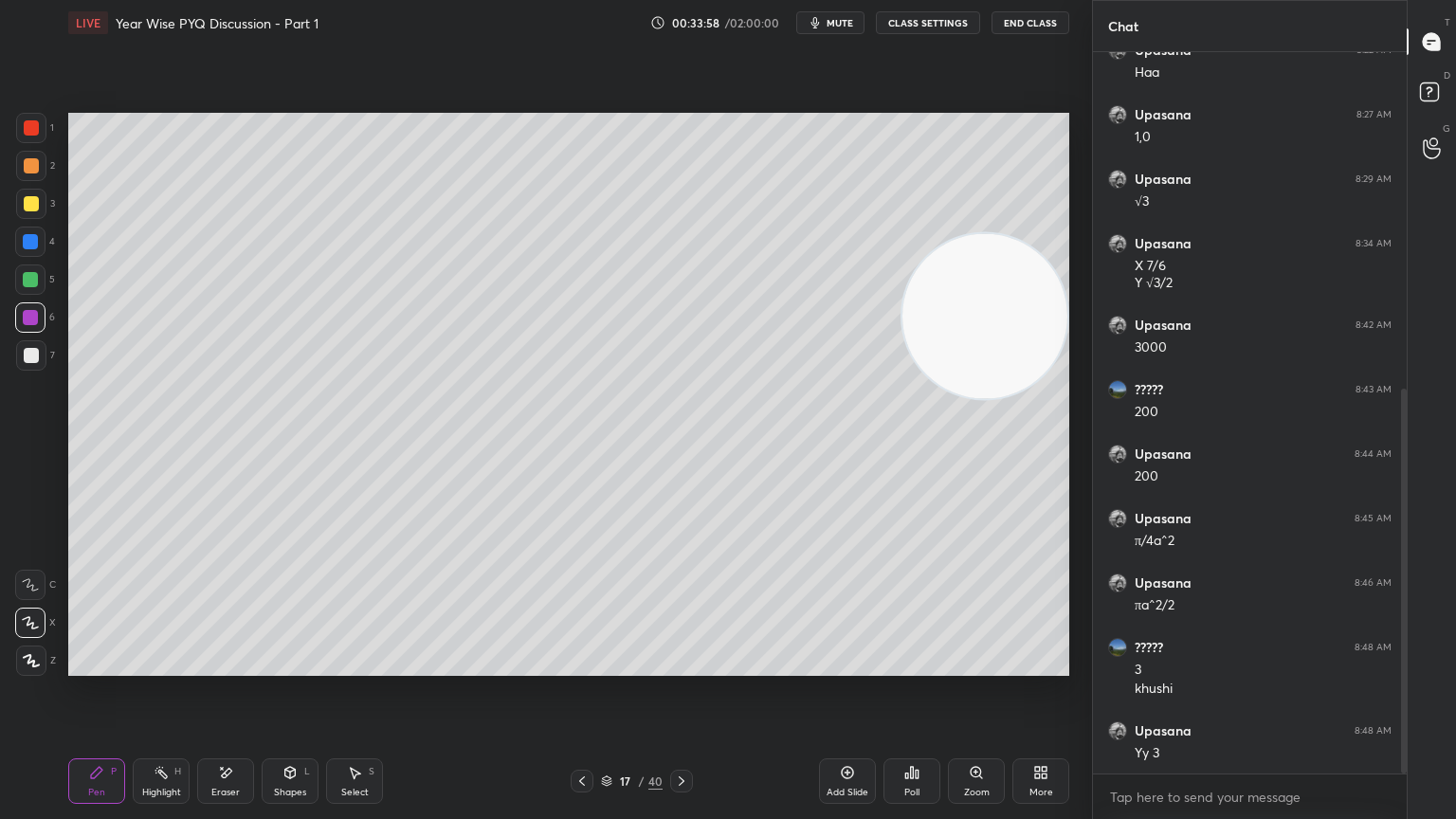click 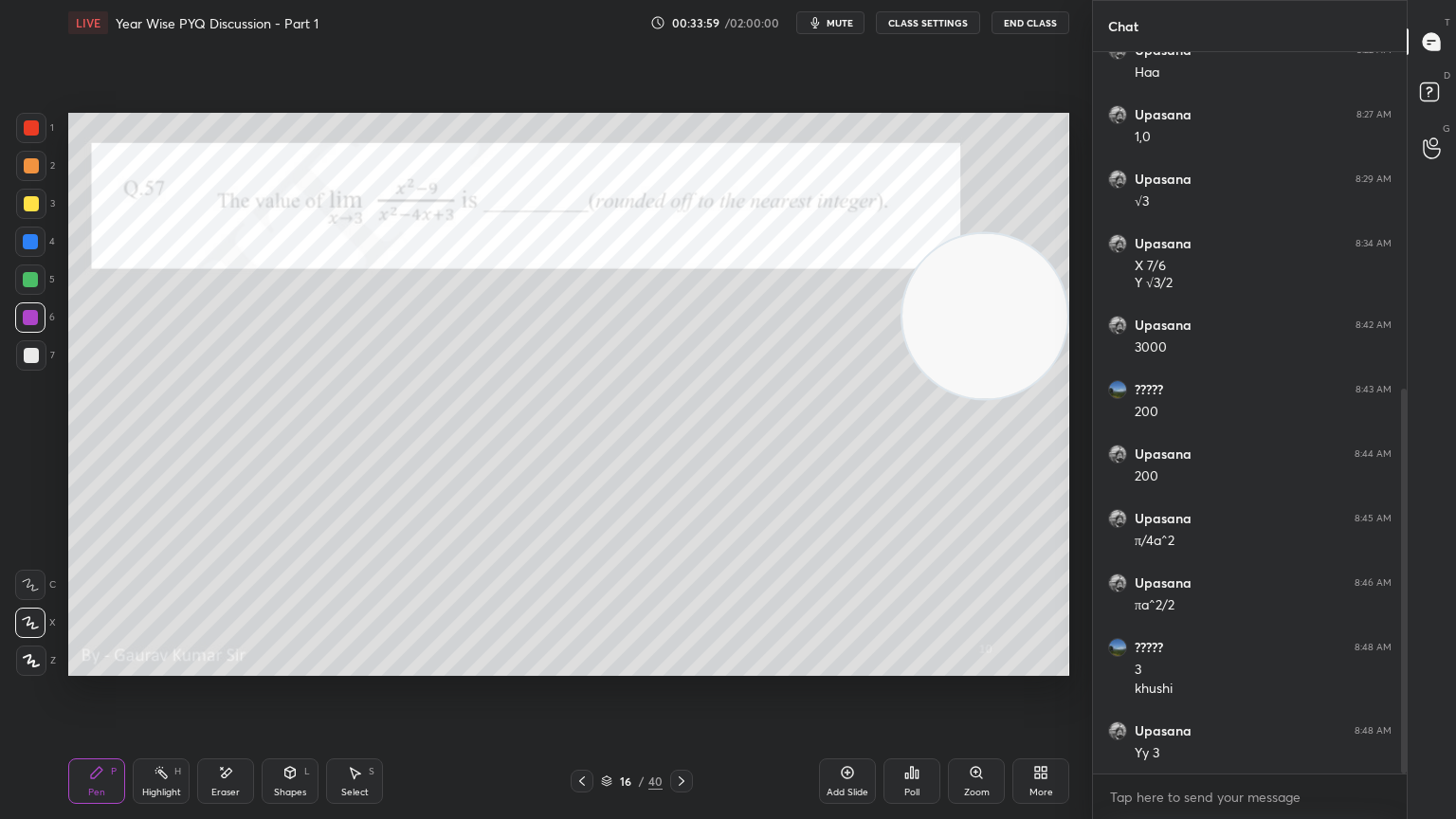 click at bounding box center (31, 355) 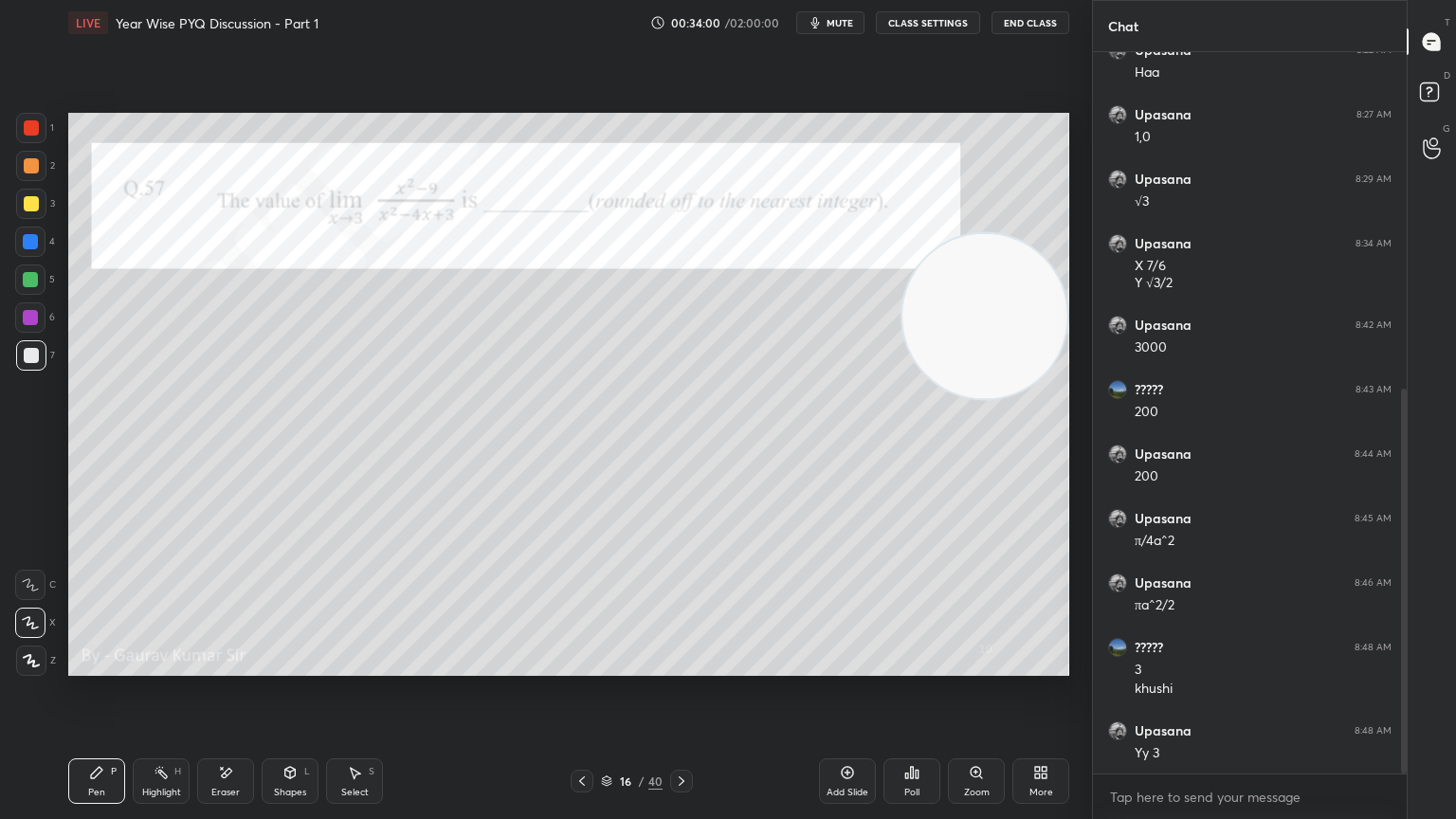 click 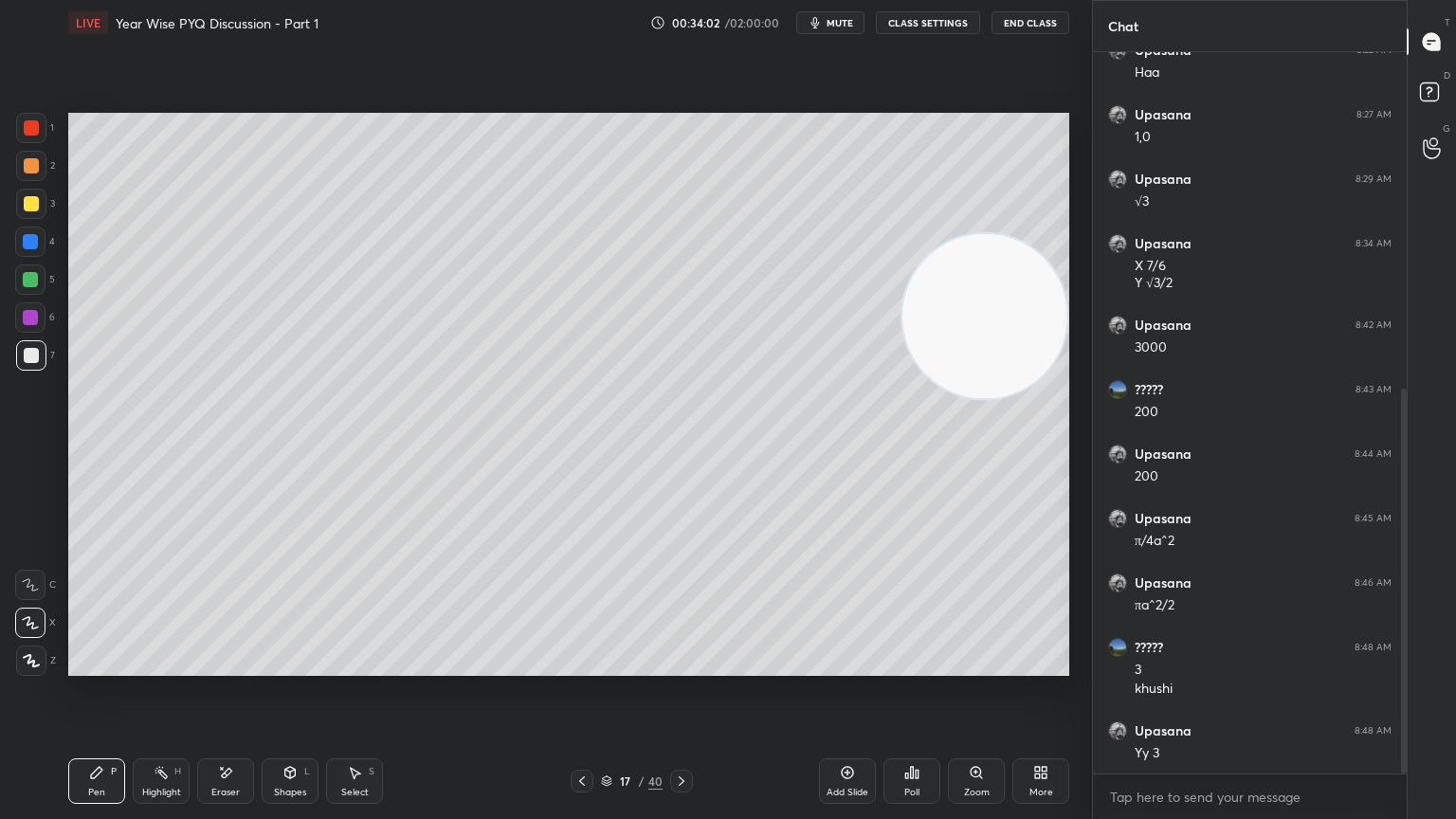 click 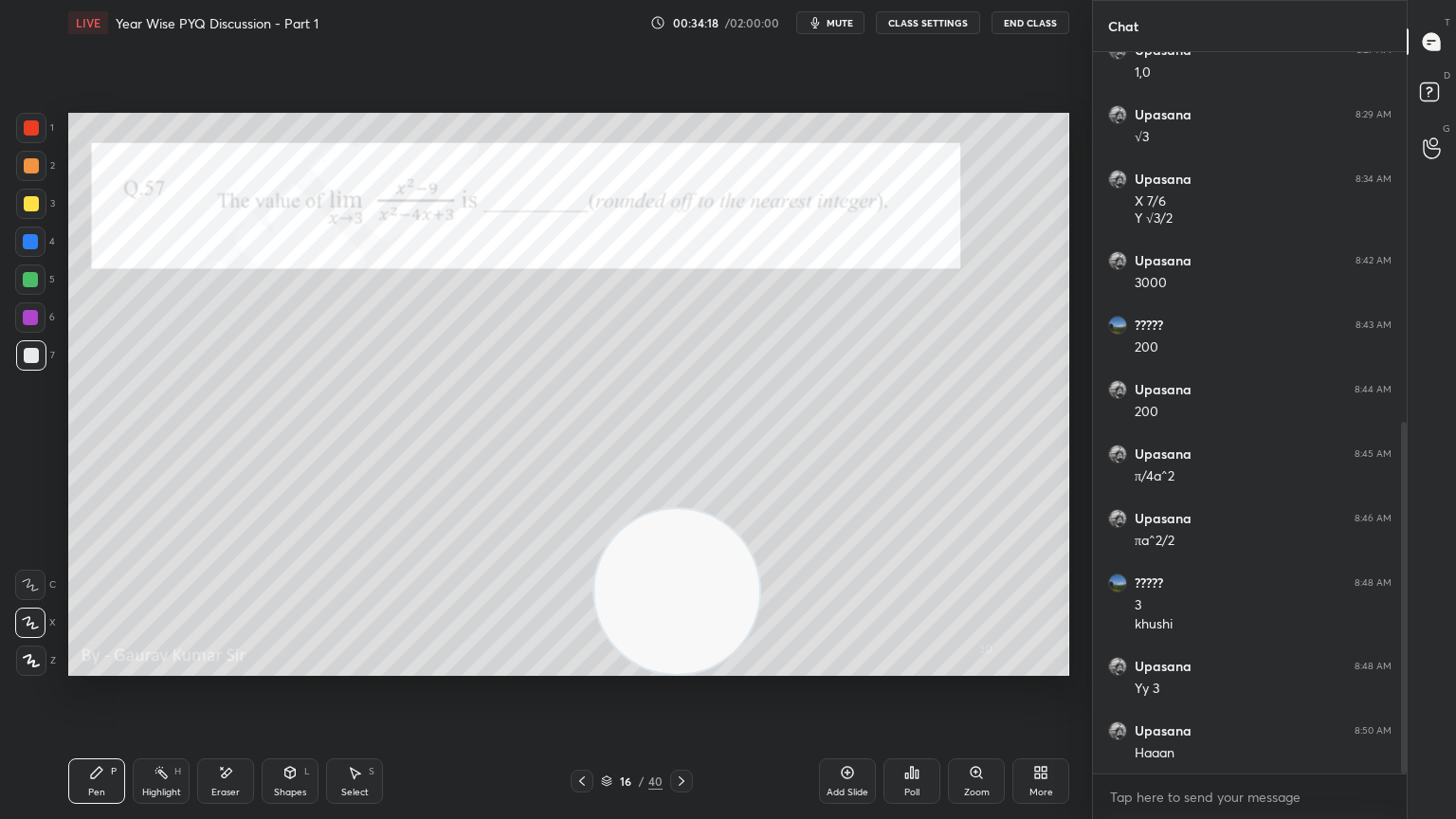 scroll, scrollTop: 758, scrollLeft: 0, axis: vertical 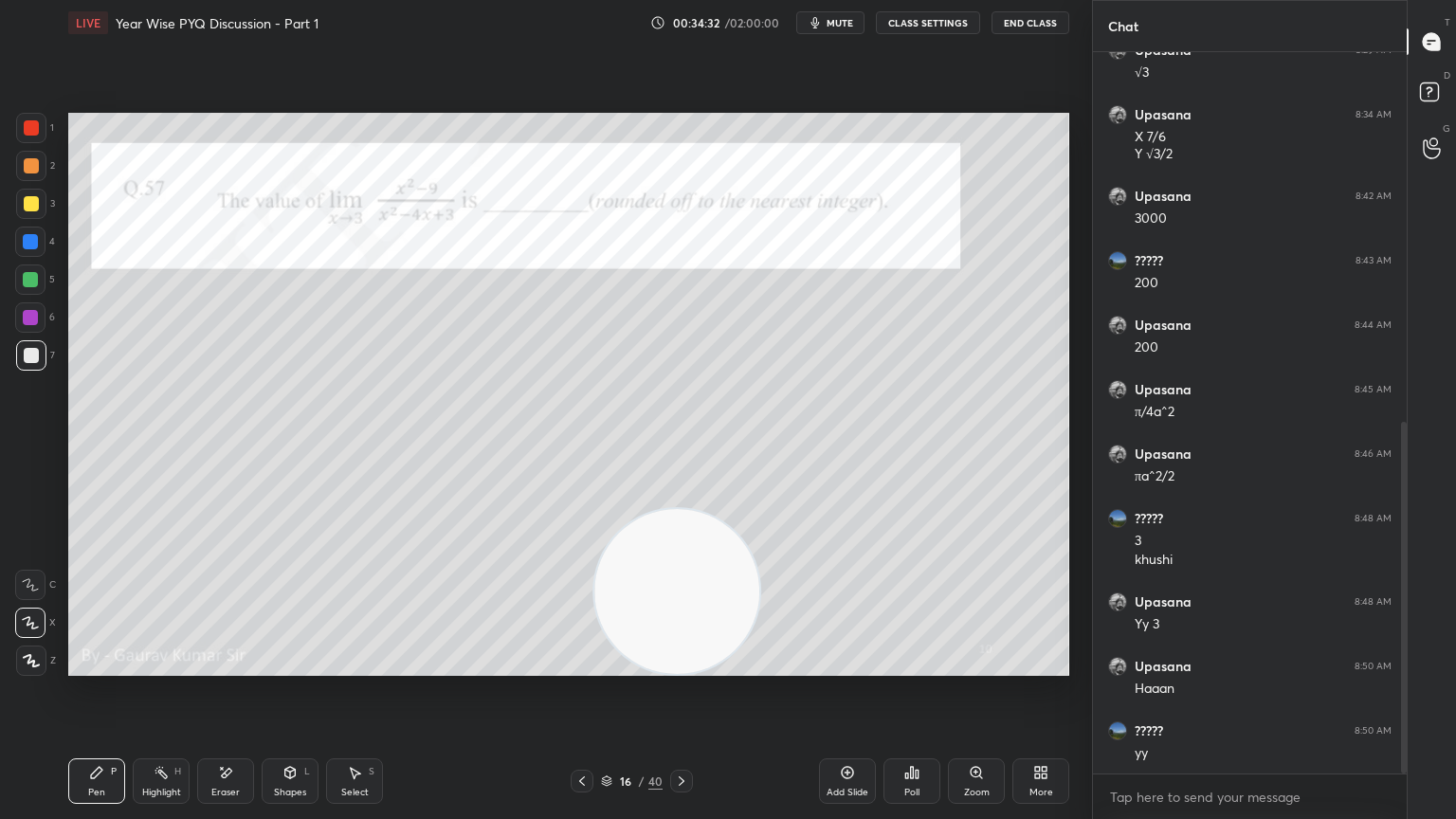 click 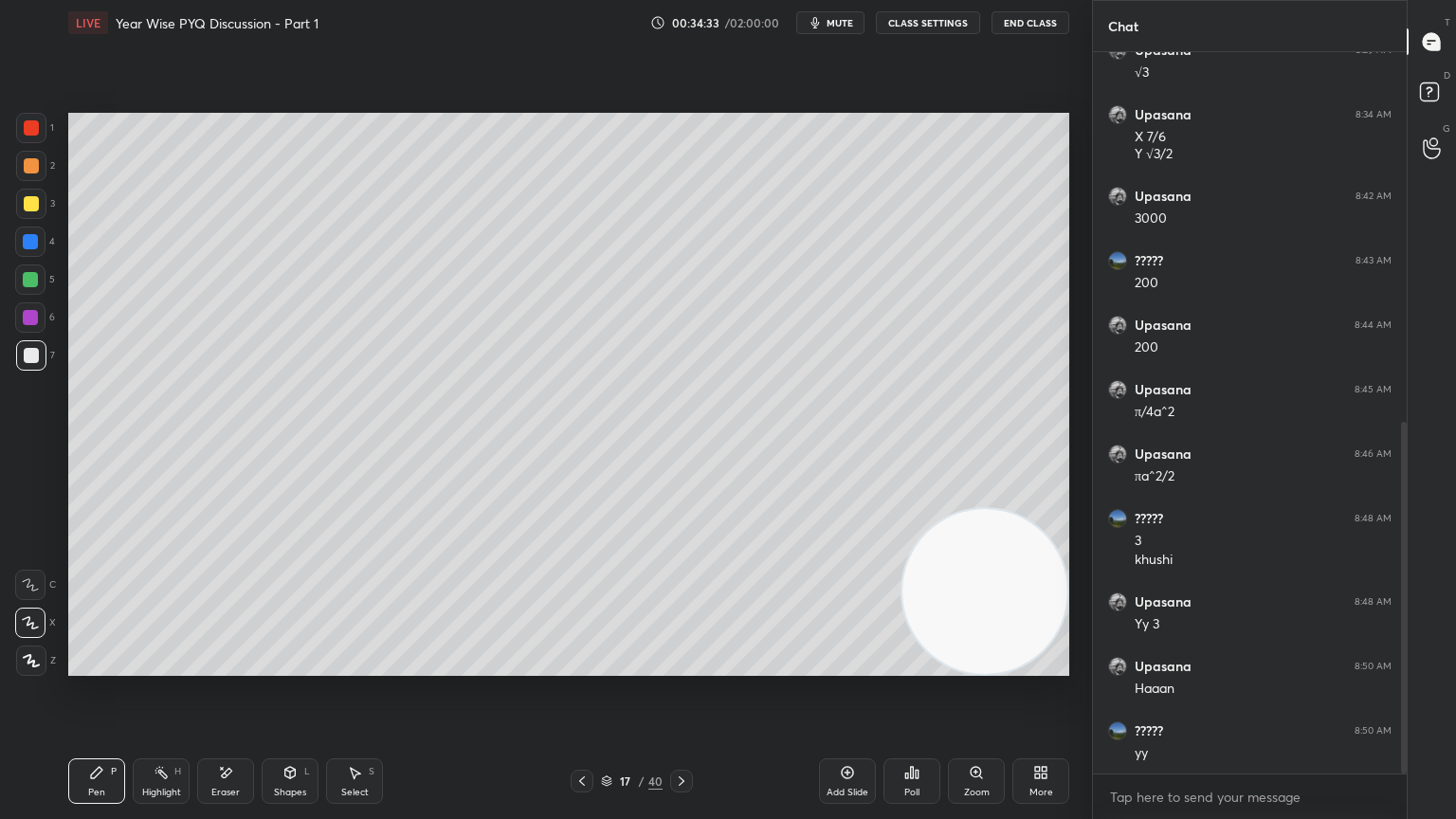 click at bounding box center (31, 204) 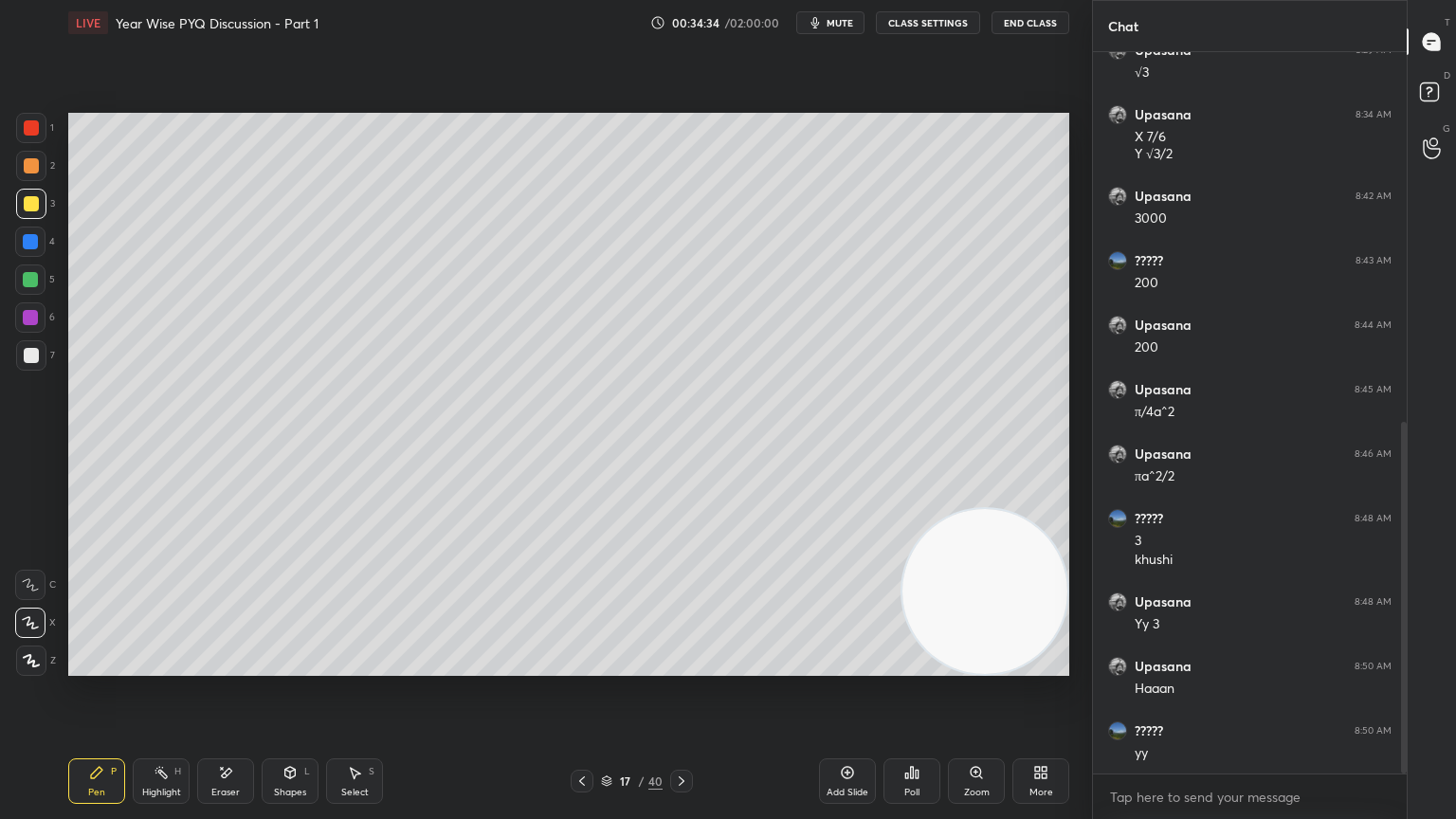 click 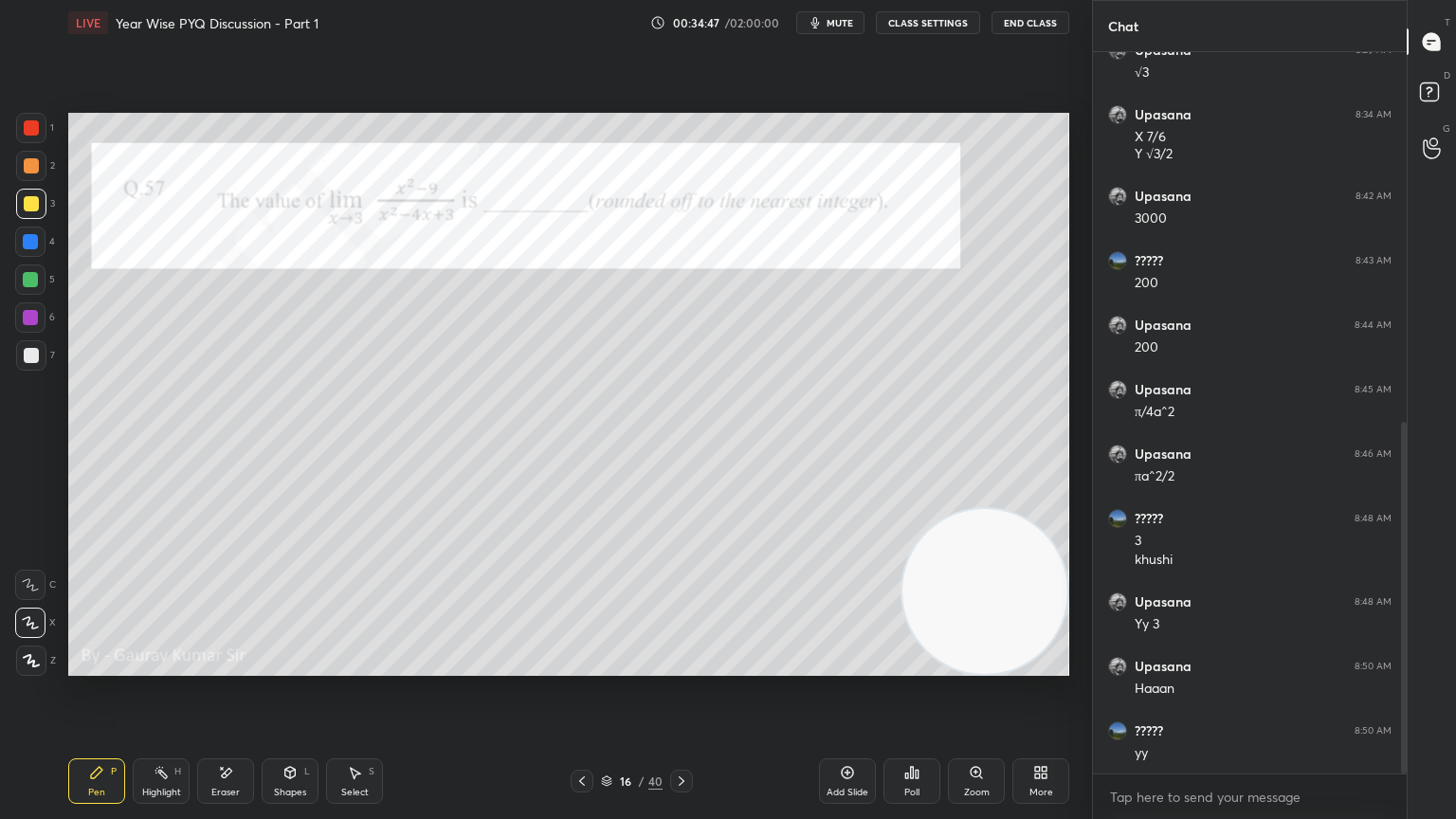 click 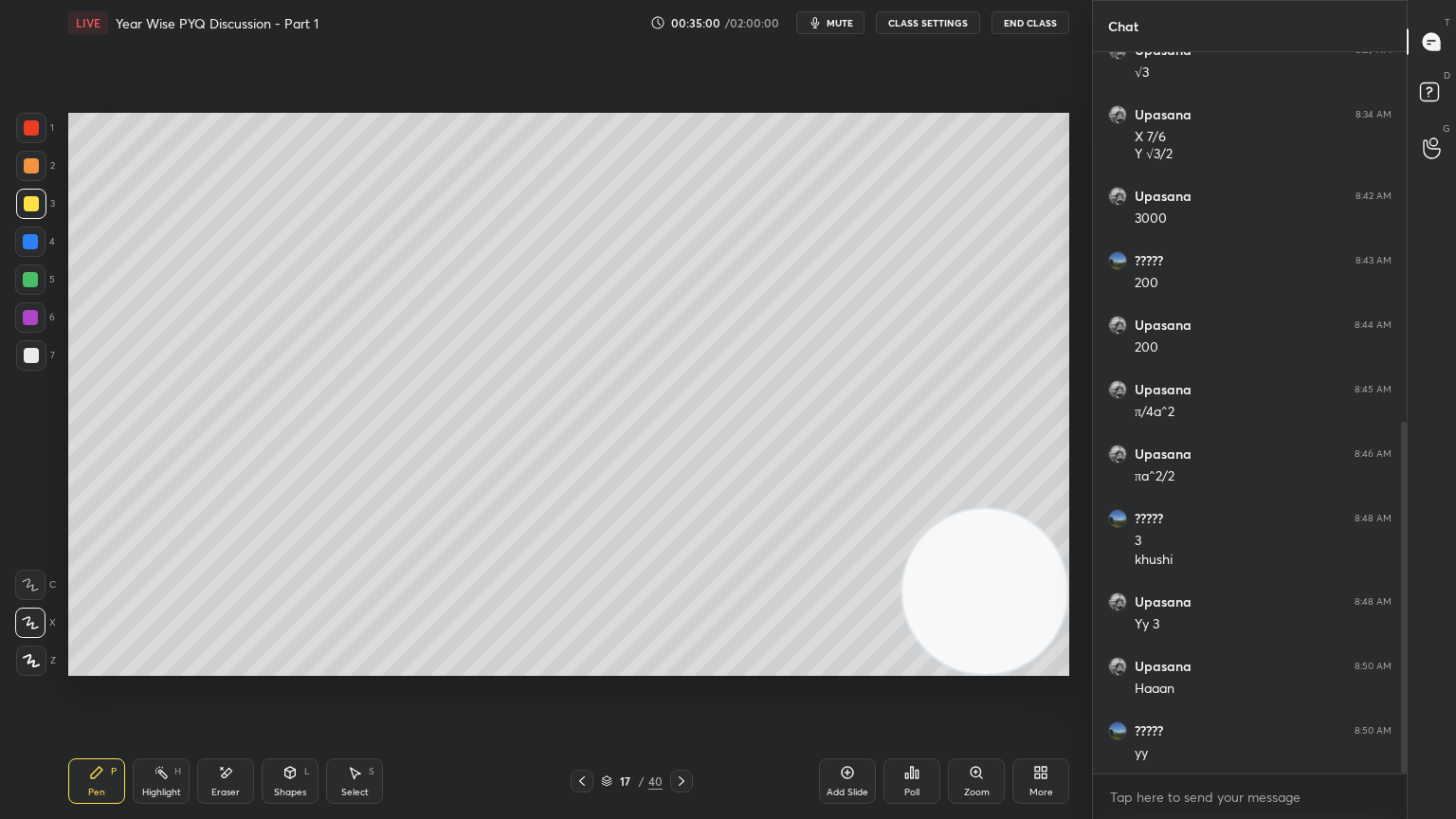 click 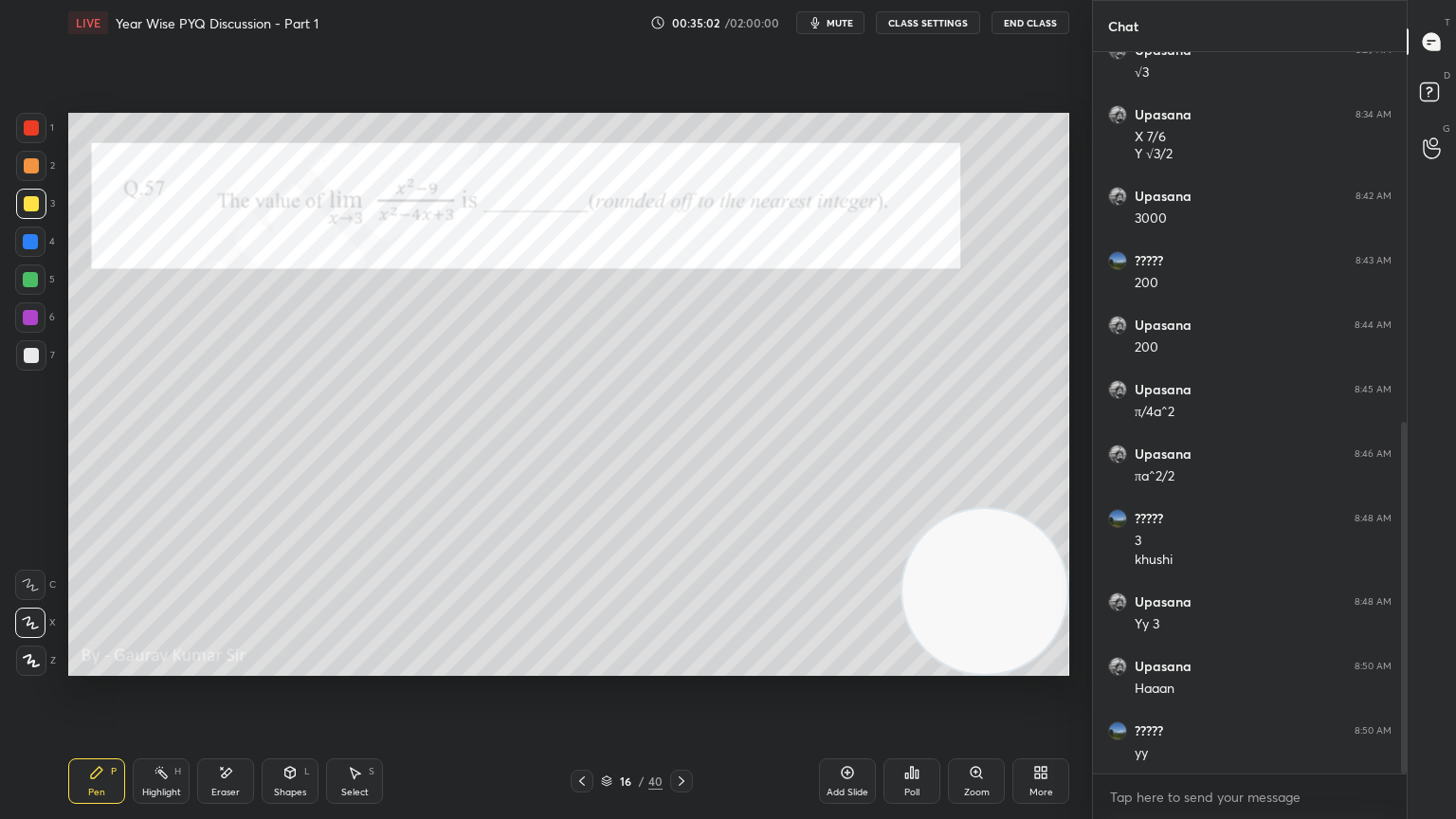 click 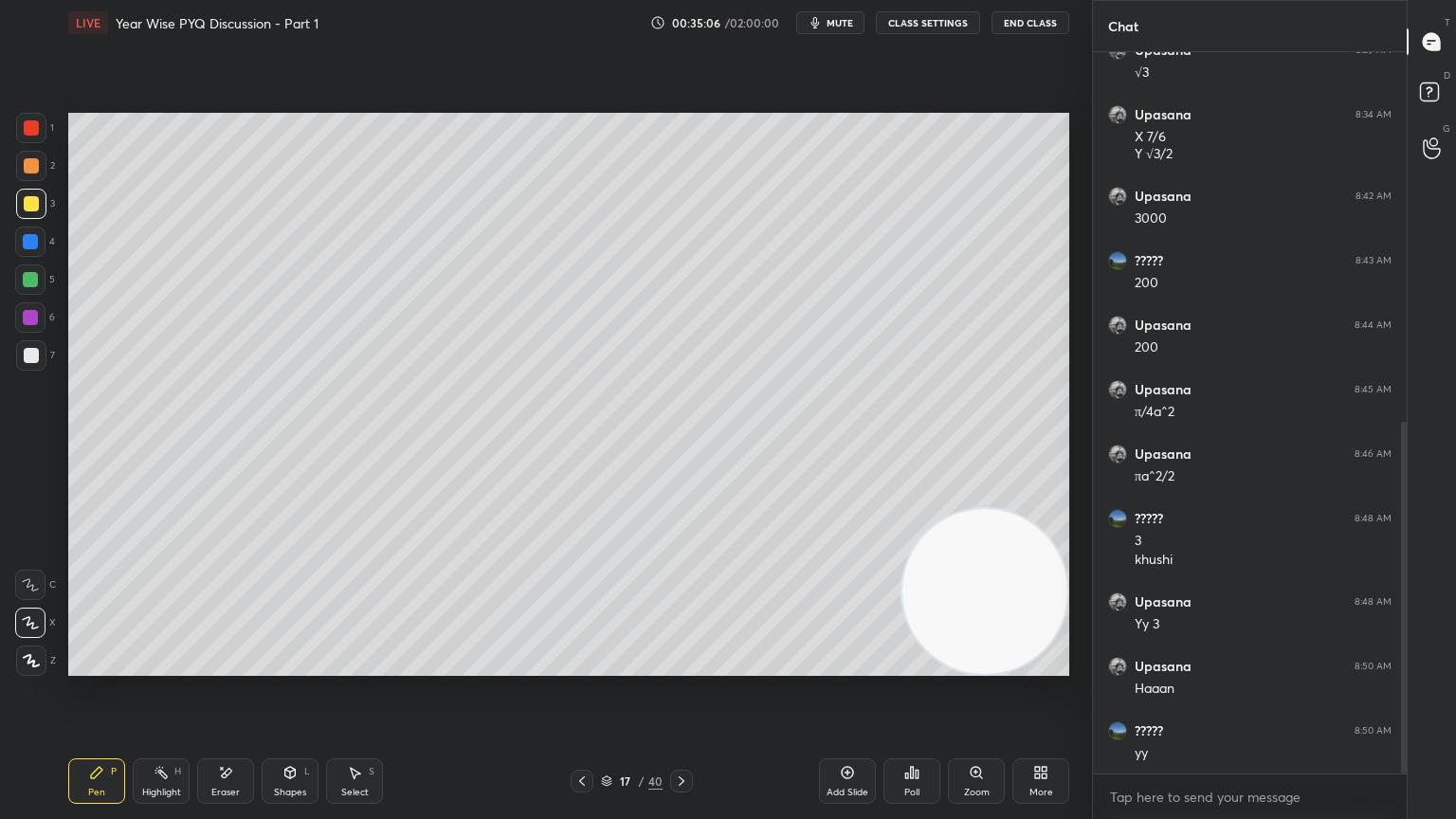 click 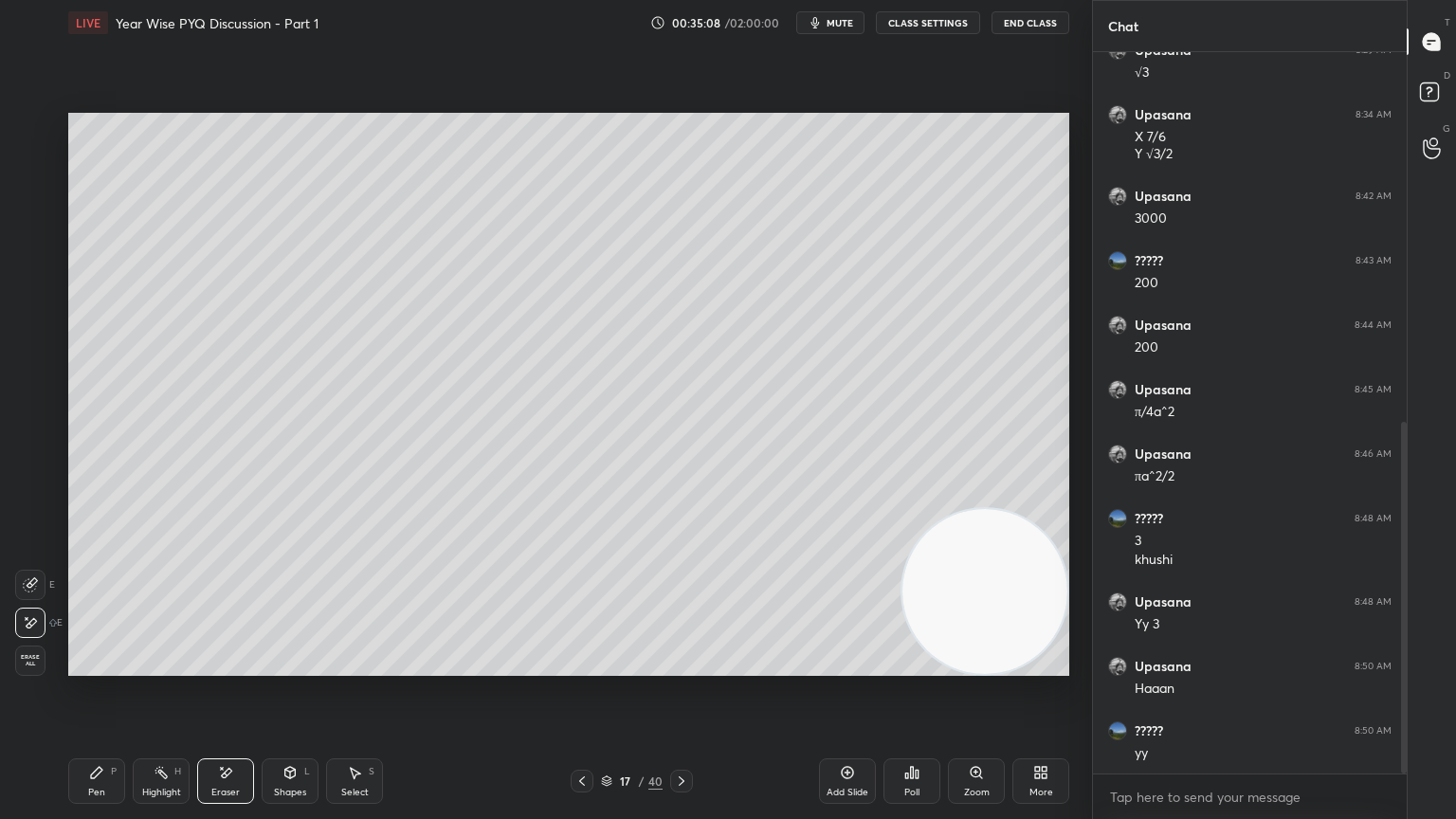 click 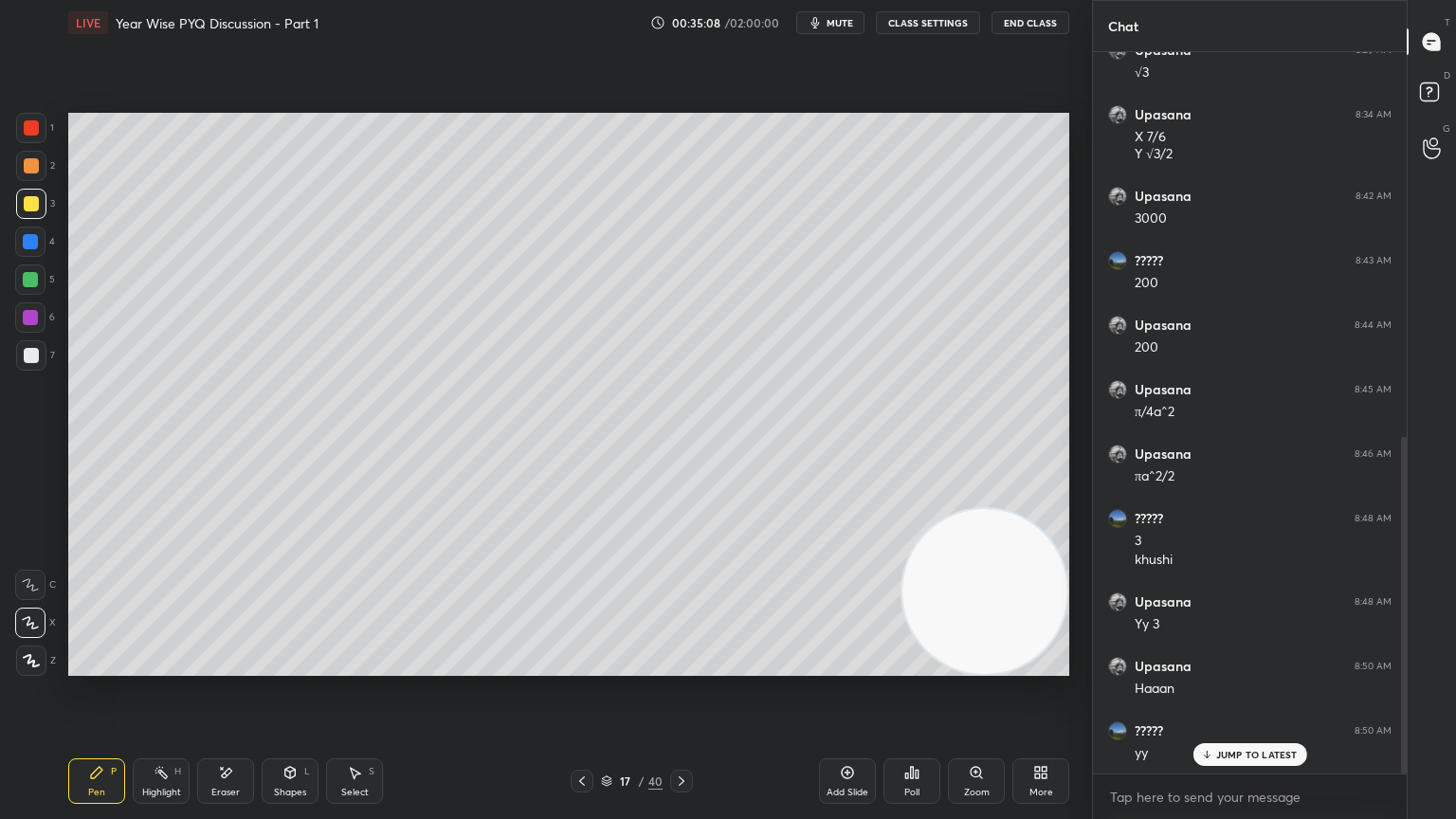 scroll, scrollTop: 823, scrollLeft: 0, axis: vertical 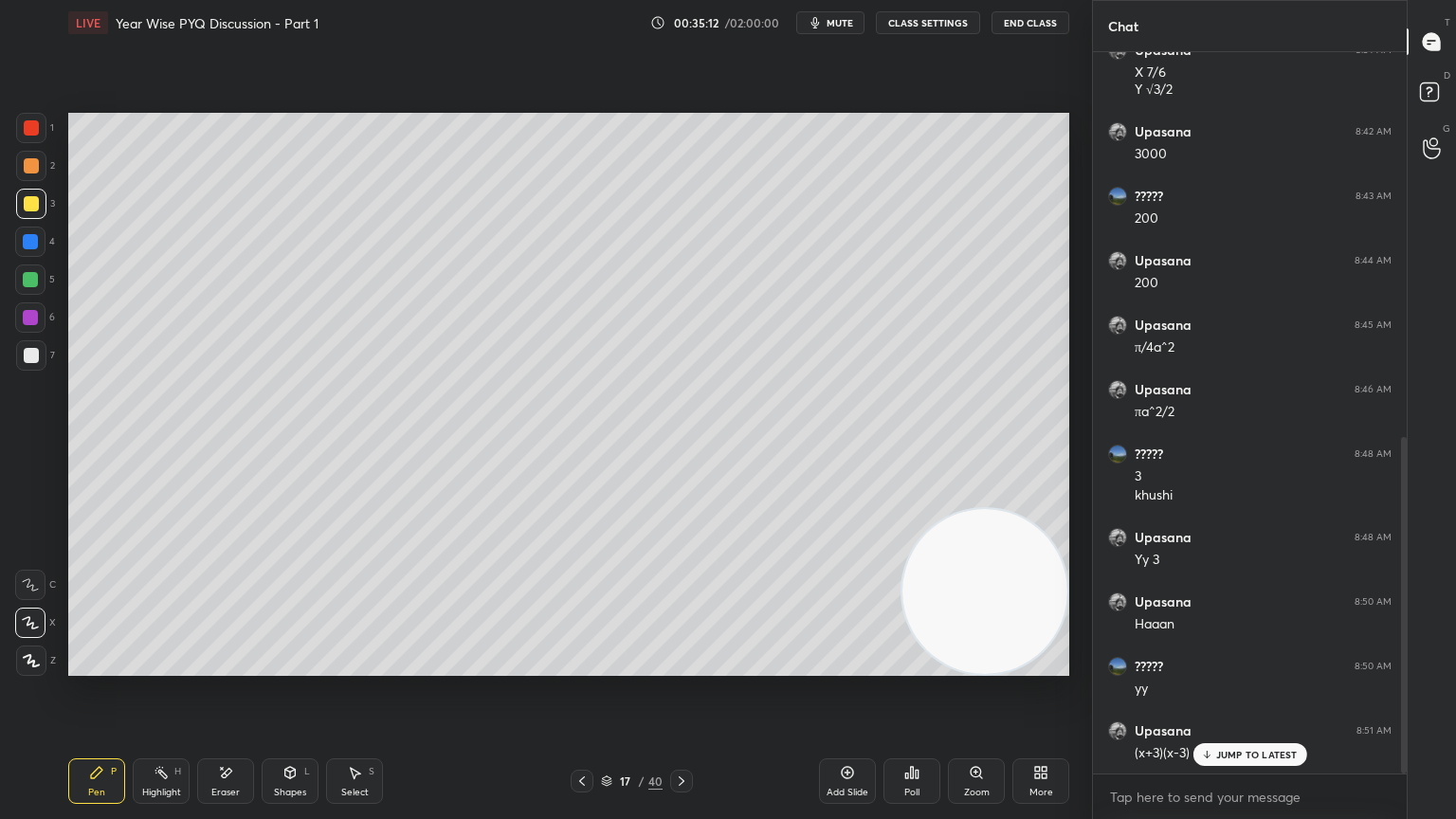 click on "Pen P" at bounding box center [97, 781] 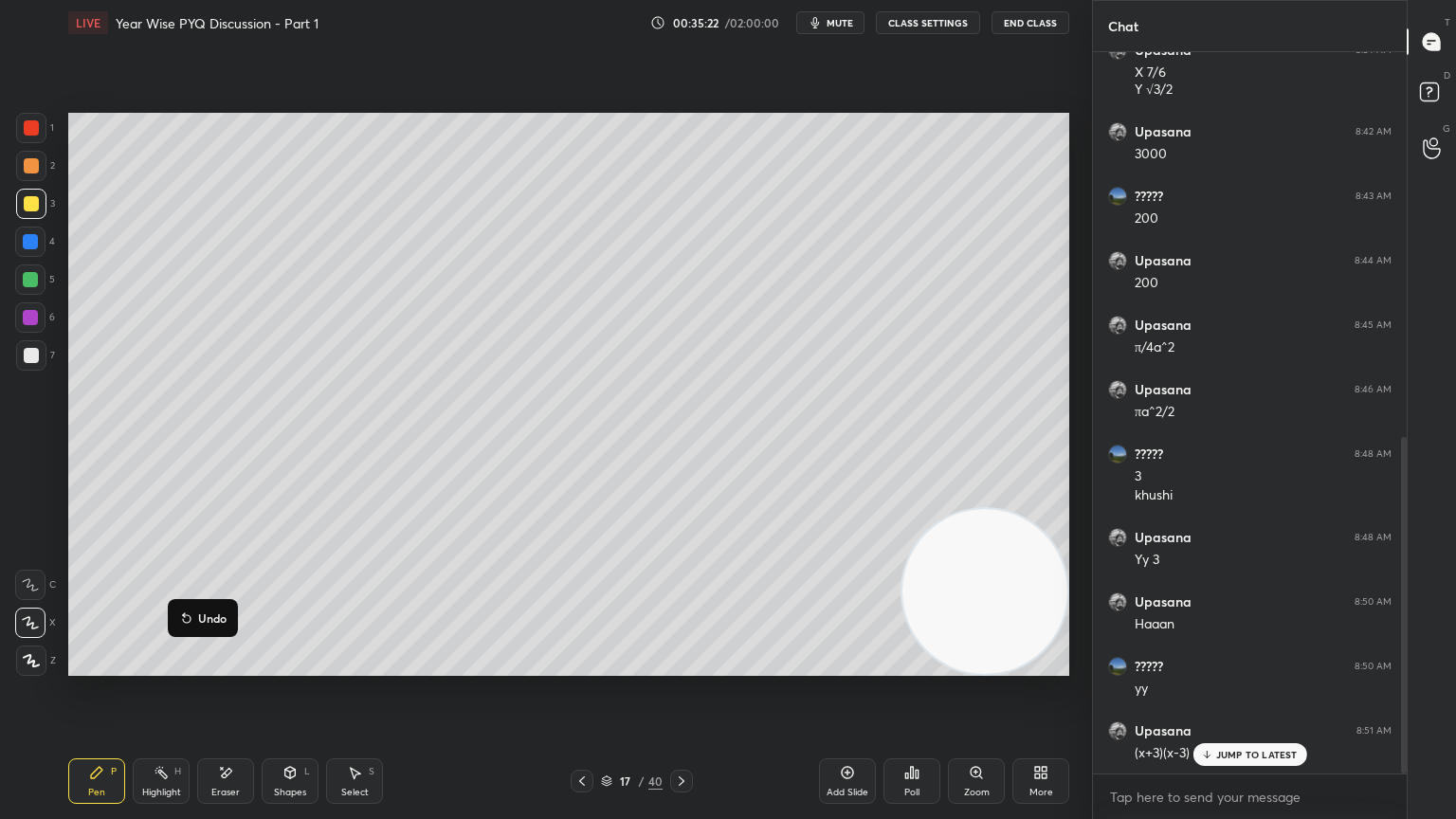 click at bounding box center (30, 318) 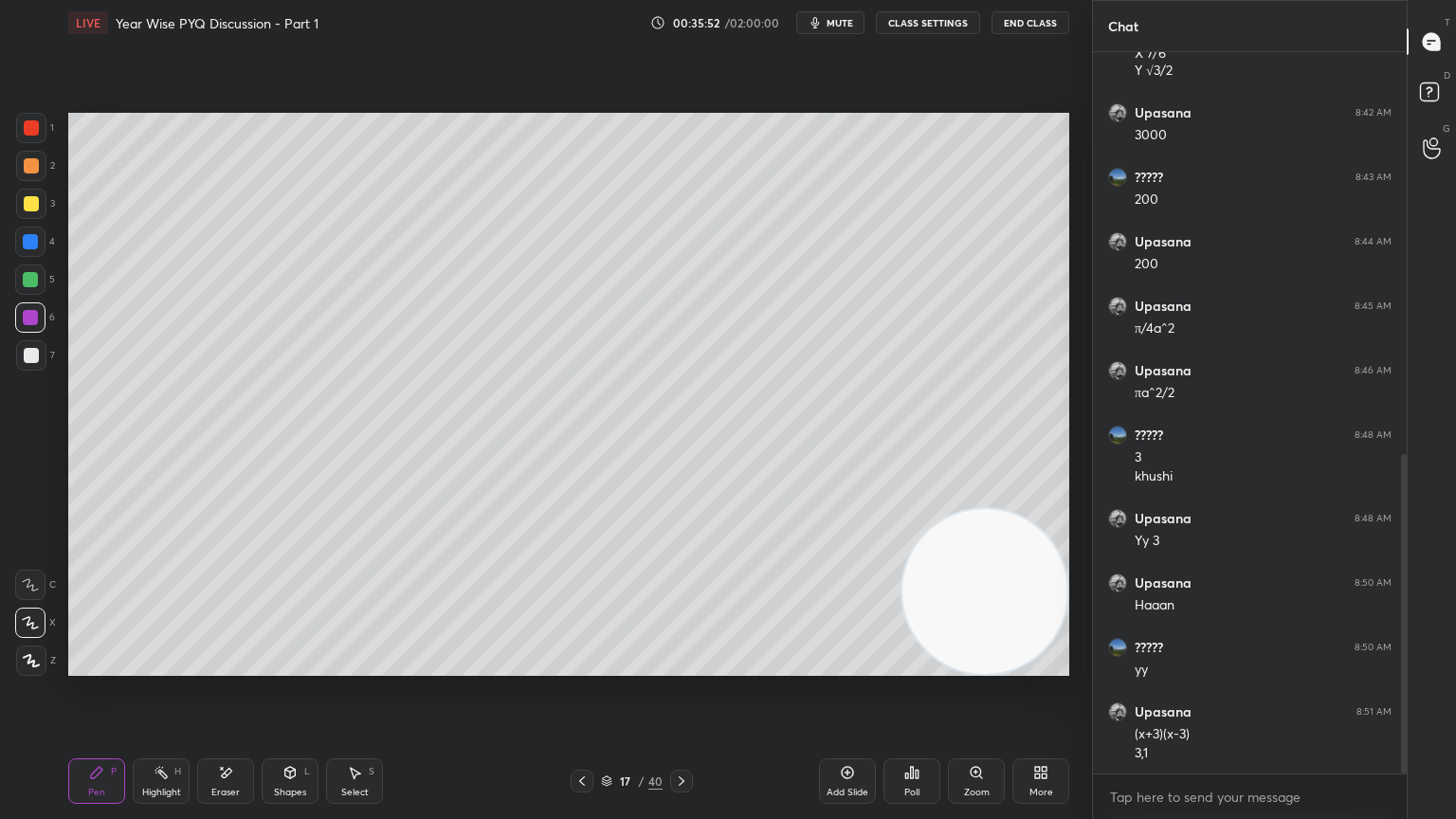 scroll, scrollTop: 906, scrollLeft: 0, axis: vertical 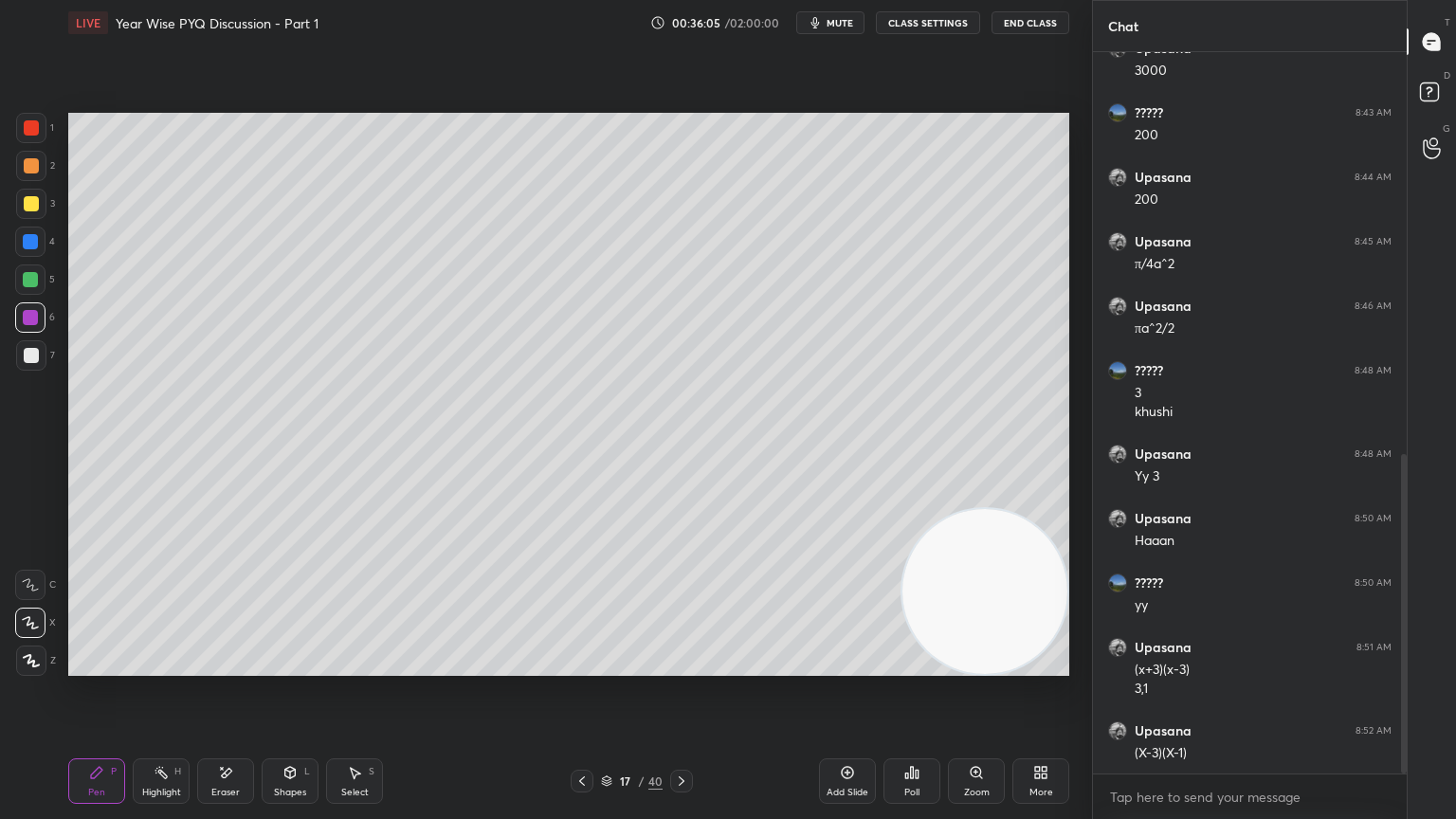 click at bounding box center (31, 355) 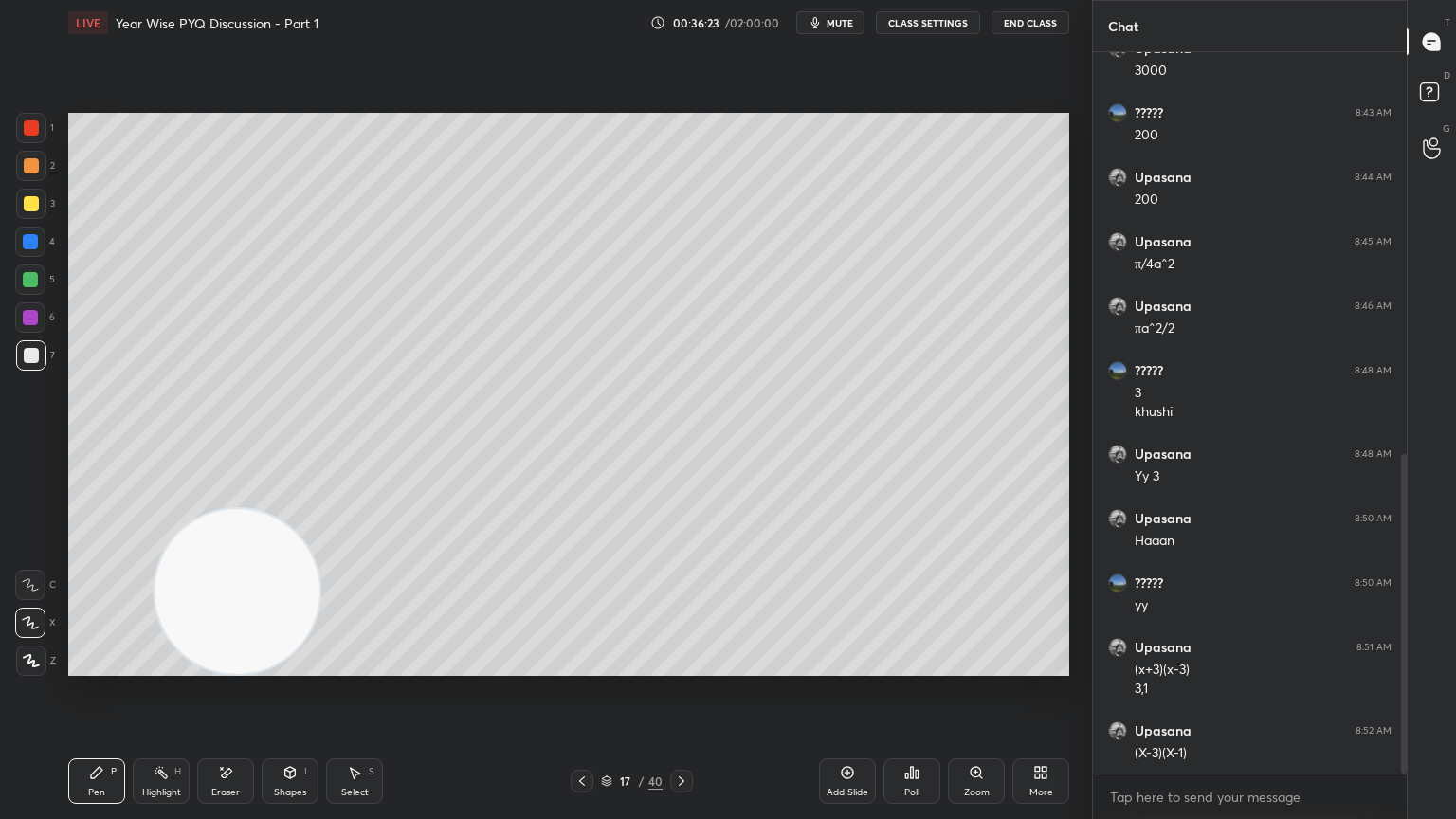 click on "Eraser" at bounding box center (226, 792) 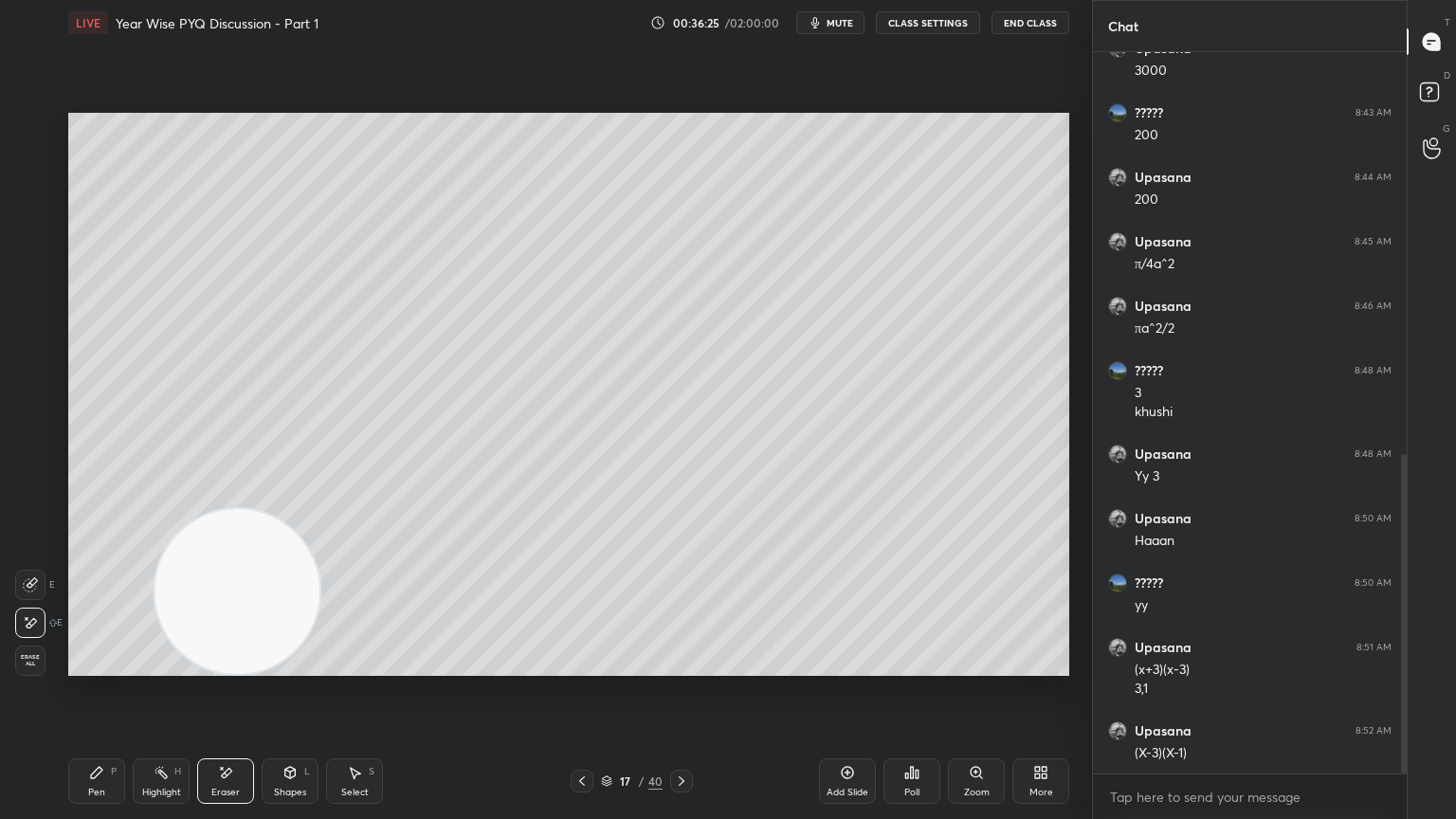click on "P" at bounding box center [114, 772] 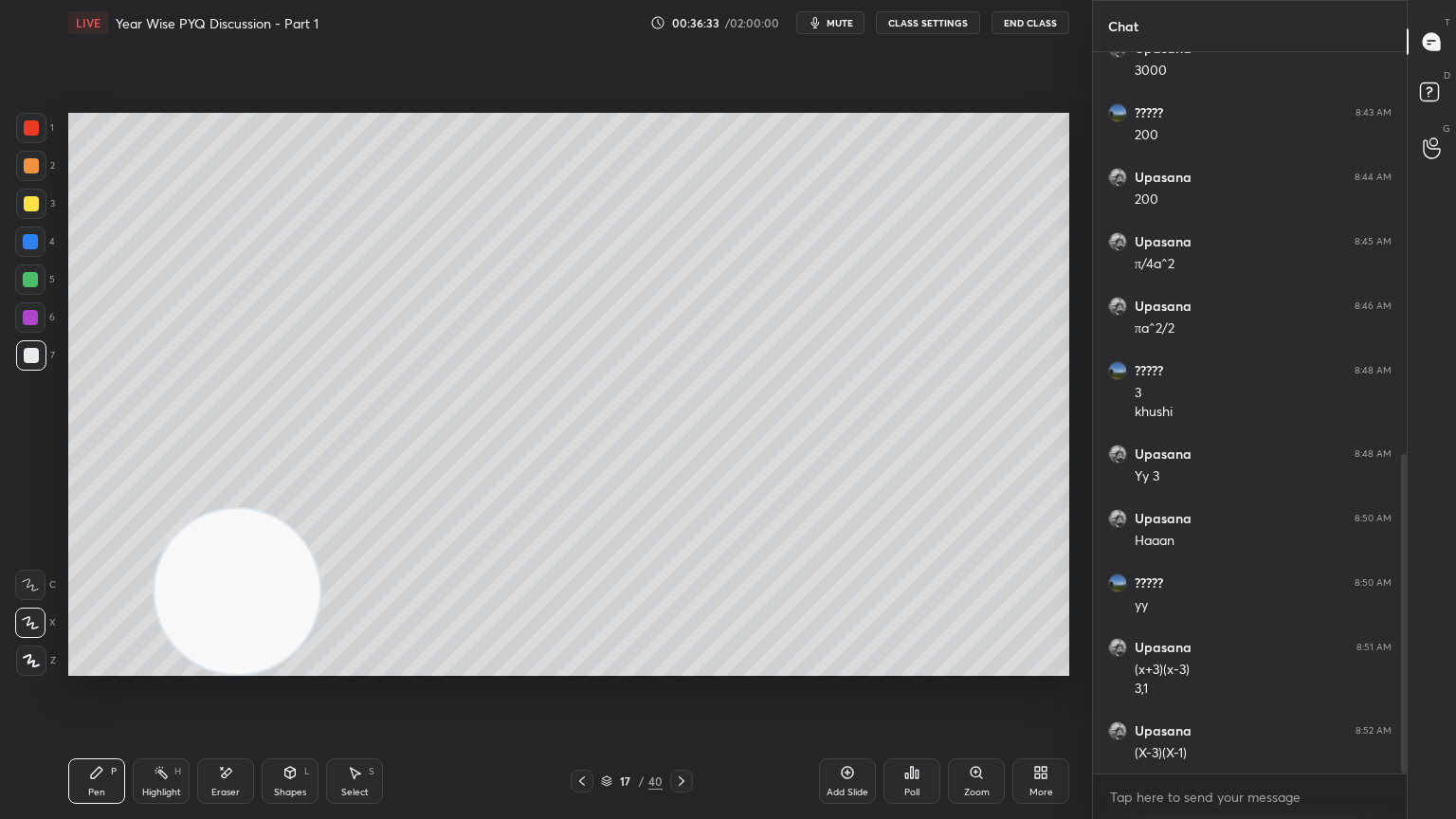 click at bounding box center [30, 318] 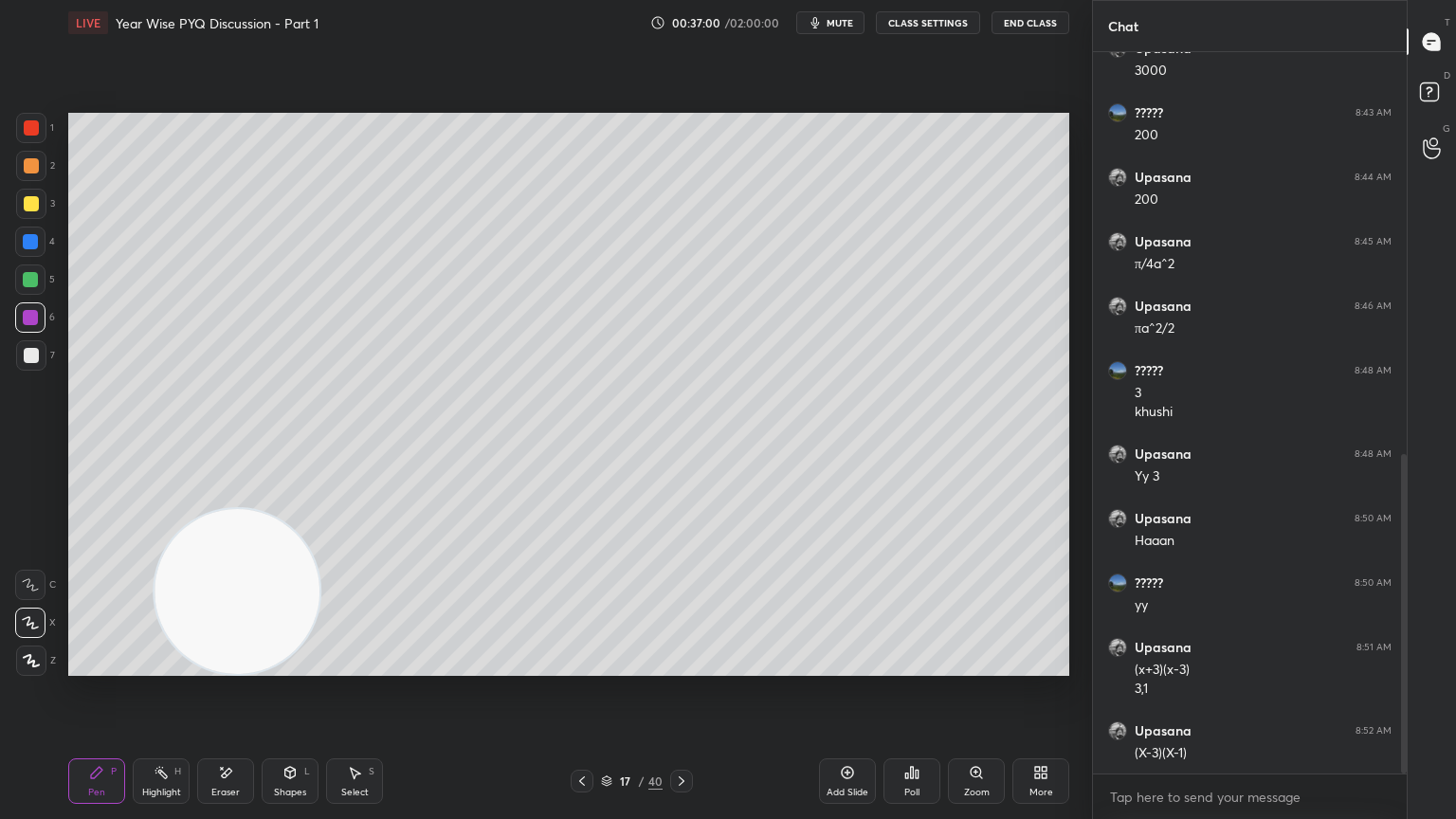 click 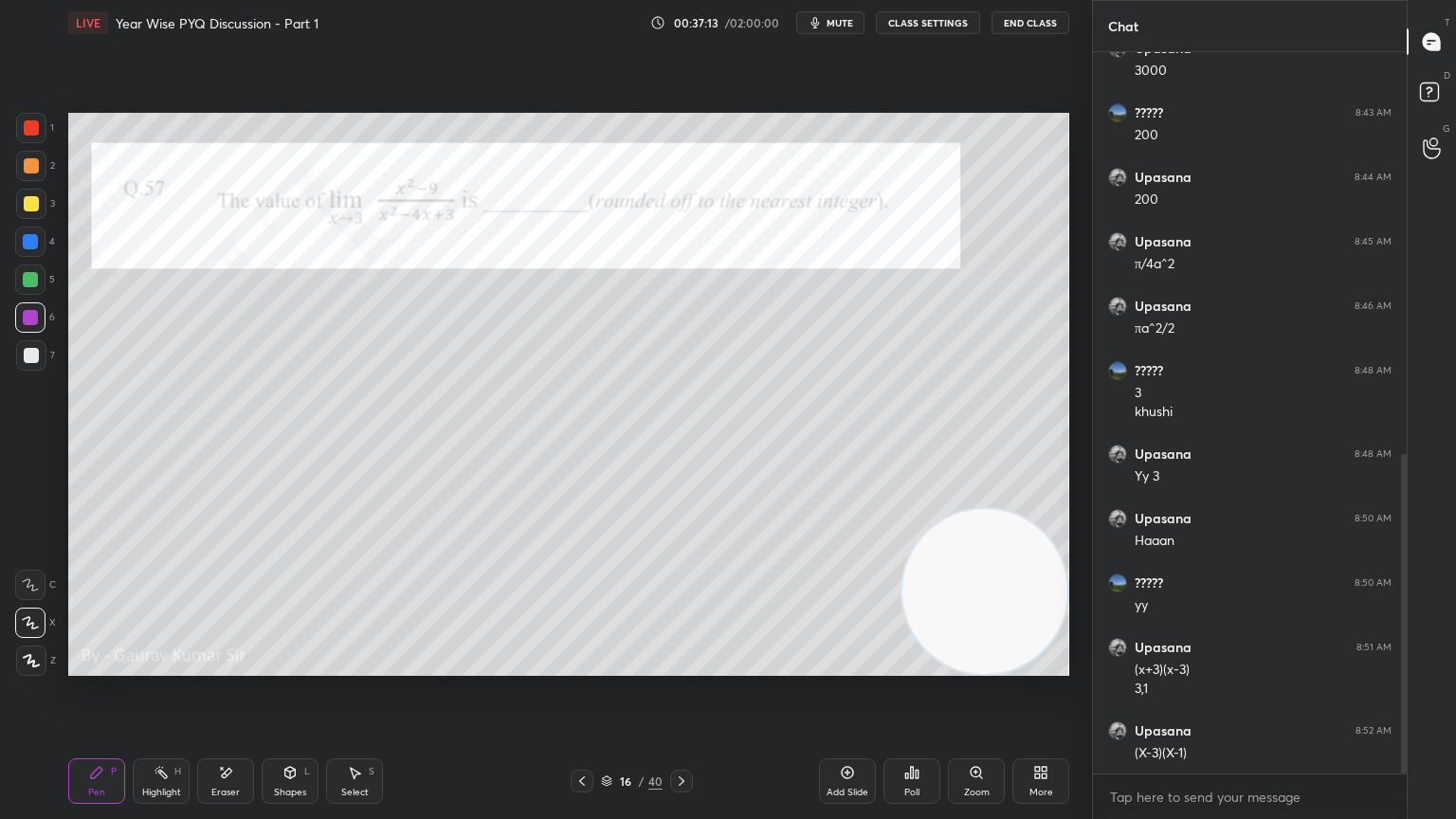 click 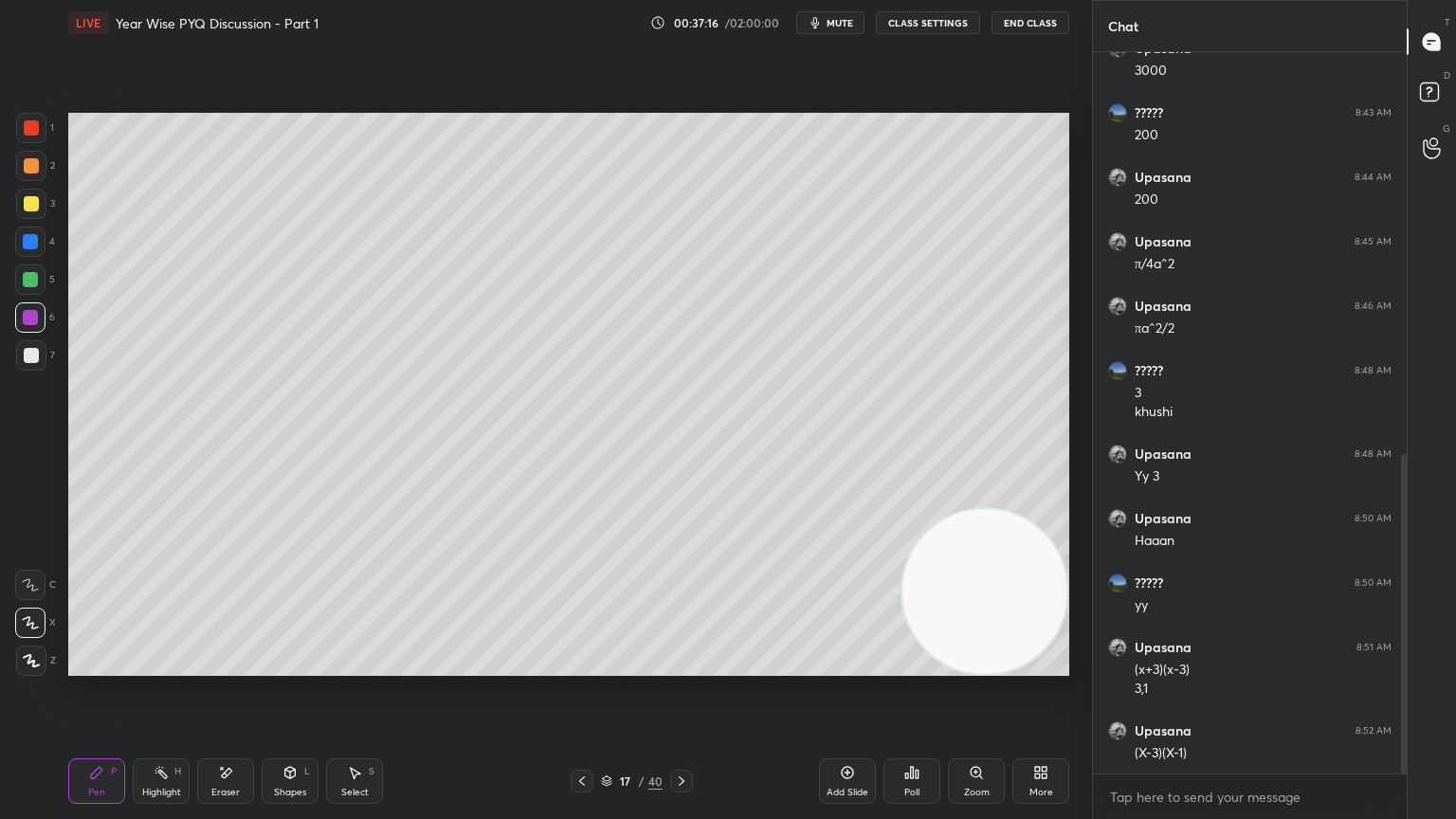 click 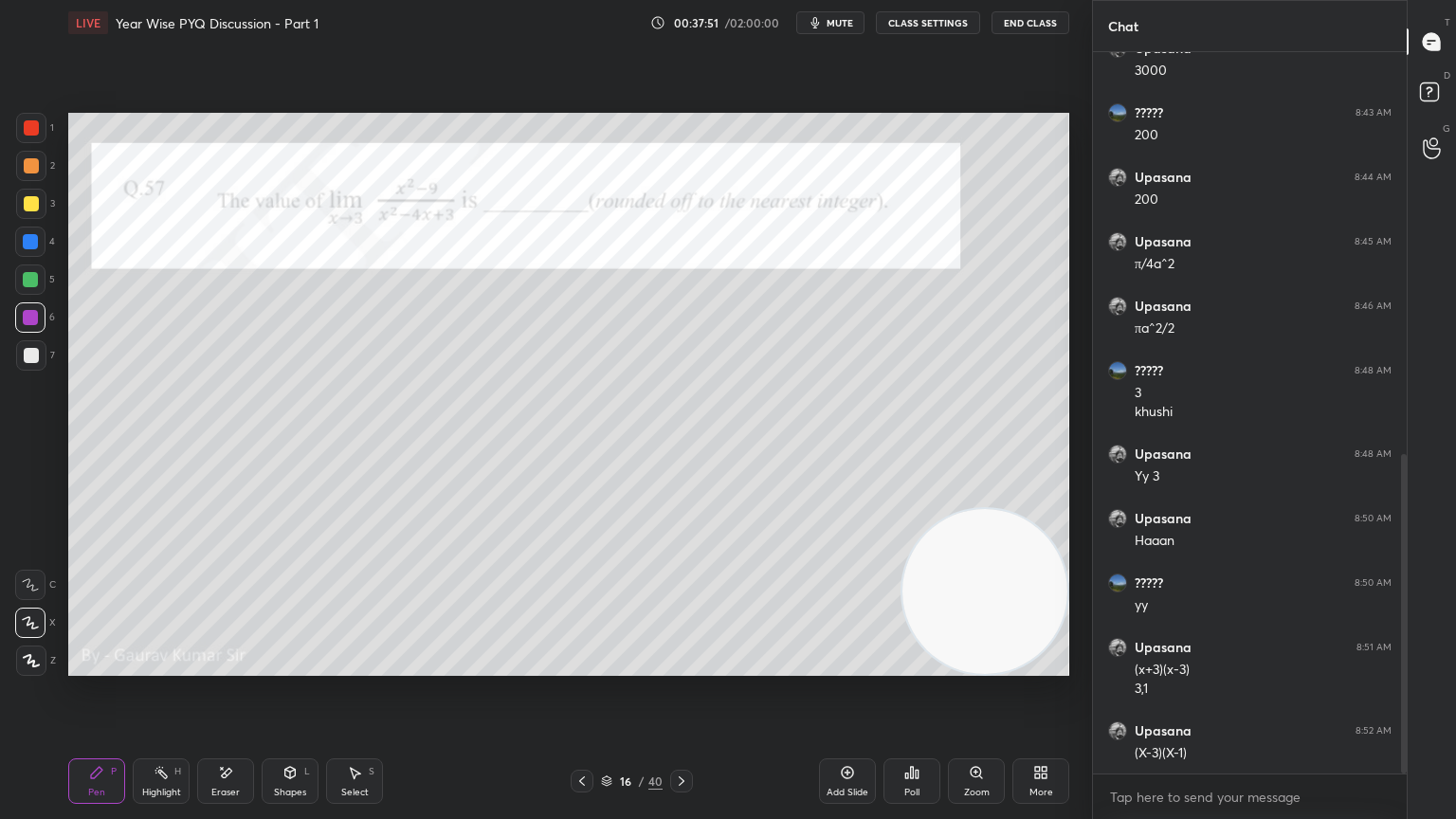 click 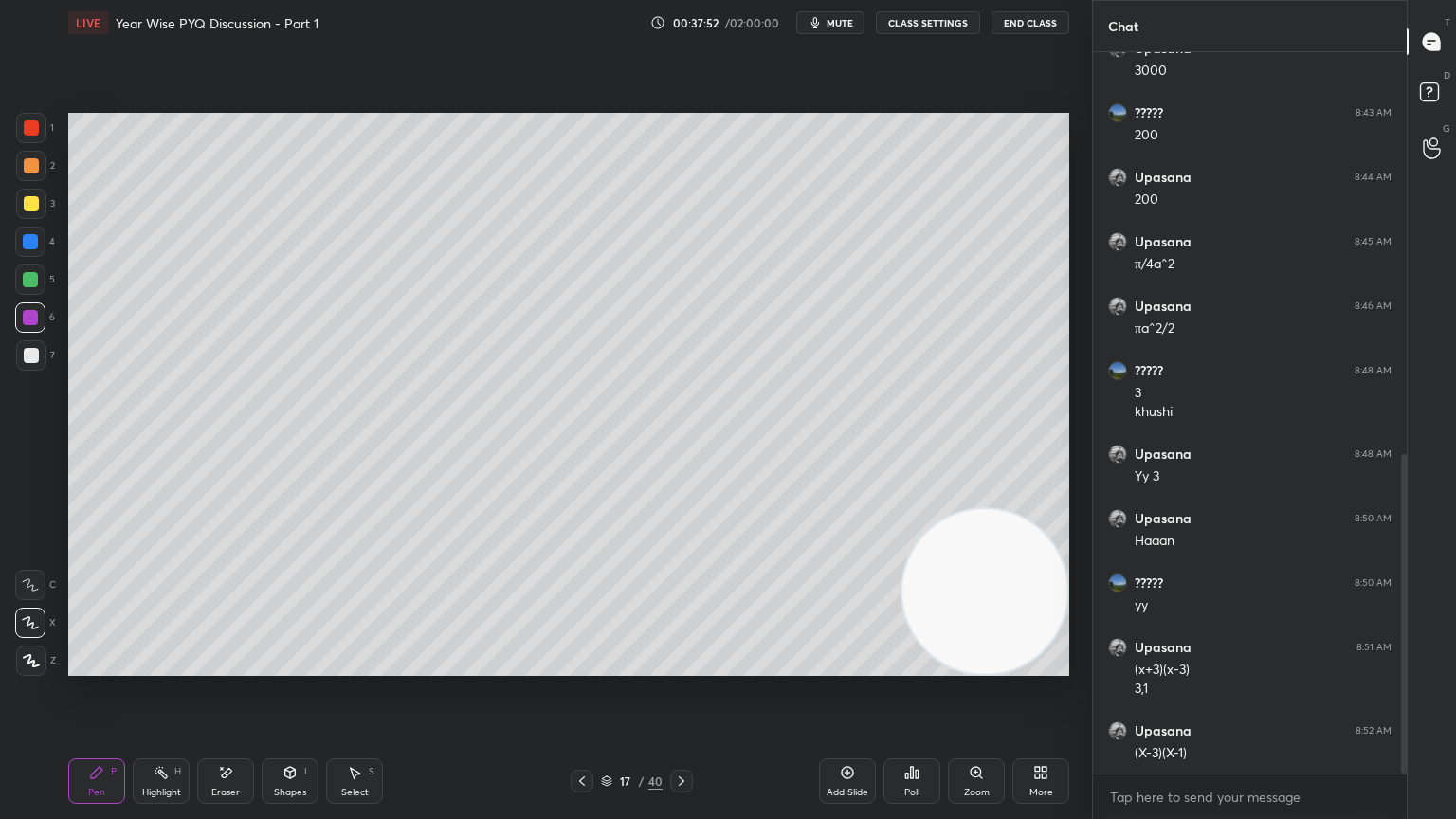 click 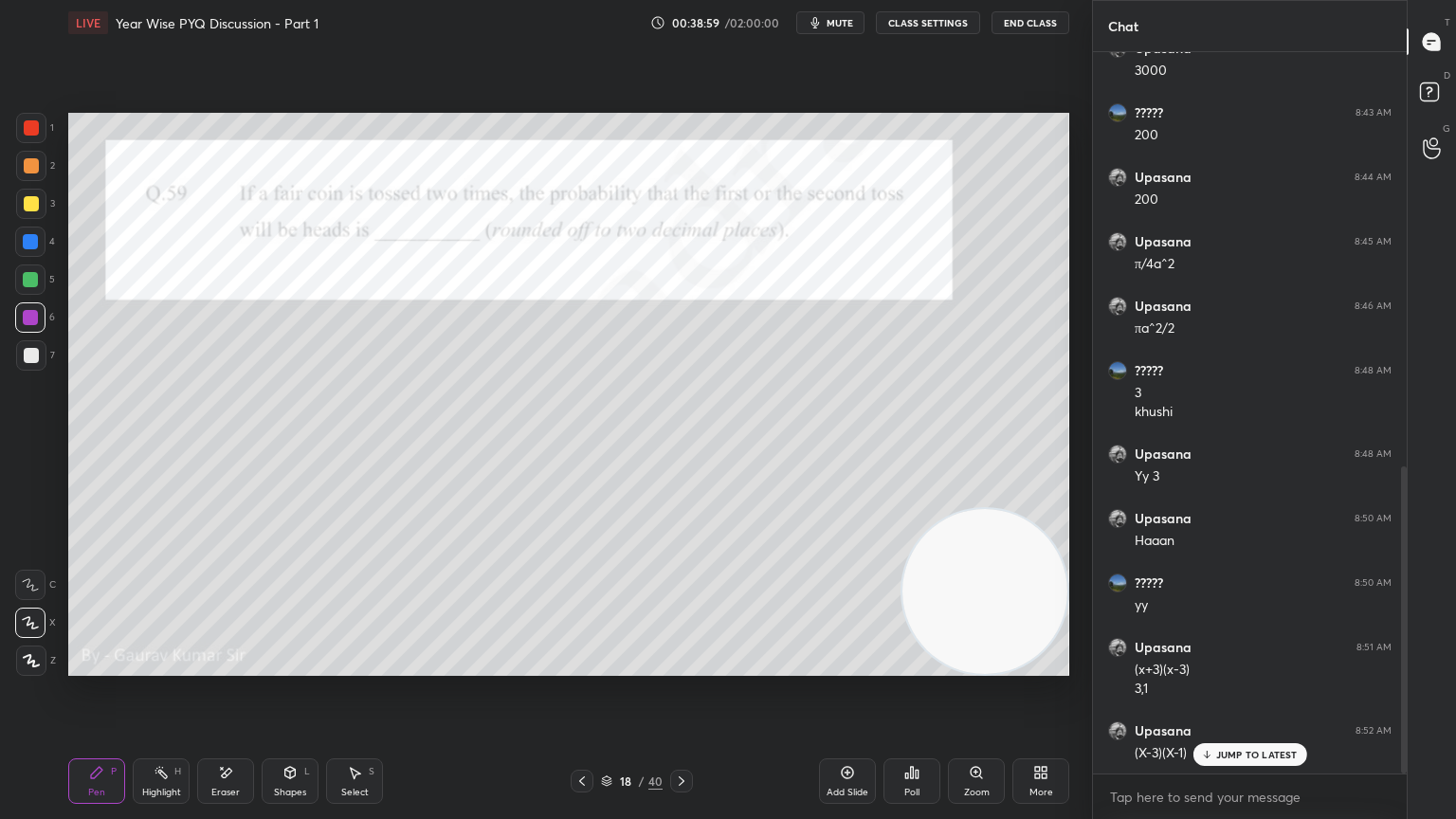 scroll, scrollTop: 971, scrollLeft: 0, axis: vertical 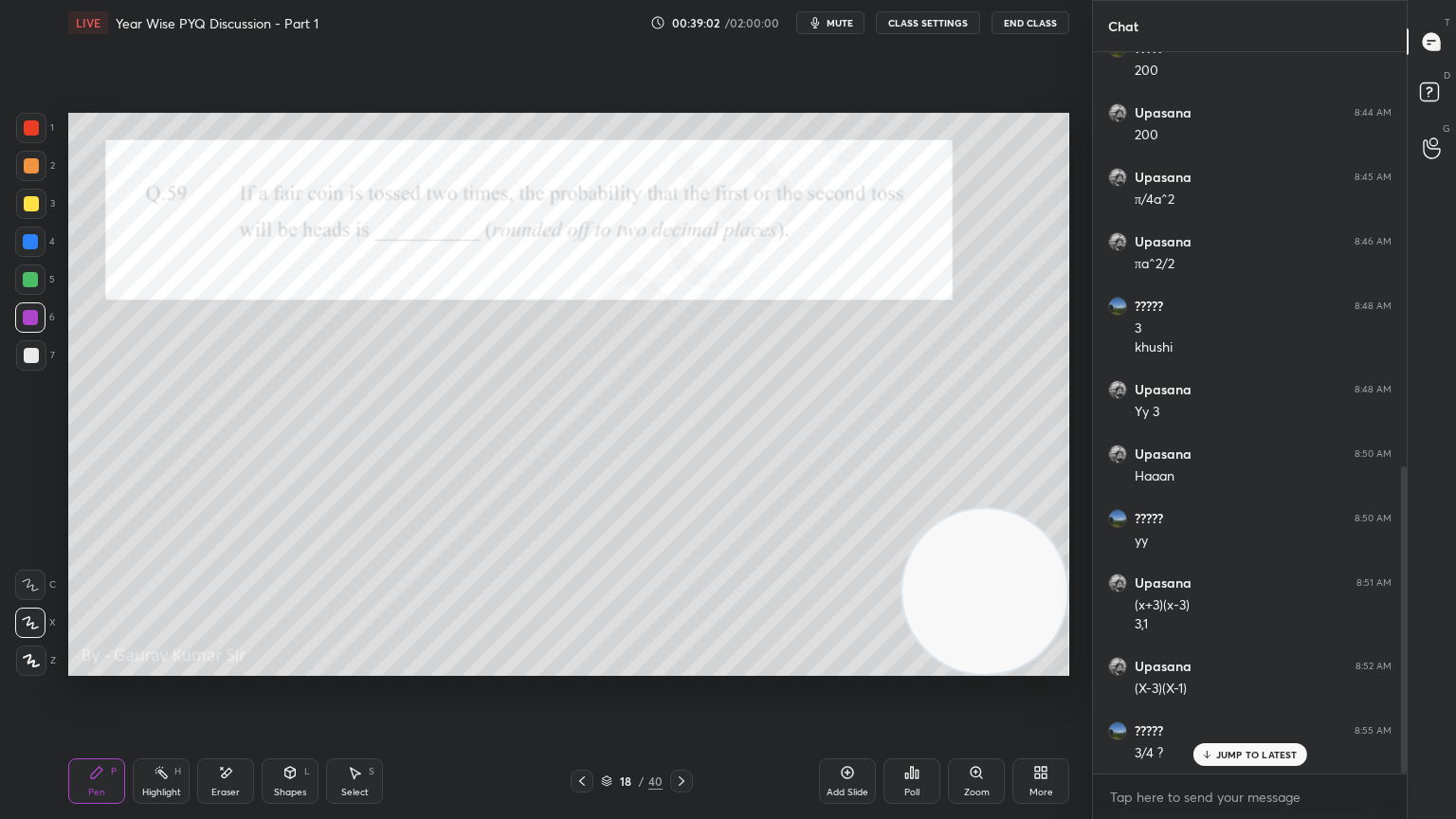 click at bounding box center (31, 355) 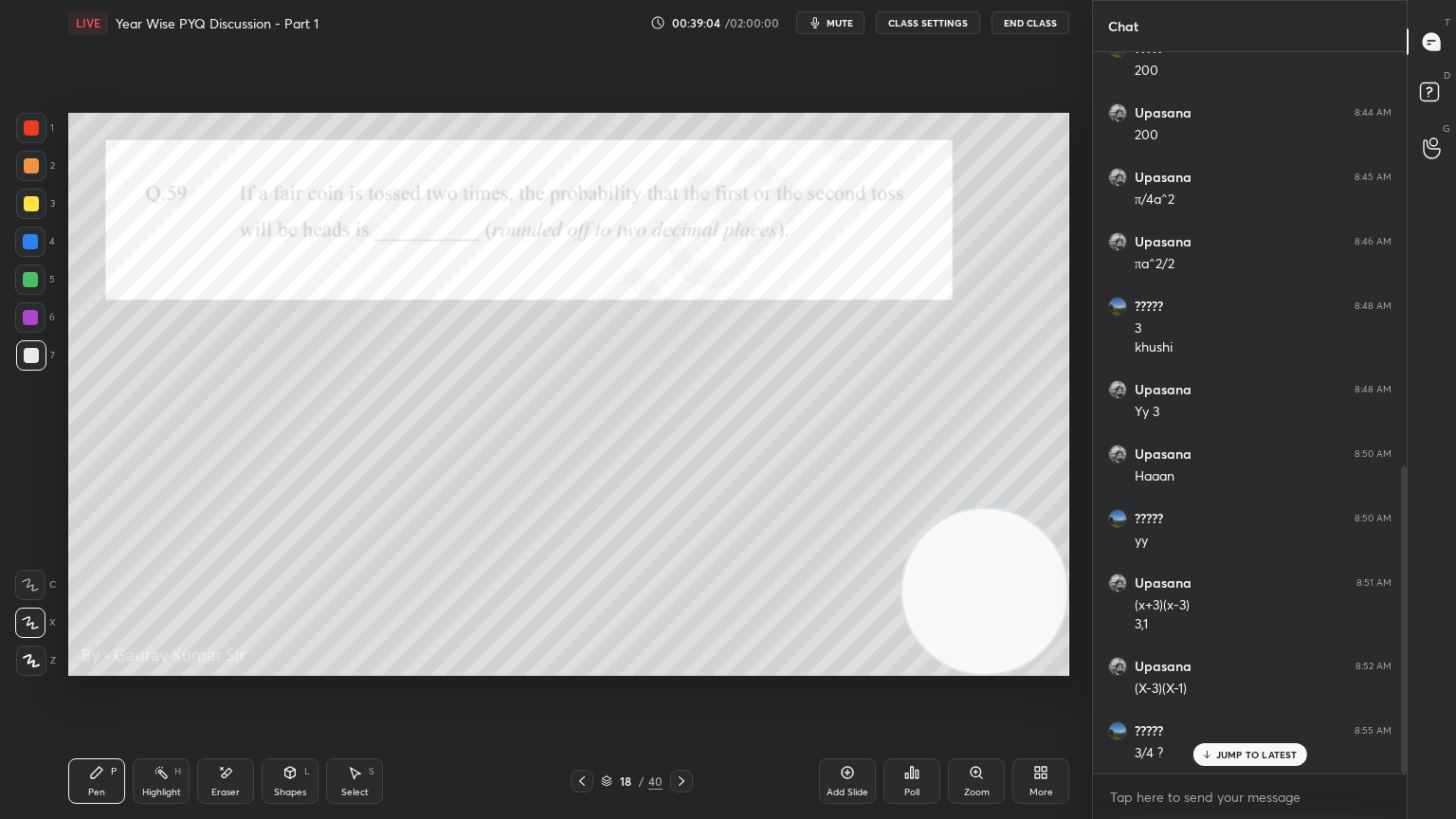 click at bounding box center [30, 318] 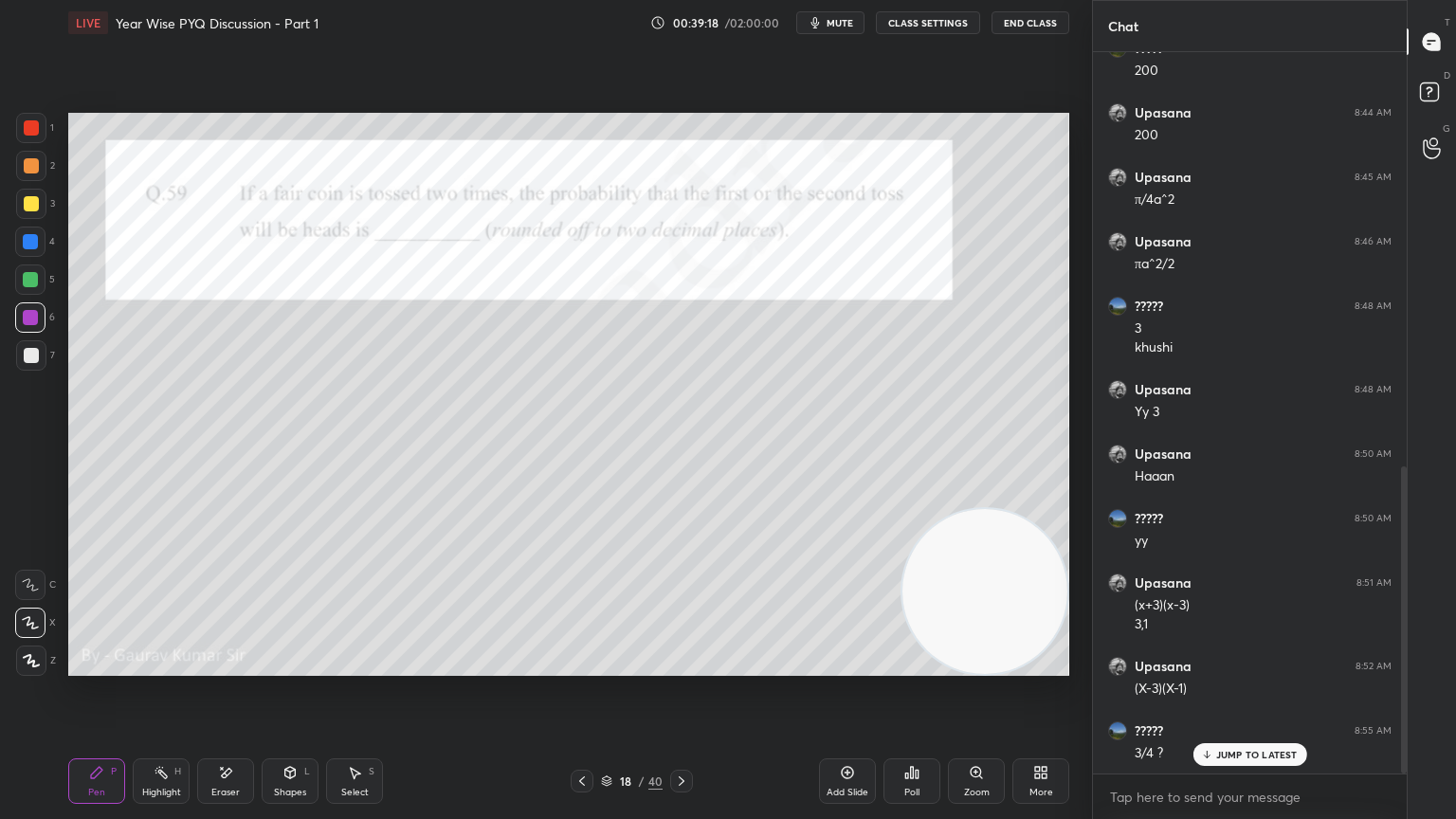 click on "Eraser" at bounding box center (226, 781) 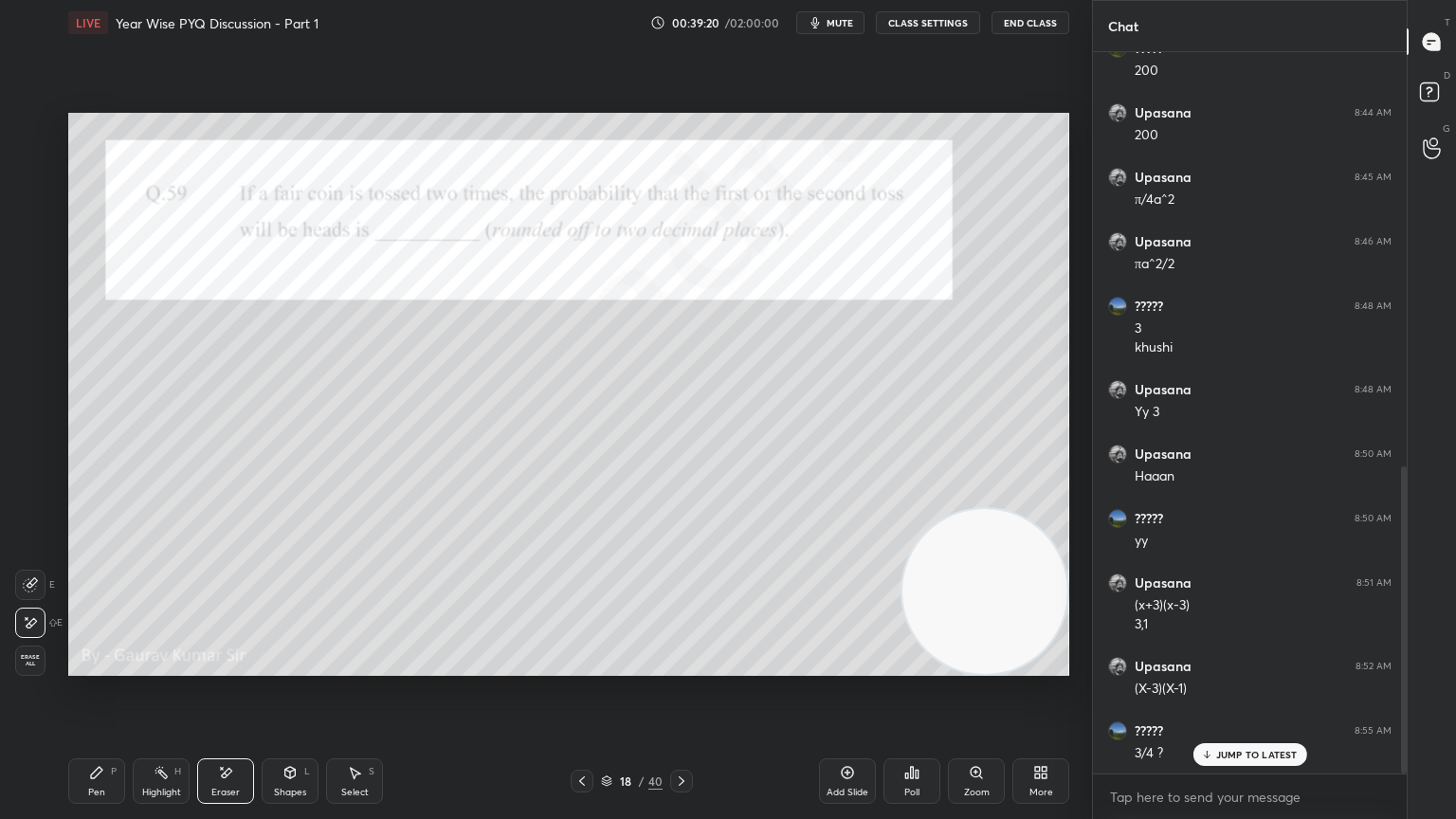 click on "Pen P" at bounding box center [97, 781] 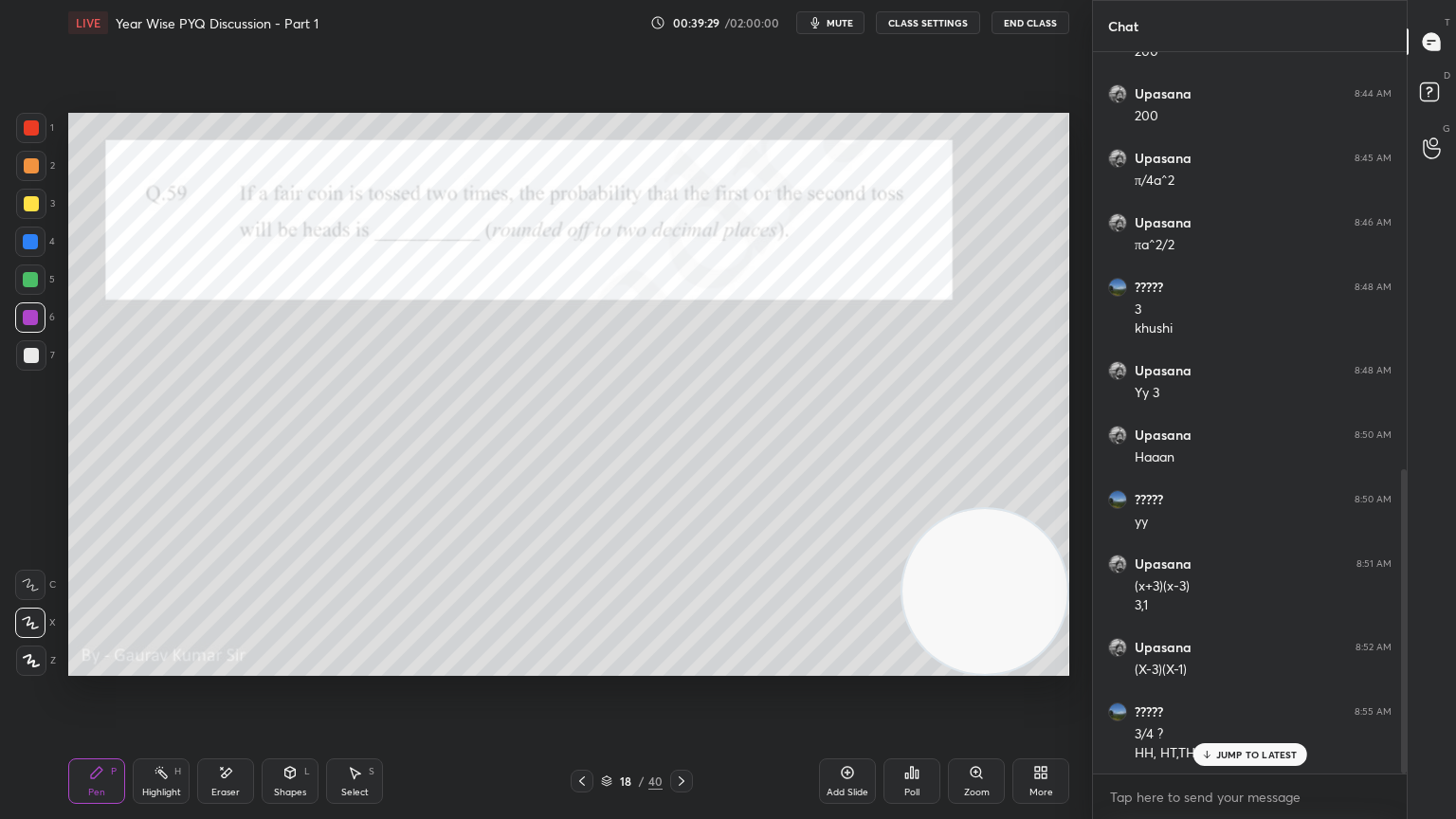 scroll, scrollTop: 991, scrollLeft: 0, axis: vertical 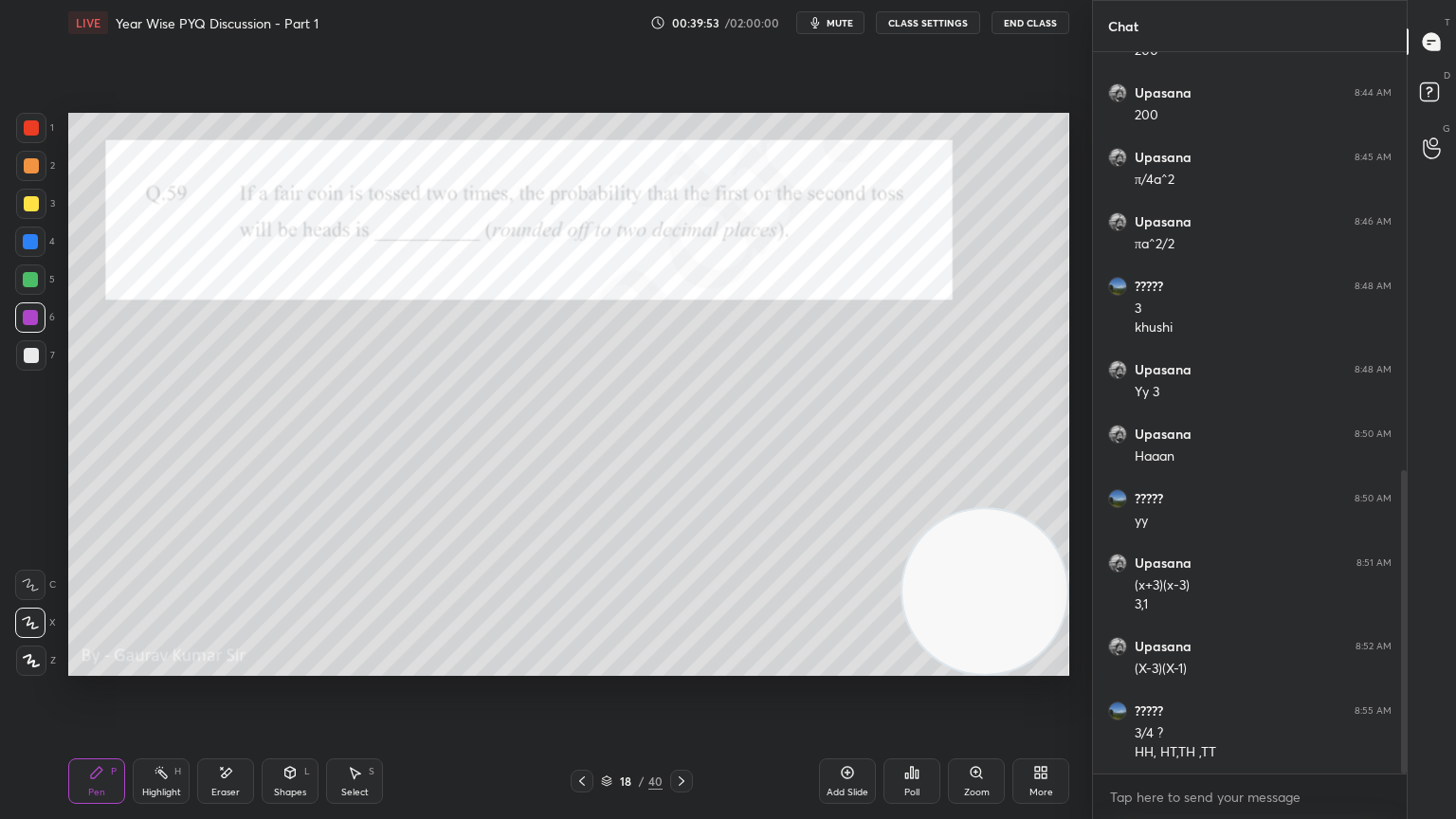 click on "Setting up your live class Poll for   secs No correct answer Start poll" at bounding box center [569, 394] 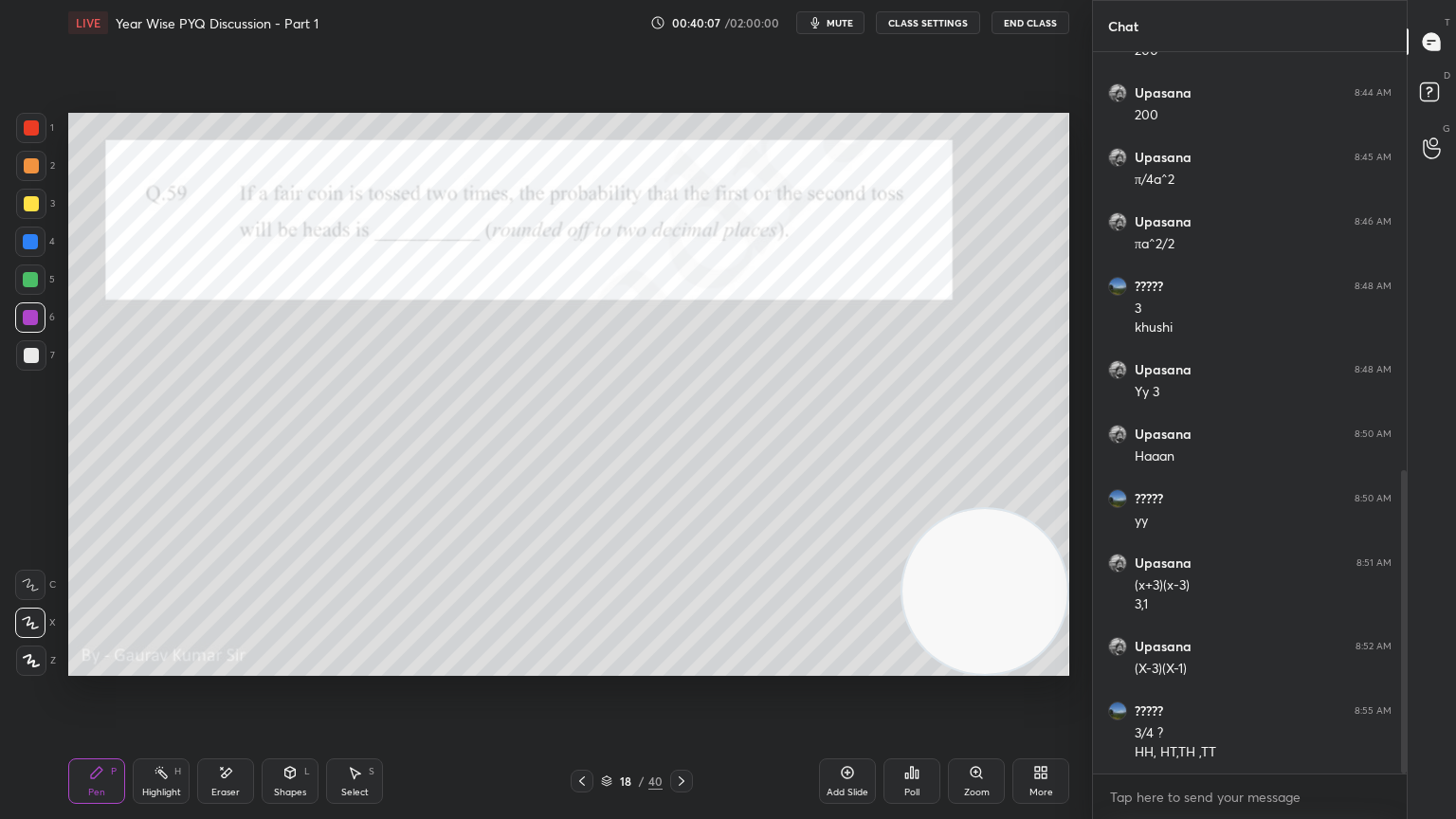 click on "Pen P Highlight H Eraser Shapes L Select S 18 / 40 Add Slide Poll Zoom More" at bounding box center (569, 781) 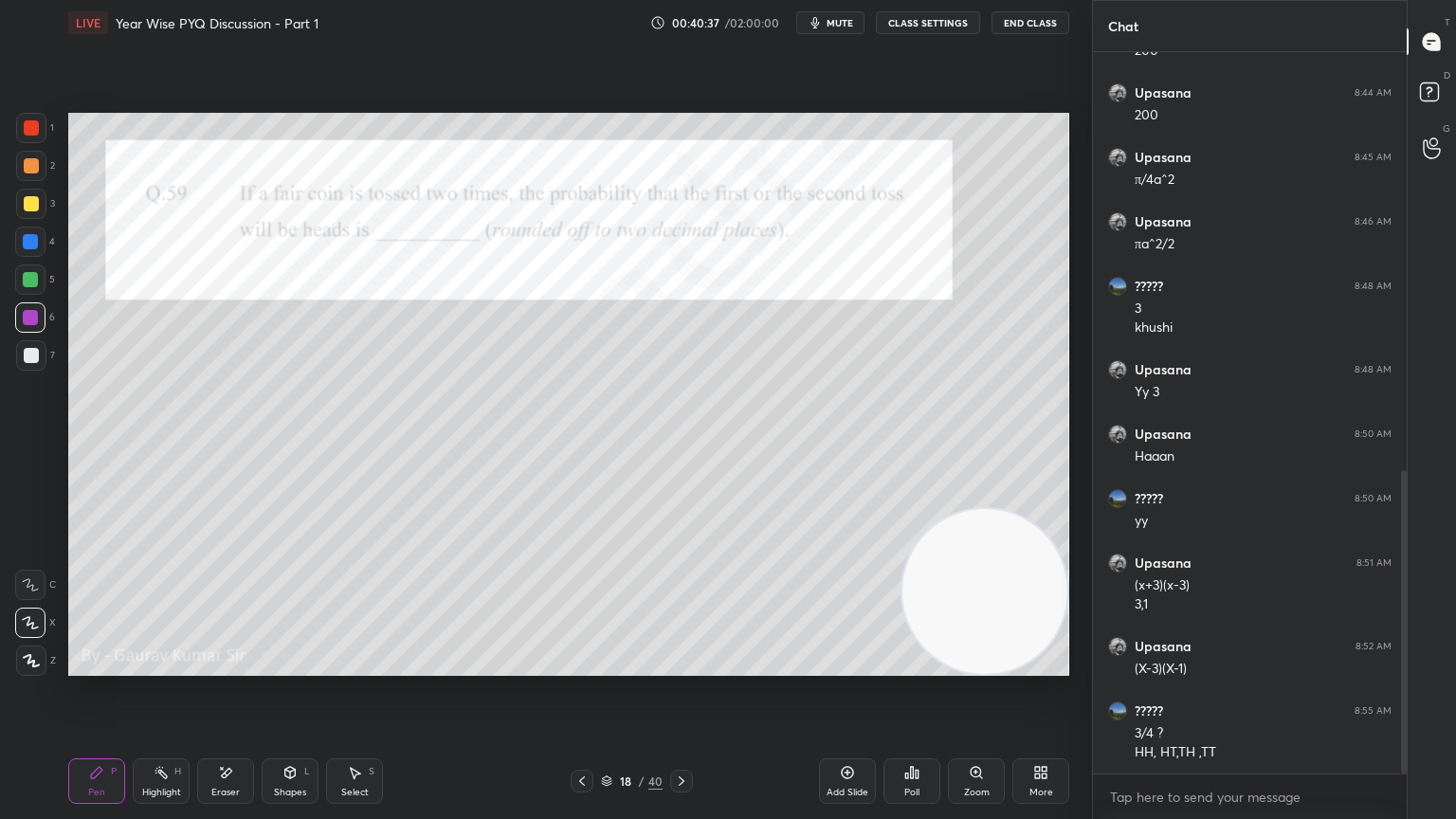 scroll, scrollTop: 1054, scrollLeft: 0, axis: vertical 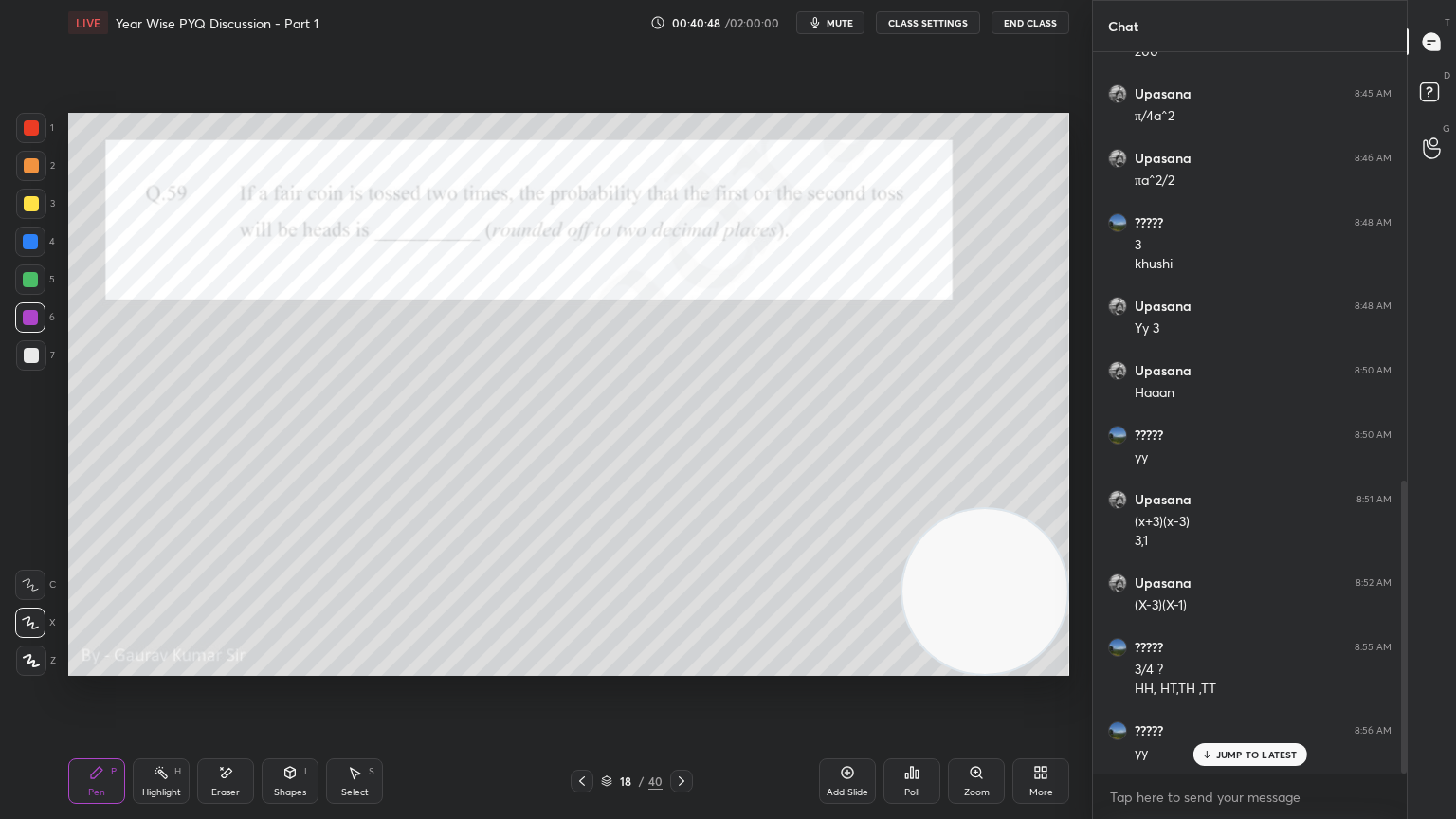 click 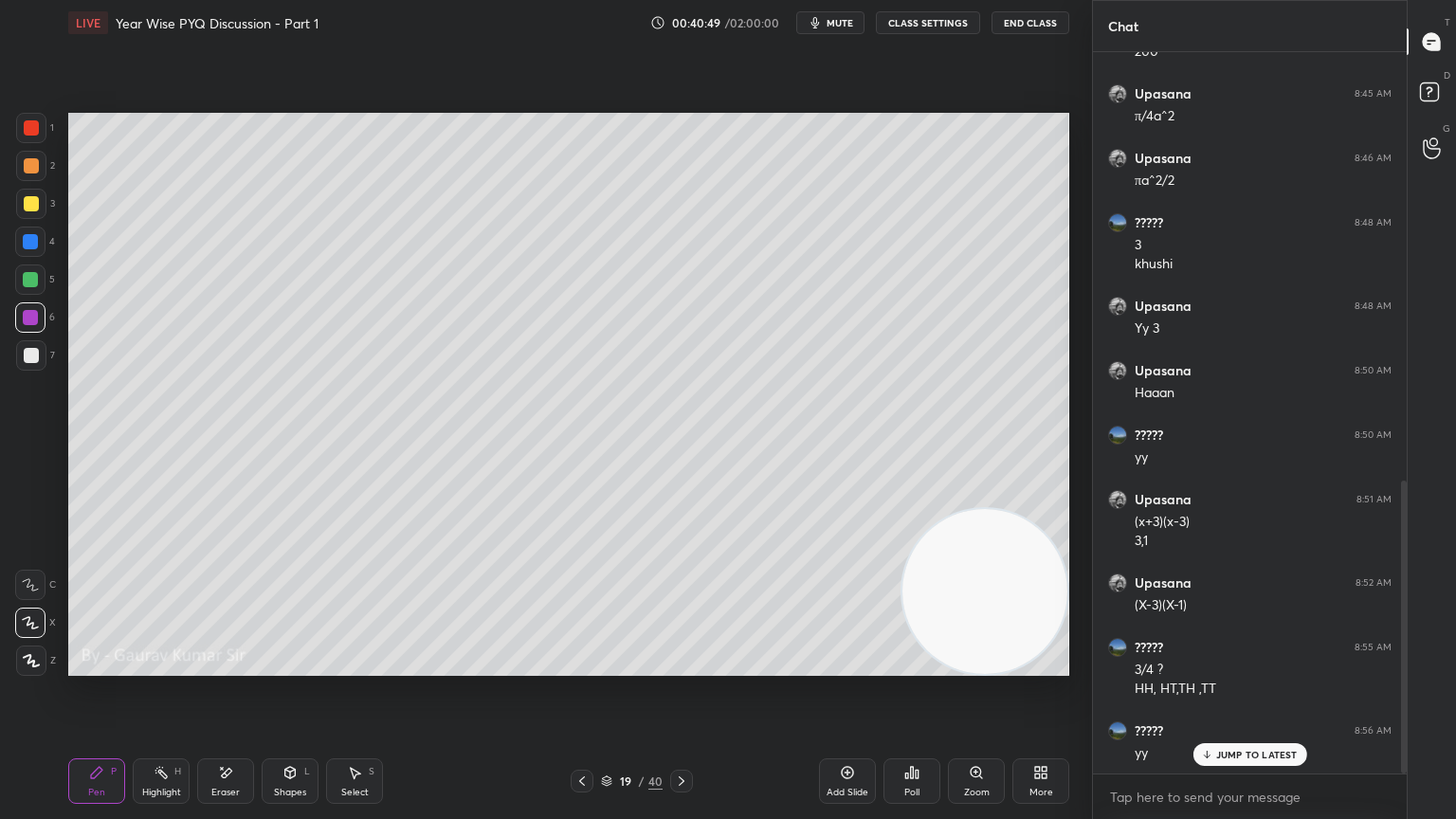 click 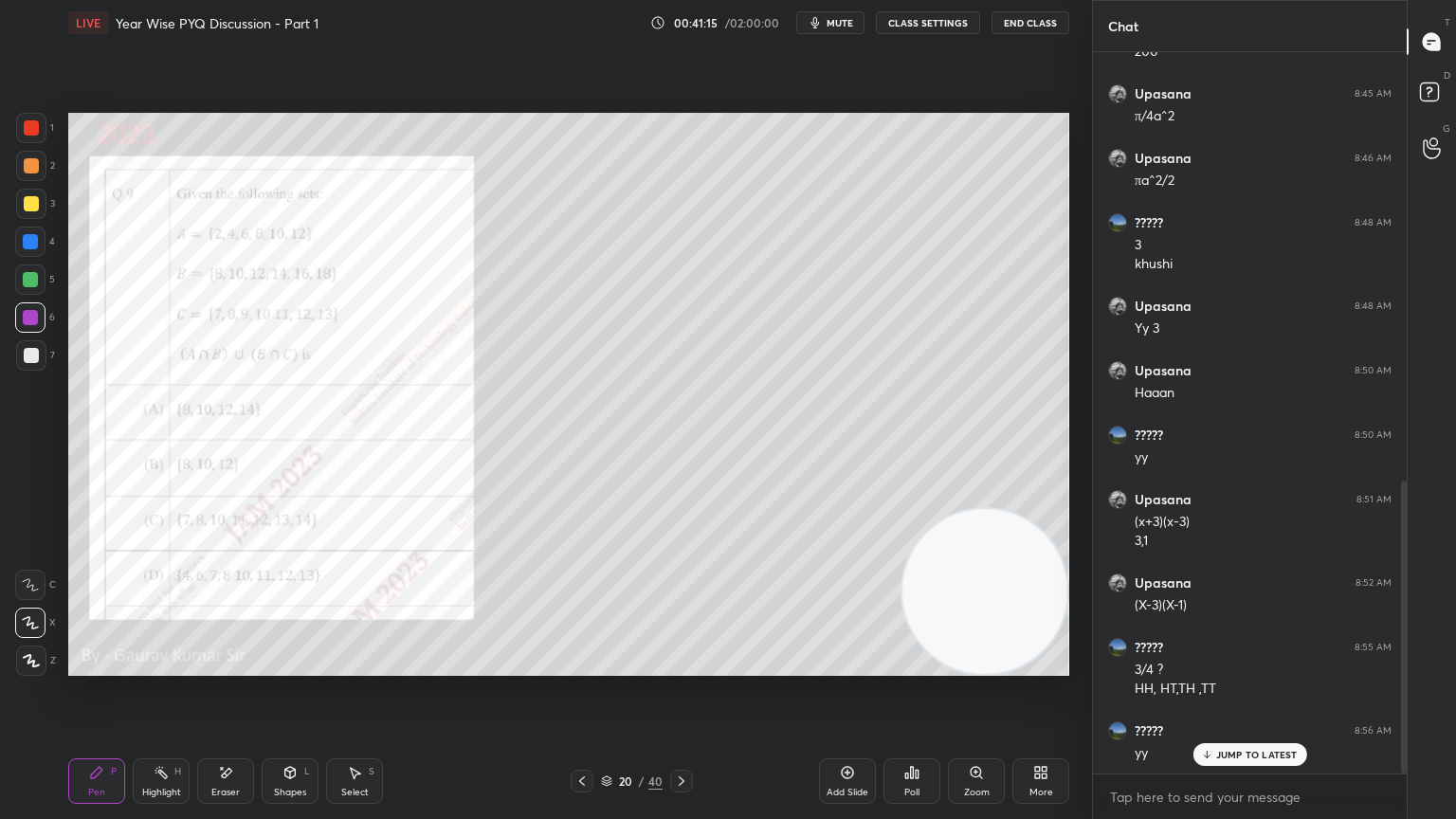 click at bounding box center (31, 204) 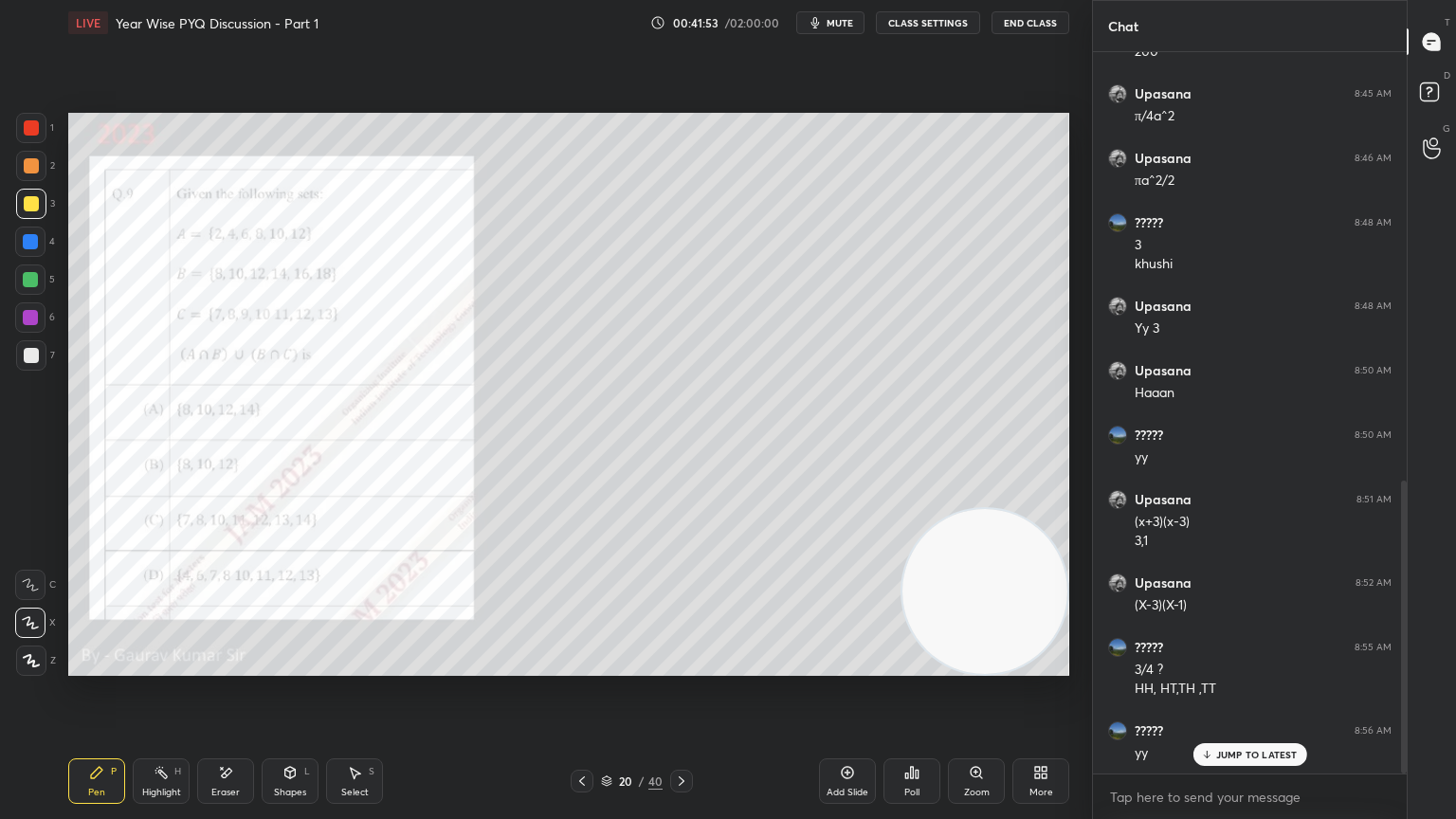 click at bounding box center (30, 318) 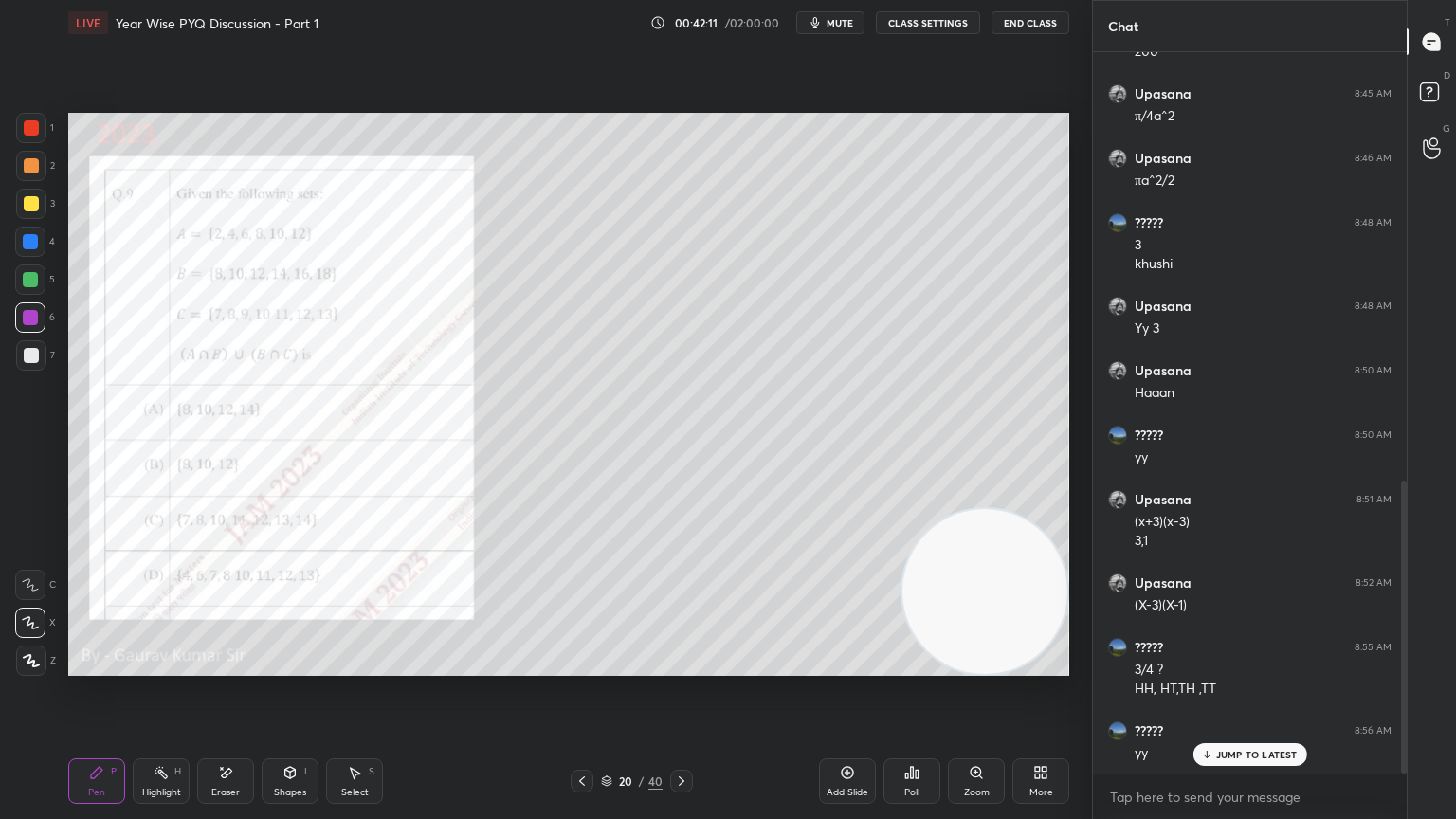 scroll, scrollTop: 1119, scrollLeft: 0, axis: vertical 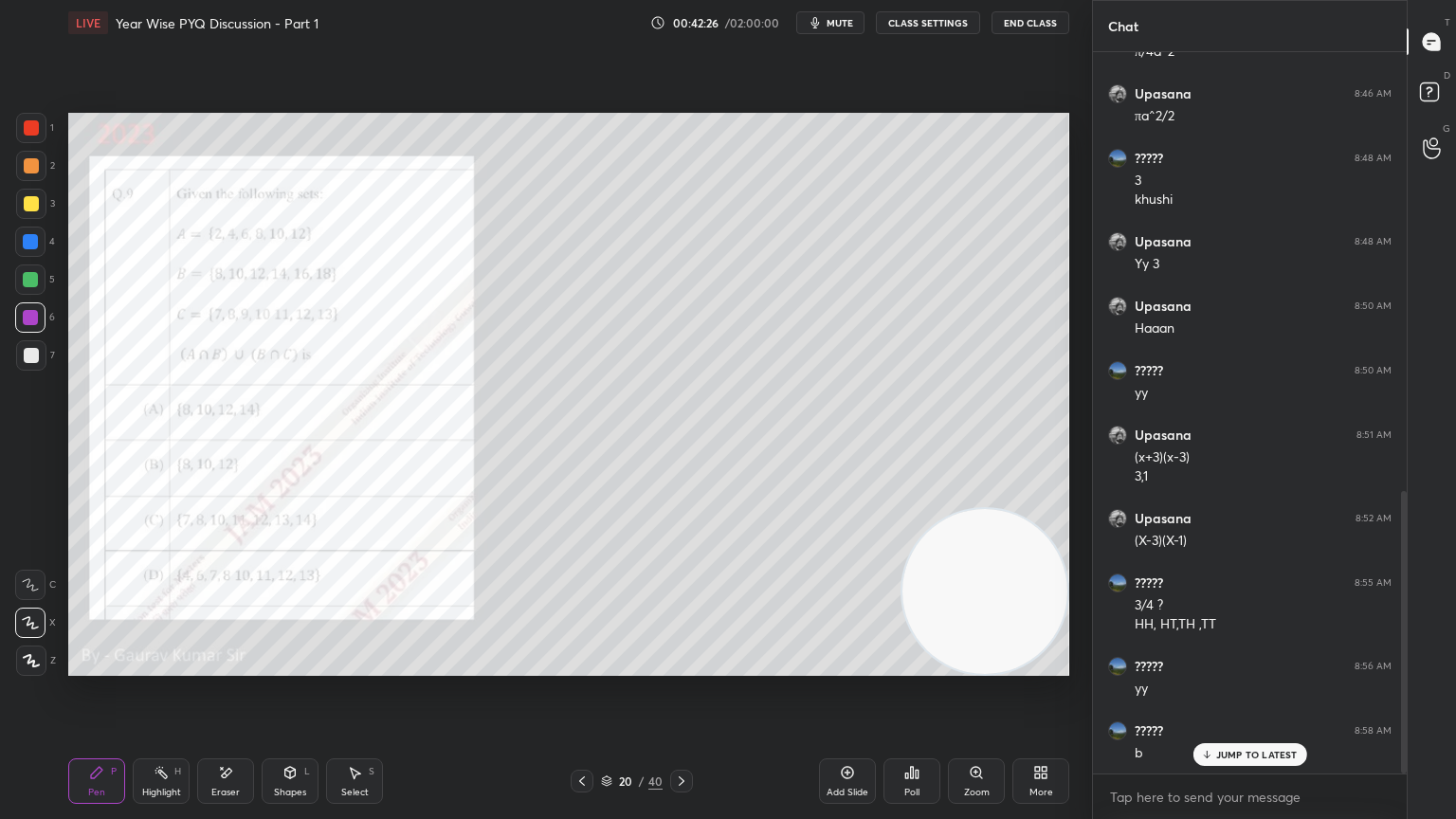 click at bounding box center (31, 355) 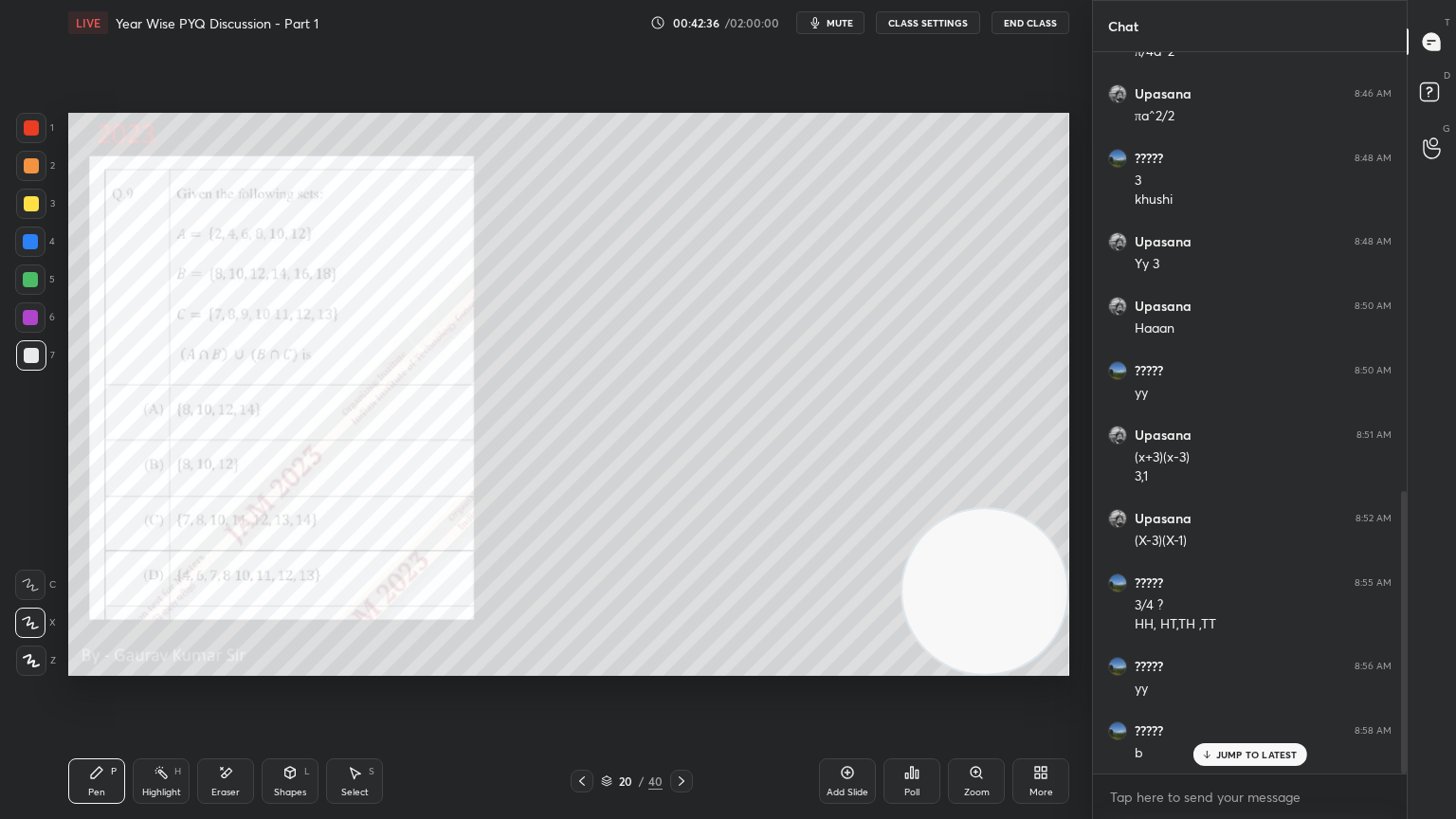 click at bounding box center [30, 318] 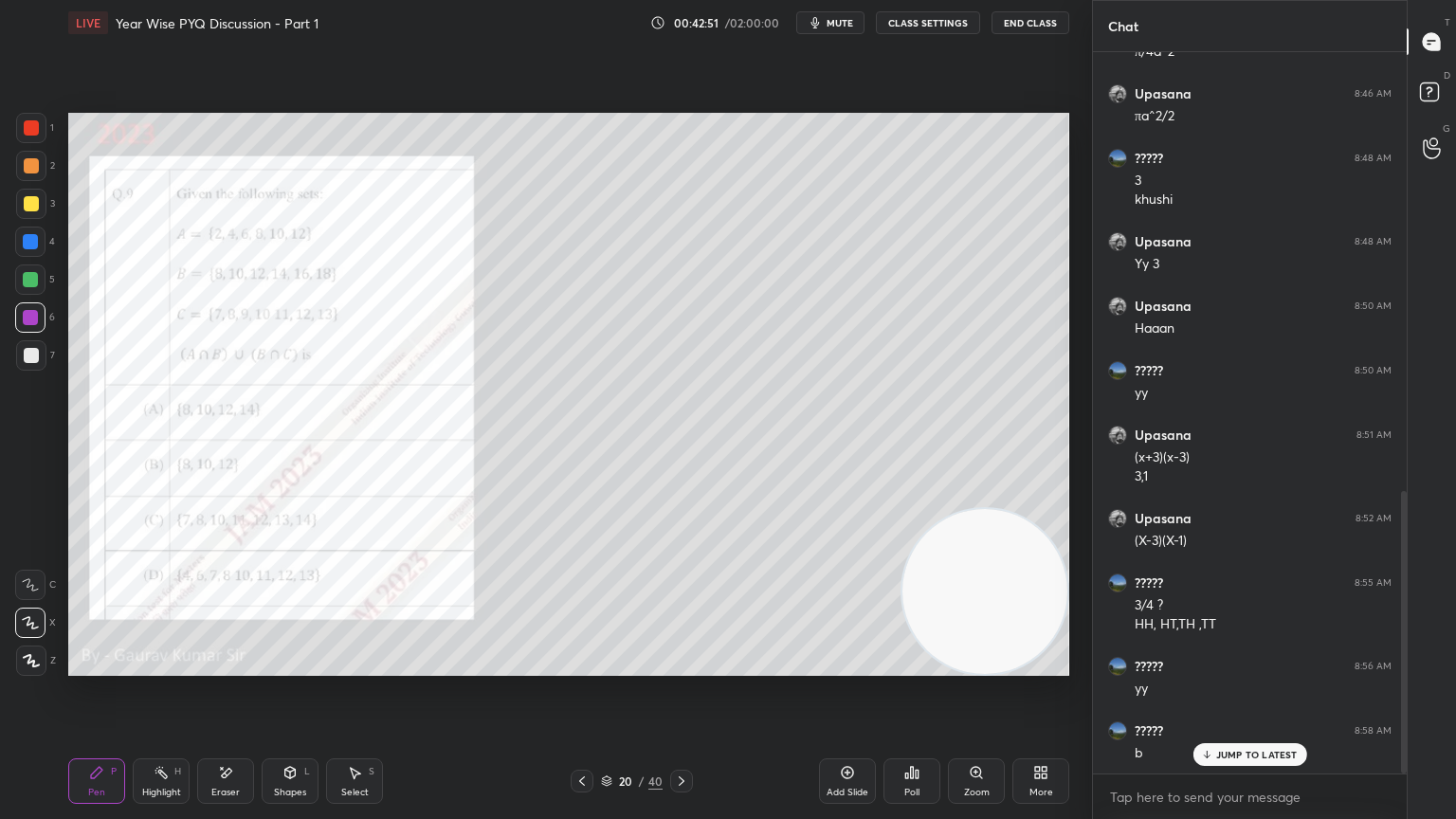 click at bounding box center [30, 280] 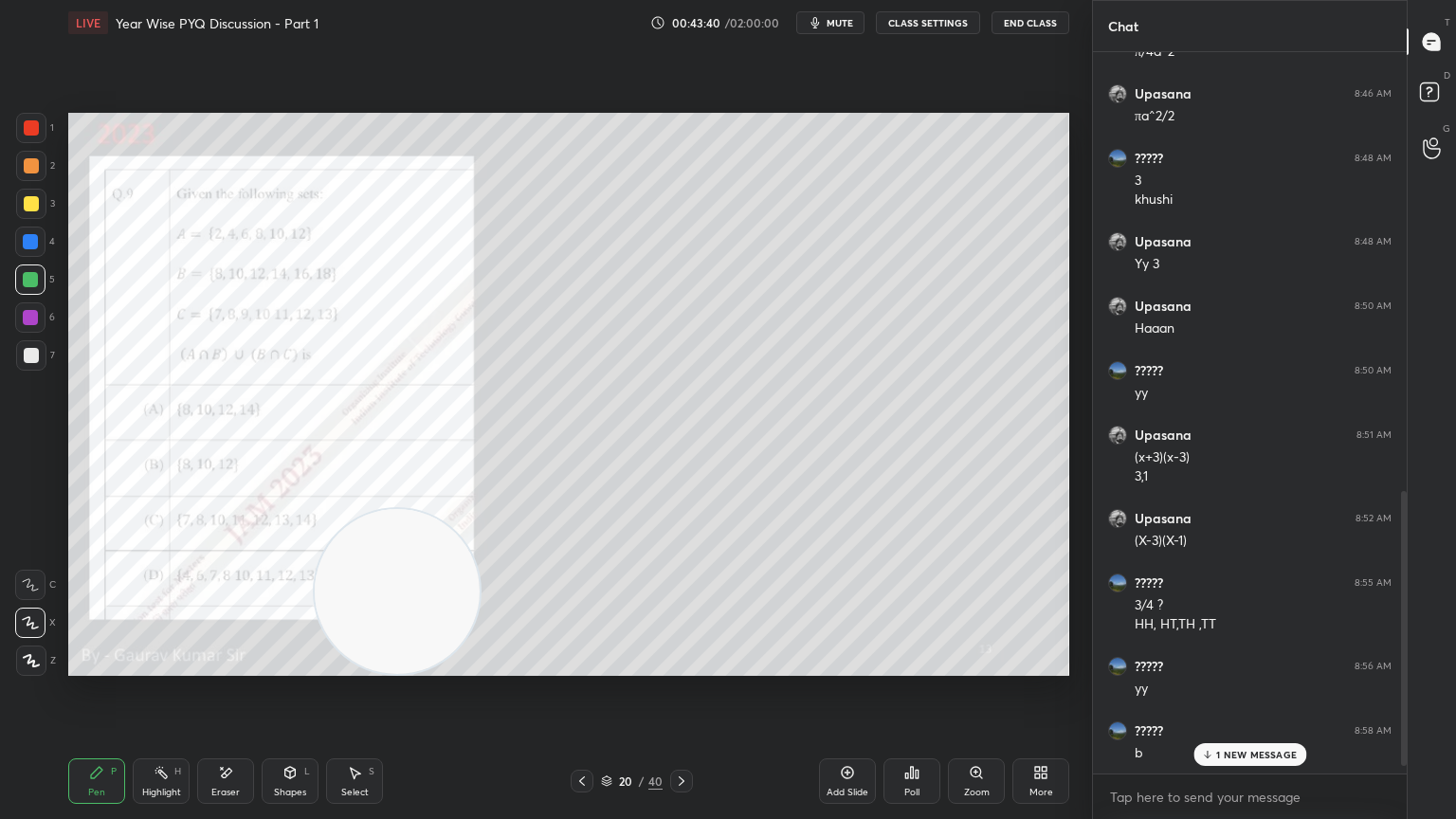 scroll, scrollTop: 1183, scrollLeft: 0, axis: vertical 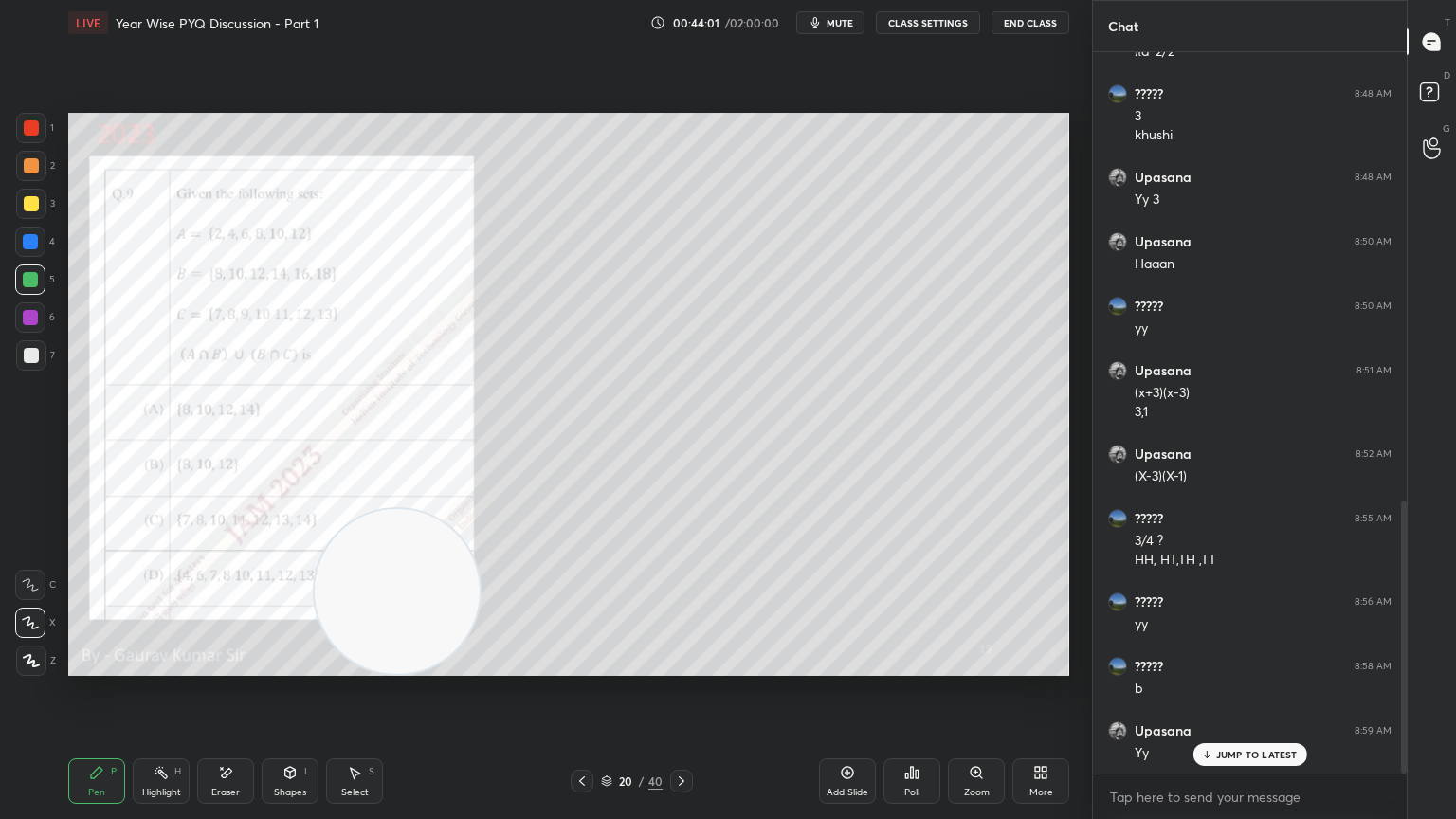 click 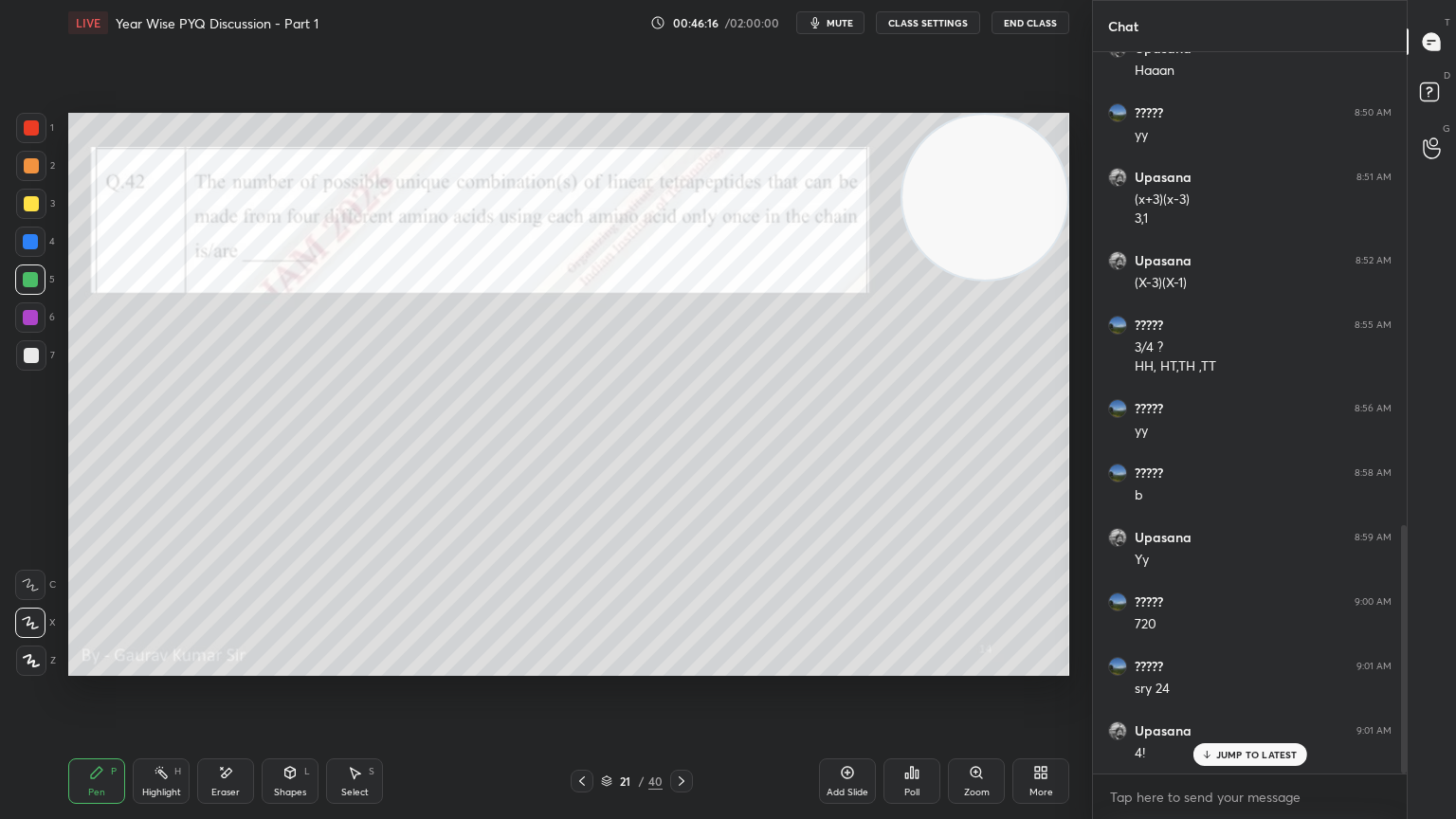 scroll, scrollTop: 1441, scrollLeft: 0, axis: vertical 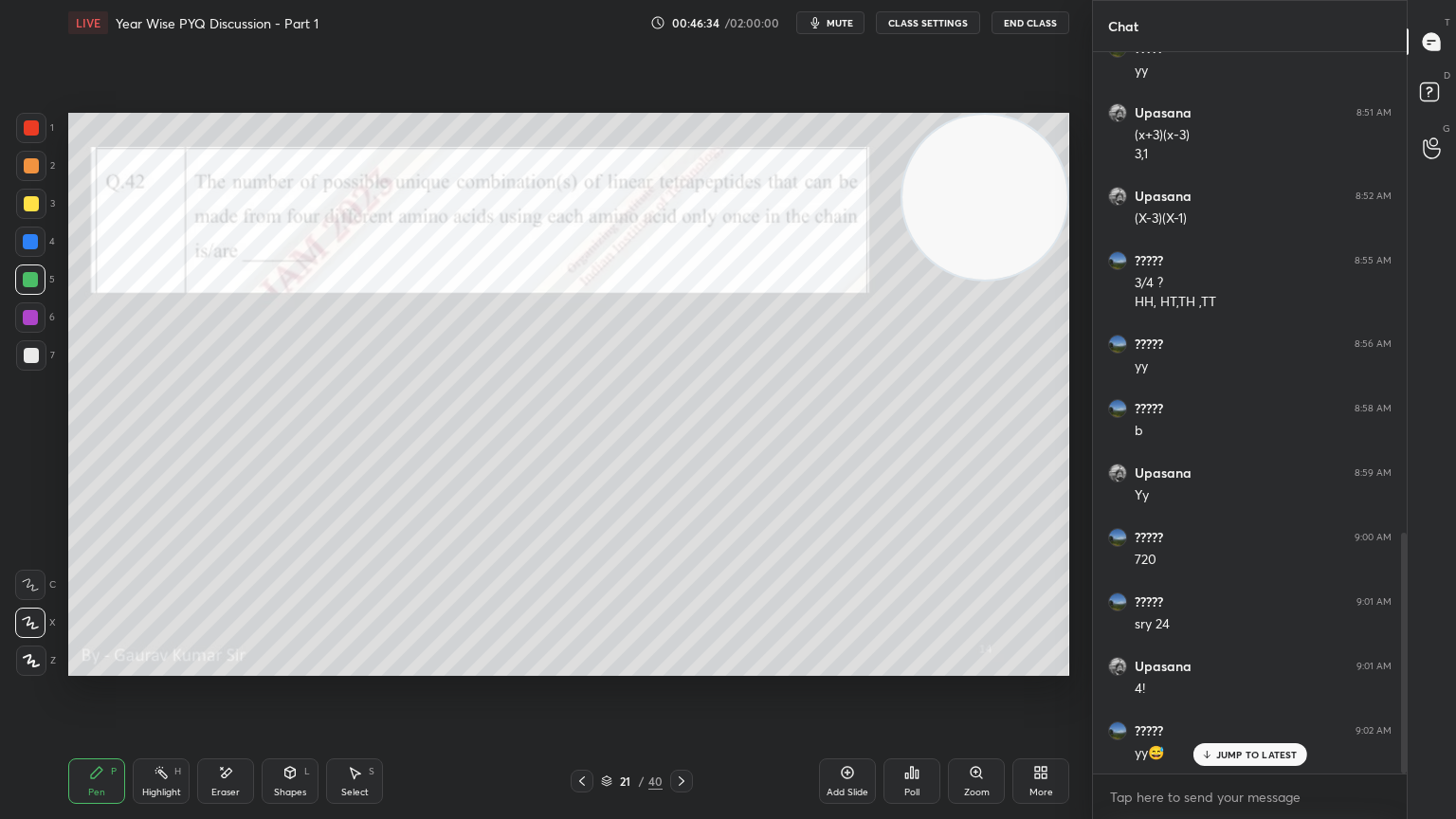 click 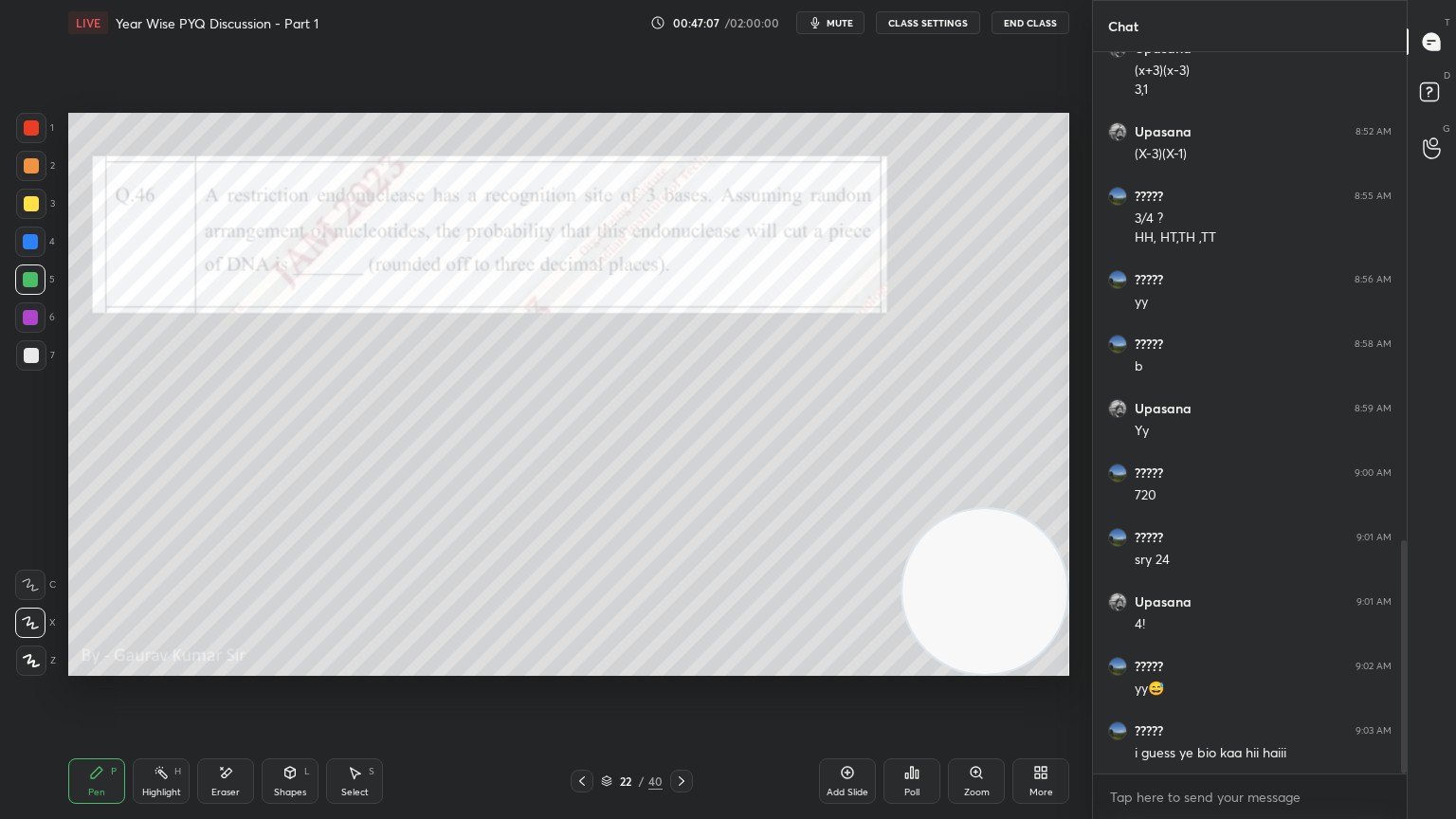 scroll, scrollTop: 1506, scrollLeft: 0, axis: vertical 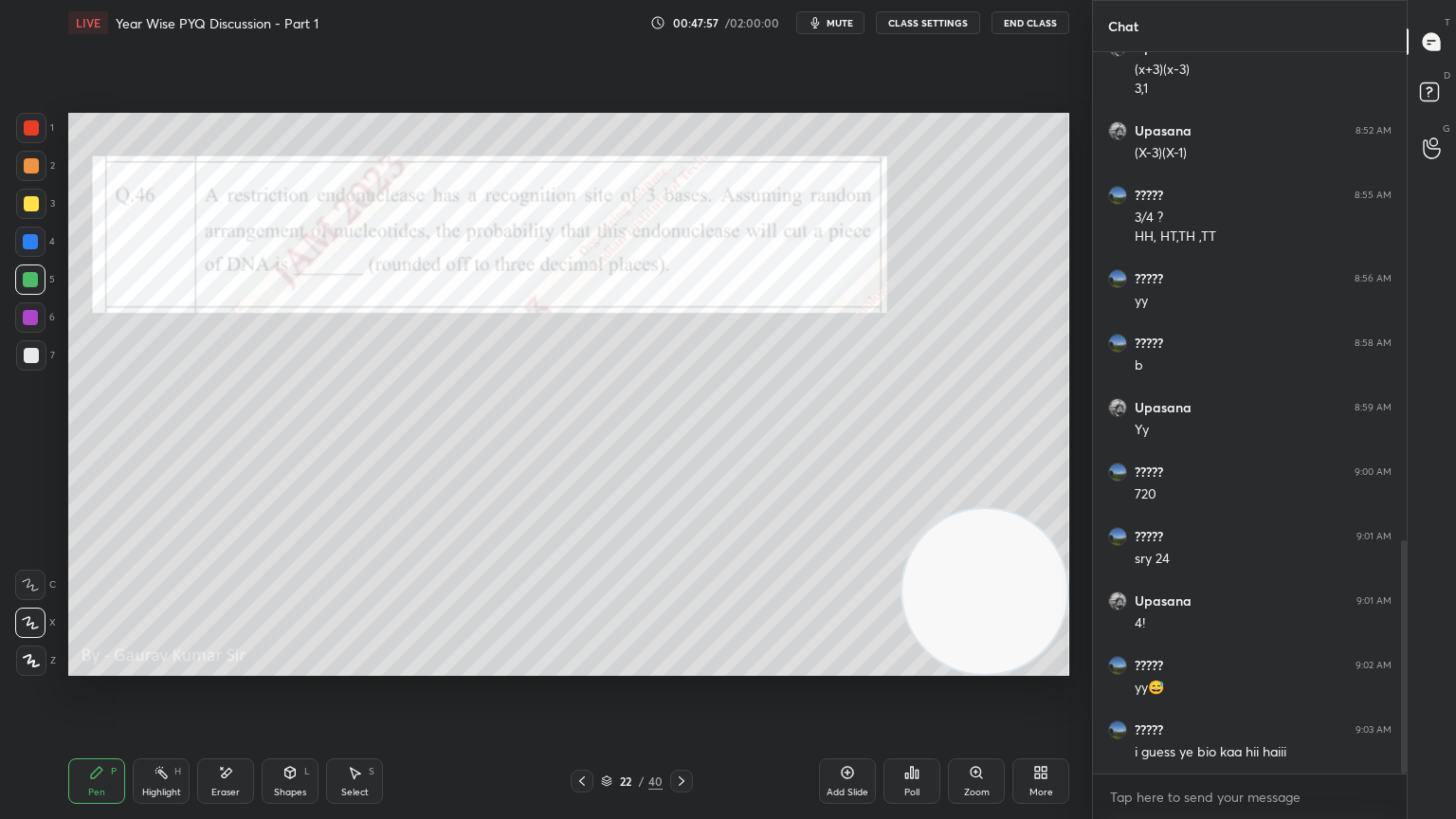 click on "Pen P Highlight H Eraser Shapes L Select S 22 / 40 Add Slide Poll Zoom More" at bounding box center (569, 781) 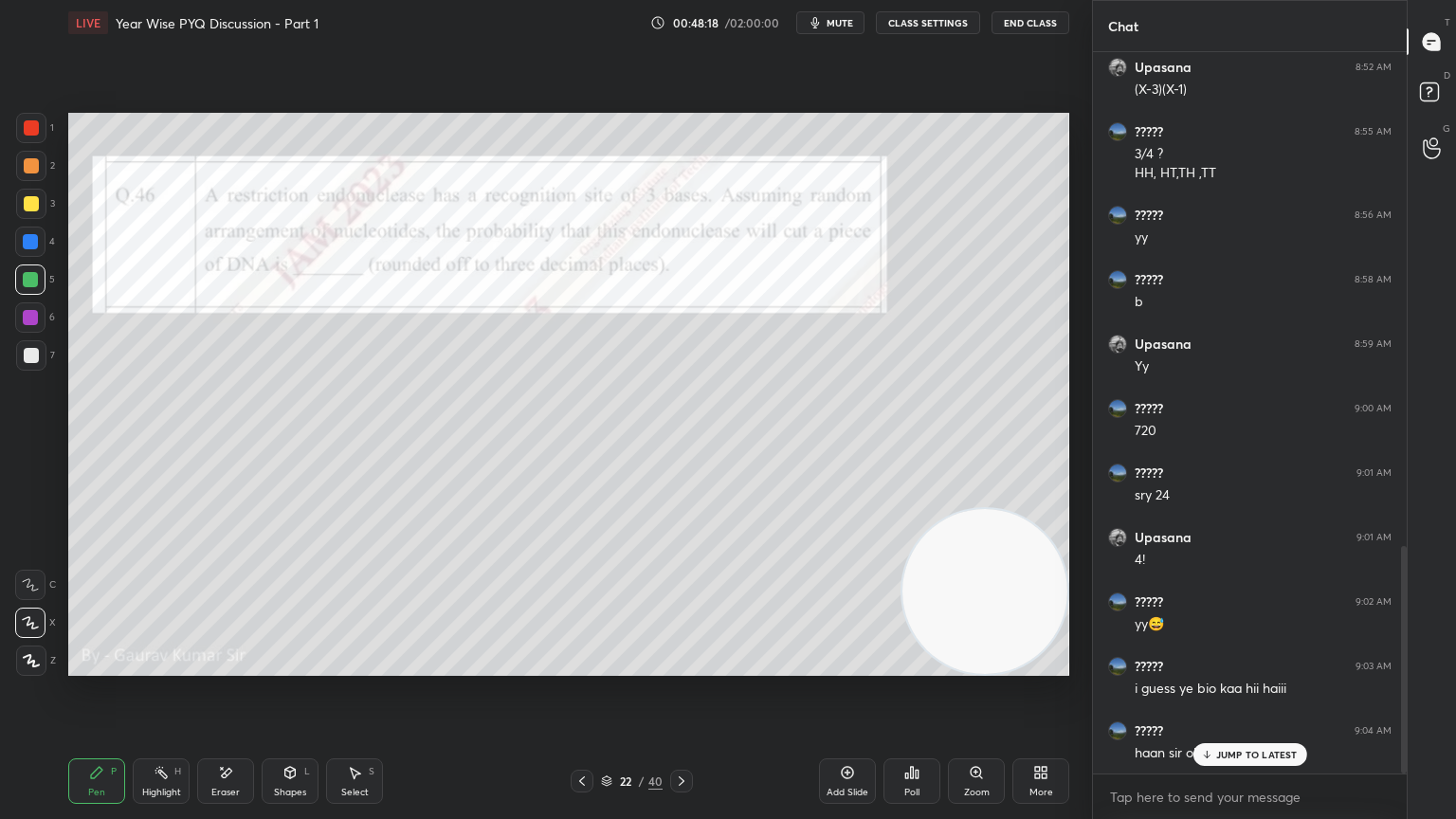 scroll, scrollTop: 1571, scrollLeft: 0, axis: vertical 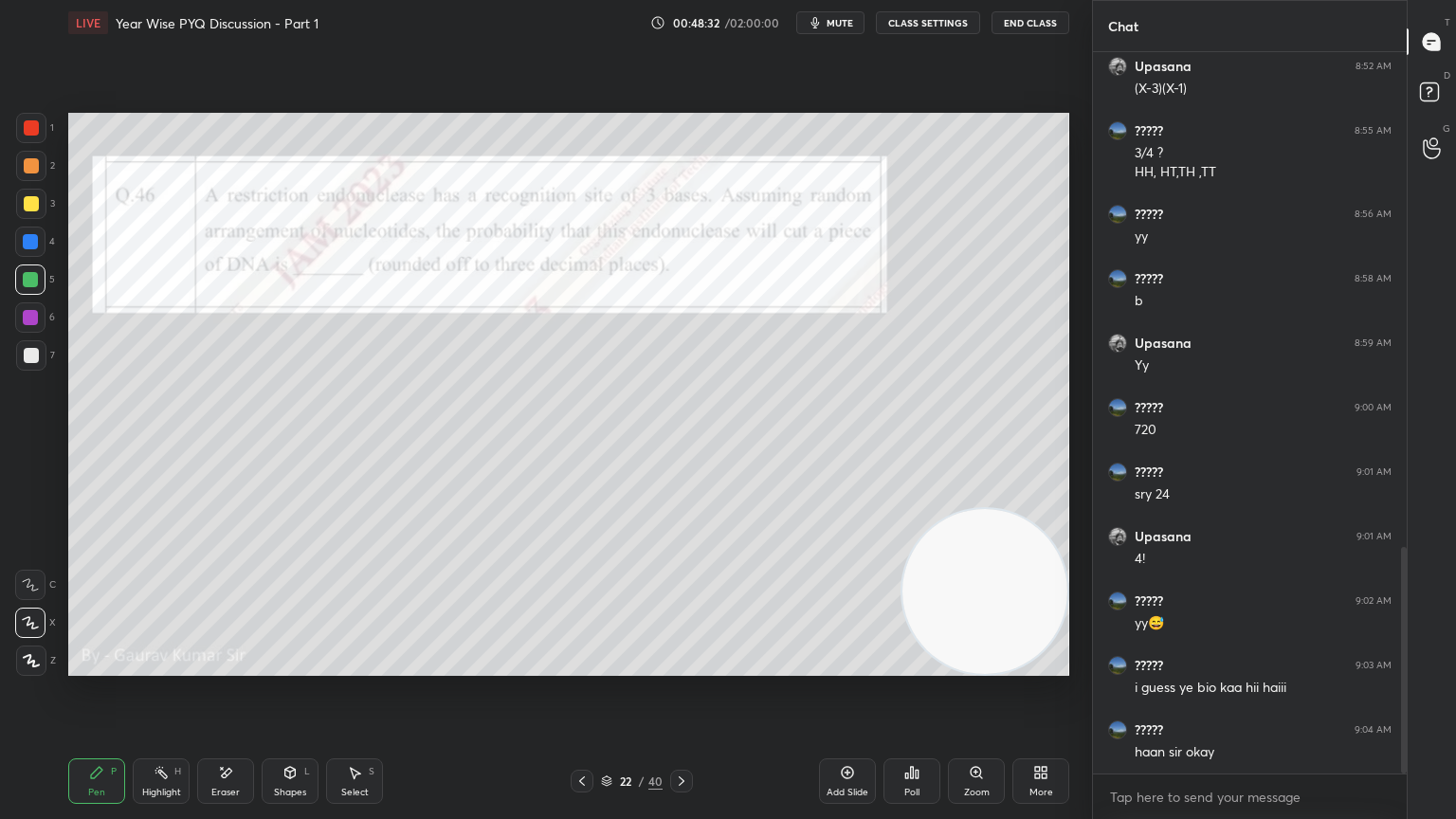 click on "Eraser" at bounding box center [226, 781] 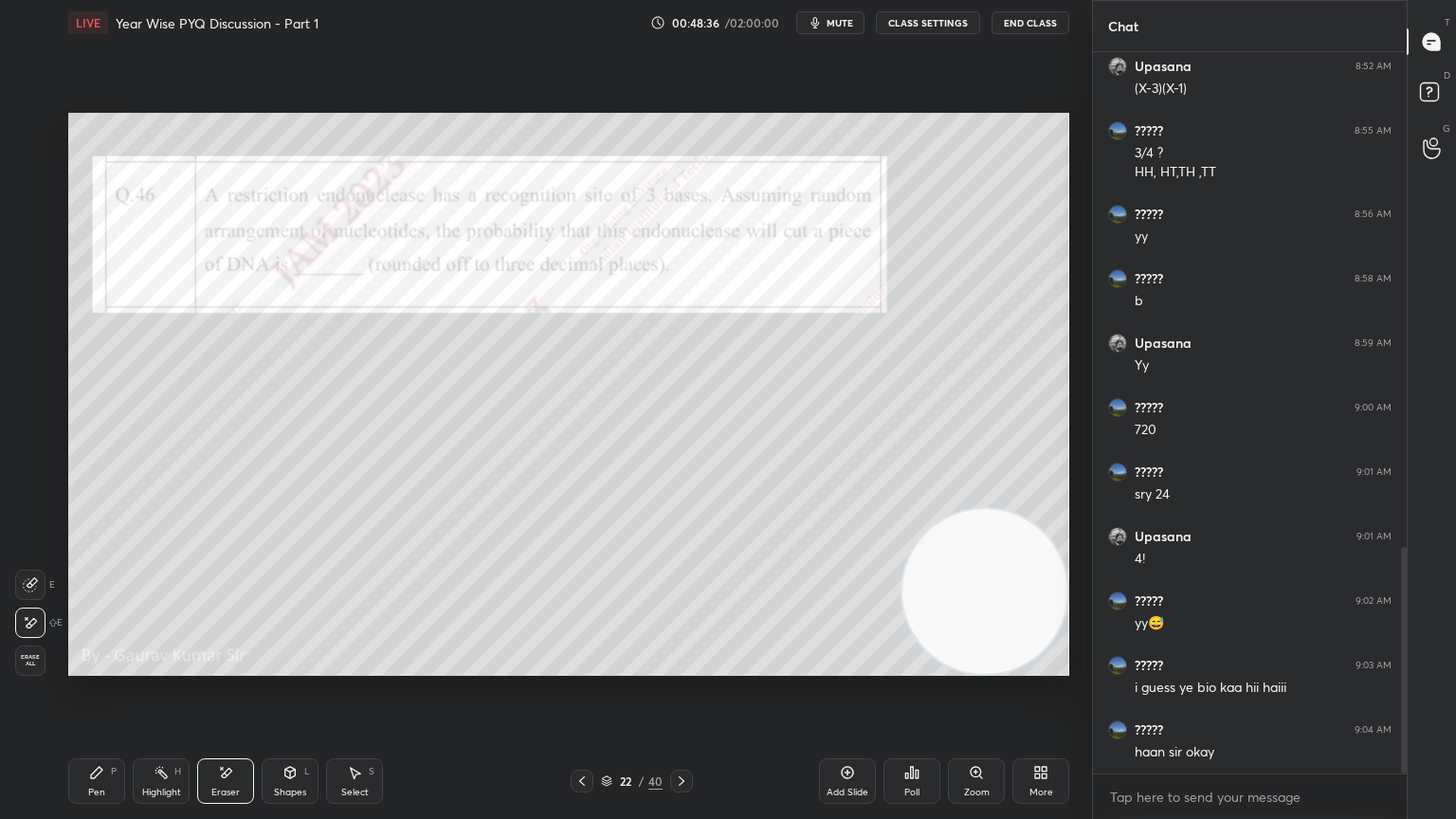 click on "Pen" at bounding box center [97, 792] 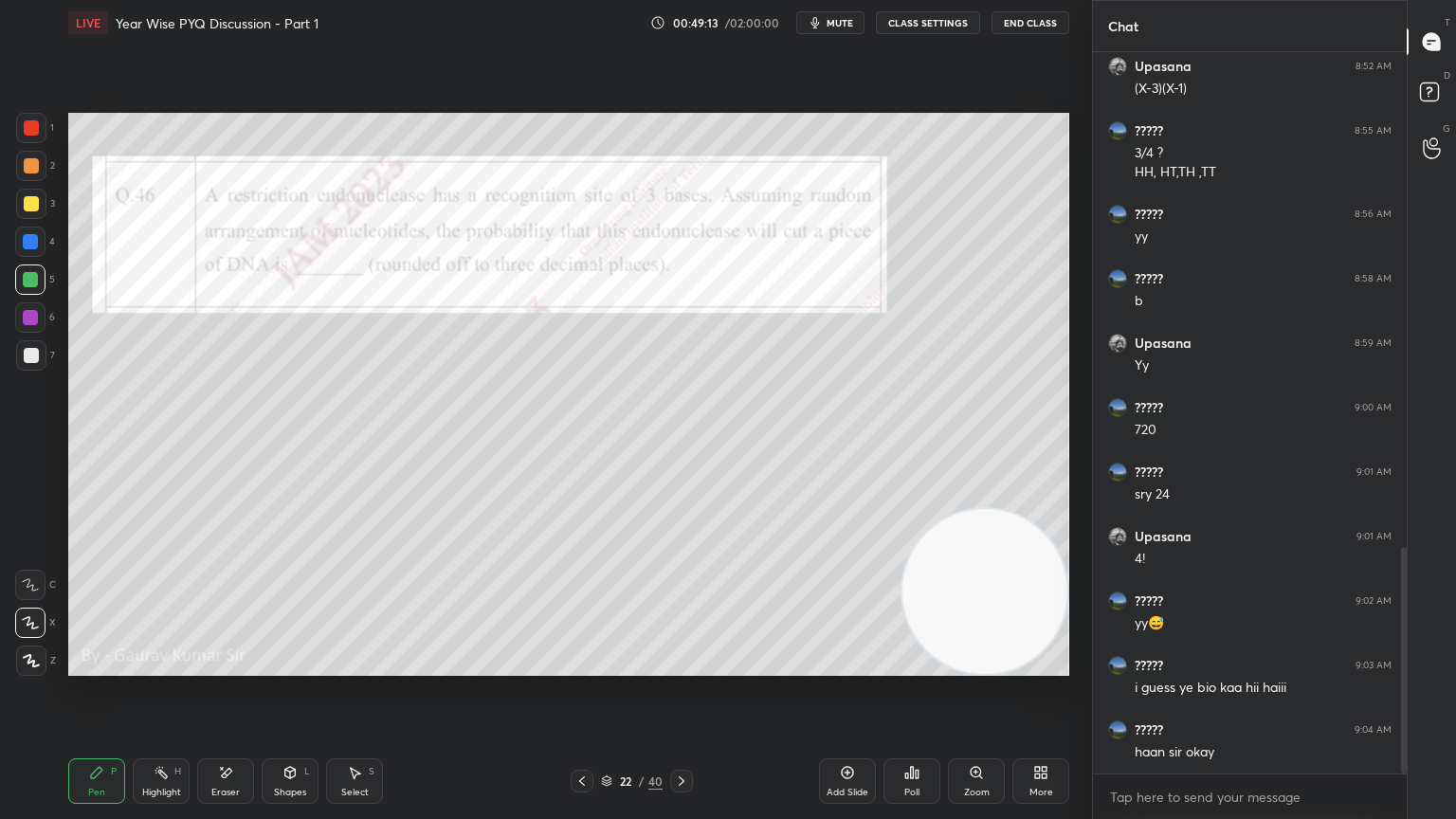 click 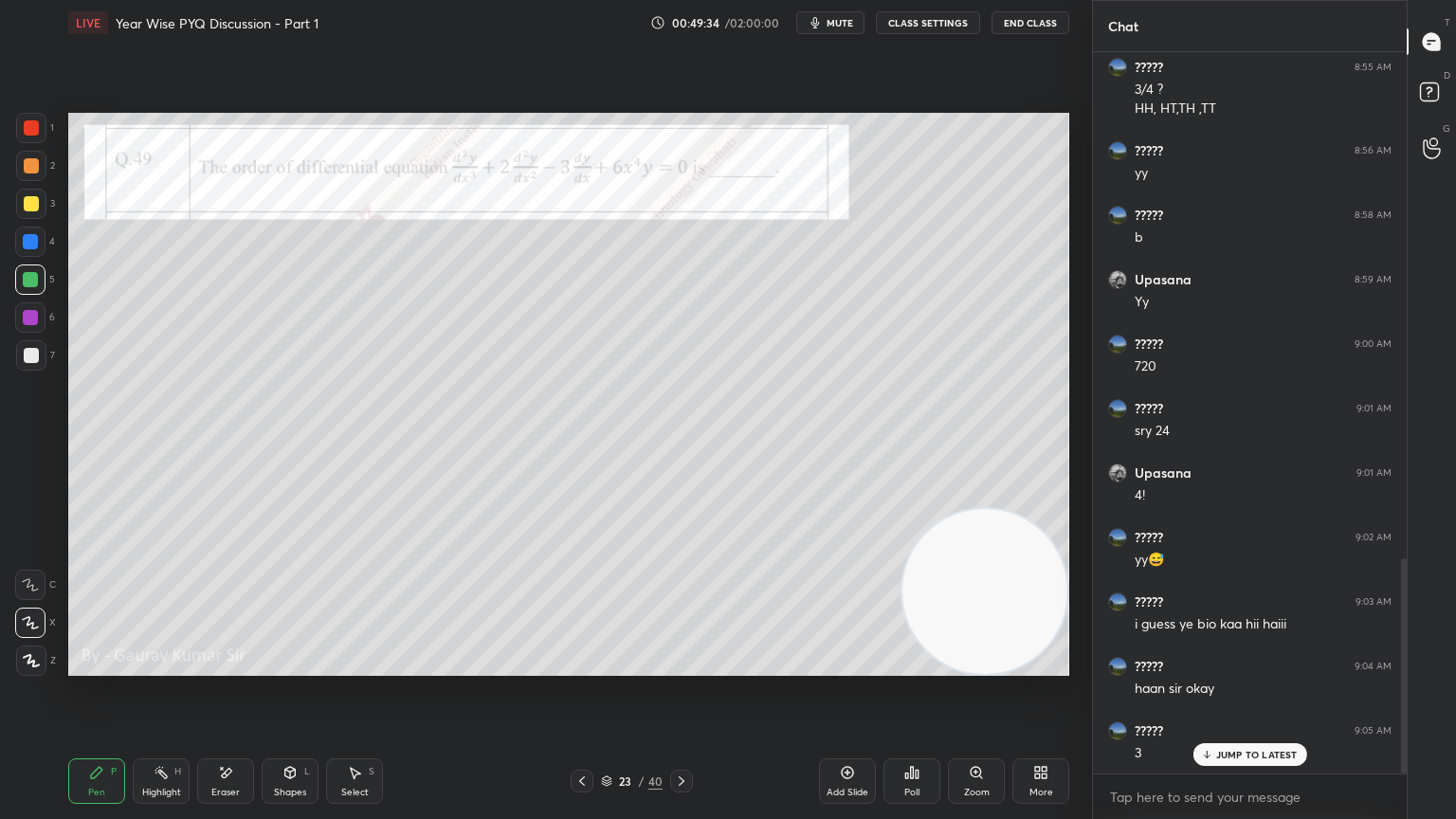 scroll, scrollTop: 1699, scrollLeft: 0, axis: vertical 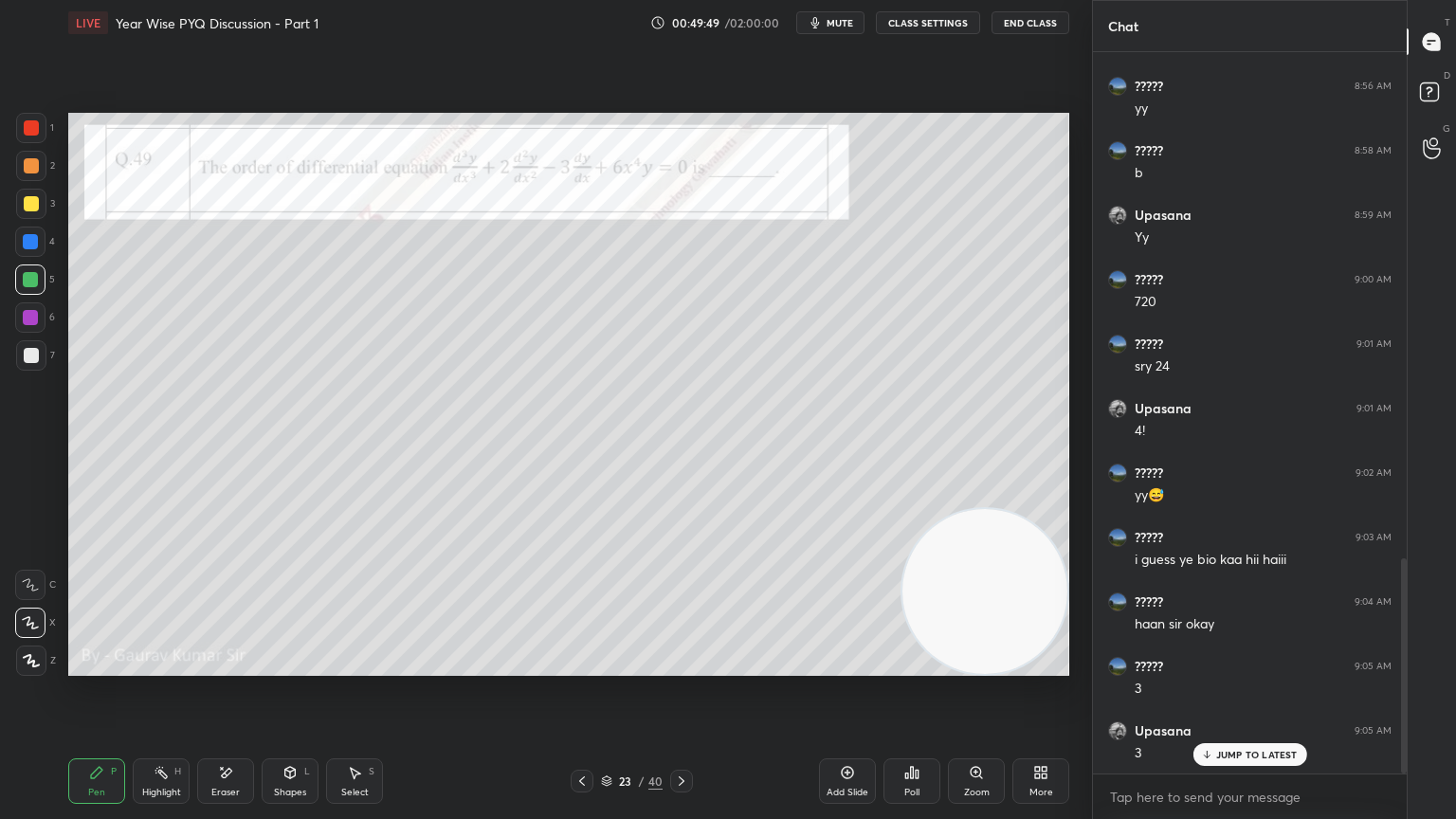 click 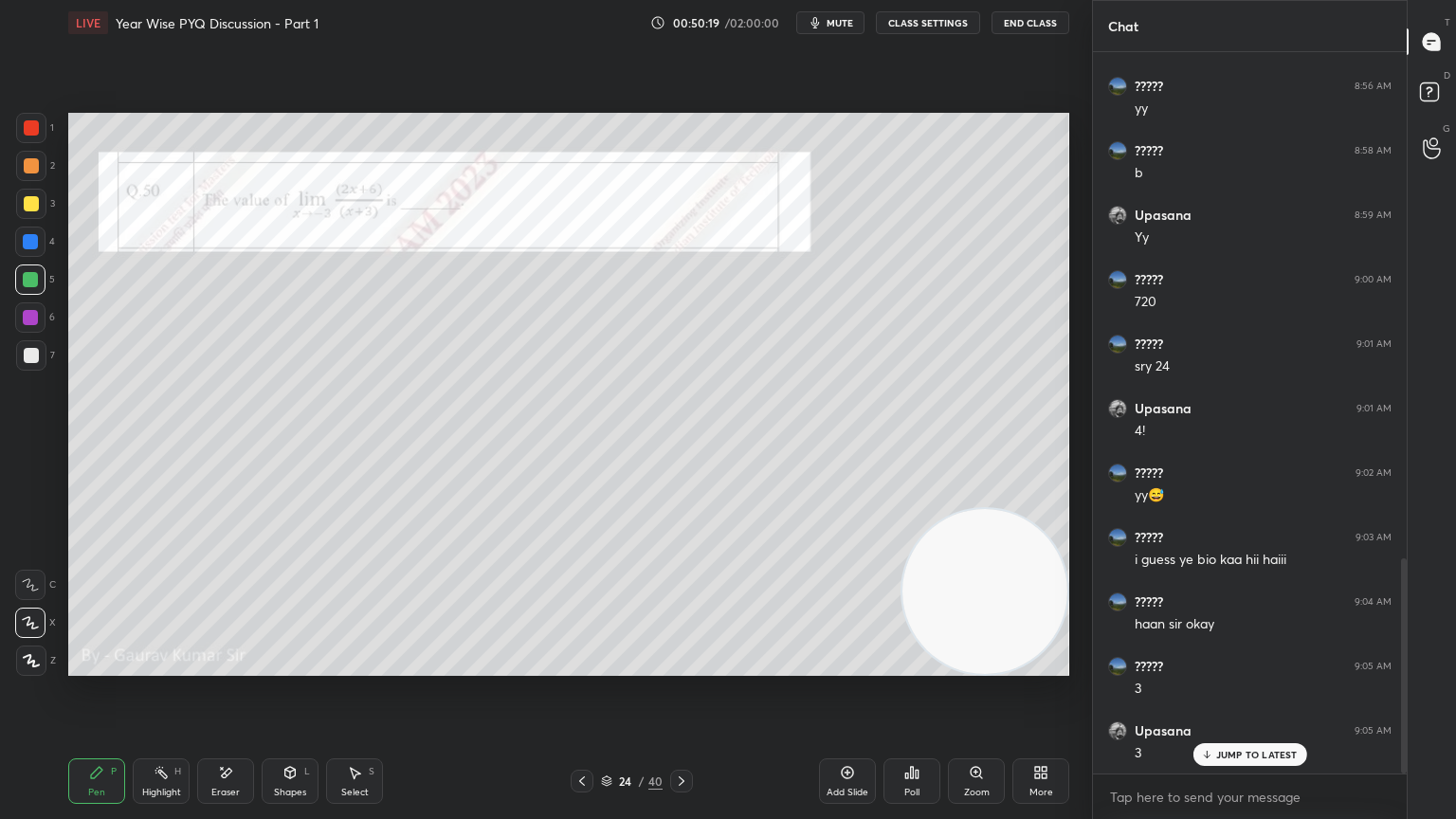 click at bounding box center (30, 318) 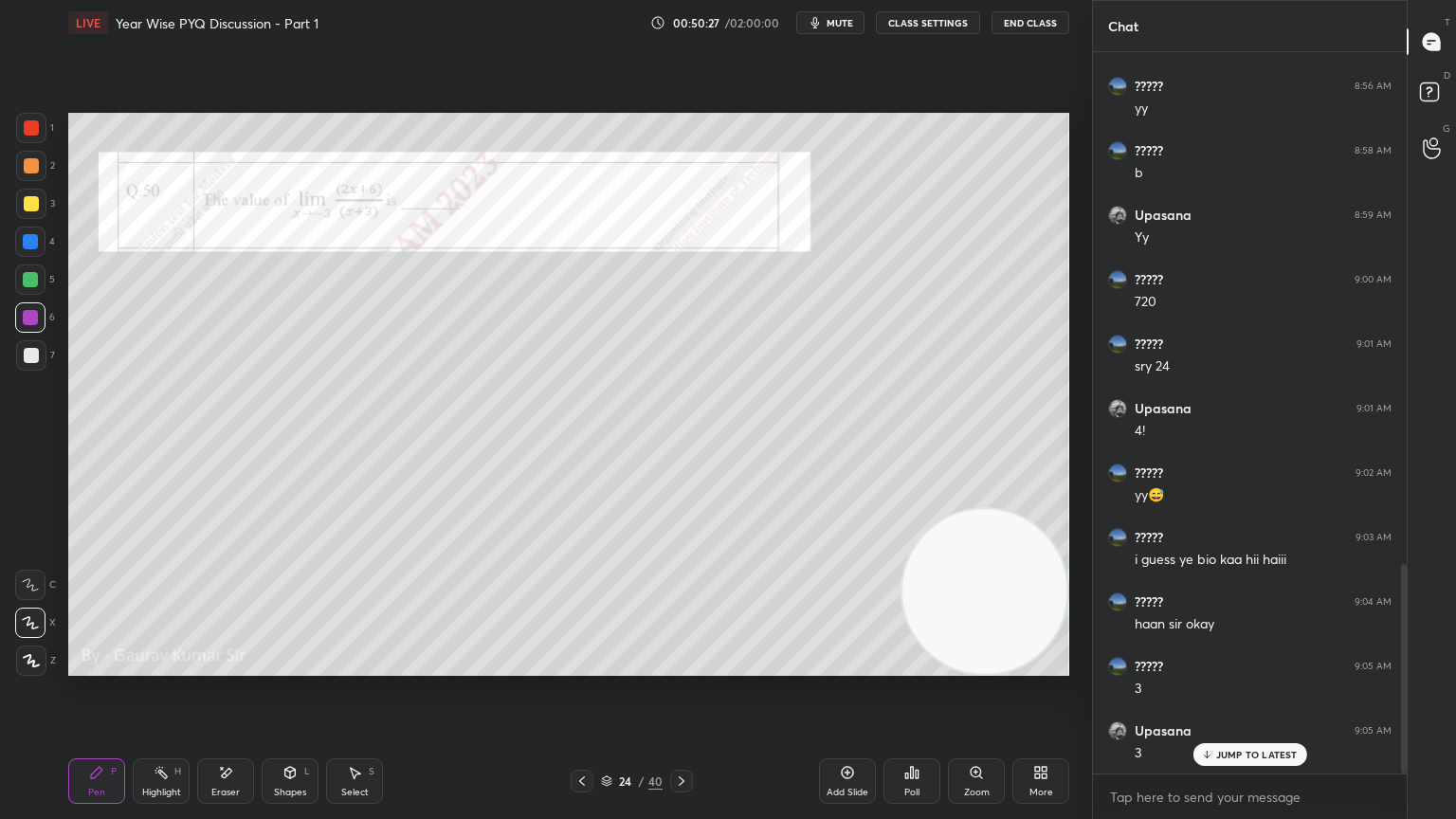 scroll, scrollTop: 1763, scrollLeft: 0, axis: vertical 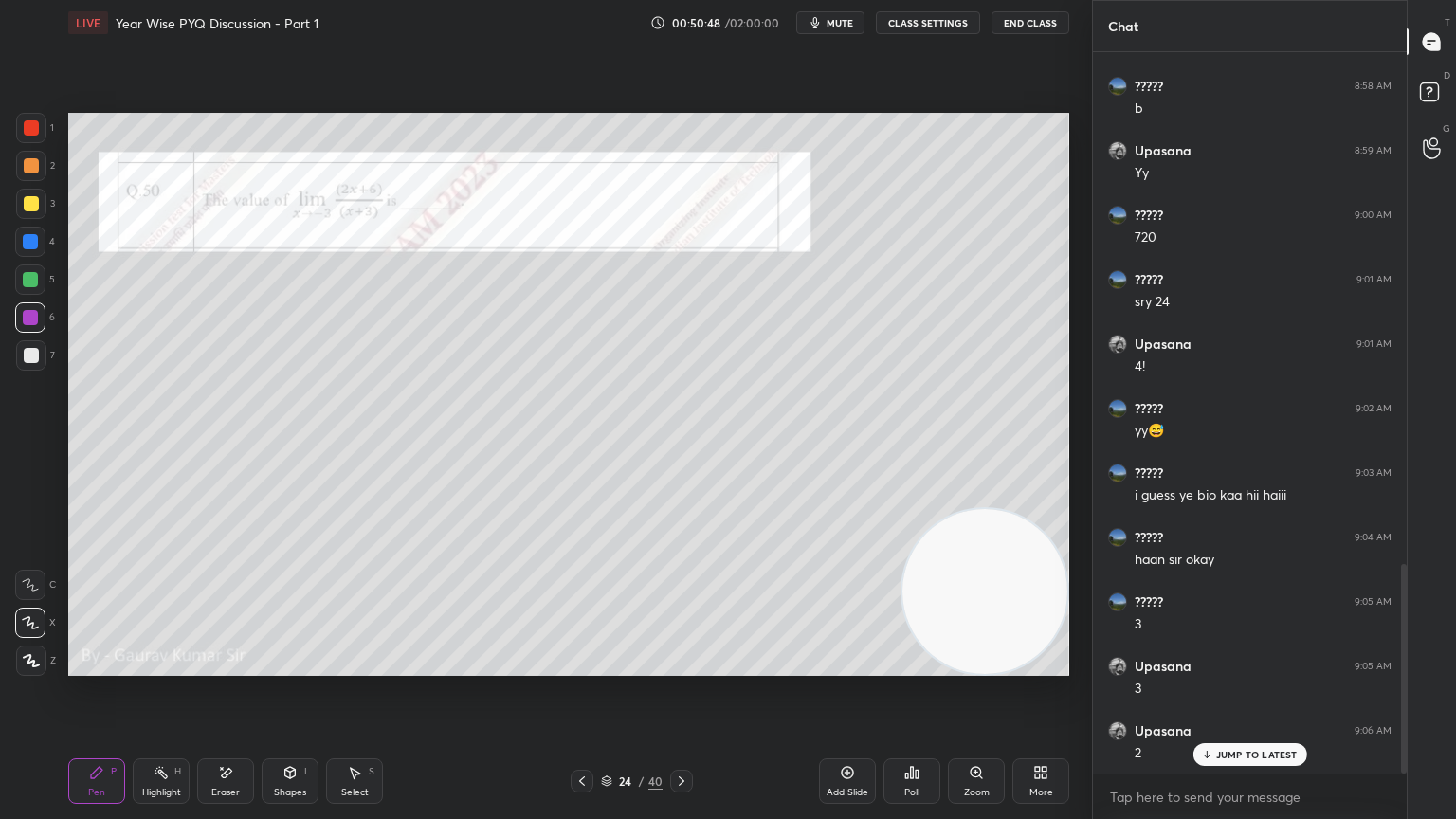 click on "Eraser" at bounding box center (226, 792) 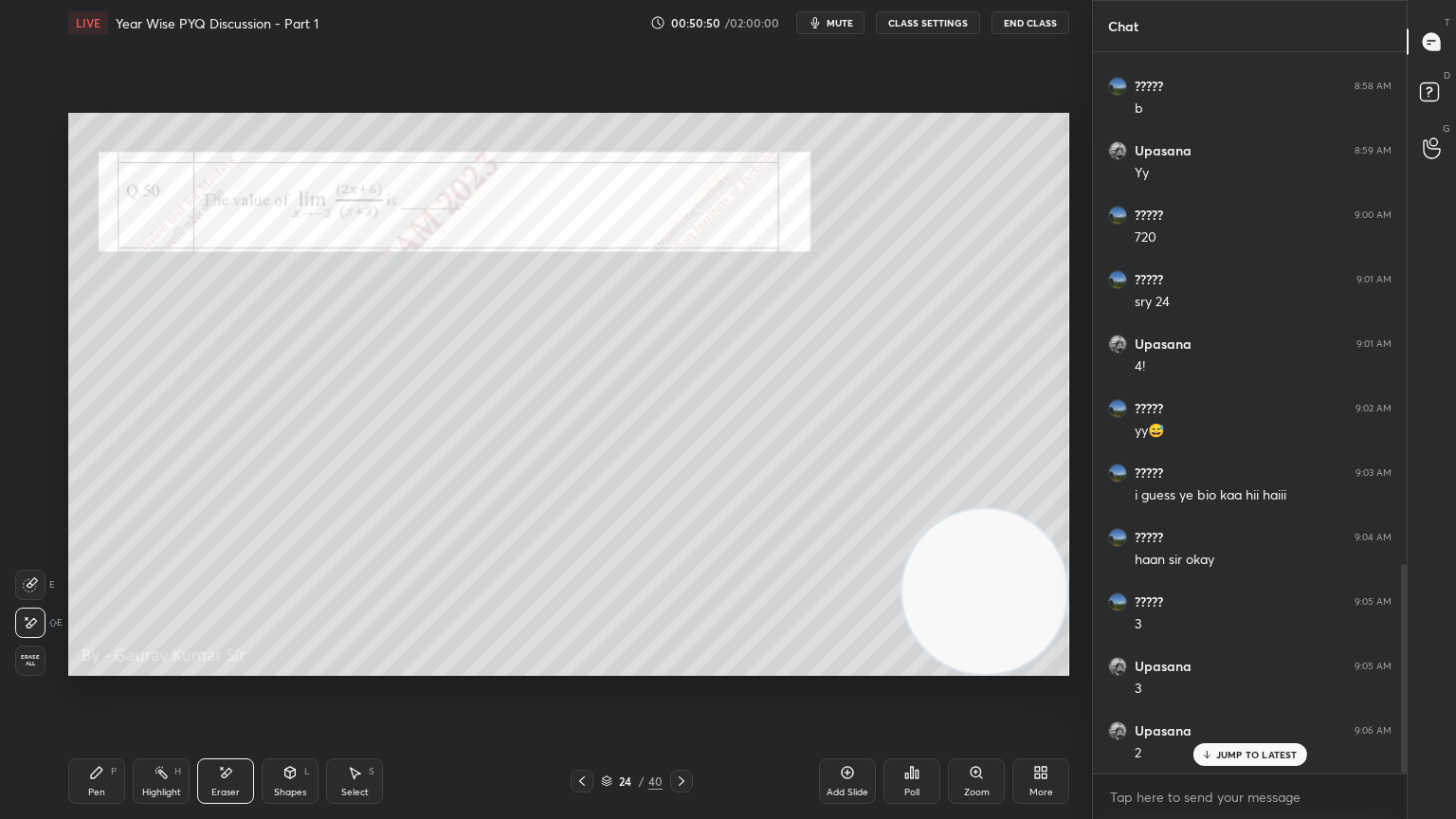 click on "Pen P" at bounding box center (97, 781) 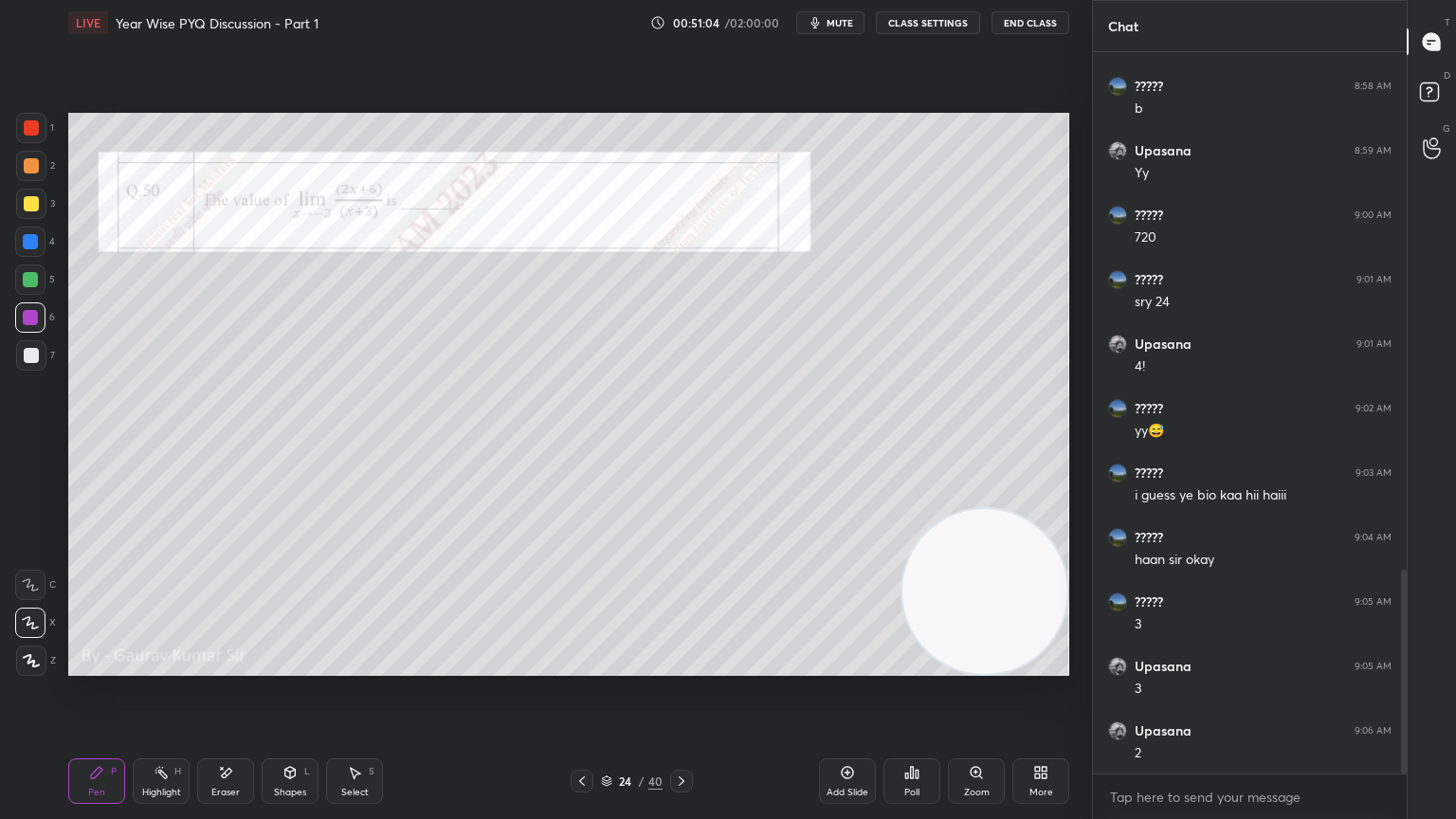 scroll, scrollTop: 1828, scrollLeft: 0, axis: vertical 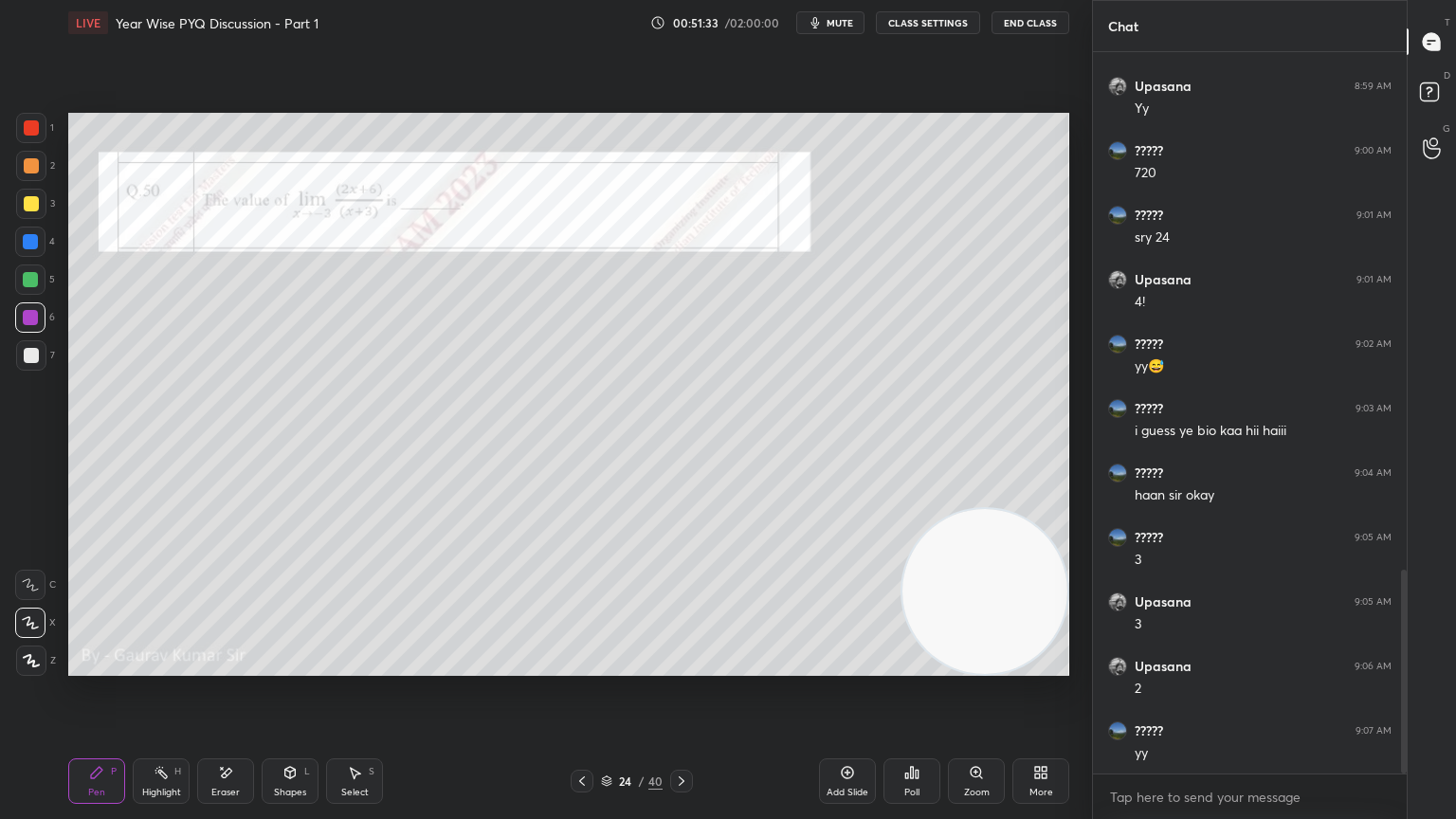 click 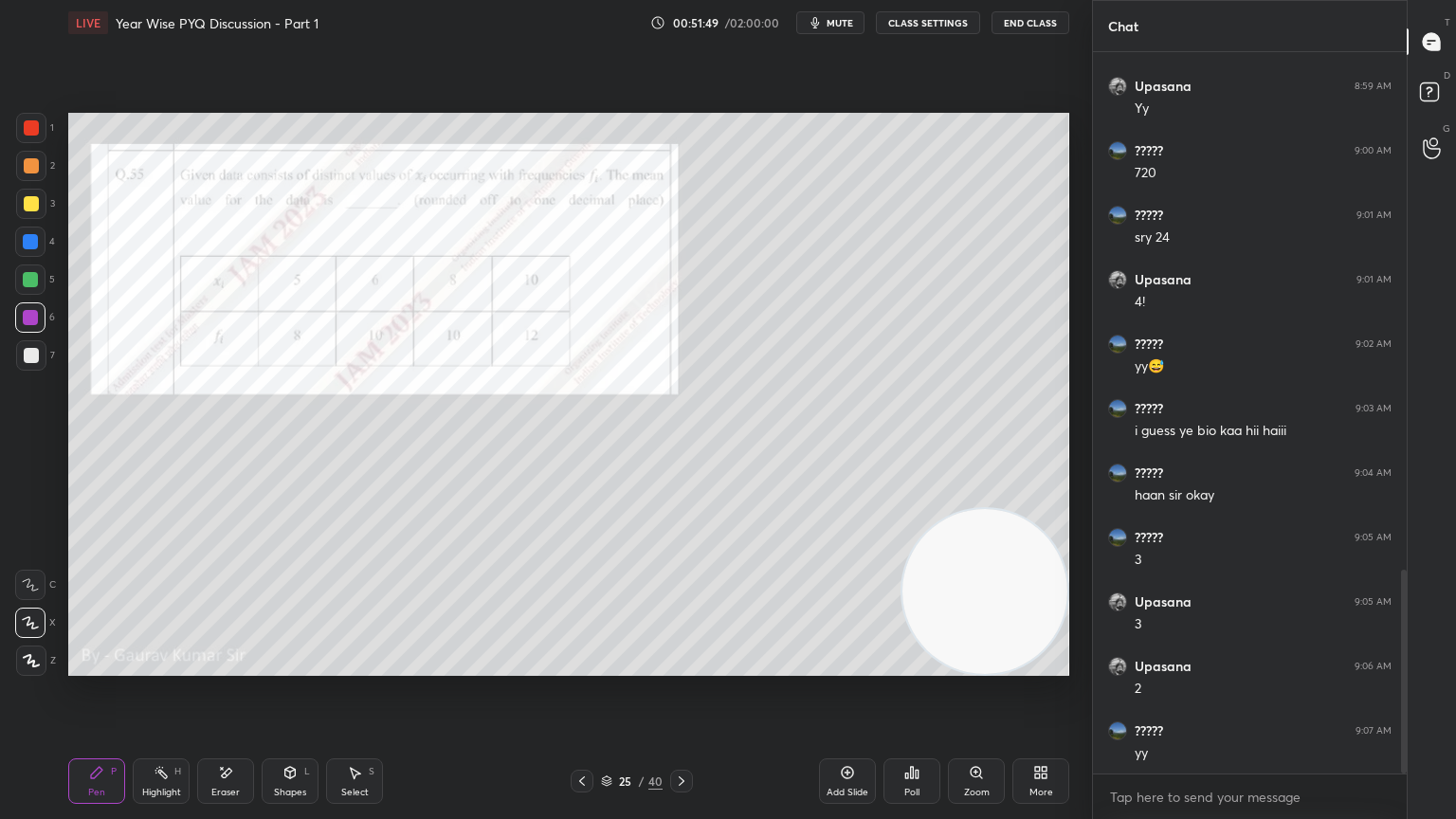 click at bounding box center (30, 280) 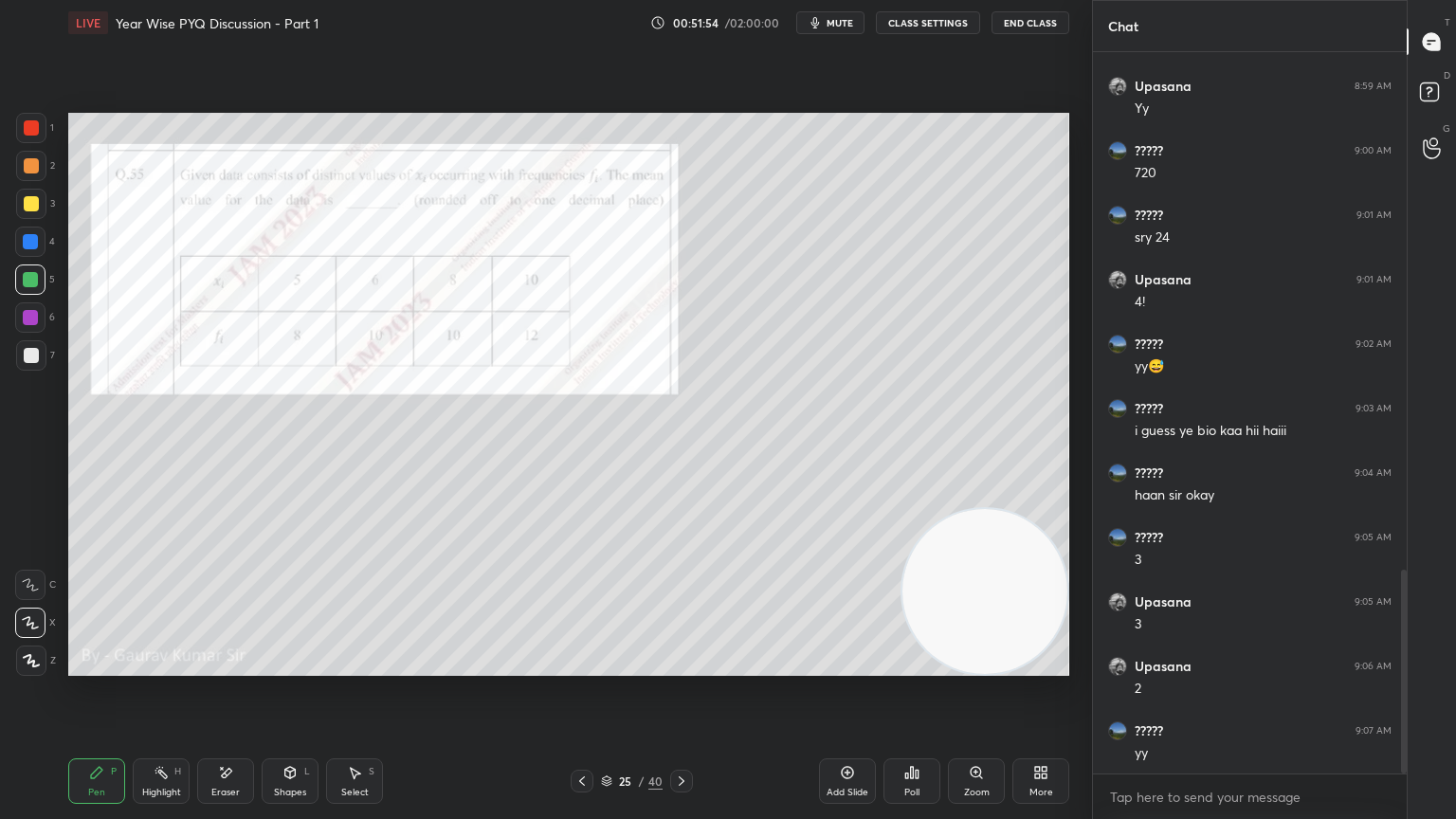 click on "Eraser" at bounding box center [226, 781] 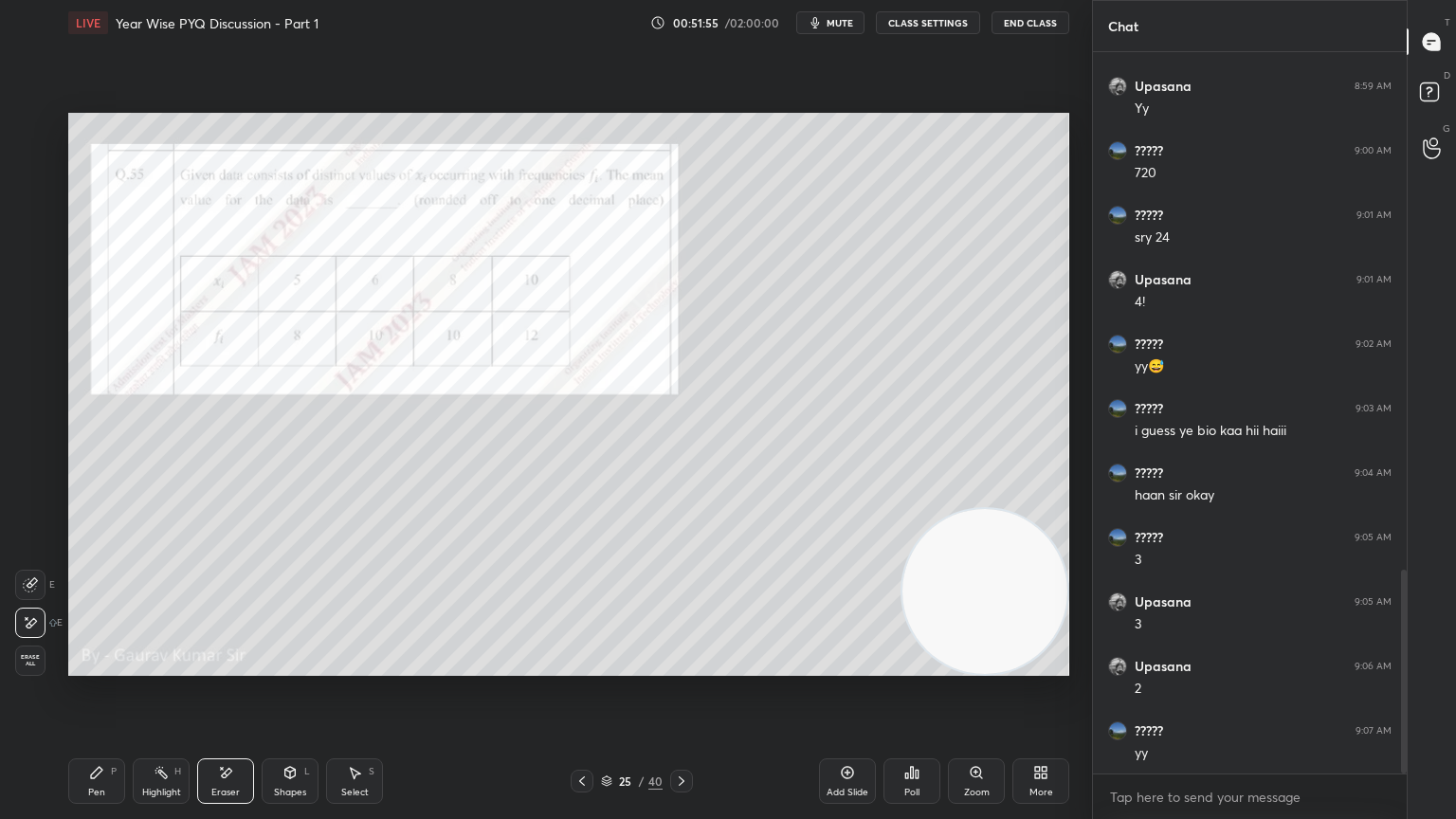 click on "Pen" at bounding box center [97, 792] 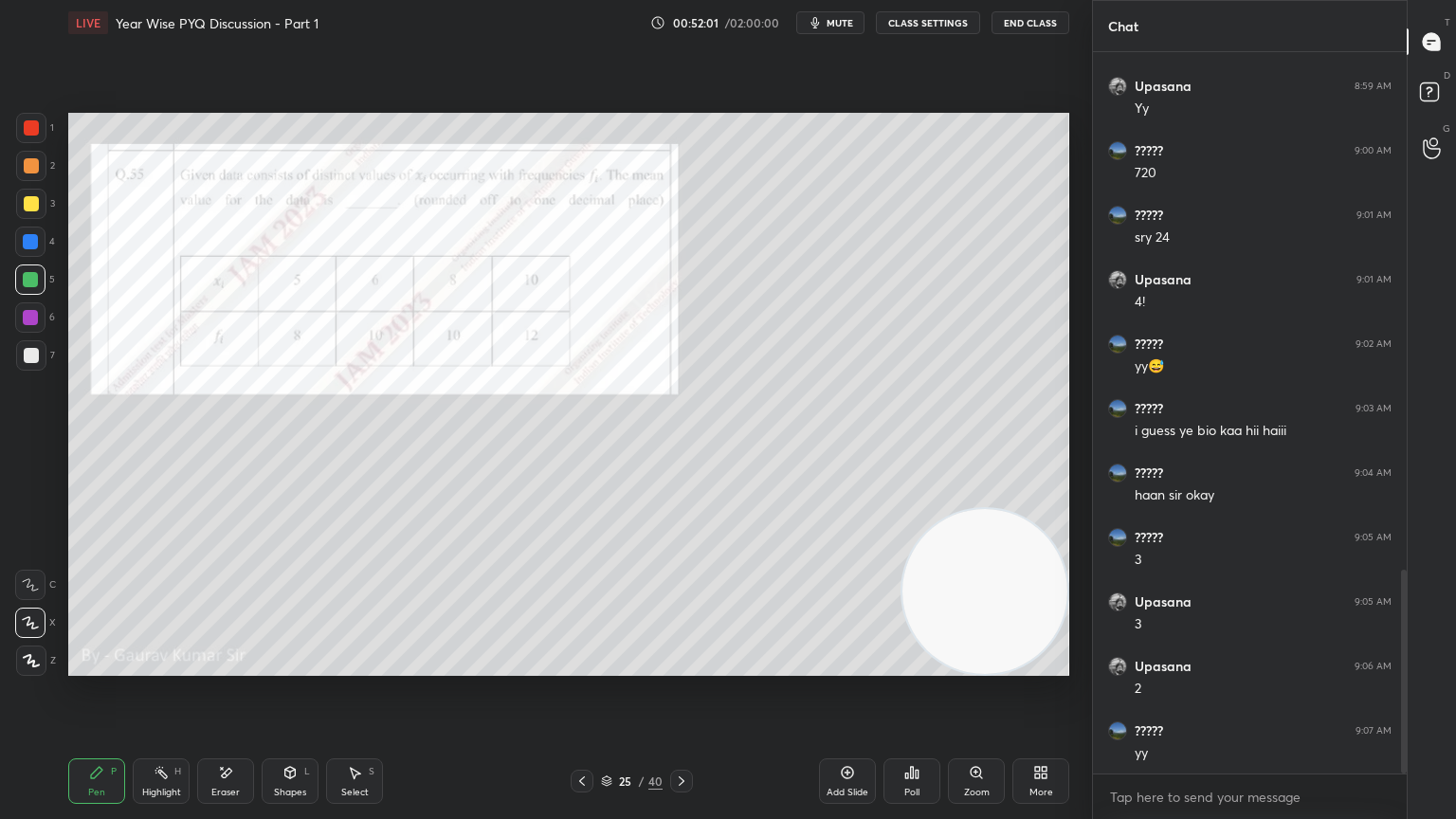 click at bounding box center [985, 592] 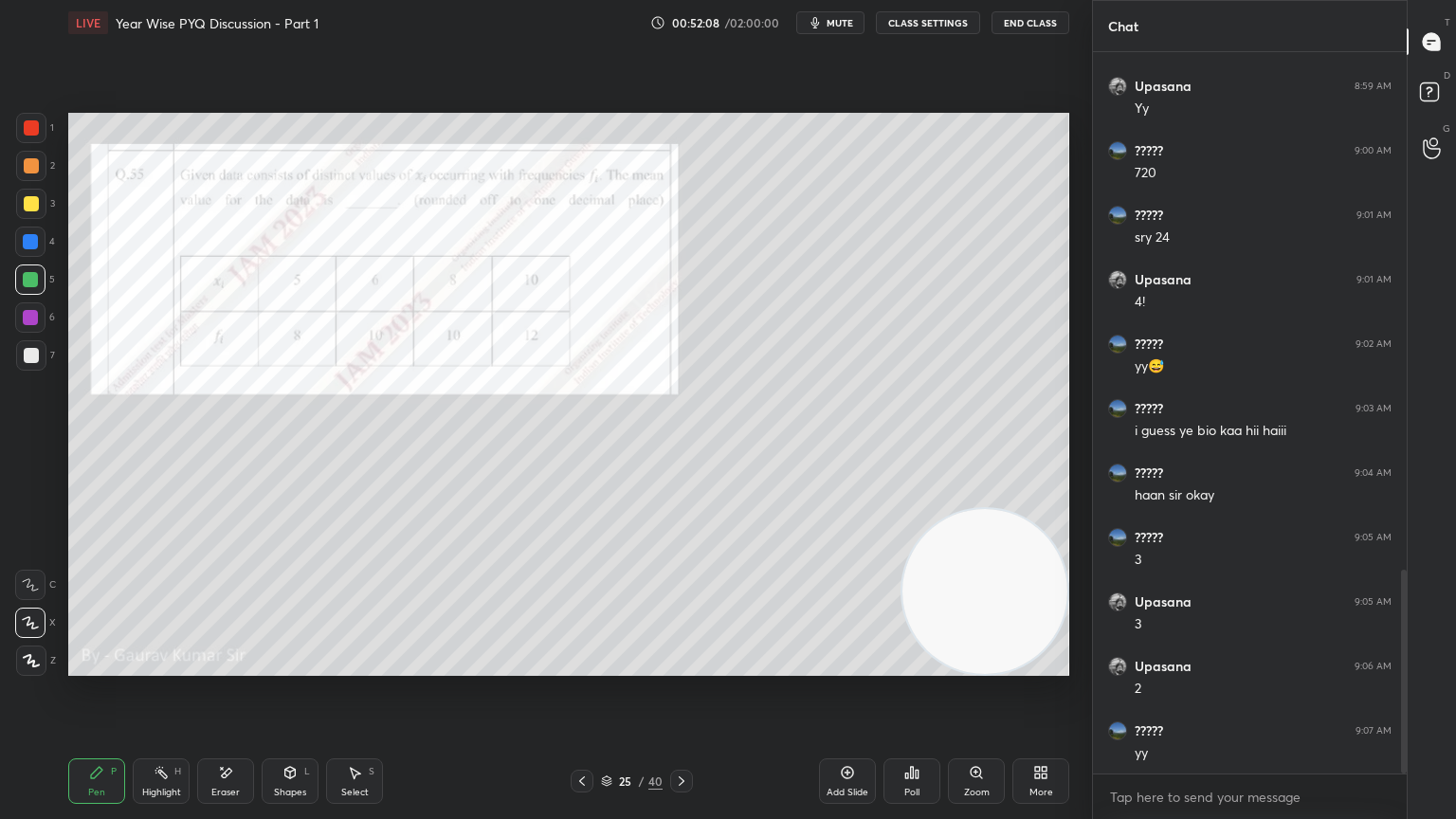 click at bounding box center (31, 355) 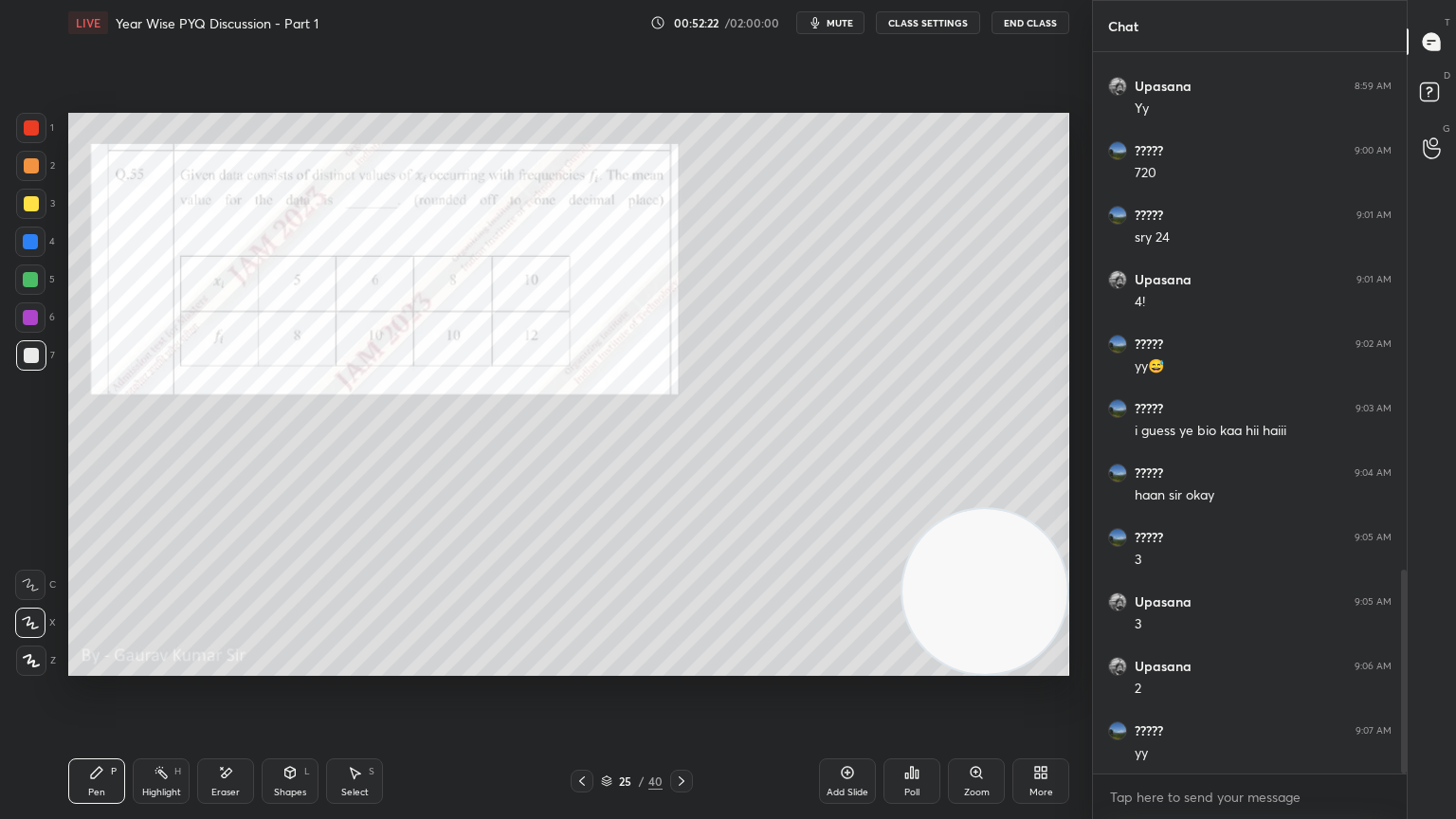 click on "Eraser" at bounding box center [226, 781] 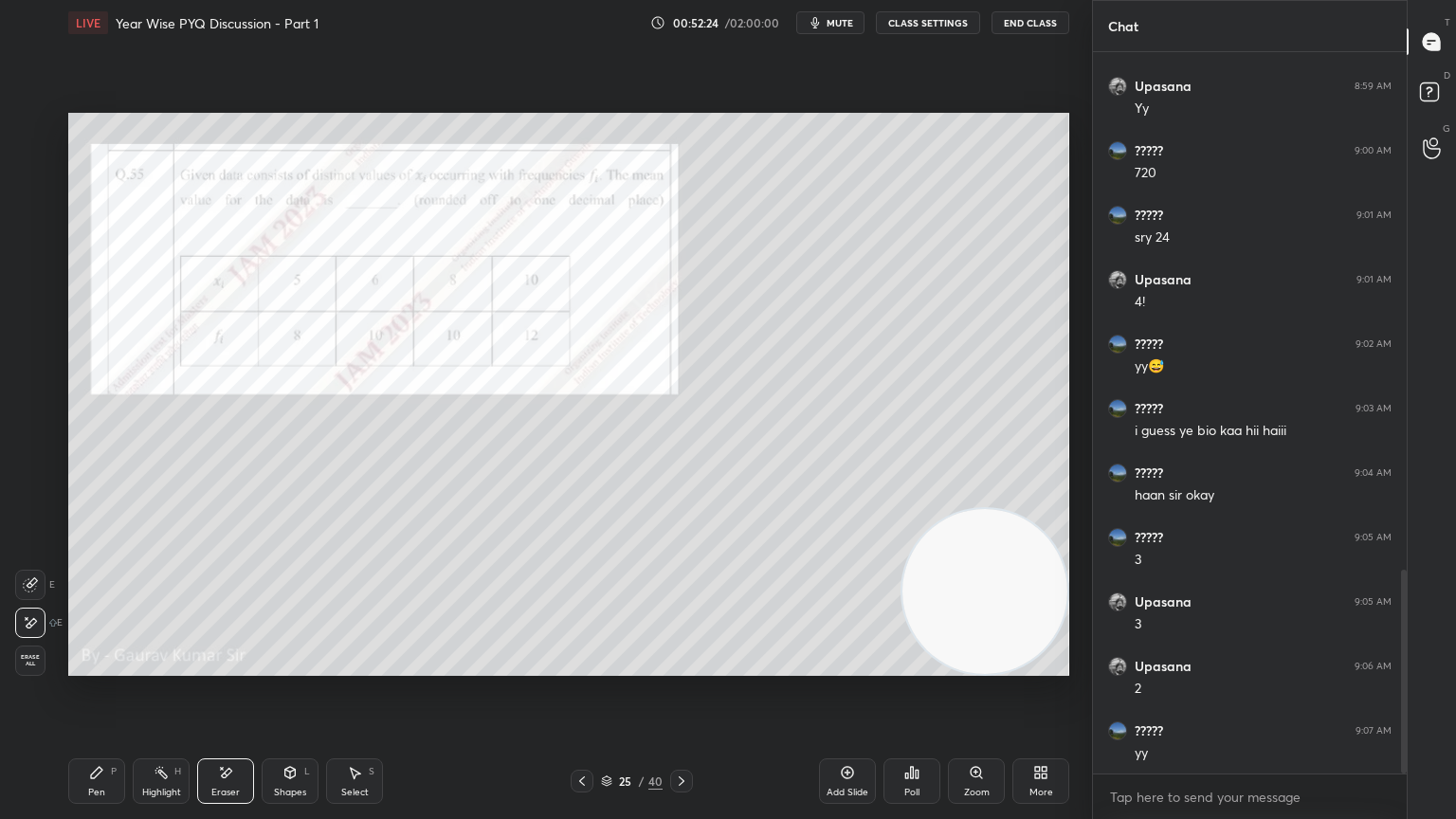 click on "Pen" at bounding box center (97, 792) 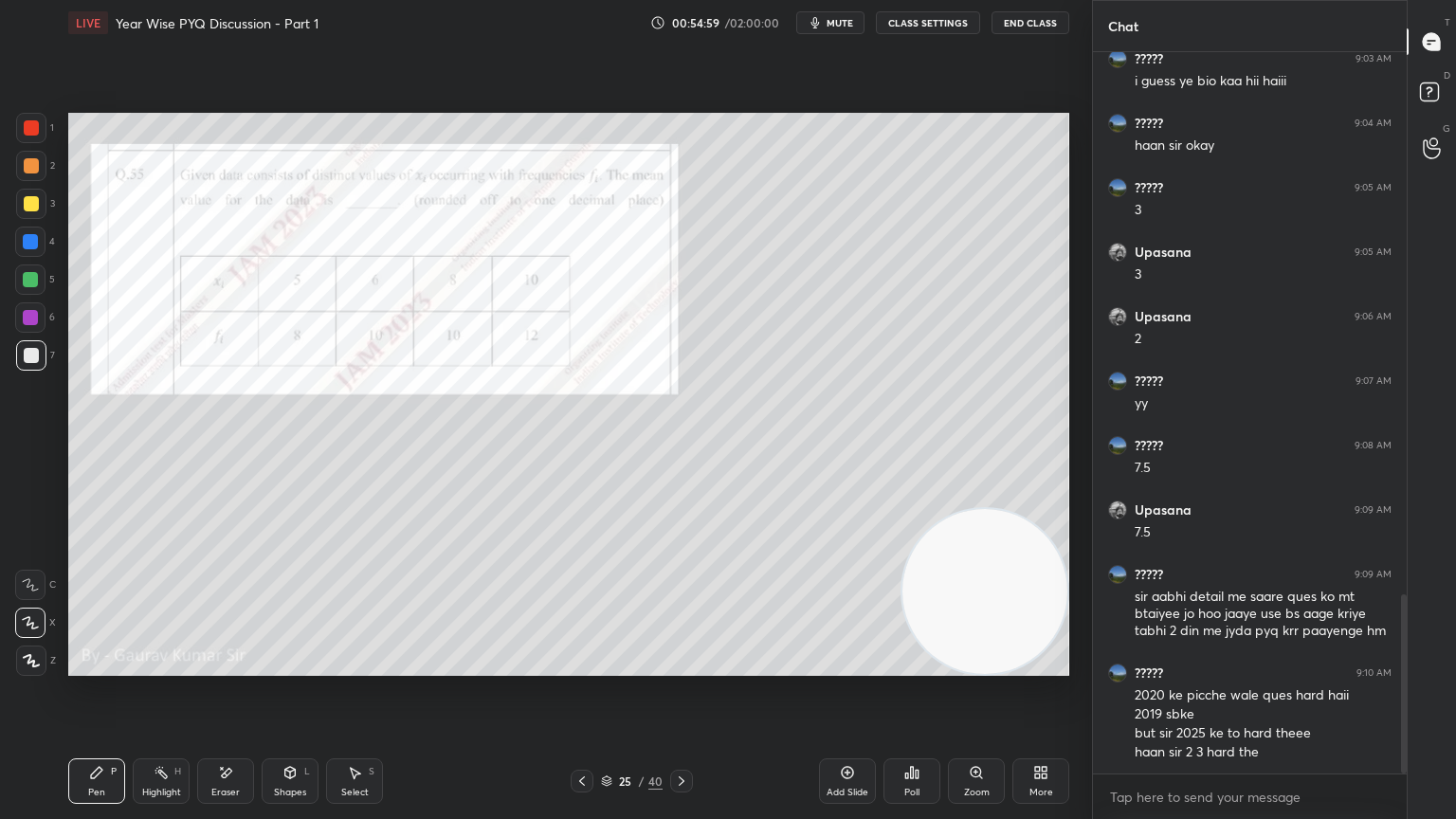 scroll, scrollTop: 2241, scrollLeft: 0, axis: vertical 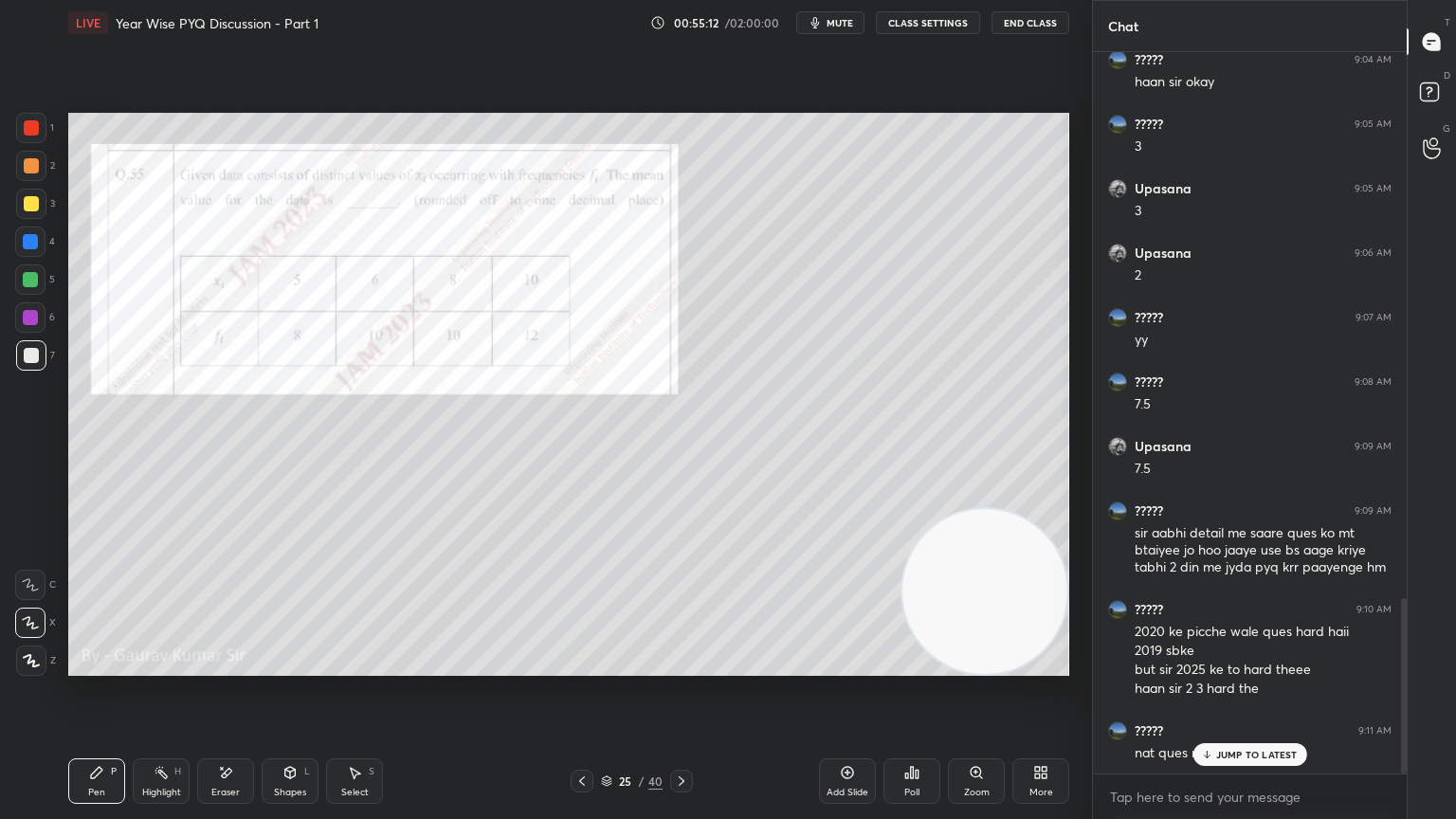 click 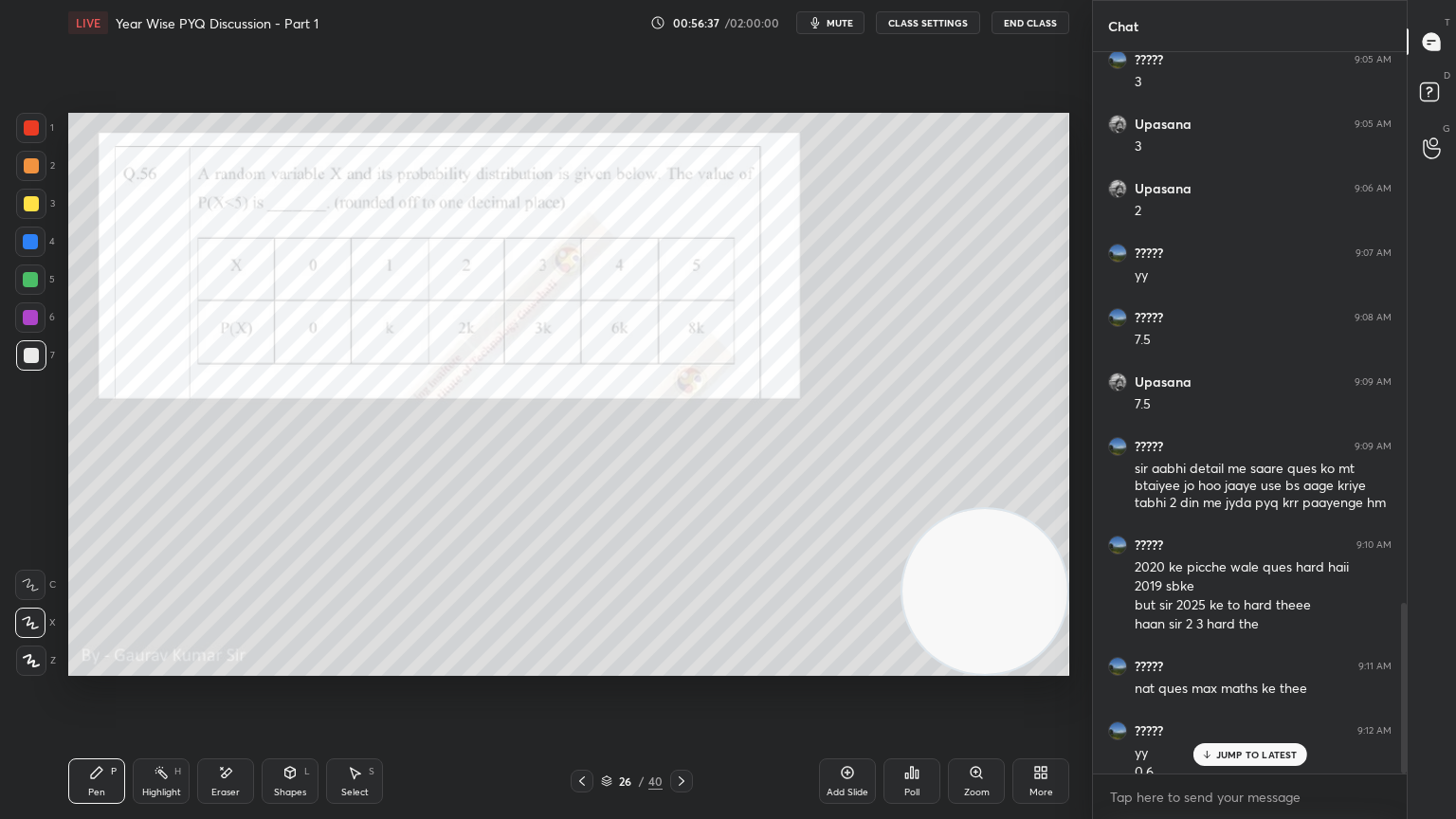scroll, scrollTop: 2324, scrollLeft: 0, axis: vertical 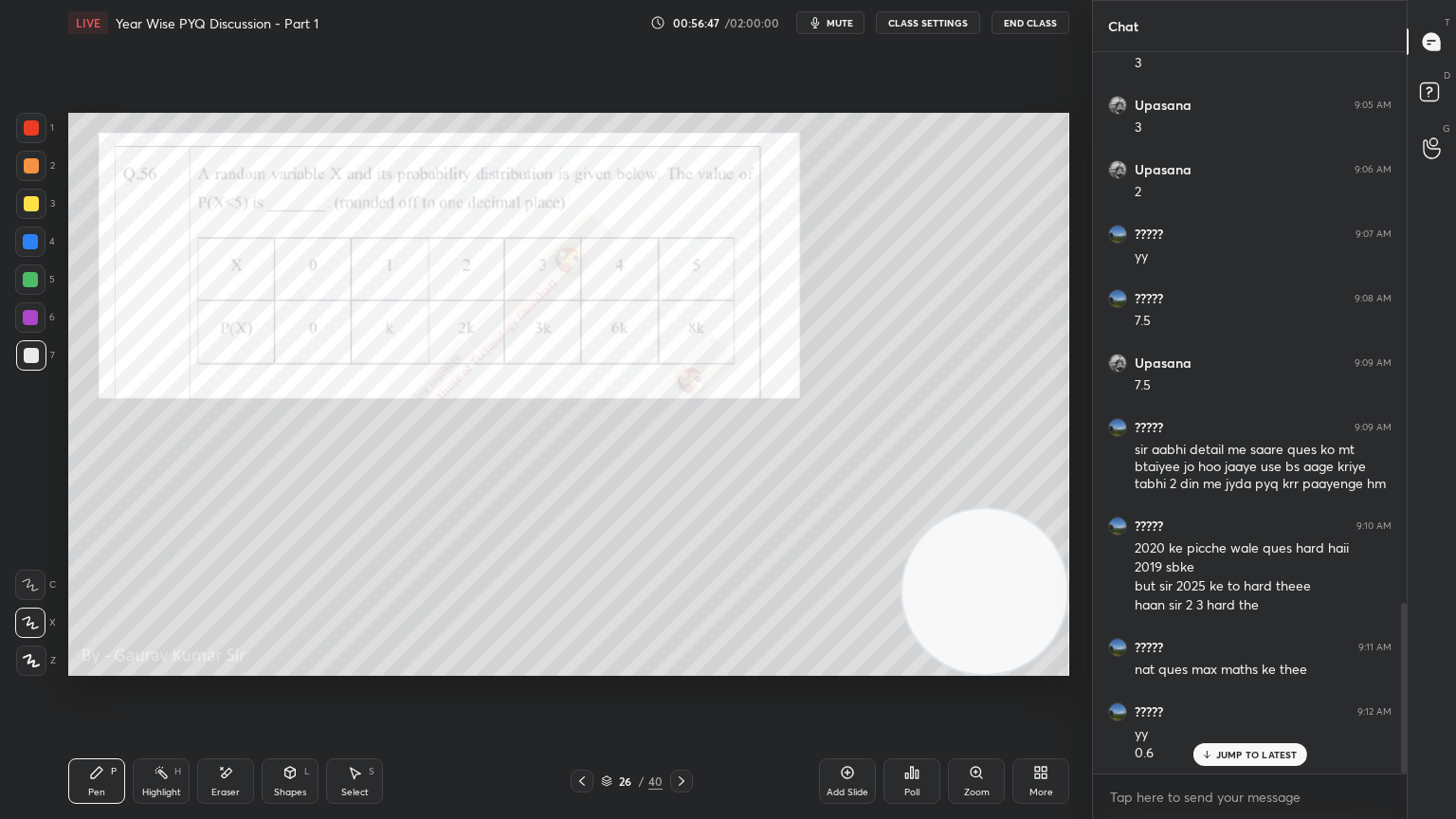 click at bounding box center (31, 128) 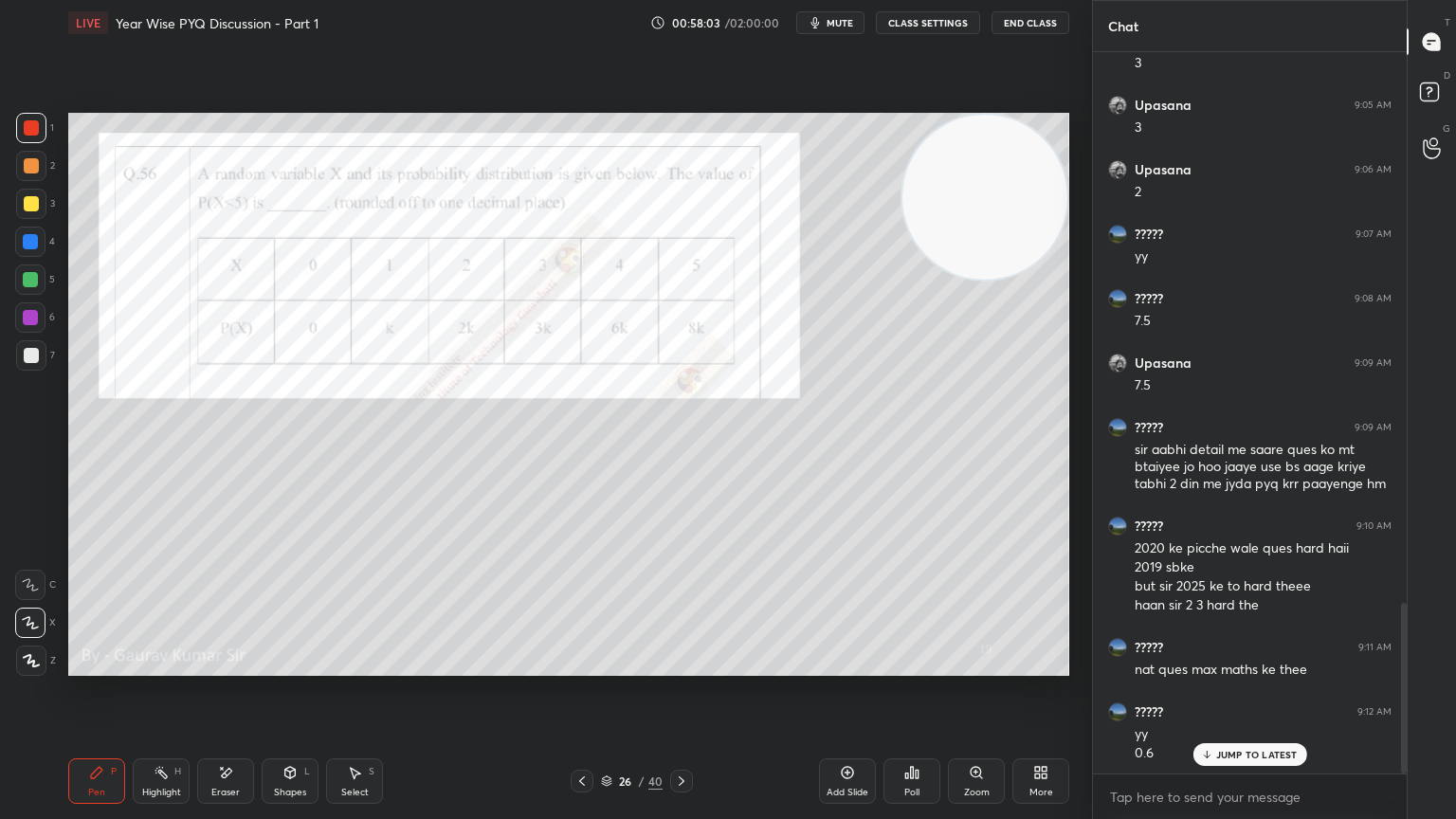 click on "Eraser" at bounding box center (226, 781) 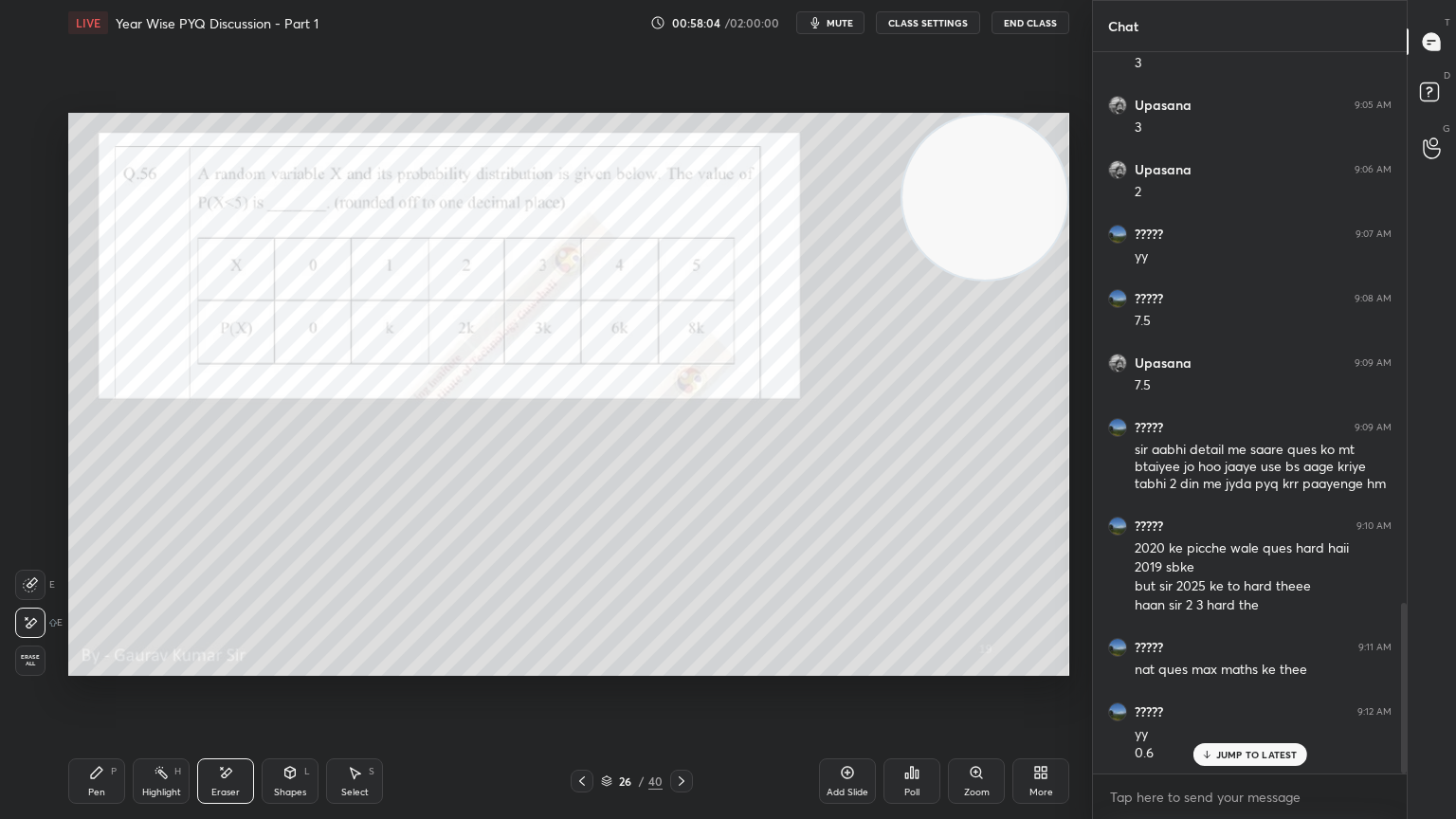 click on "Pen P" at bounding box center [97, 781] 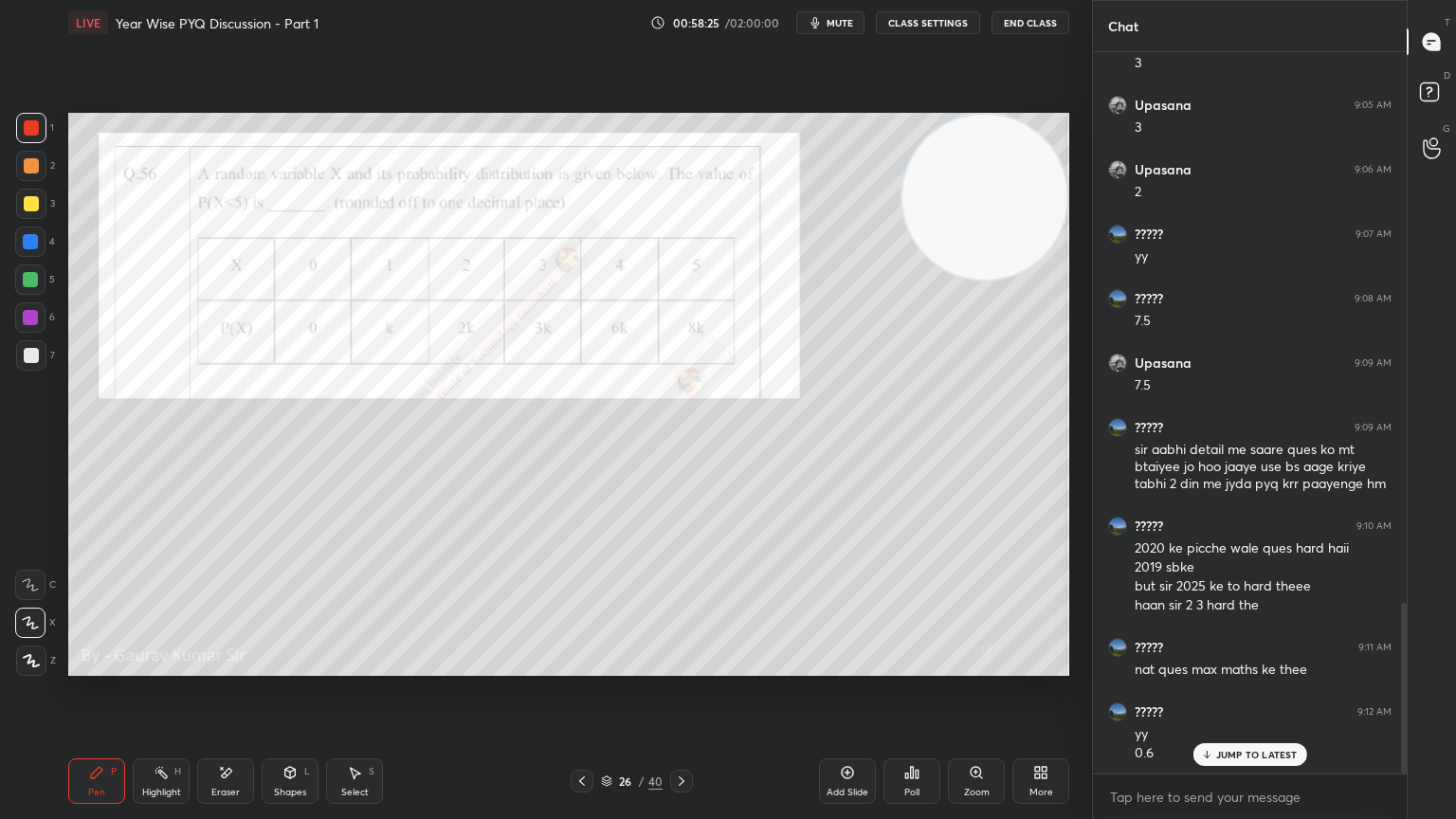 click 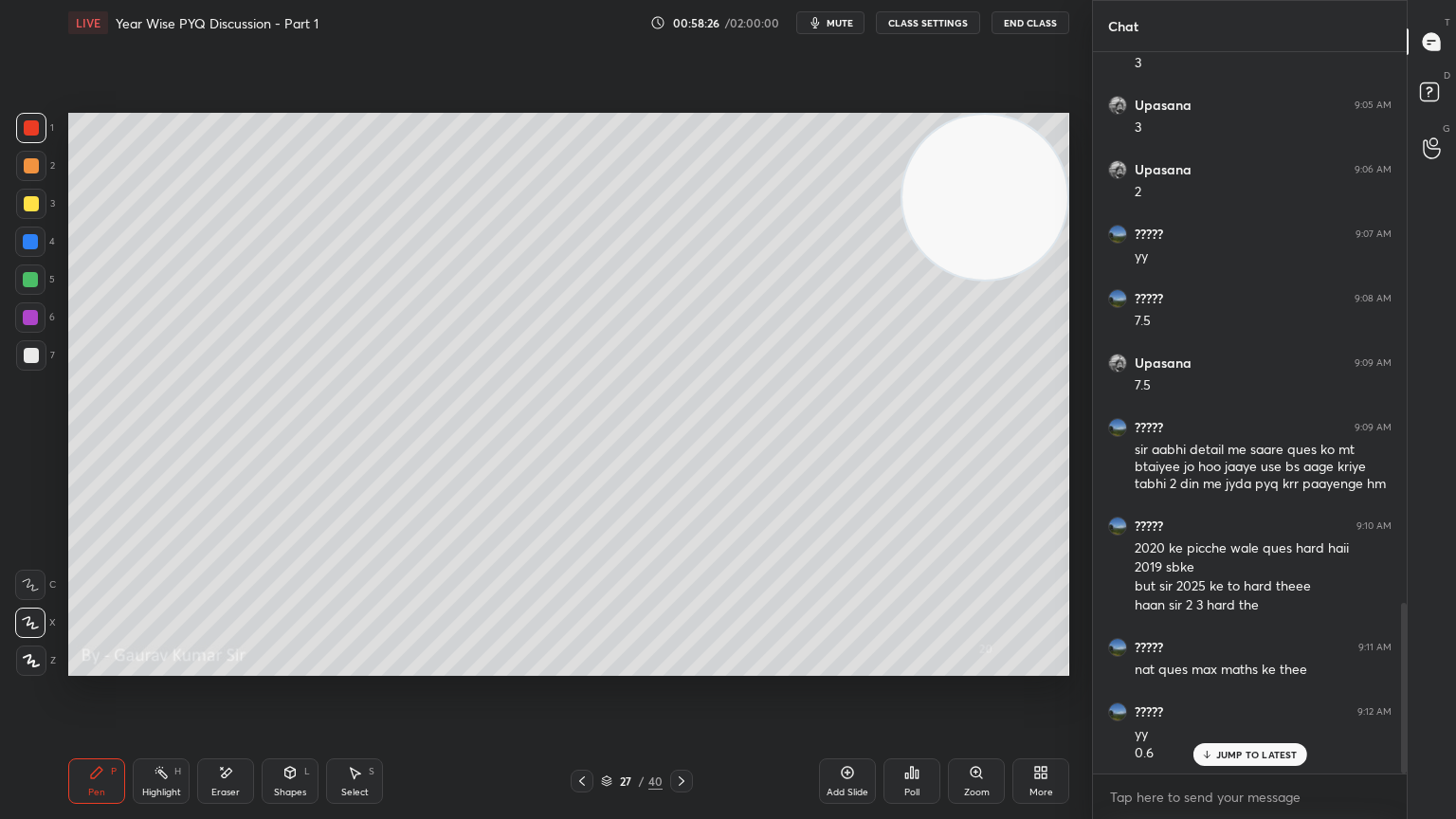 click 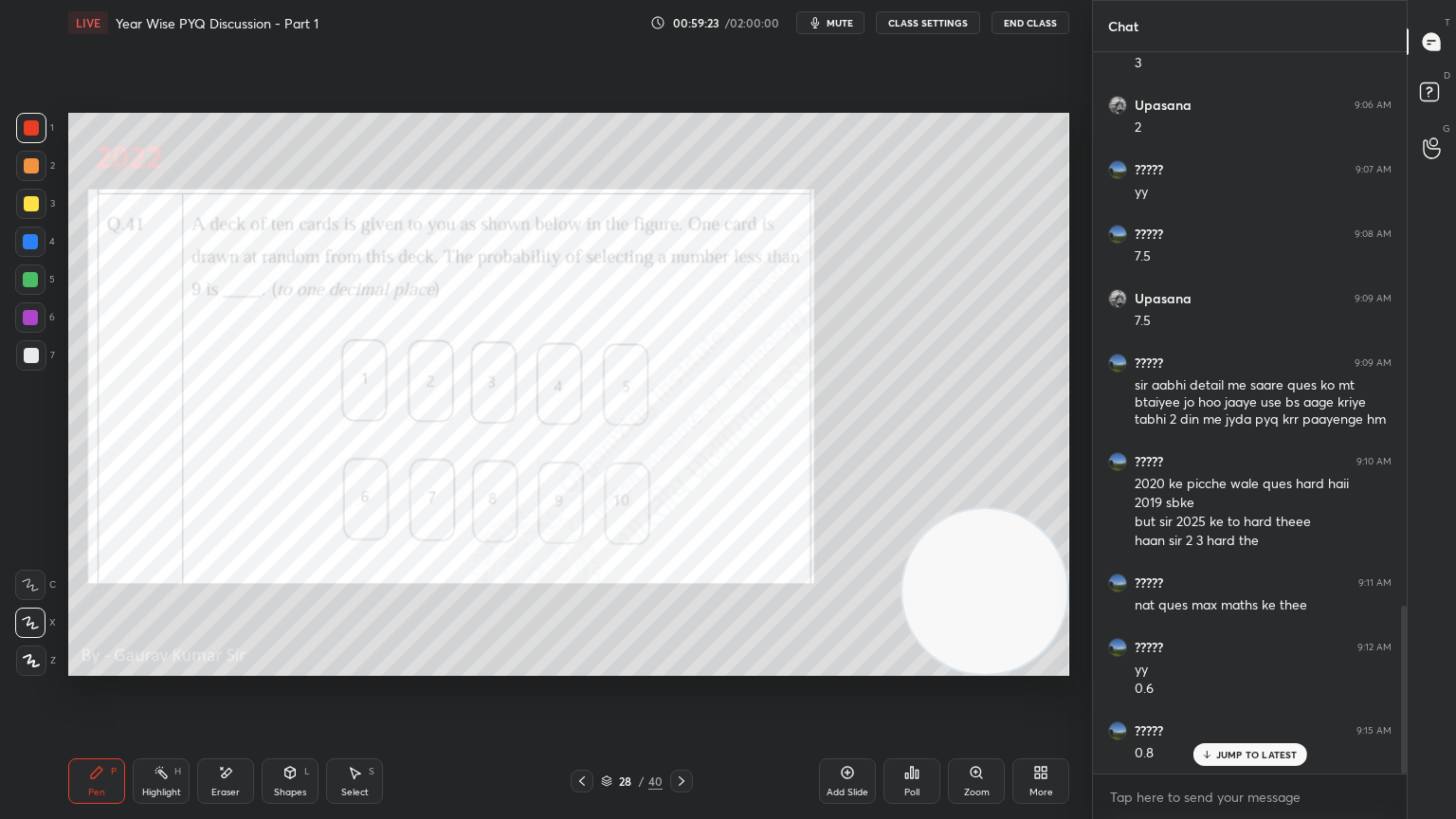 scroll, scrollTop: 2453, scrollLeft: 0, axis: vertical 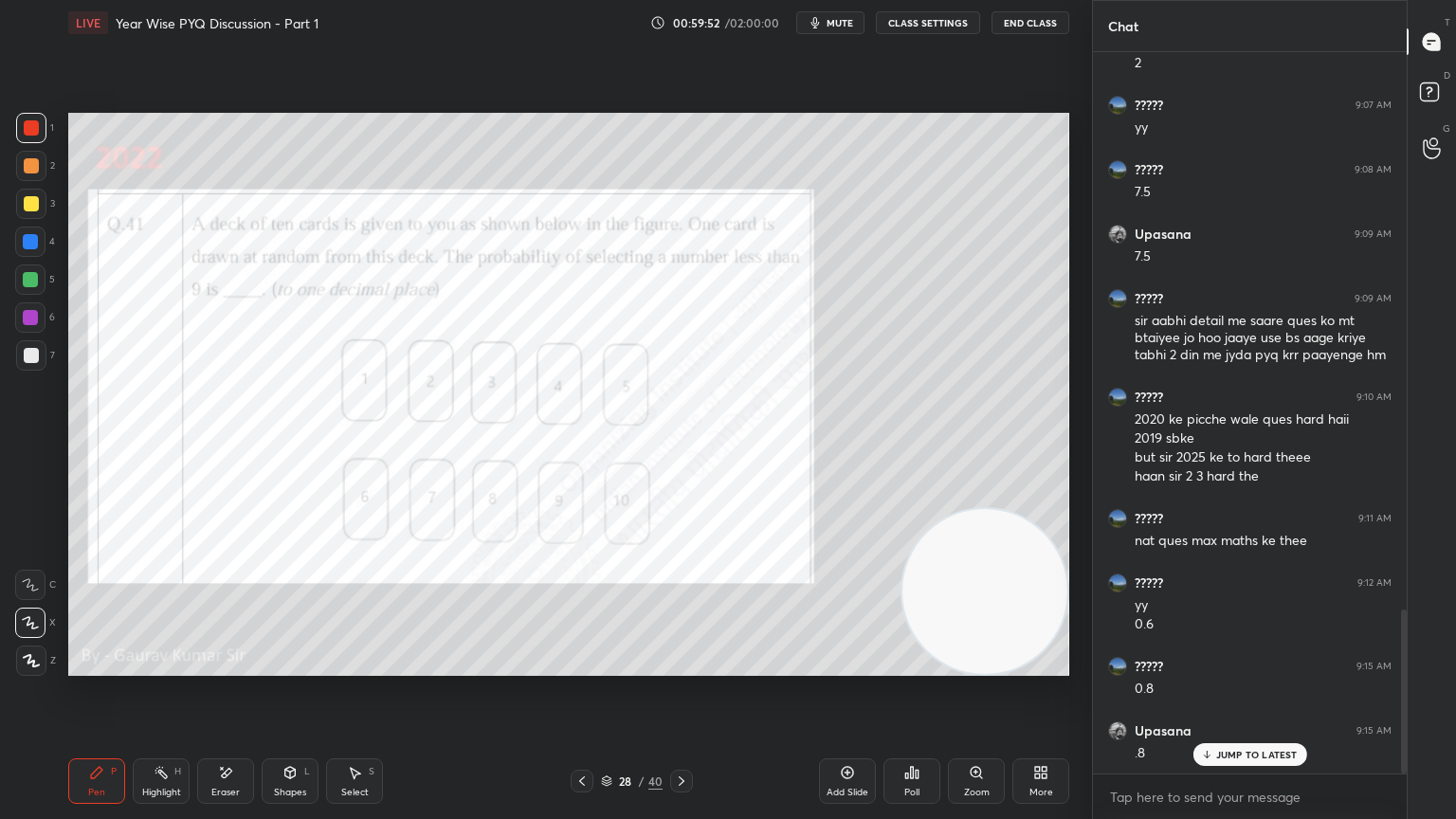 click on "Eraser" at bounding box center (226, 792) 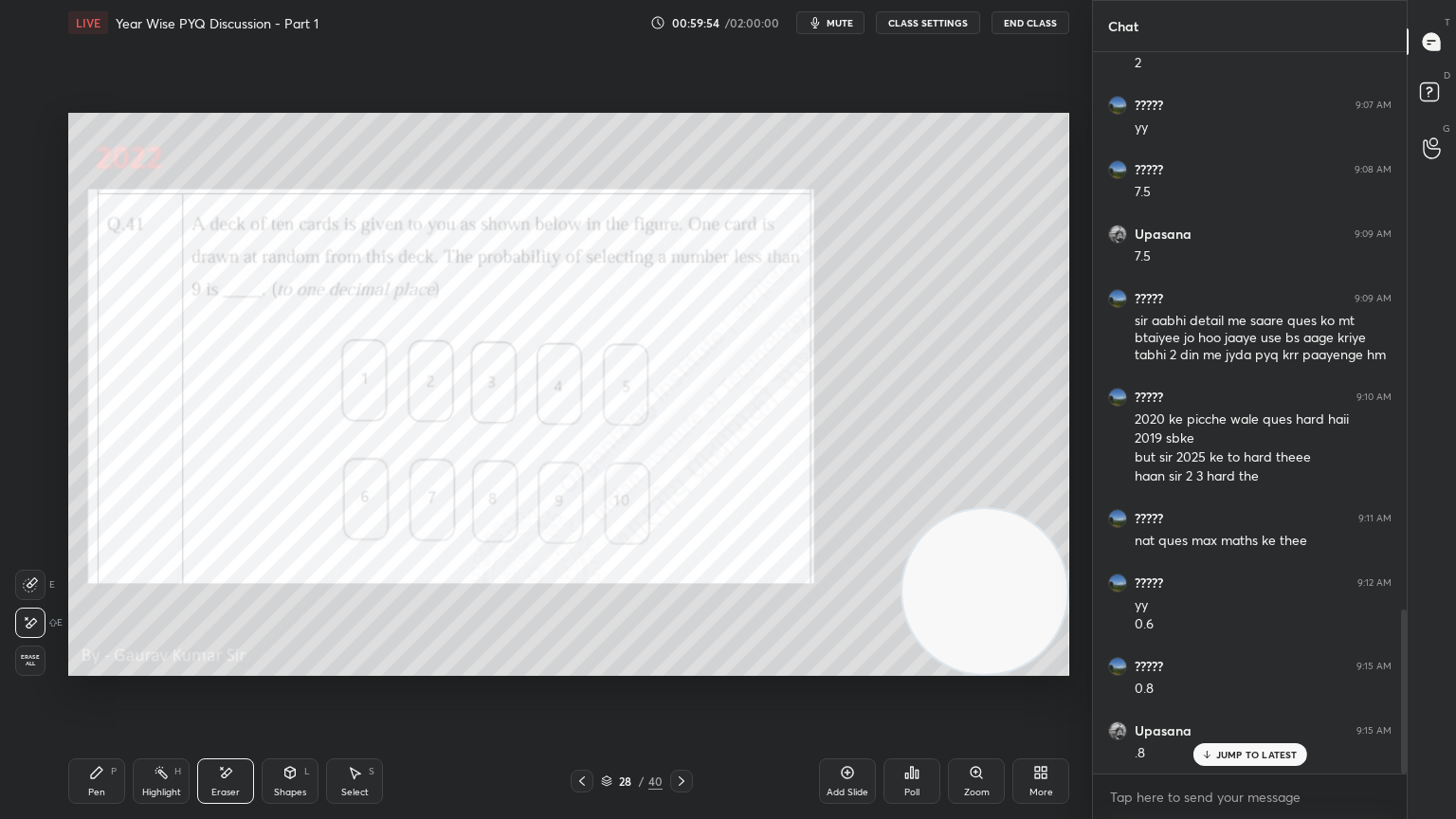 click on "Pen P" at bounding box center [97, 781] 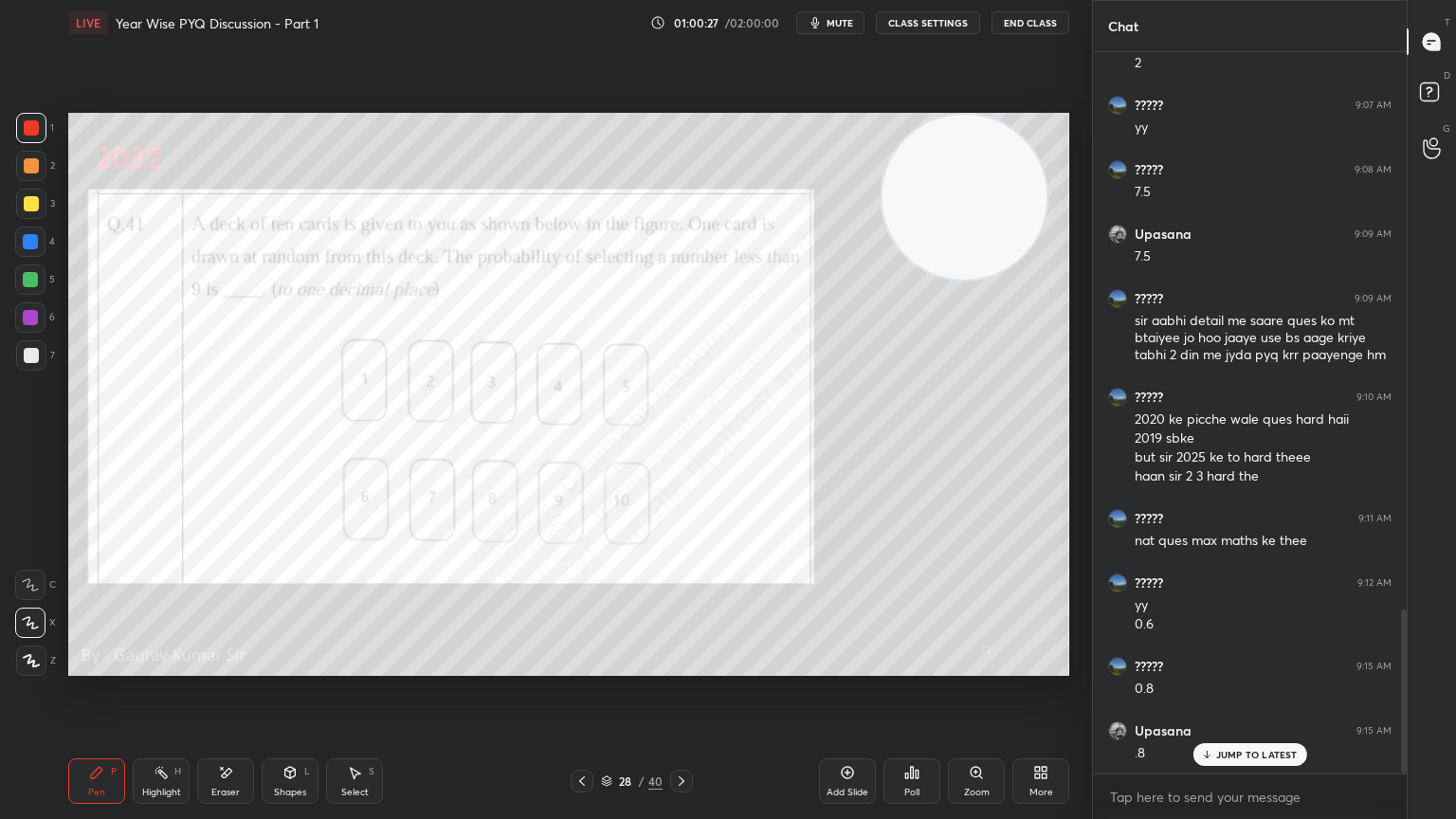 click 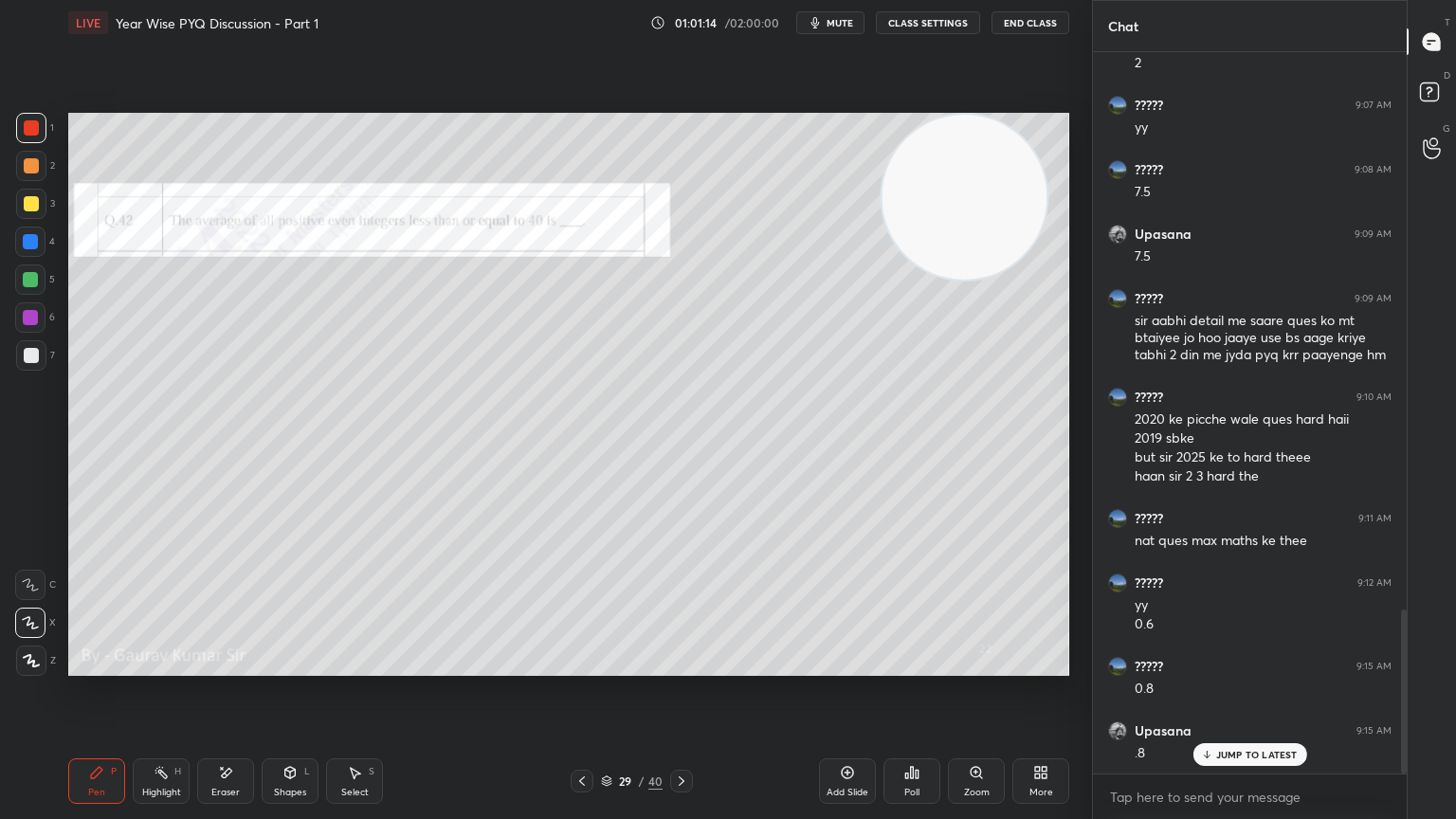 scroll, scrollTop: 2518, scrollLeft: 0, axis: vertical 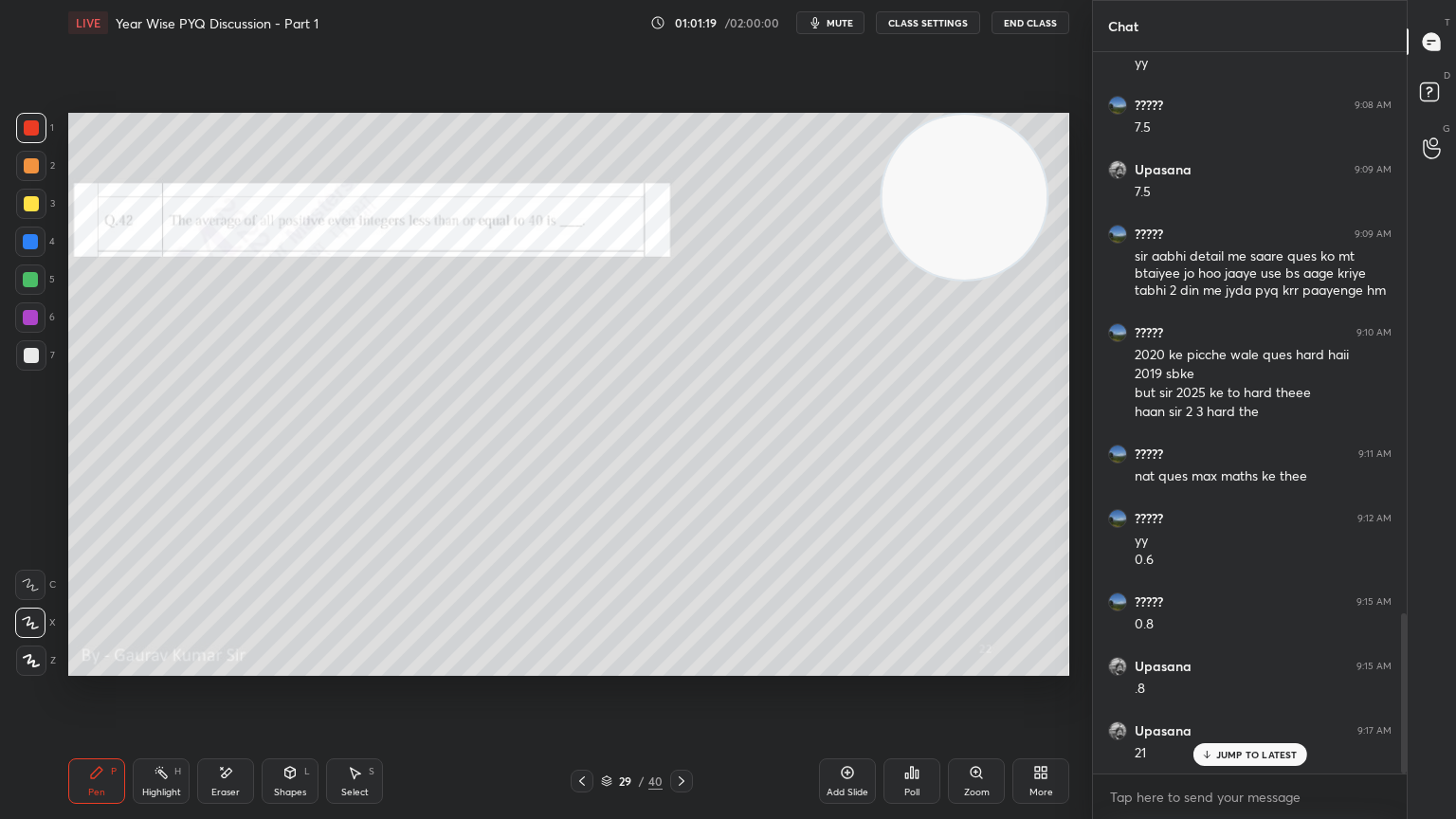 click at bounding box center (30, 318) 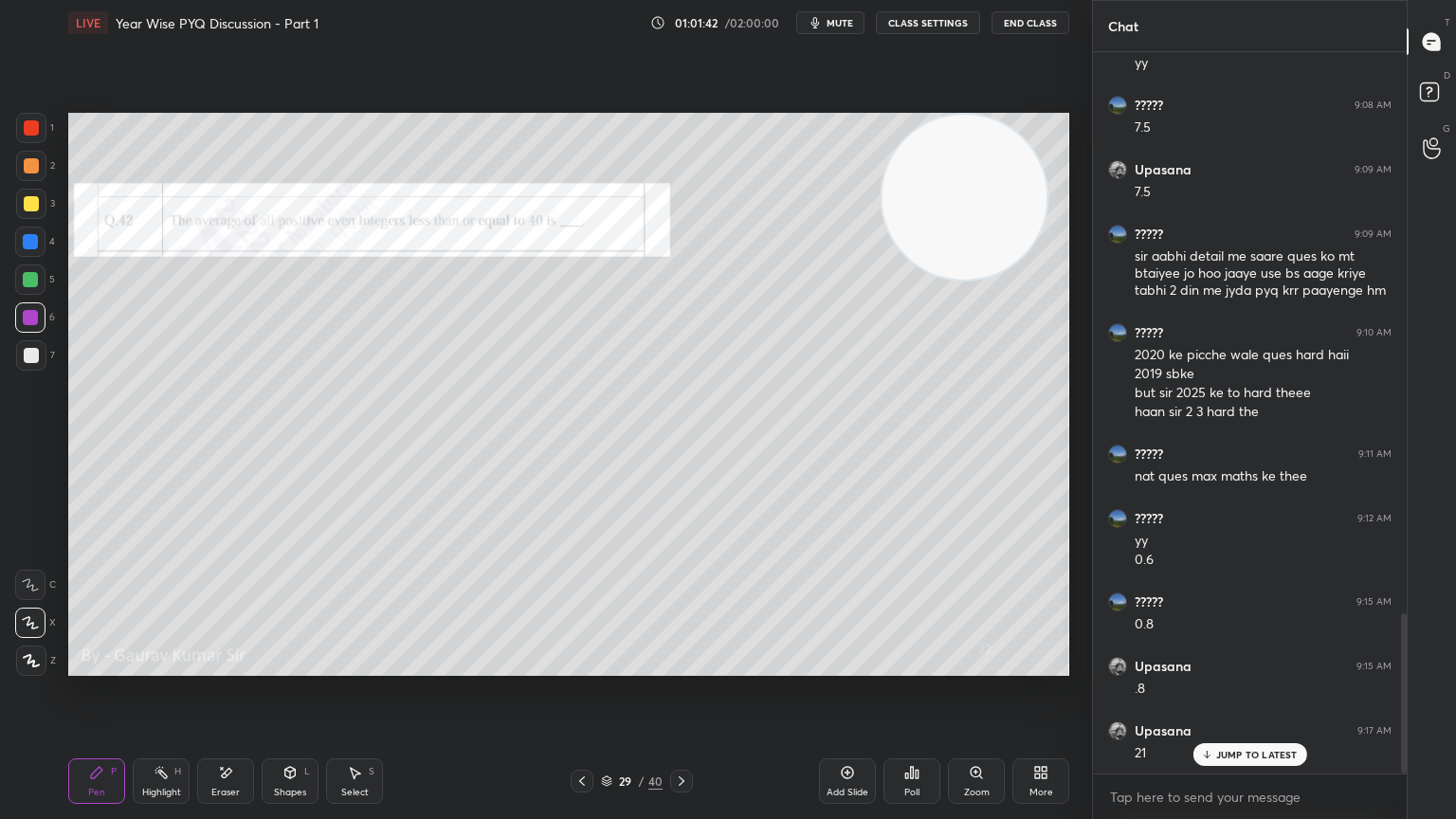 click on "Eraser" at bounding box center (226, 781) 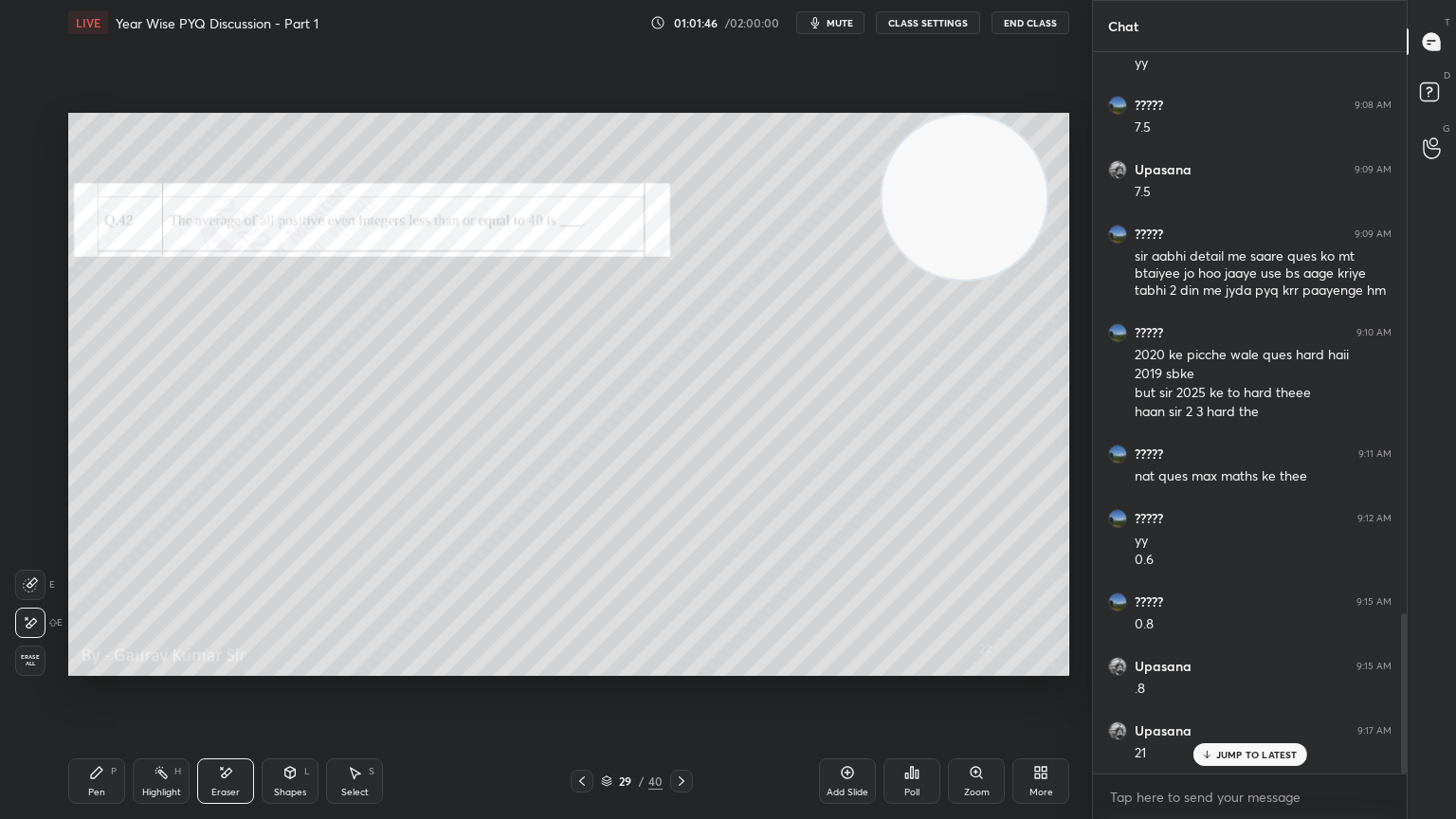 click on "Pen" at bounding box center (97, 792) 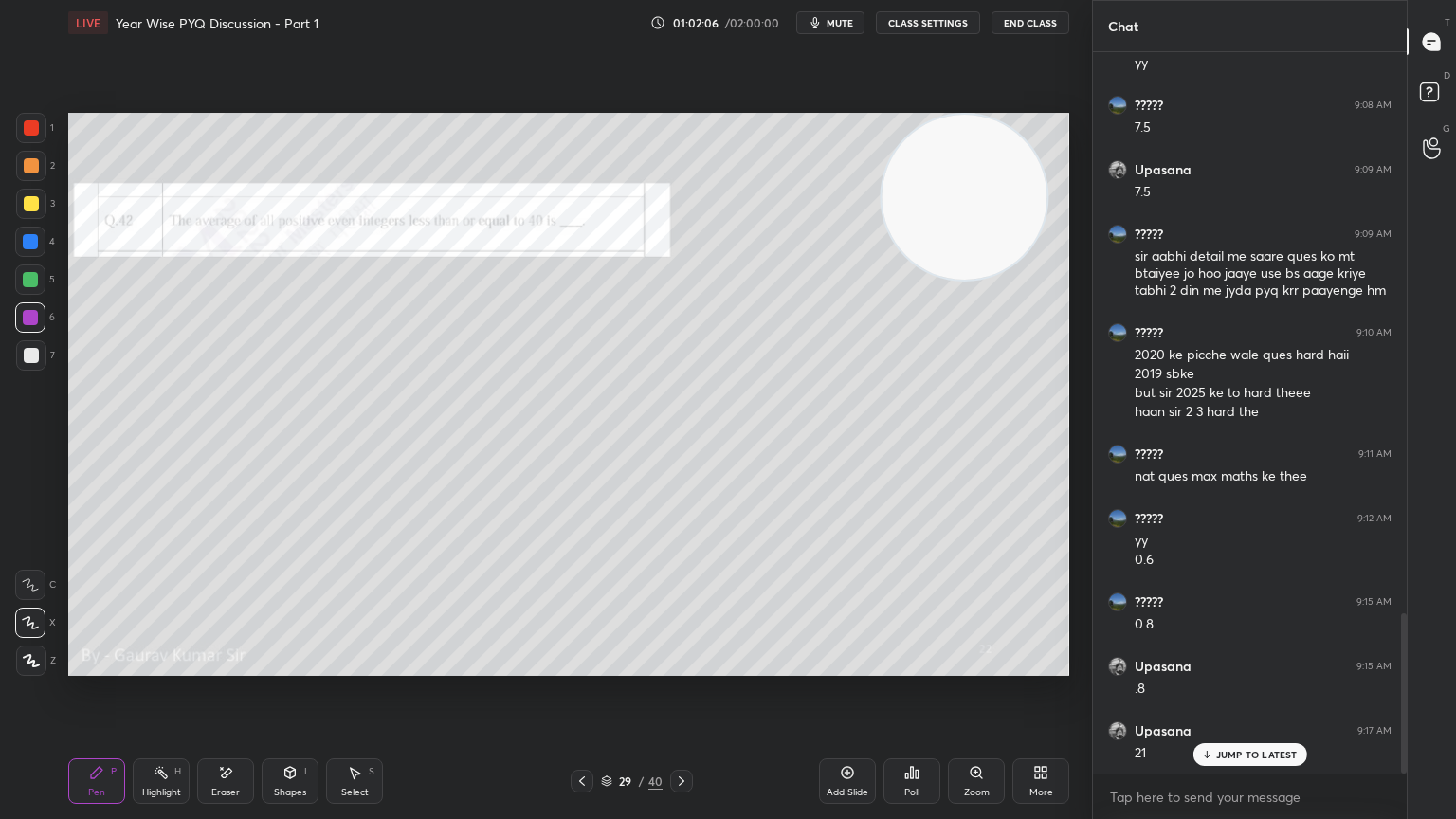 click at bounding box center (31, 355) 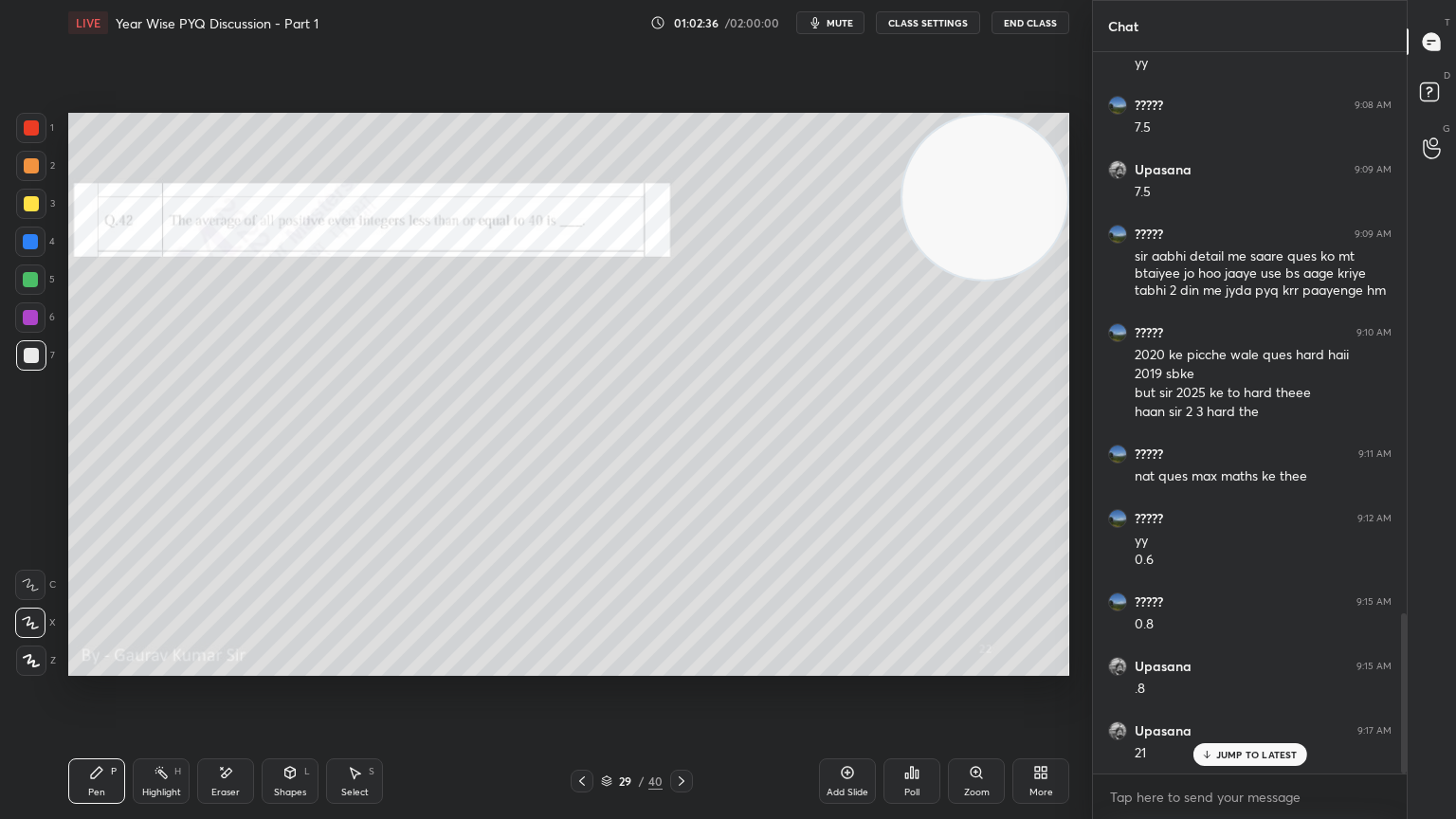 click on "Eraser" at bounding box center [226, 781] 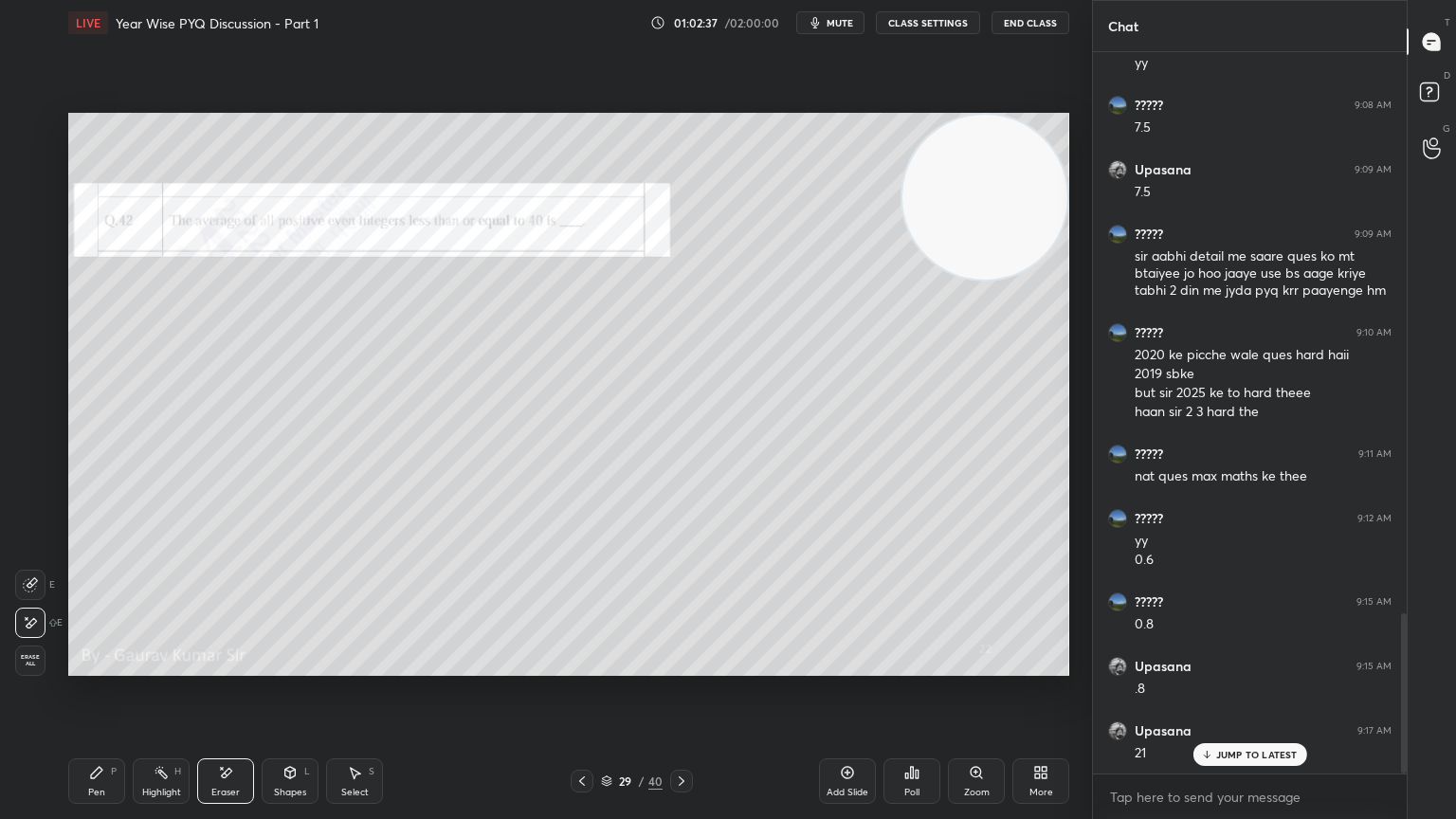 click on "Pen P" at bounding box center (97, 781) 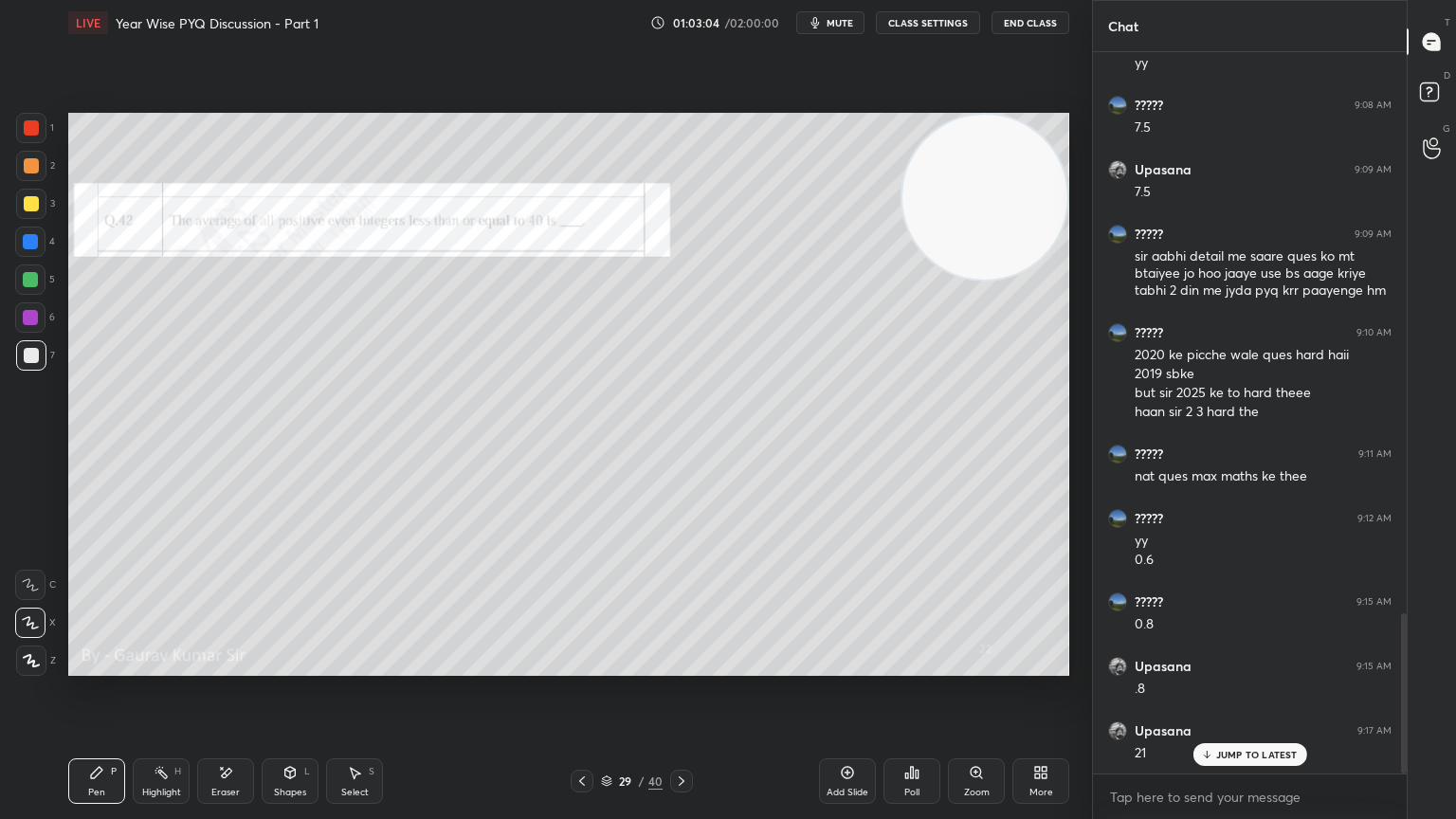 click on "Setting up your live class Poll for   secs No correct answer Start poll" at bounding box center [569, 394] 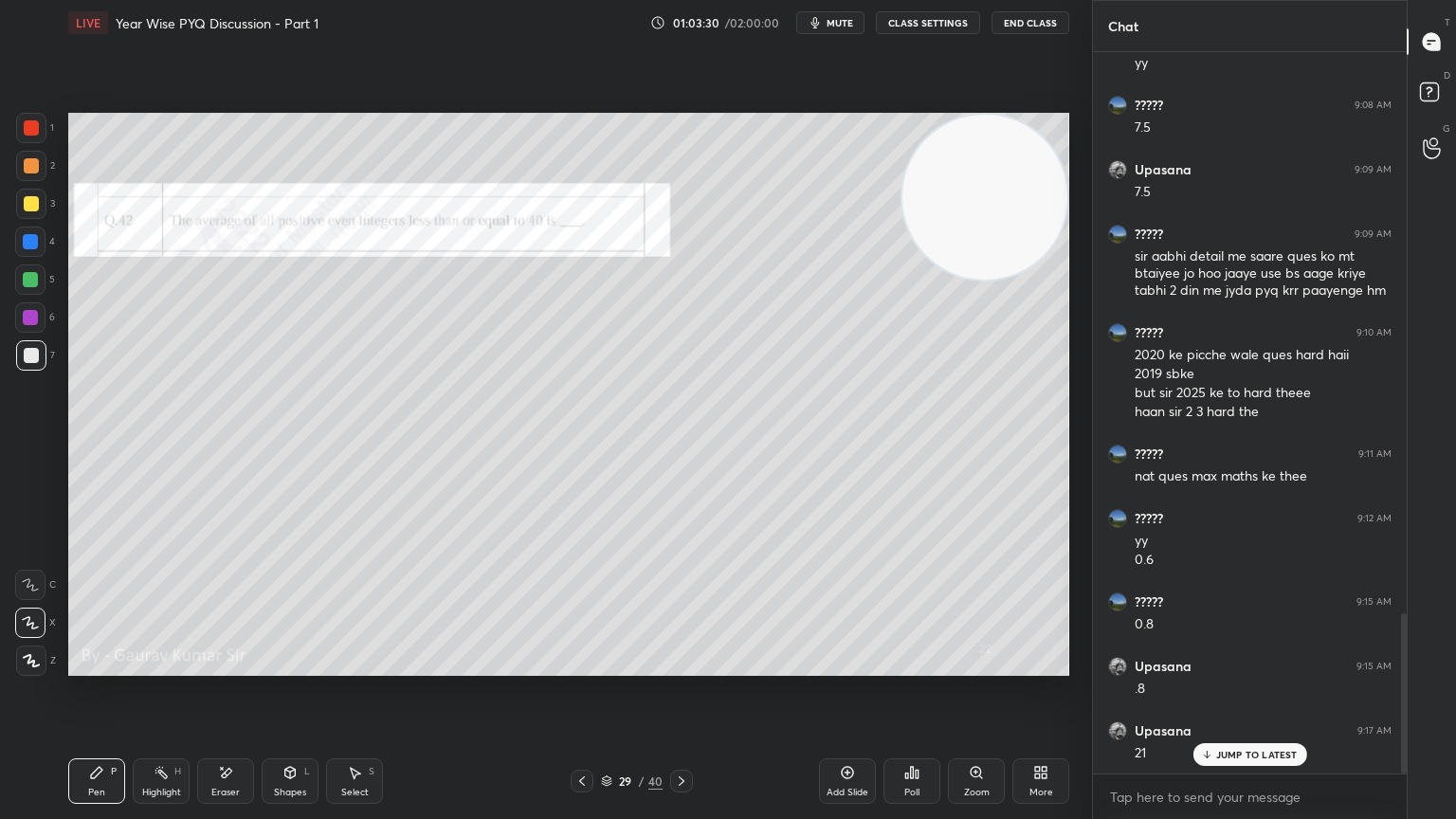 click on "Eraser" at bounding box center (226, 781) 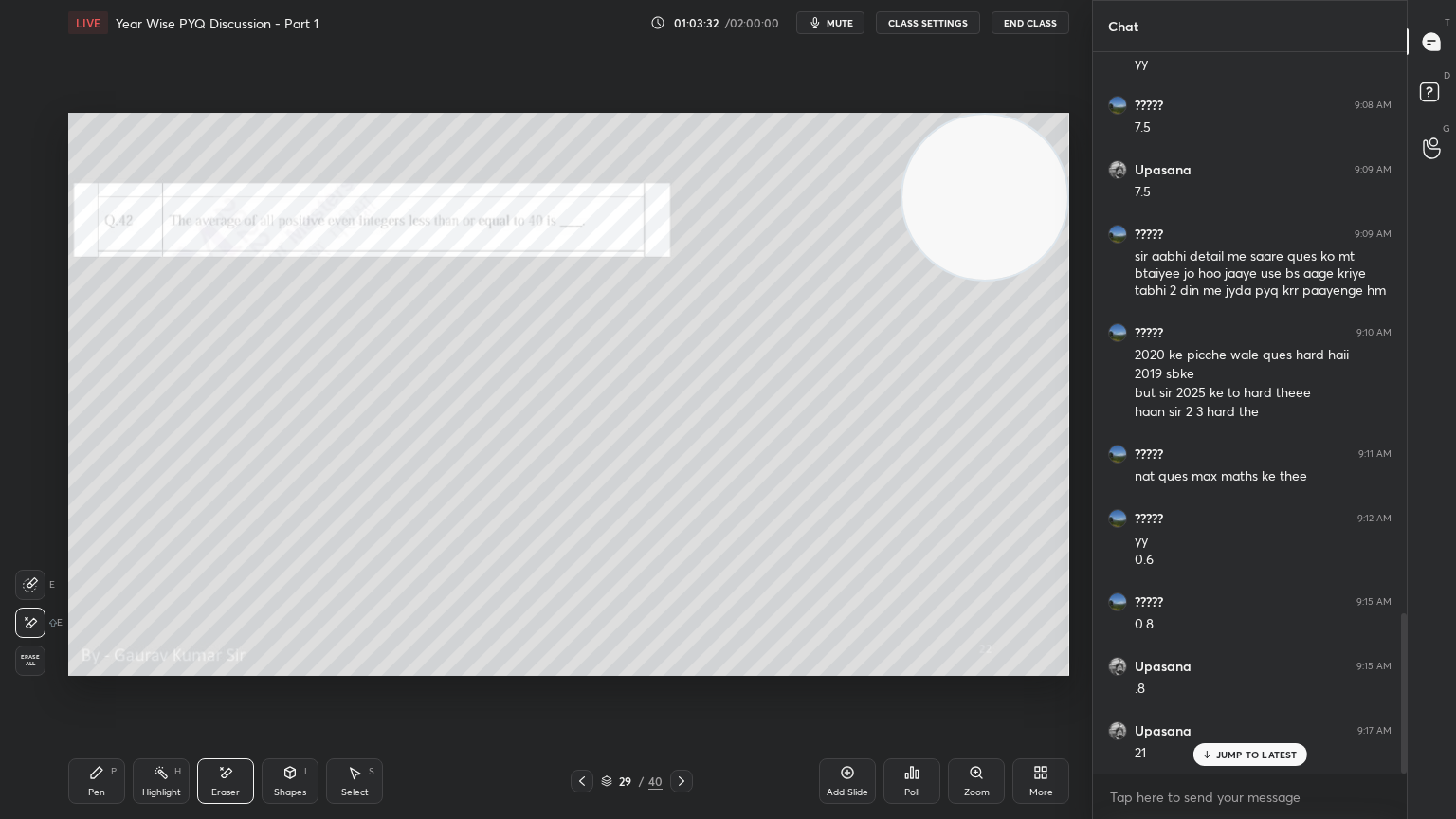 click 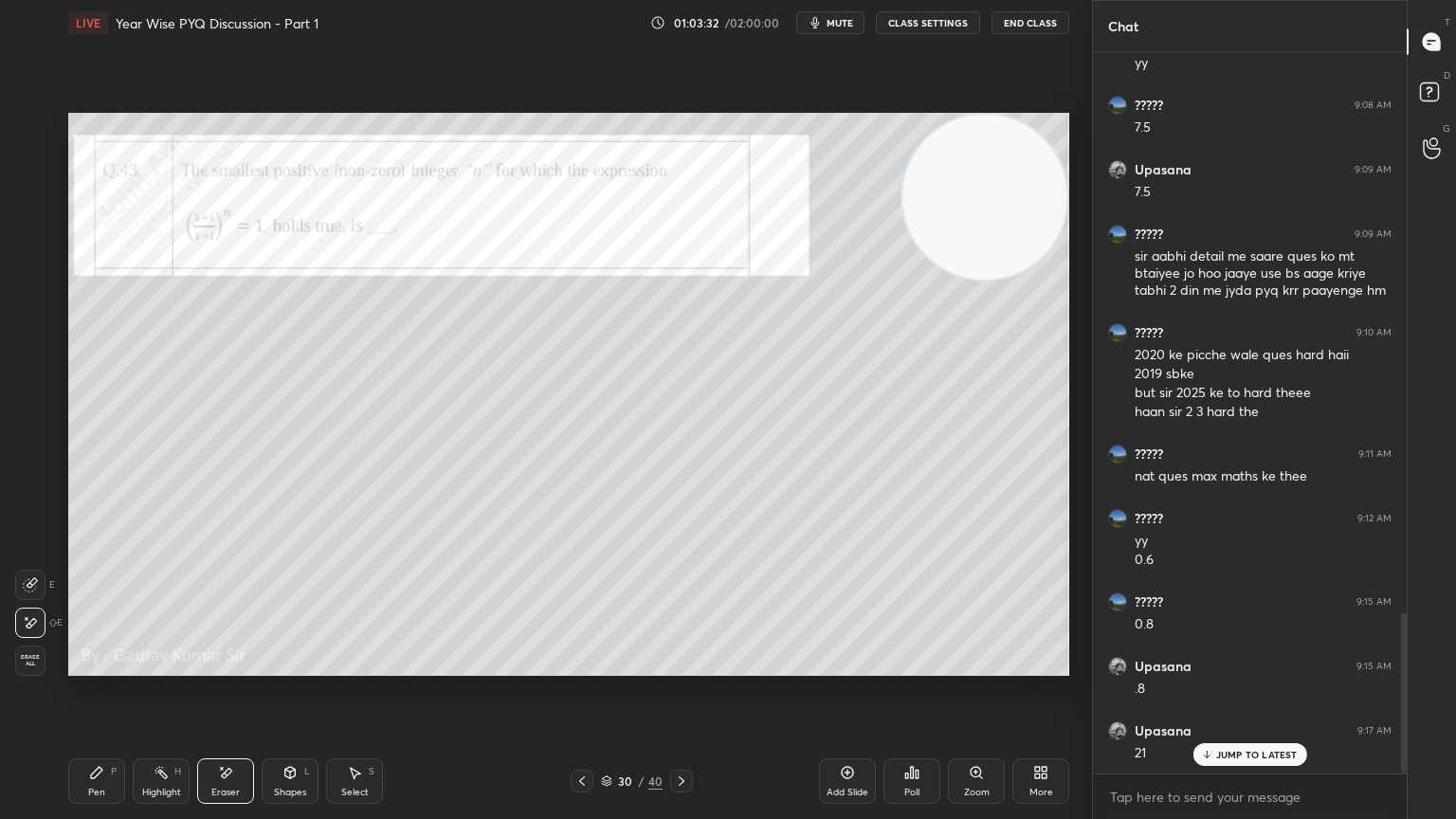 click 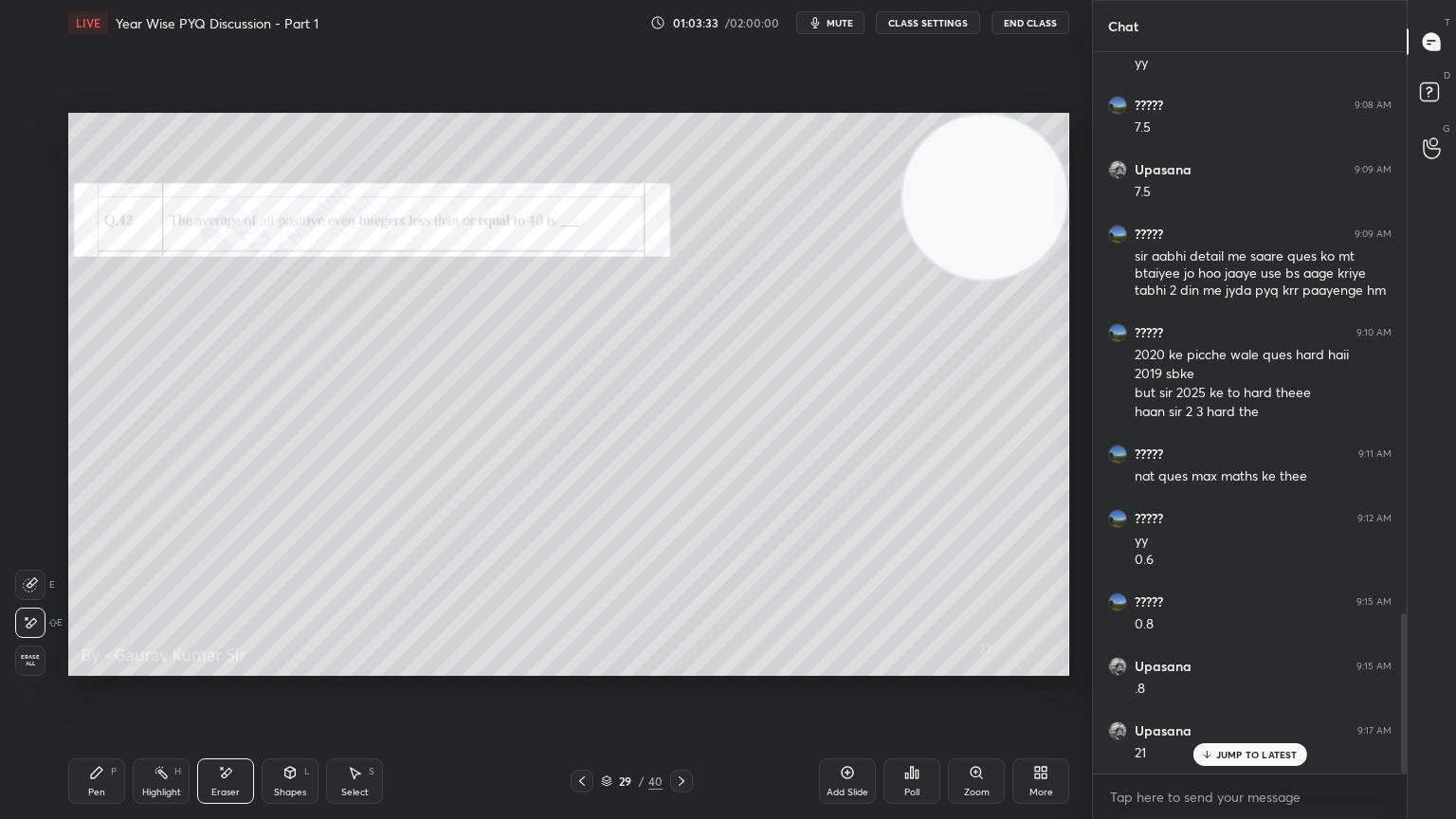 click on "Add Slide" at bounding box center (847, 792) 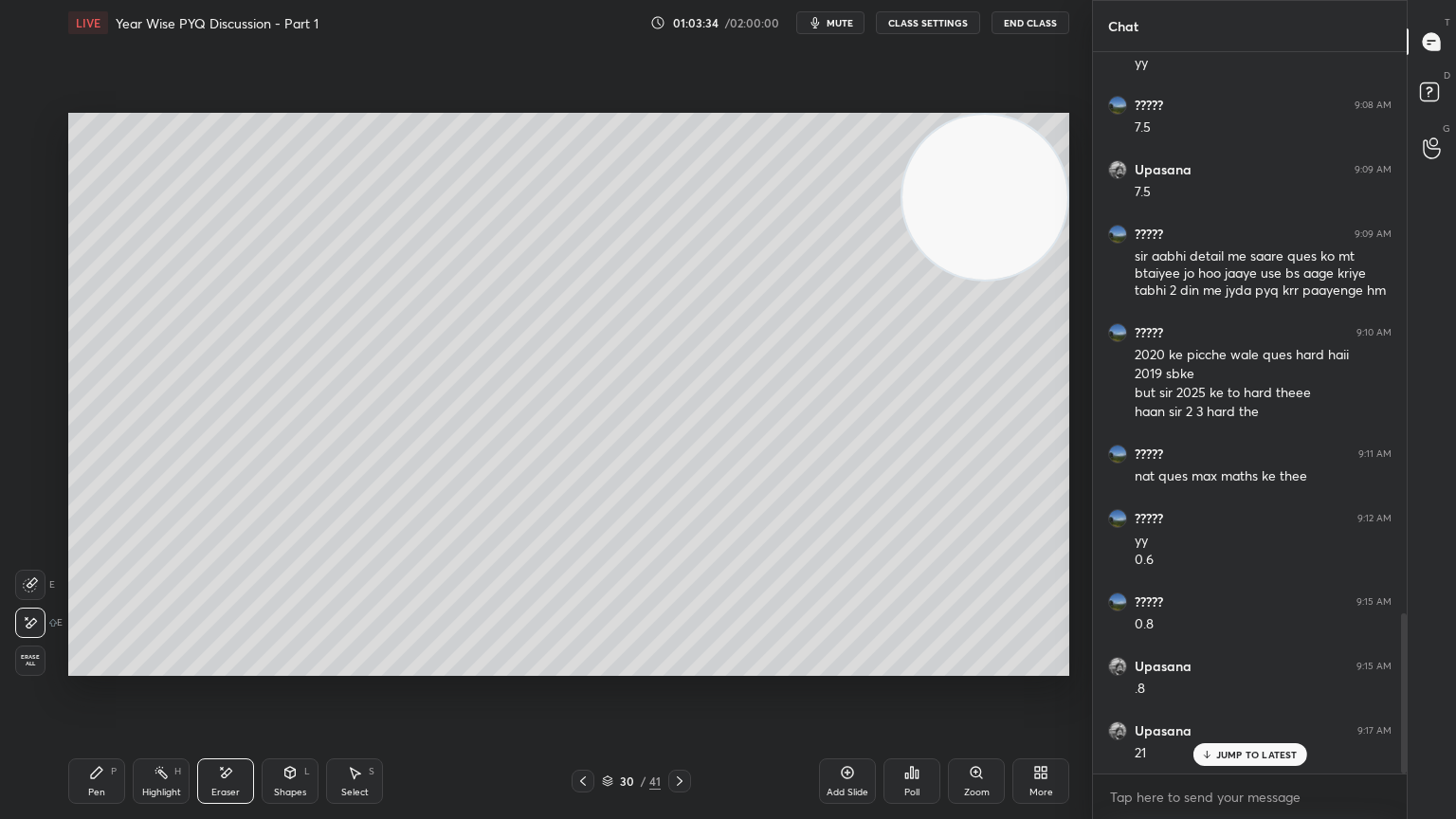 click on "Pen P" at bounding box center (97, 781) 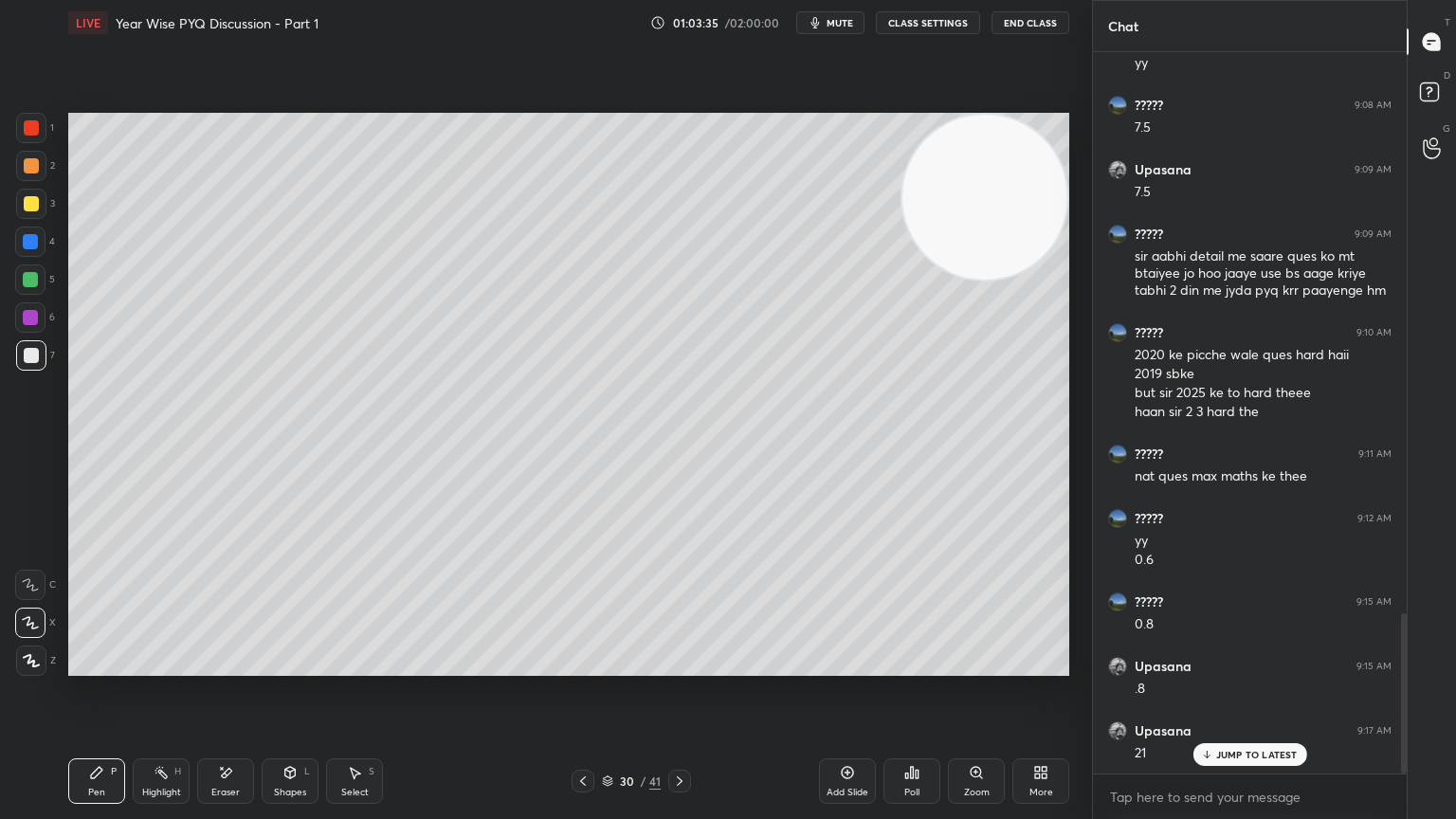 click at bounding box center [31, 204] 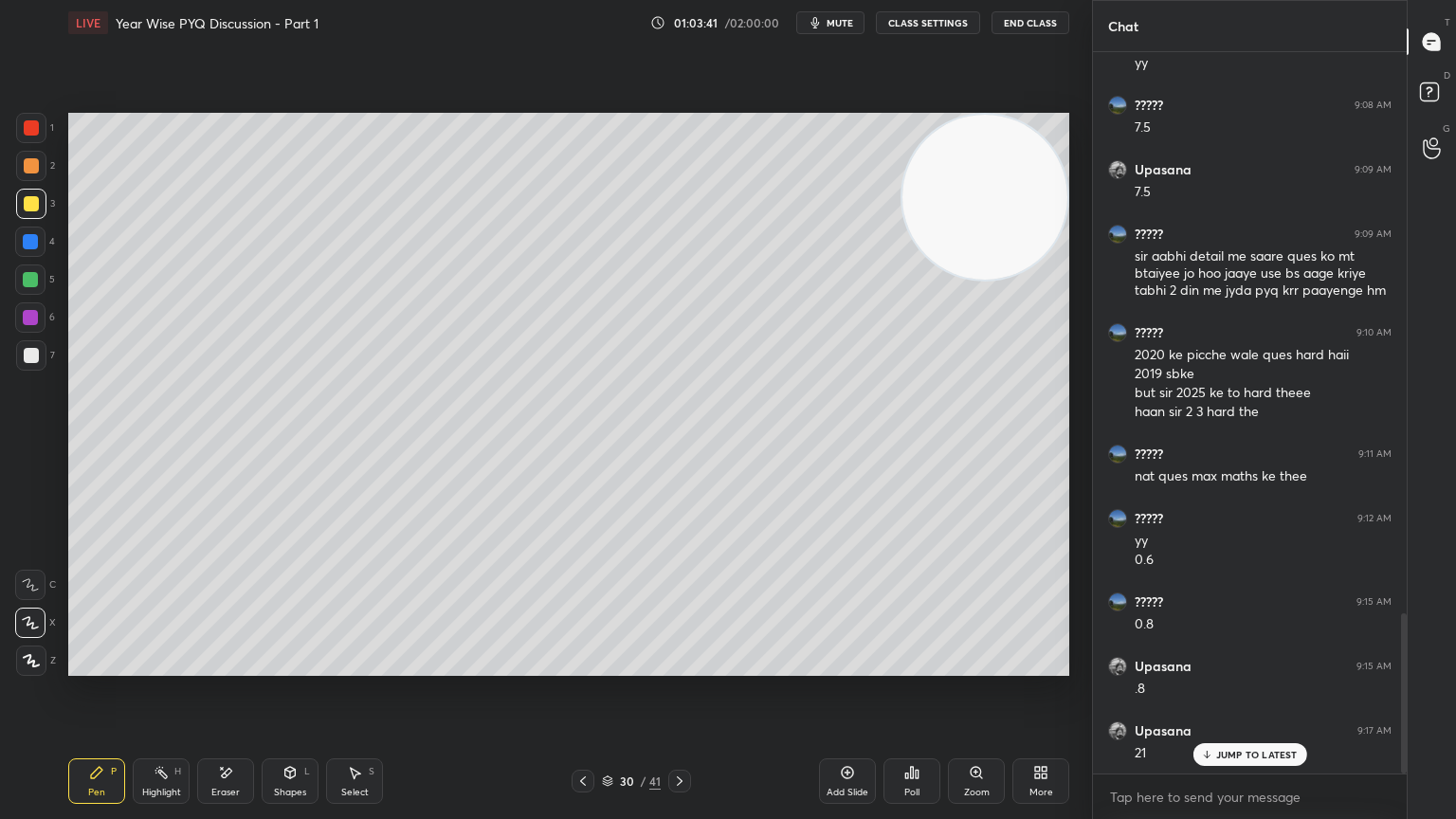 click on "Eraser" at bounding box center [226, 792] 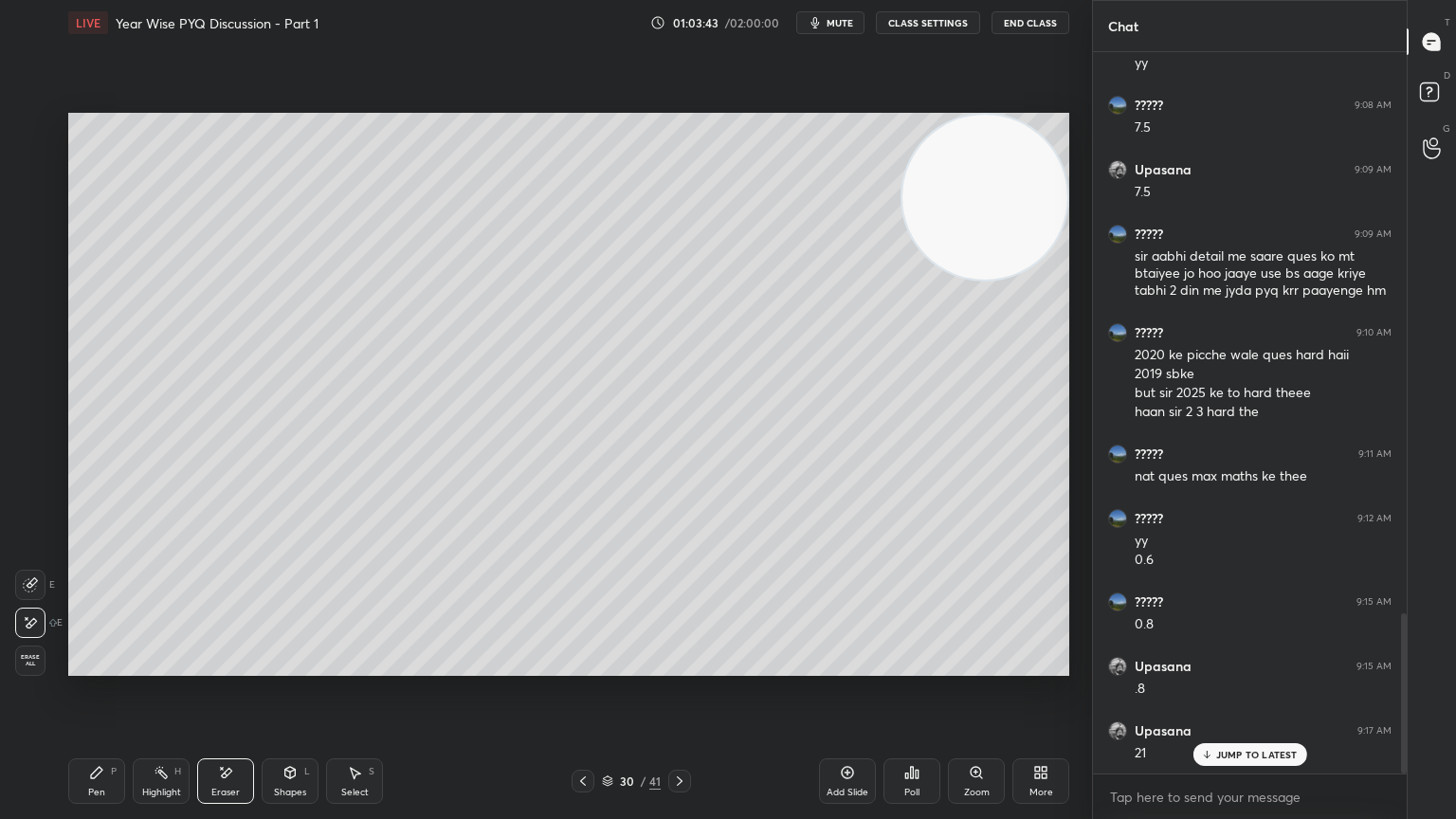 click on "Pen P" at bounding box center (97, 781) 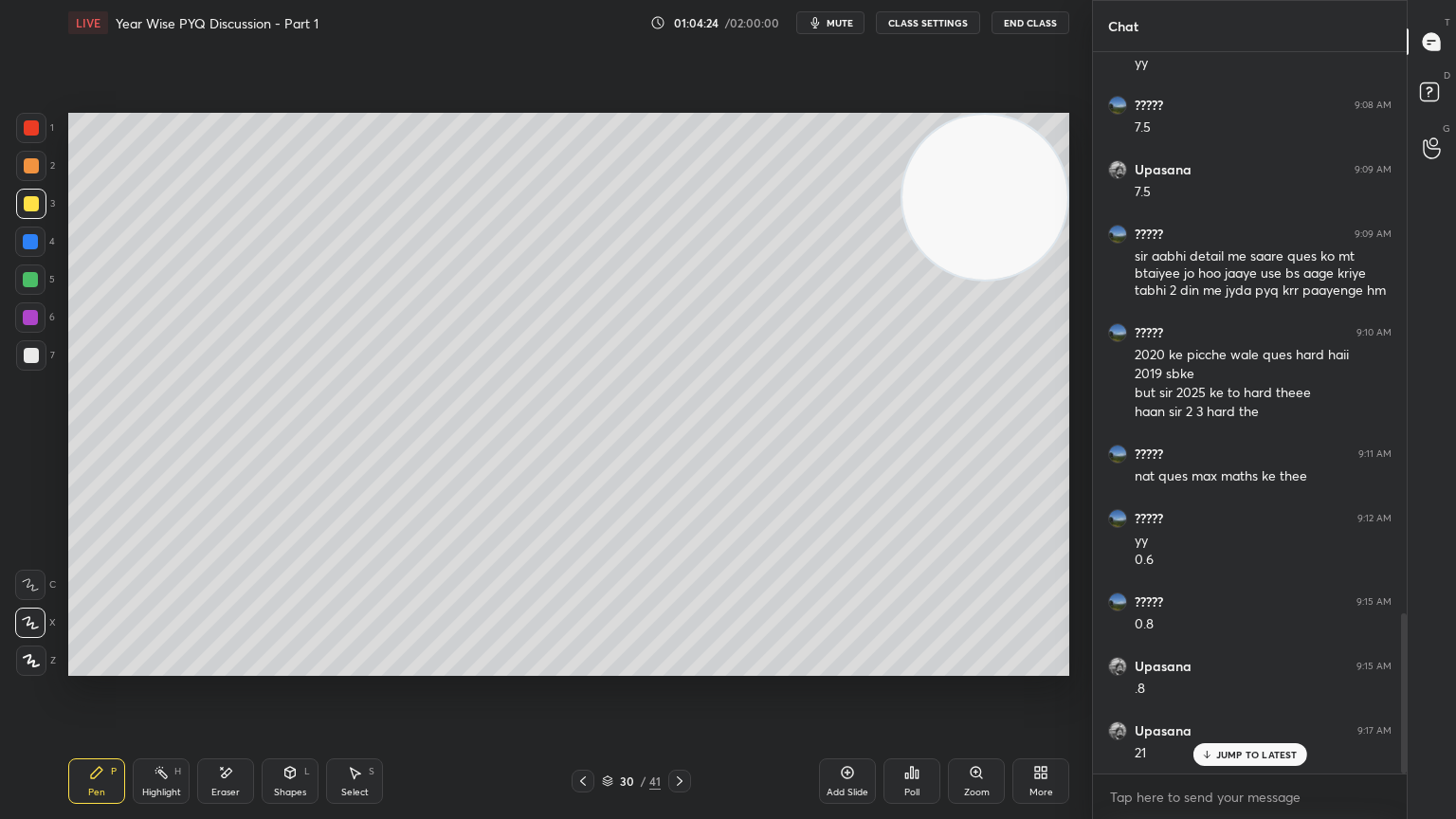 click 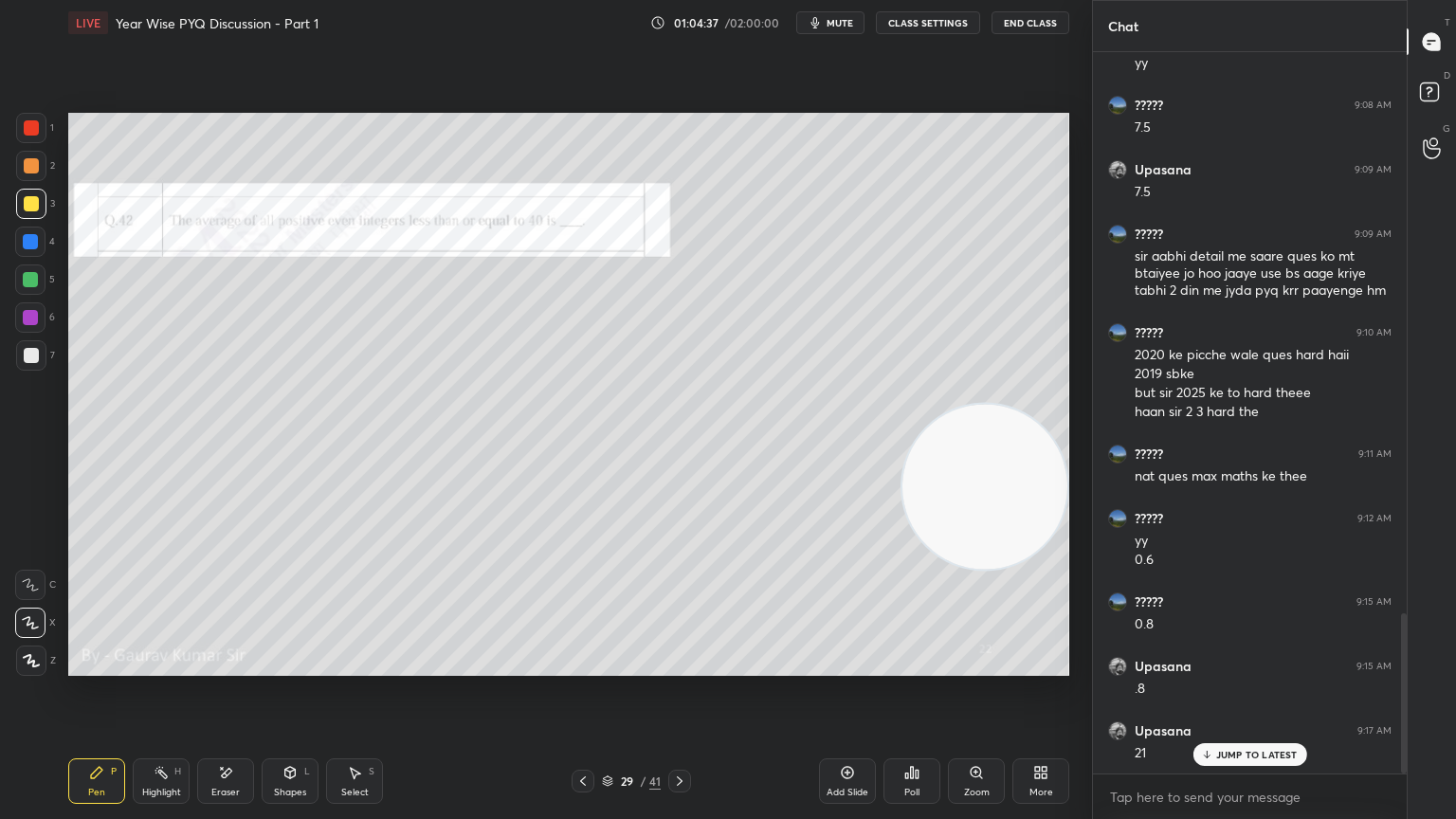 click 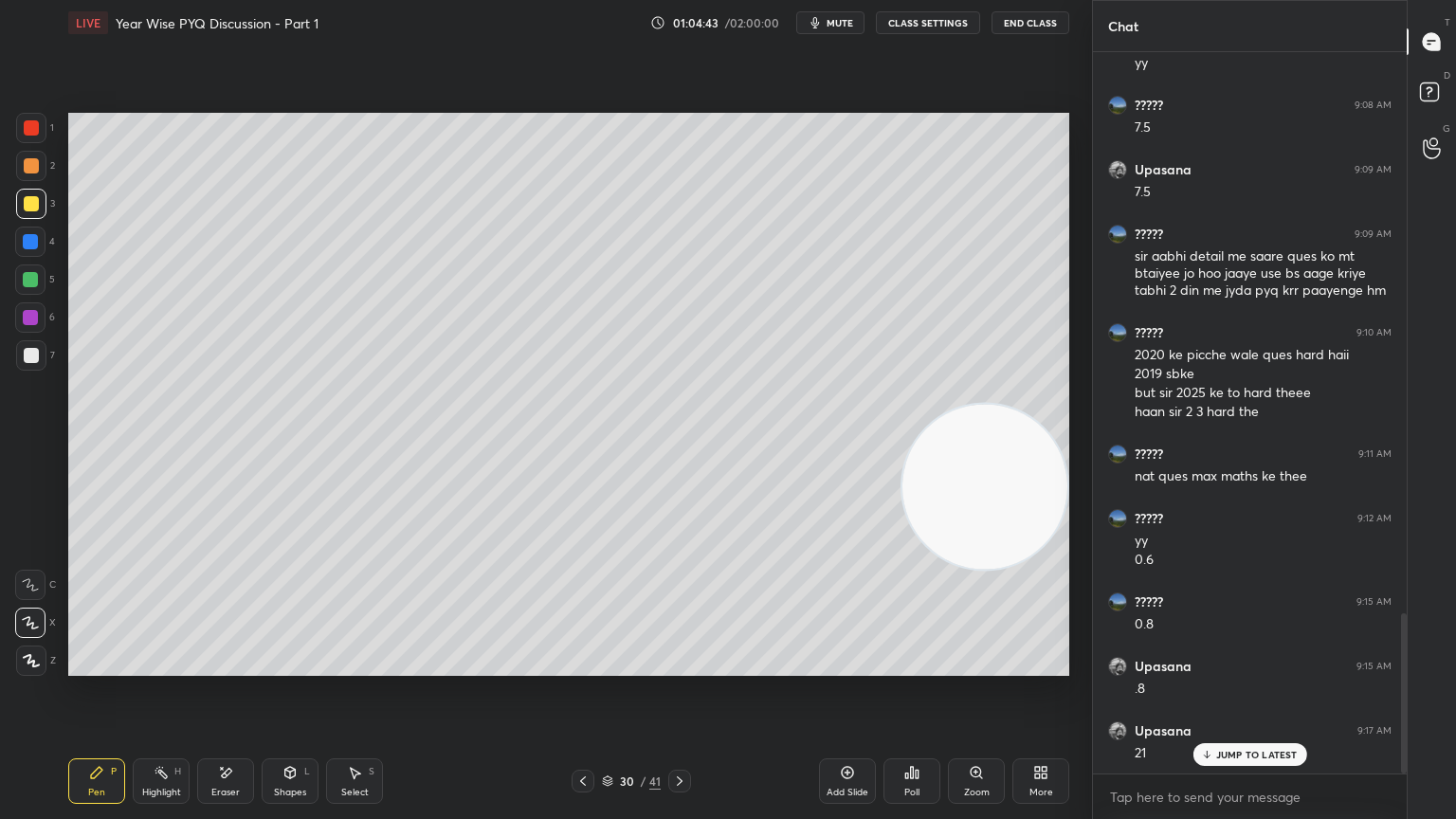 click 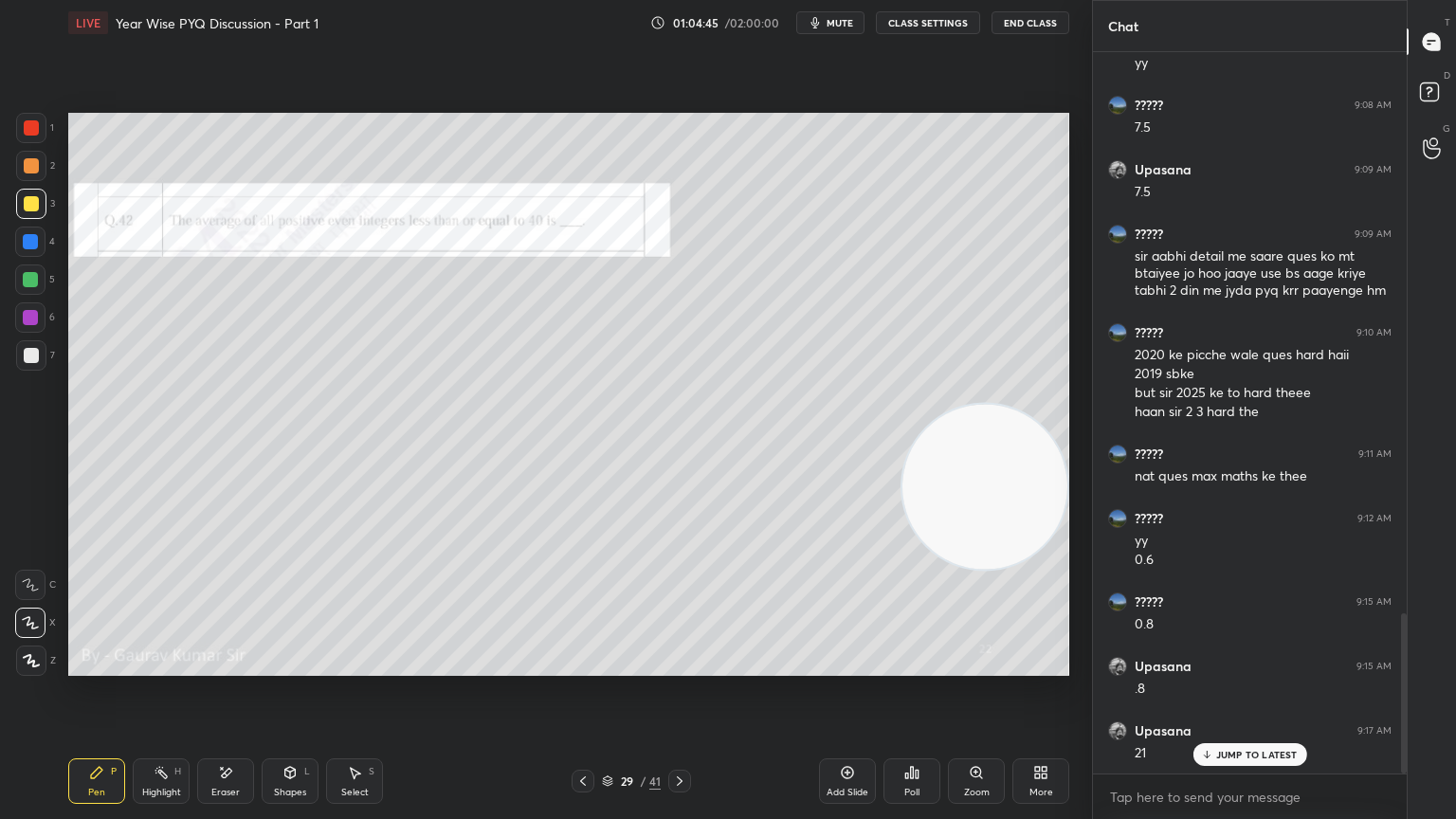 click 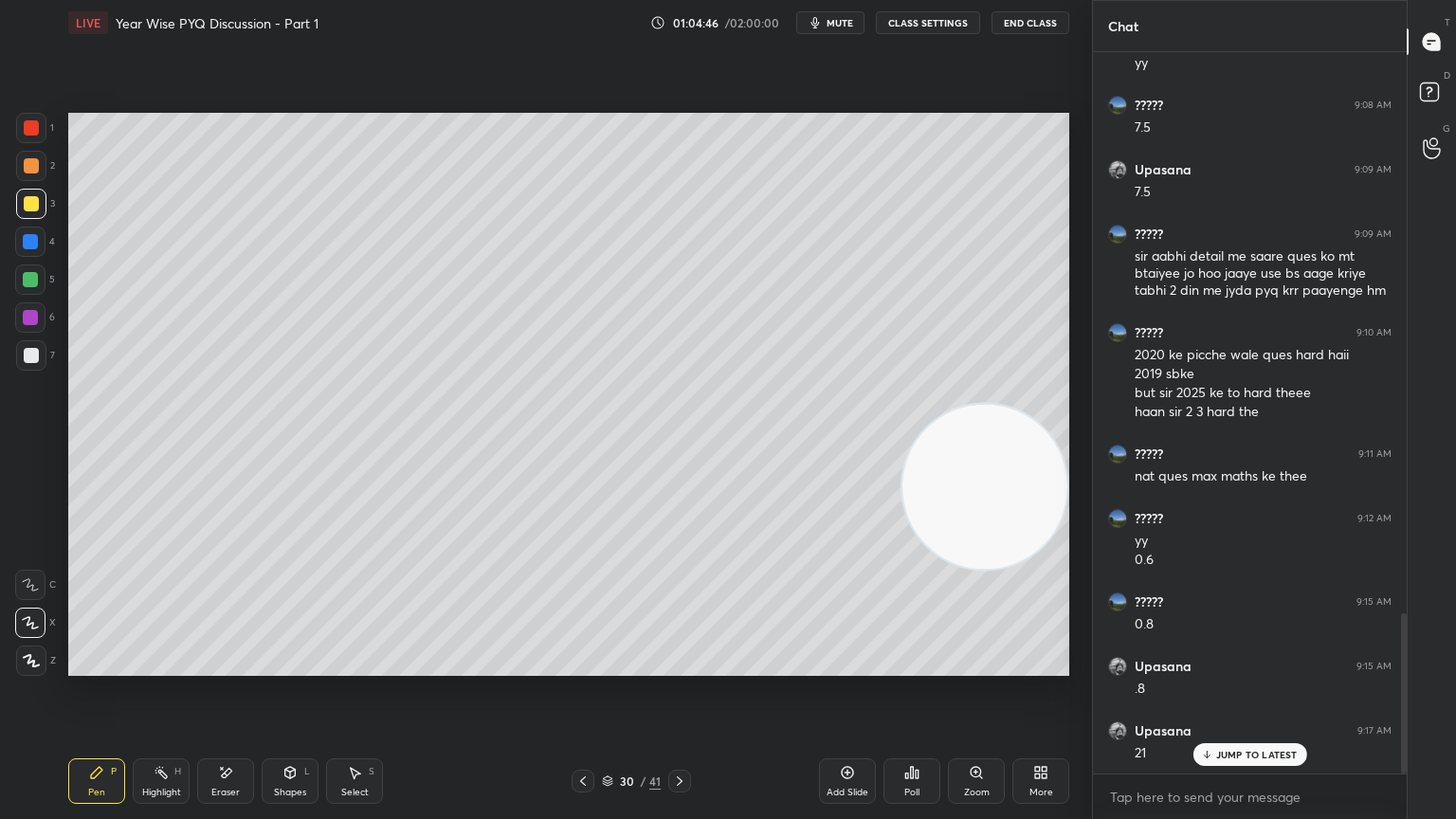 click 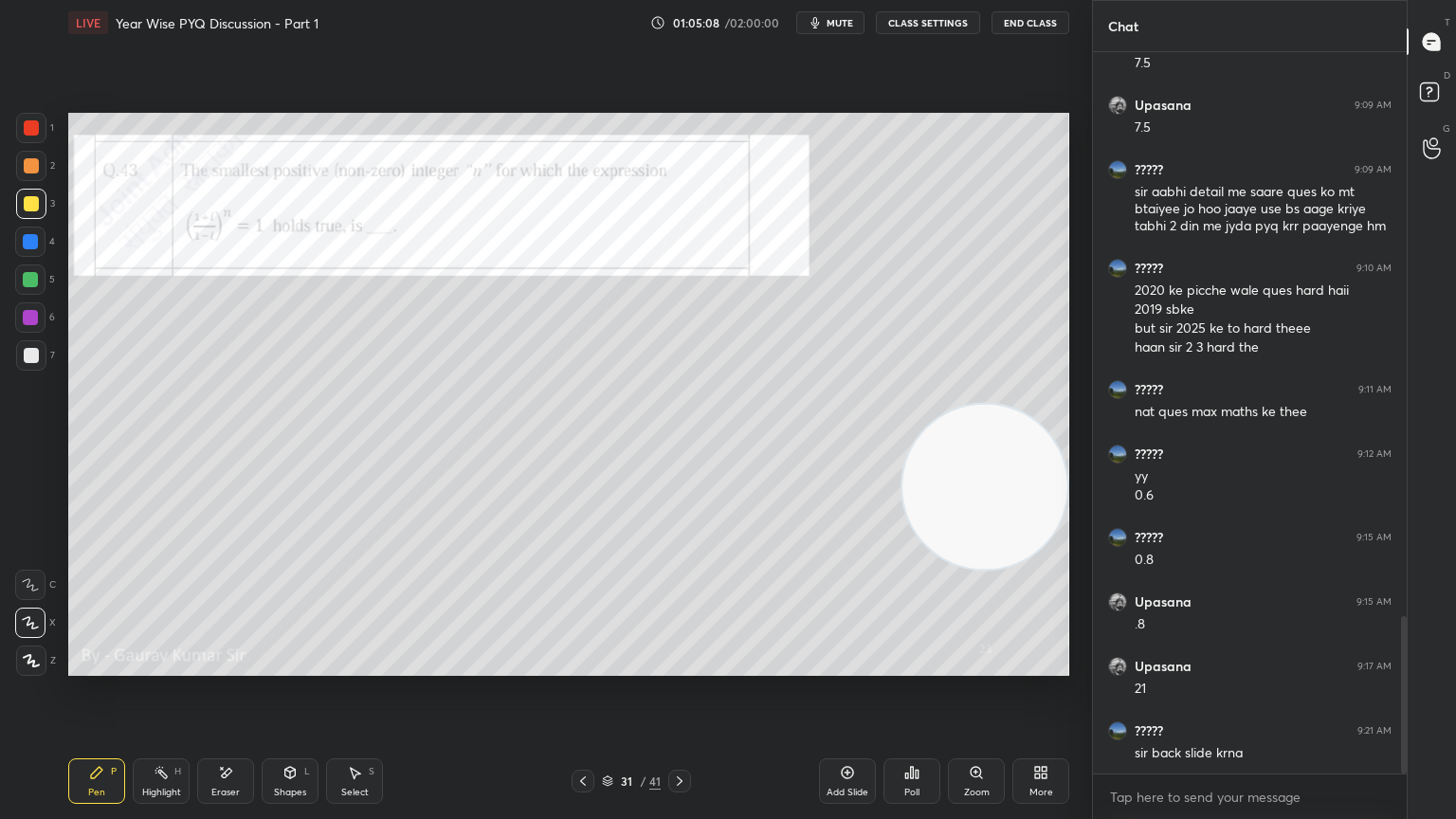 scroll, scrollTop: 2583, scrollLeft: 0, axis: vertical 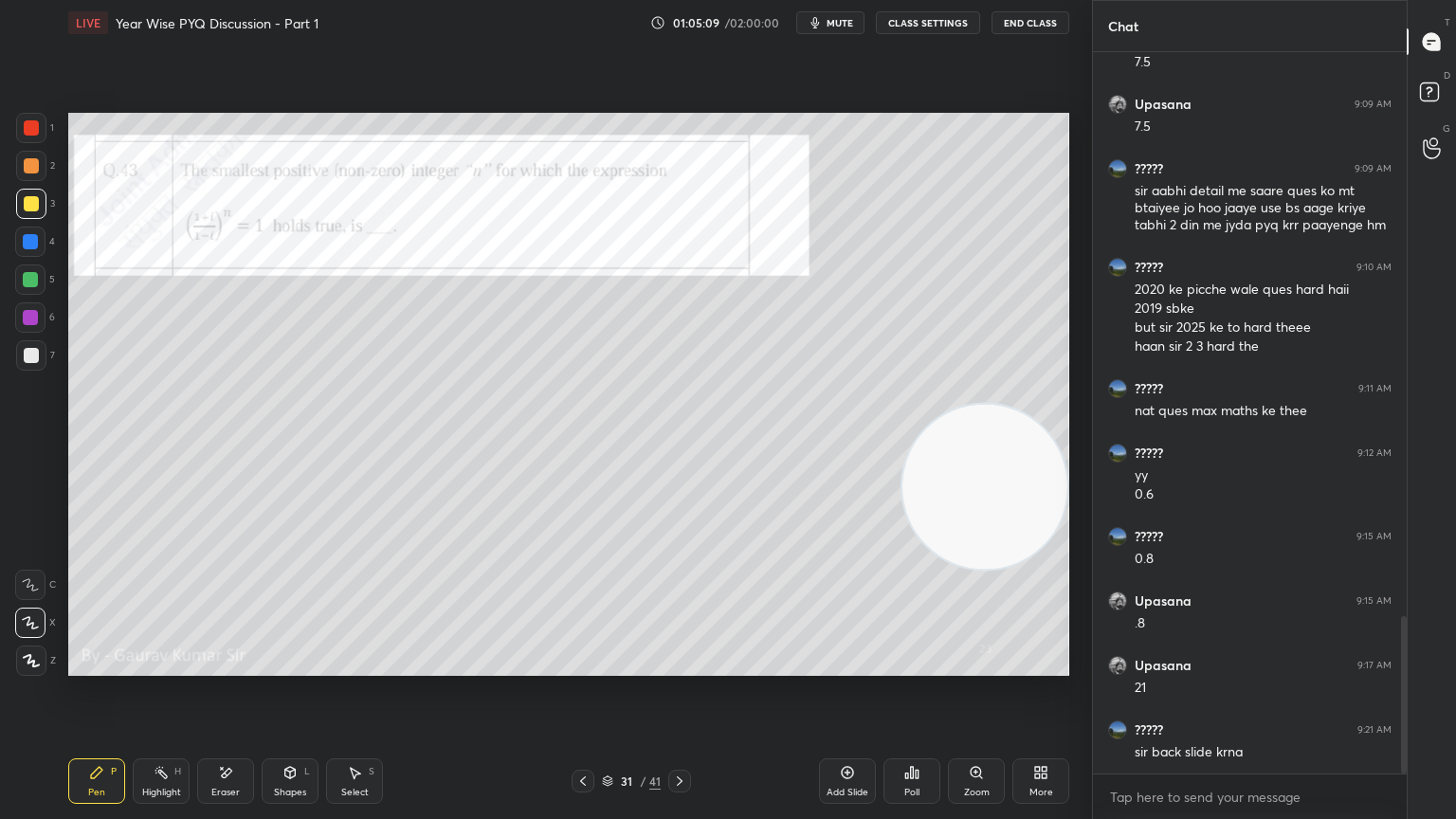 click 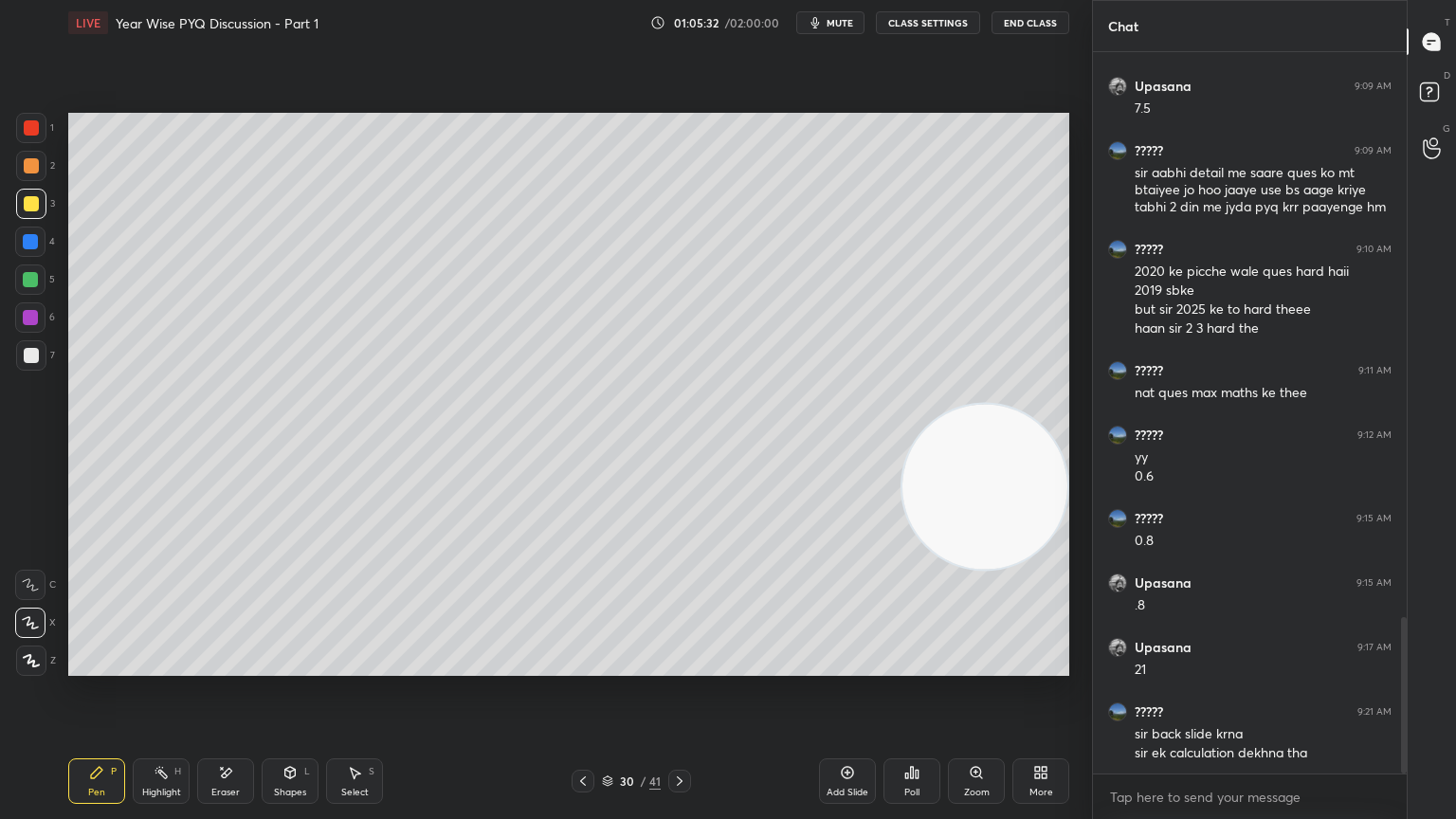 scroll, scrollTop: 2602, scrollLeft: 0, axis: vertical 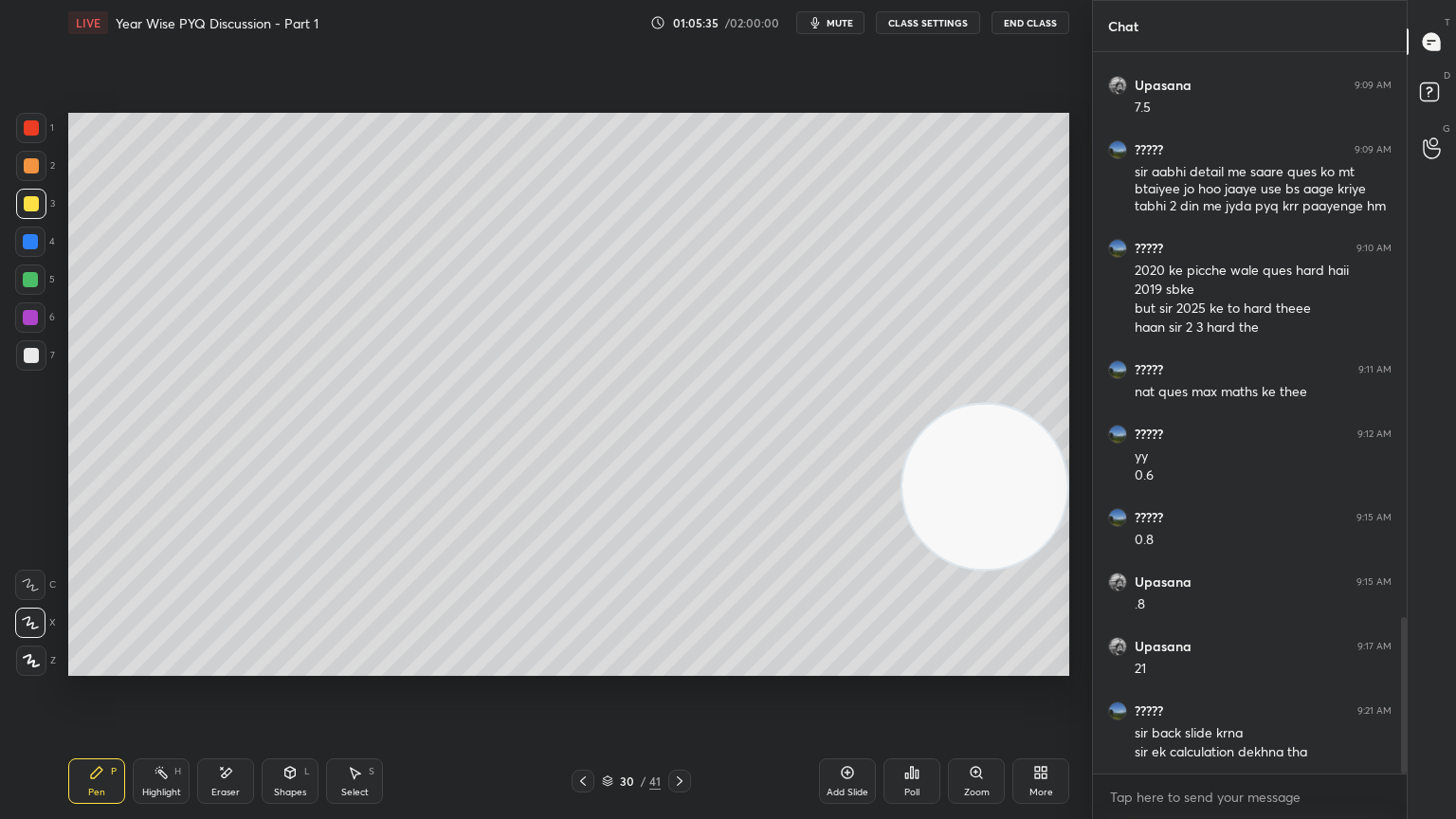 click 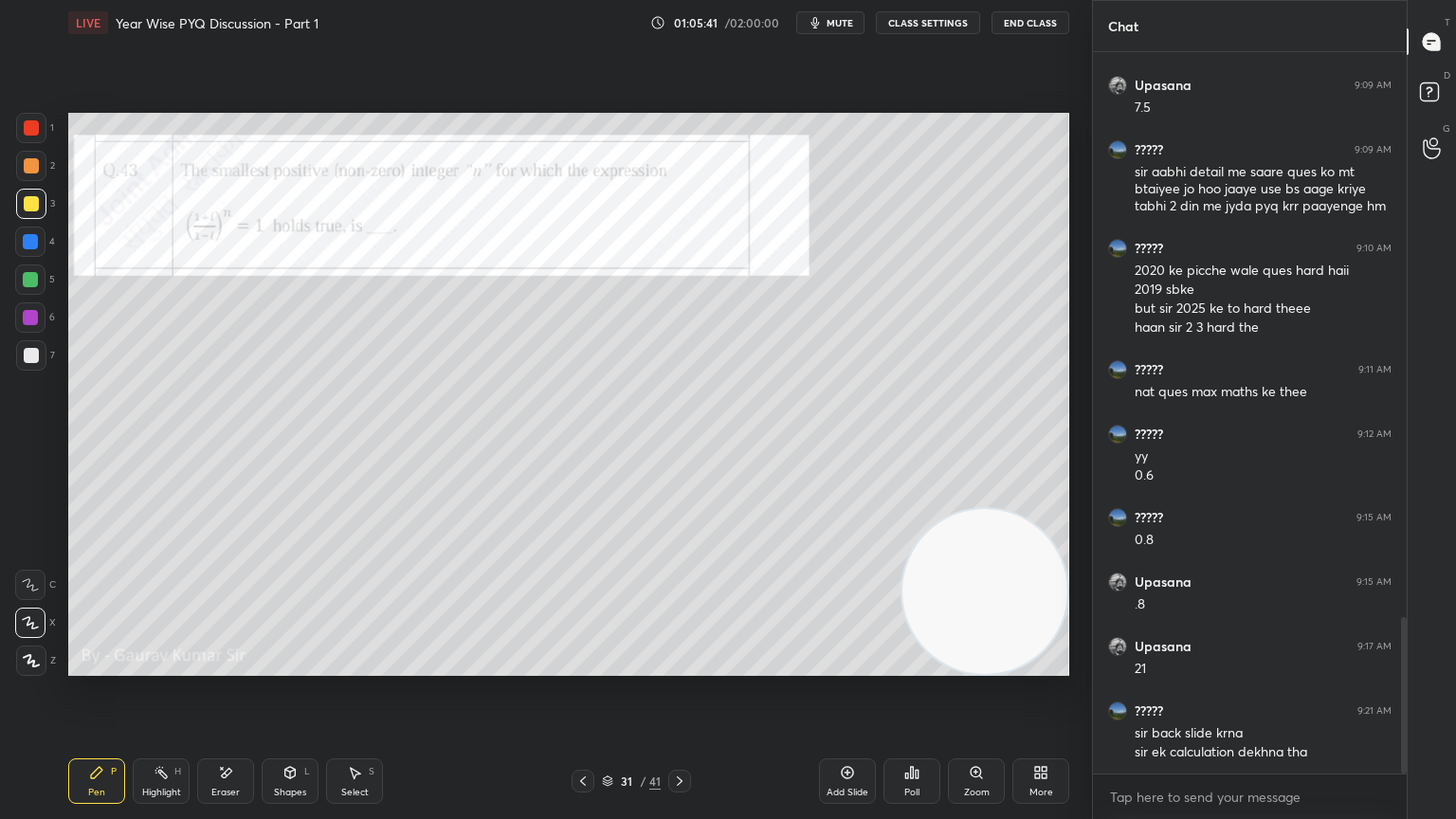 click at bounding box center [30, 318] 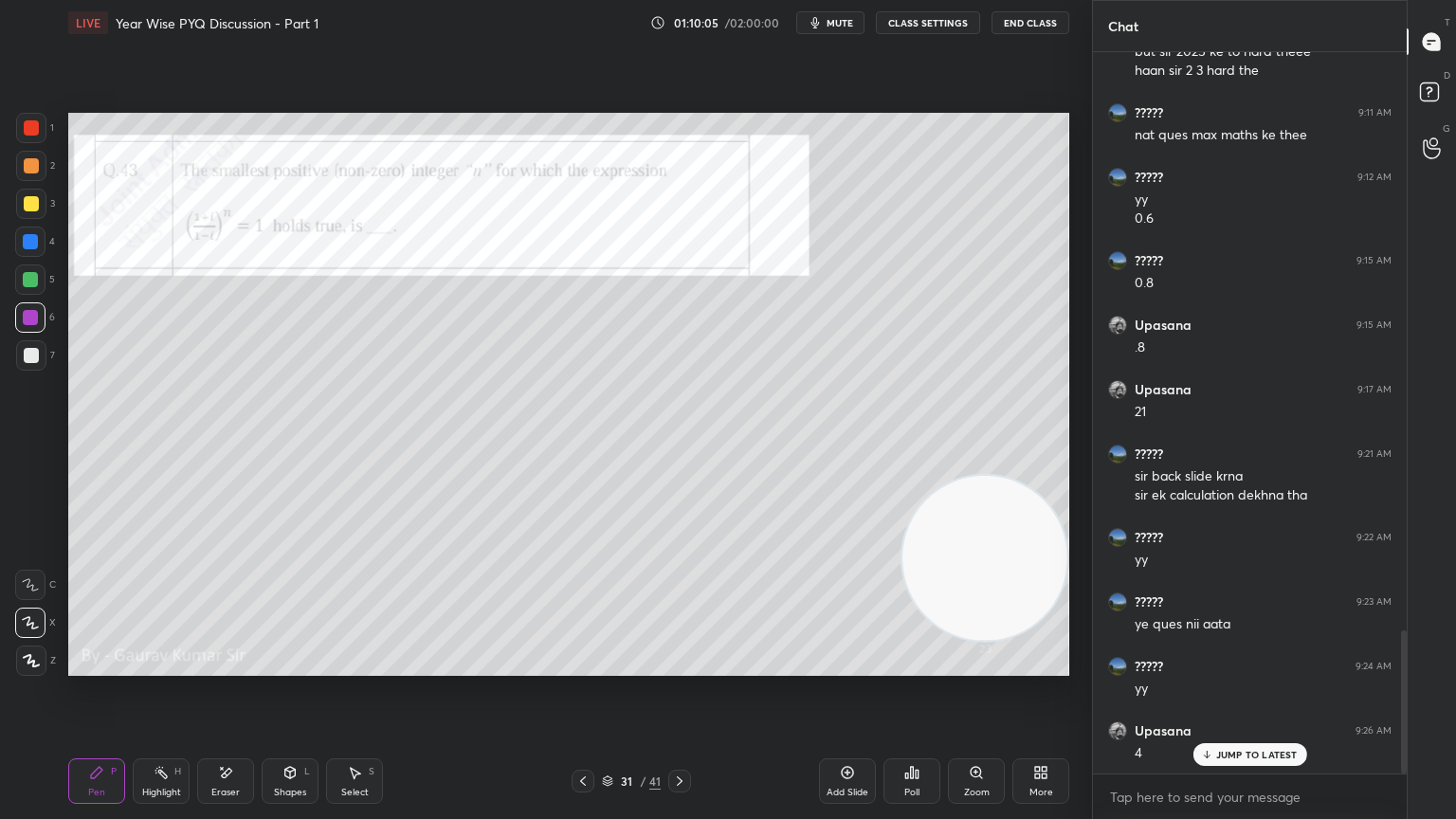 scroll, scrollTop: 2923, scrollLeft: 0, axis: vertical 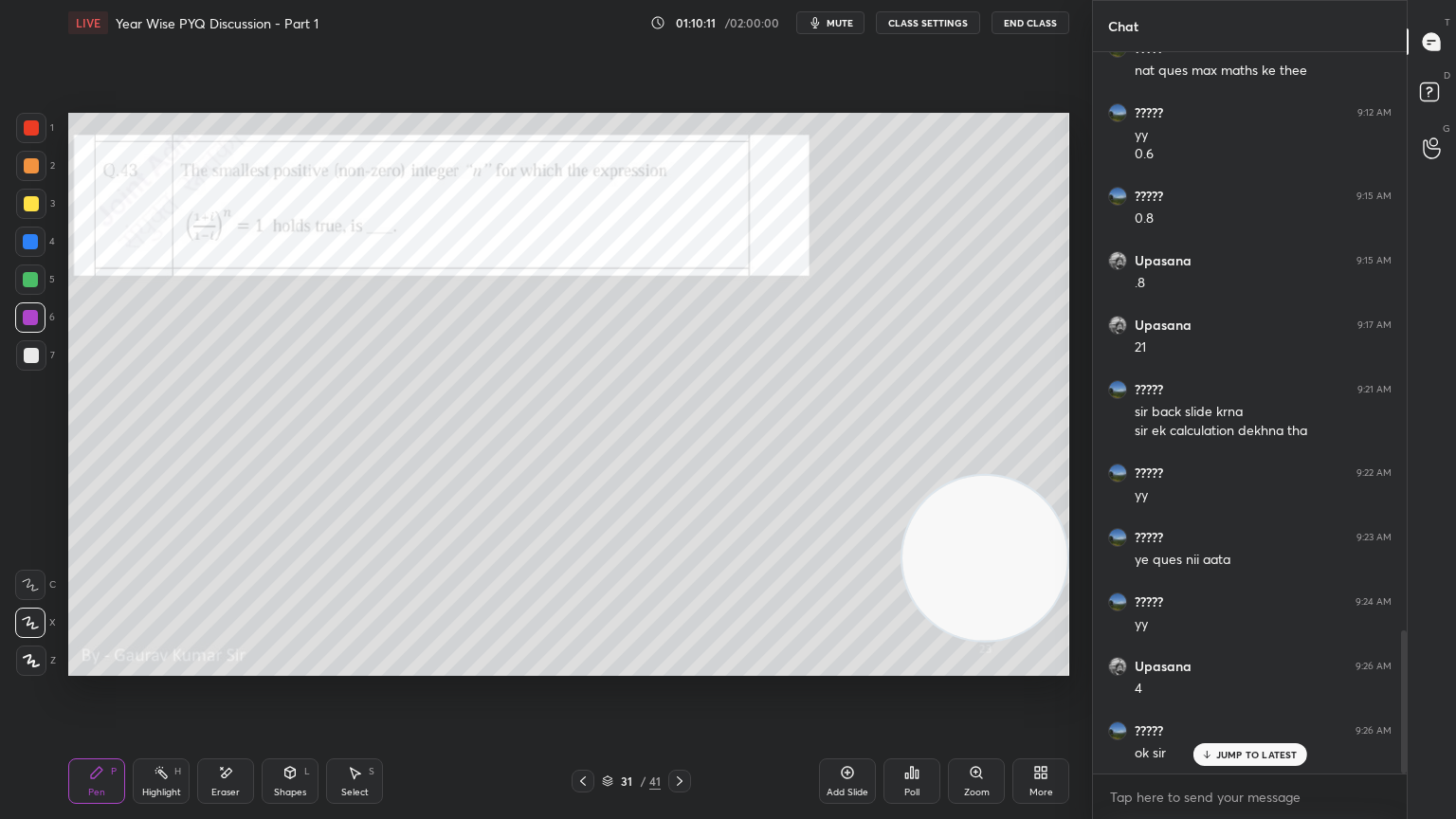 click 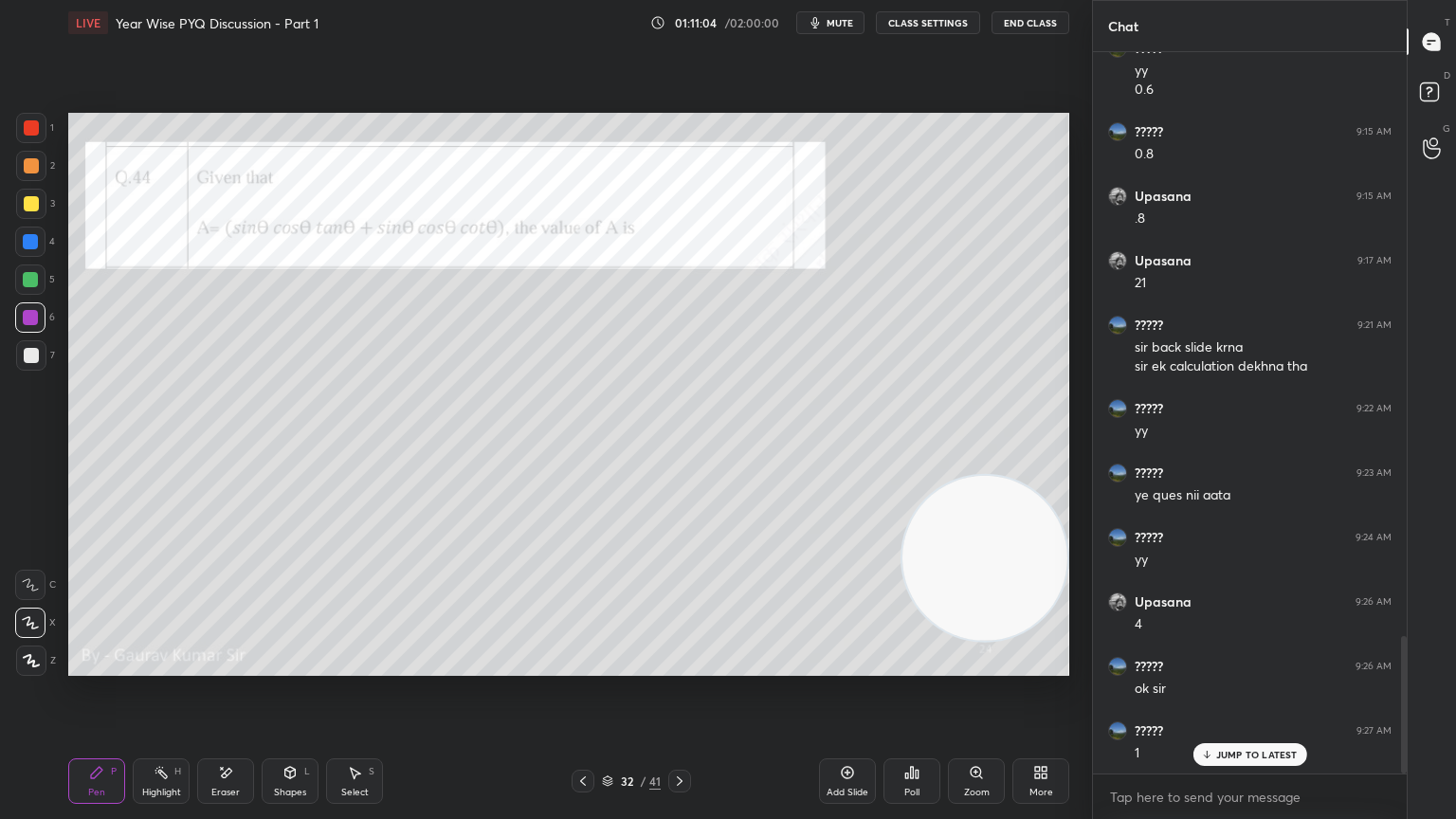scroll, scrollTop: 3052, scrollLeft: 0, axis: vertical 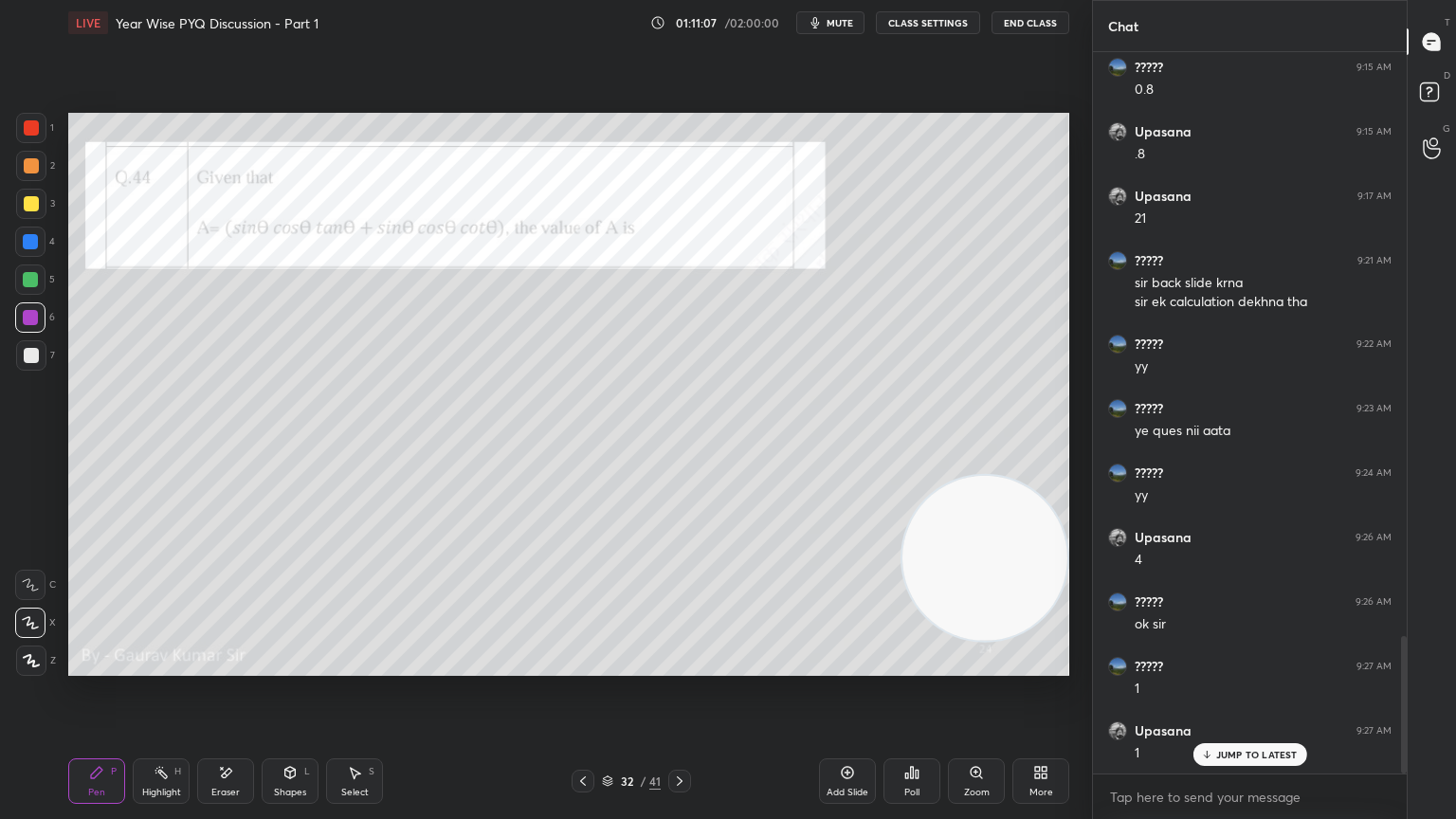 click at bounding box center (31, 355) 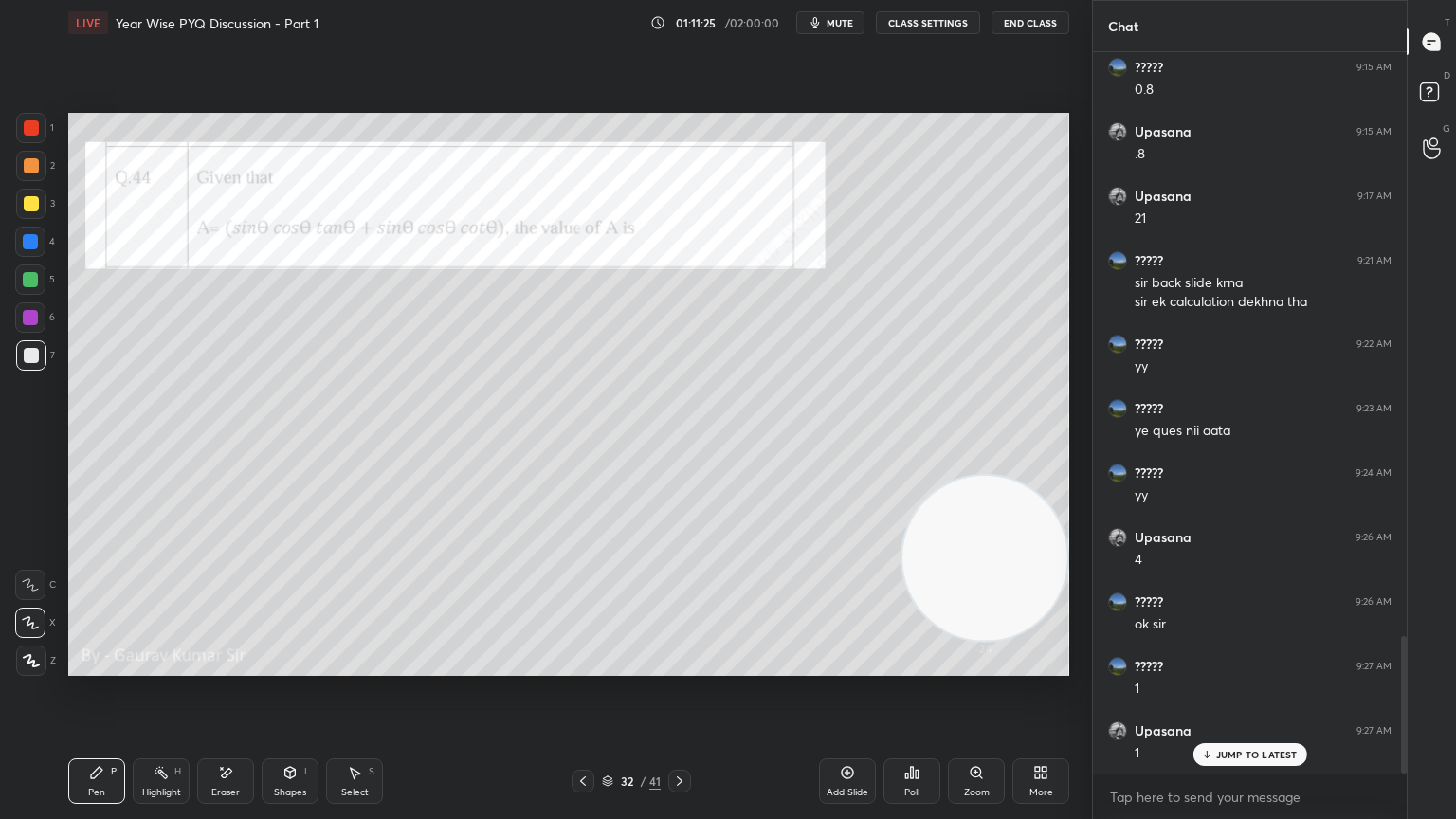 click at bounding box center [985, 558] 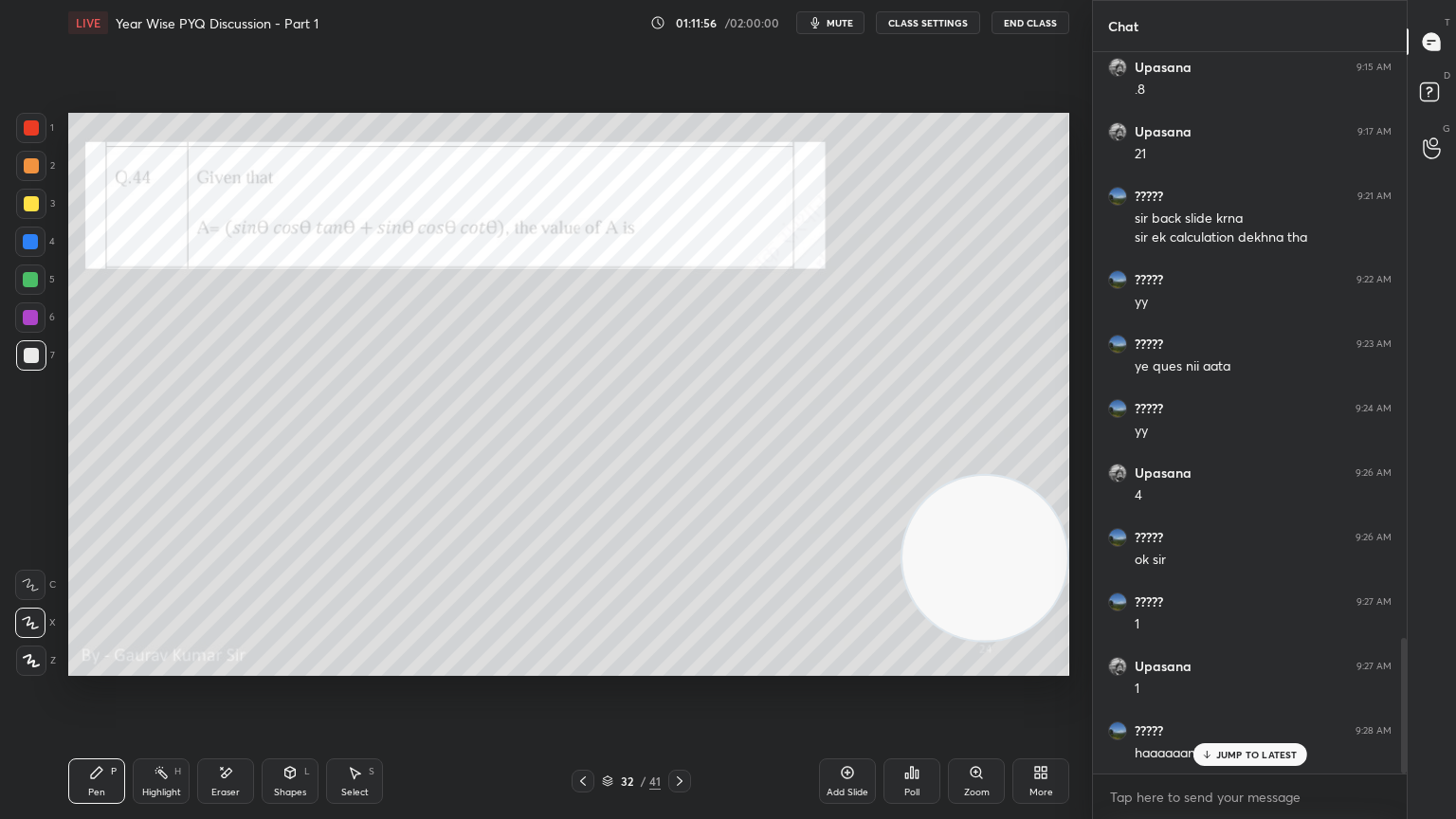 scroll, scrollTop: 3118, scrollLeft: 0, axis: vertical 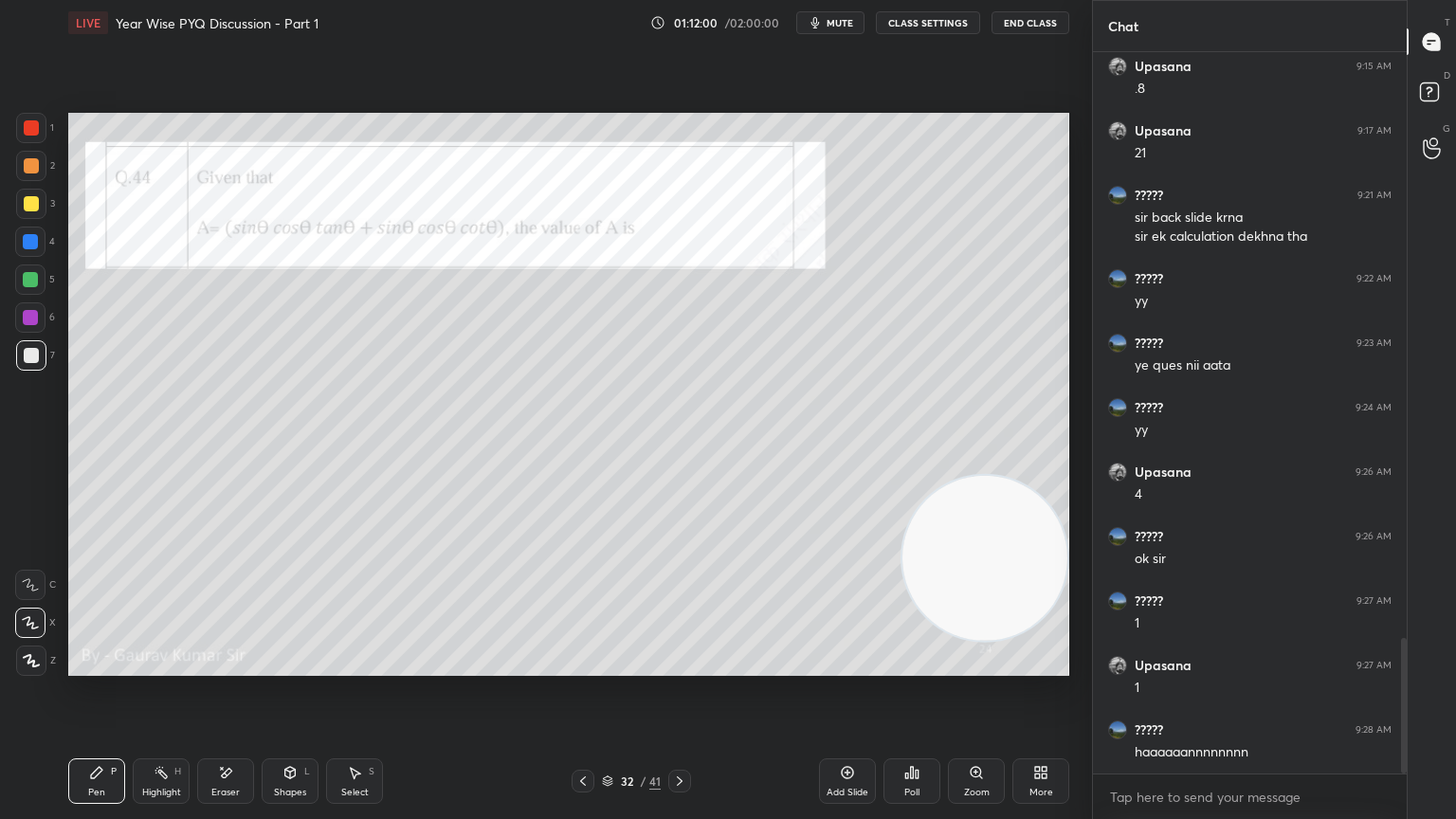 click at bounding box center (30, 318) 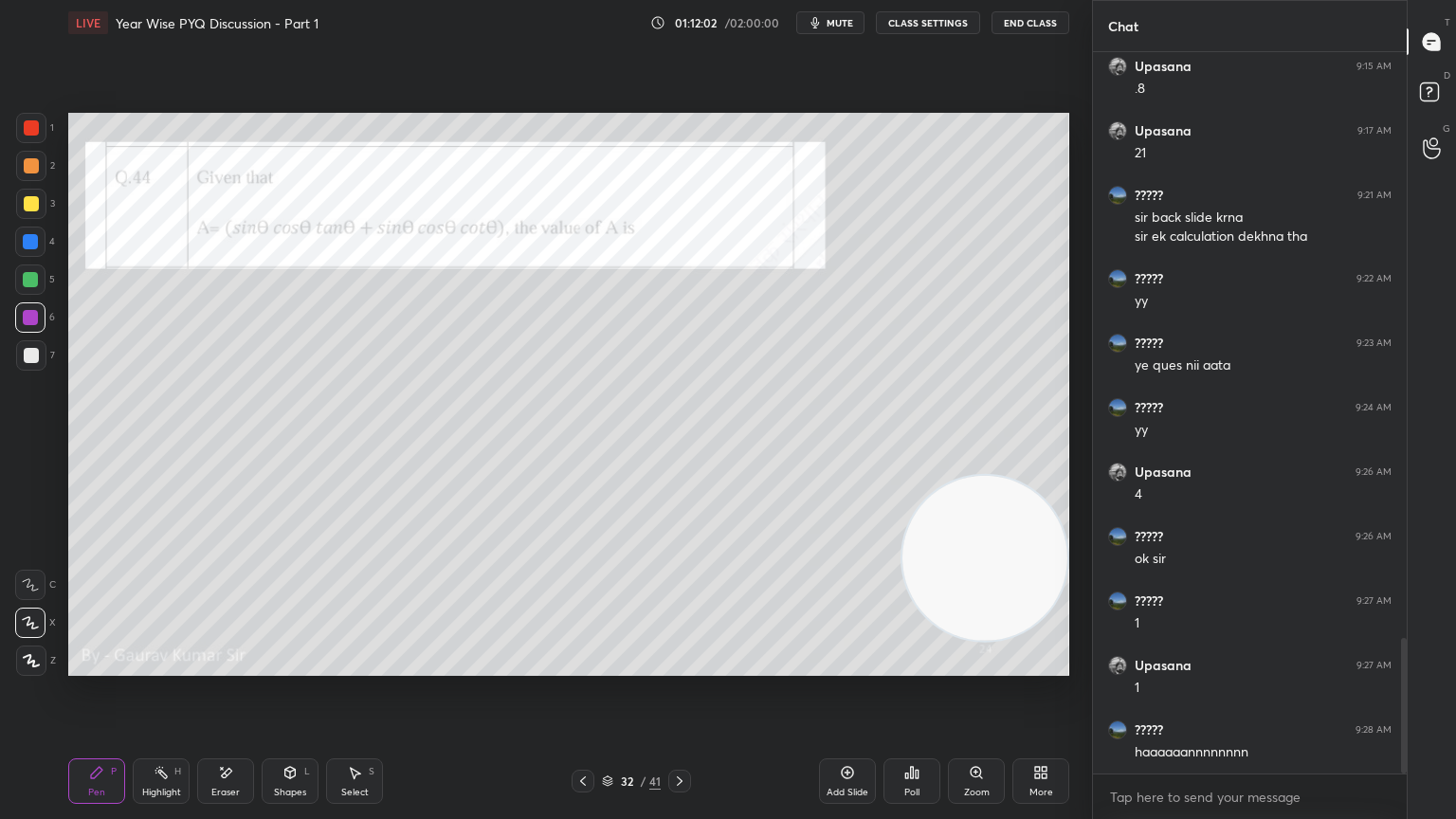 click 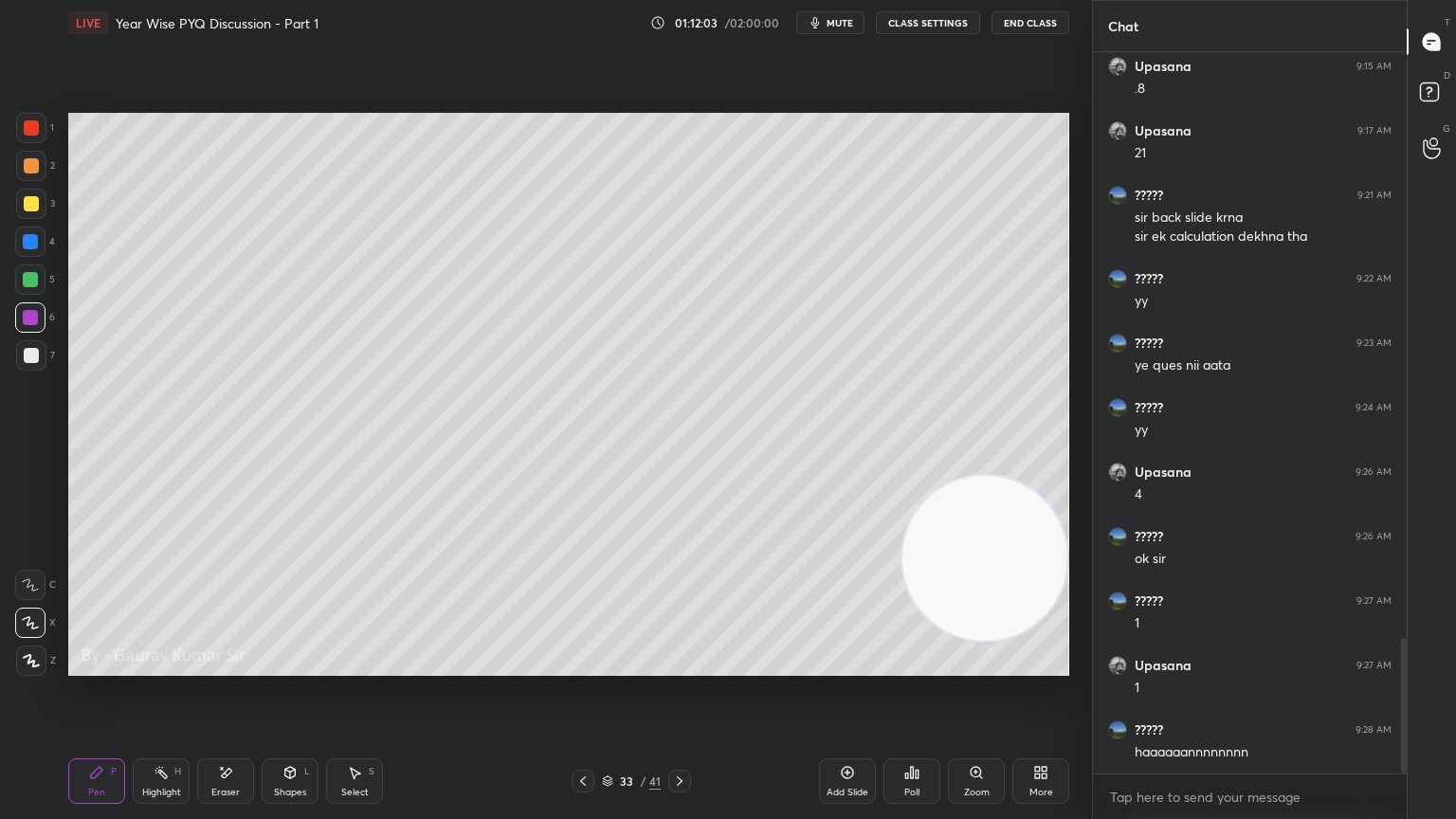 click 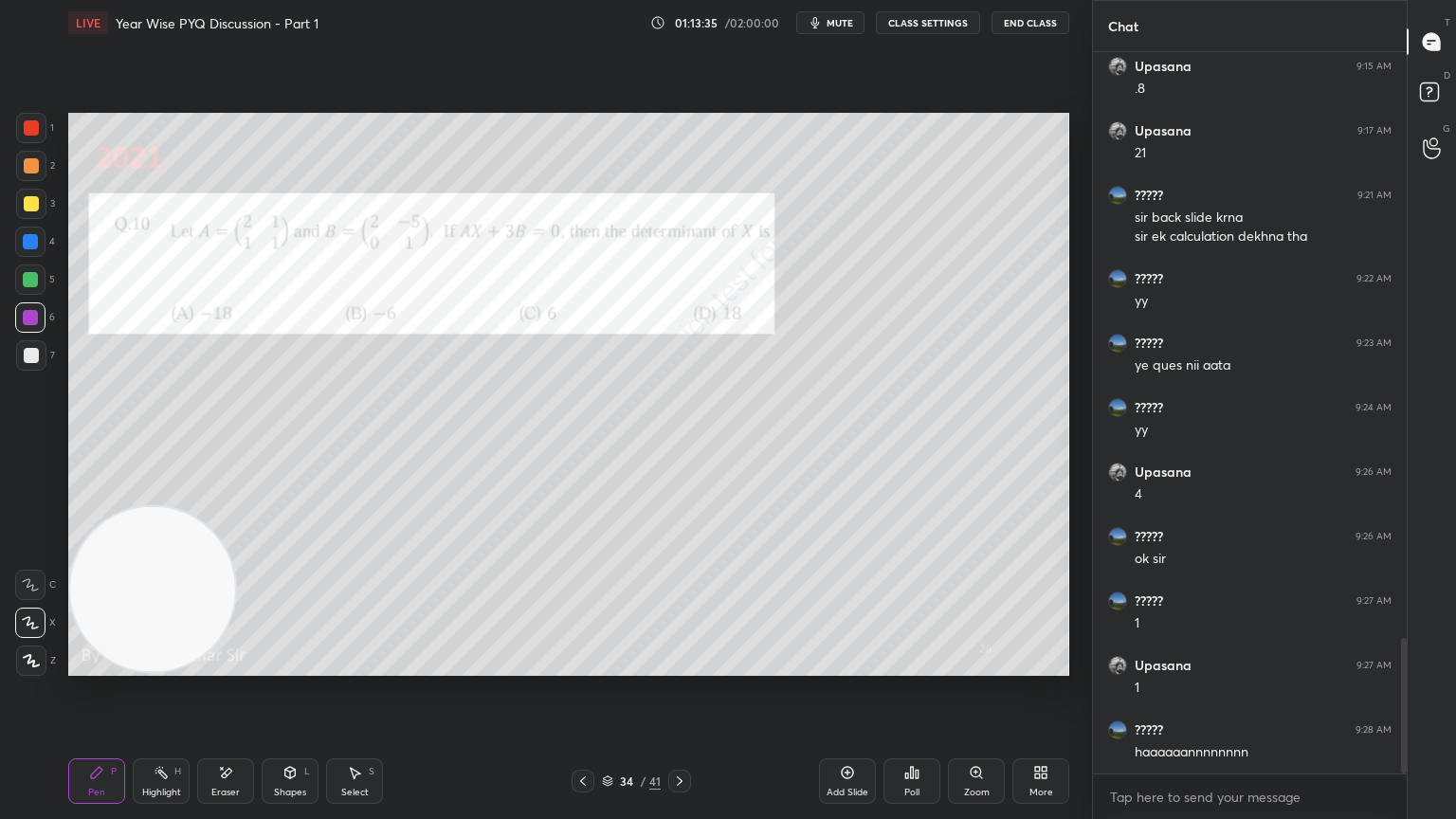 click on "Setting up your live class Poll for   secs No correct answer Start poll" at bounding box center [569, 394] 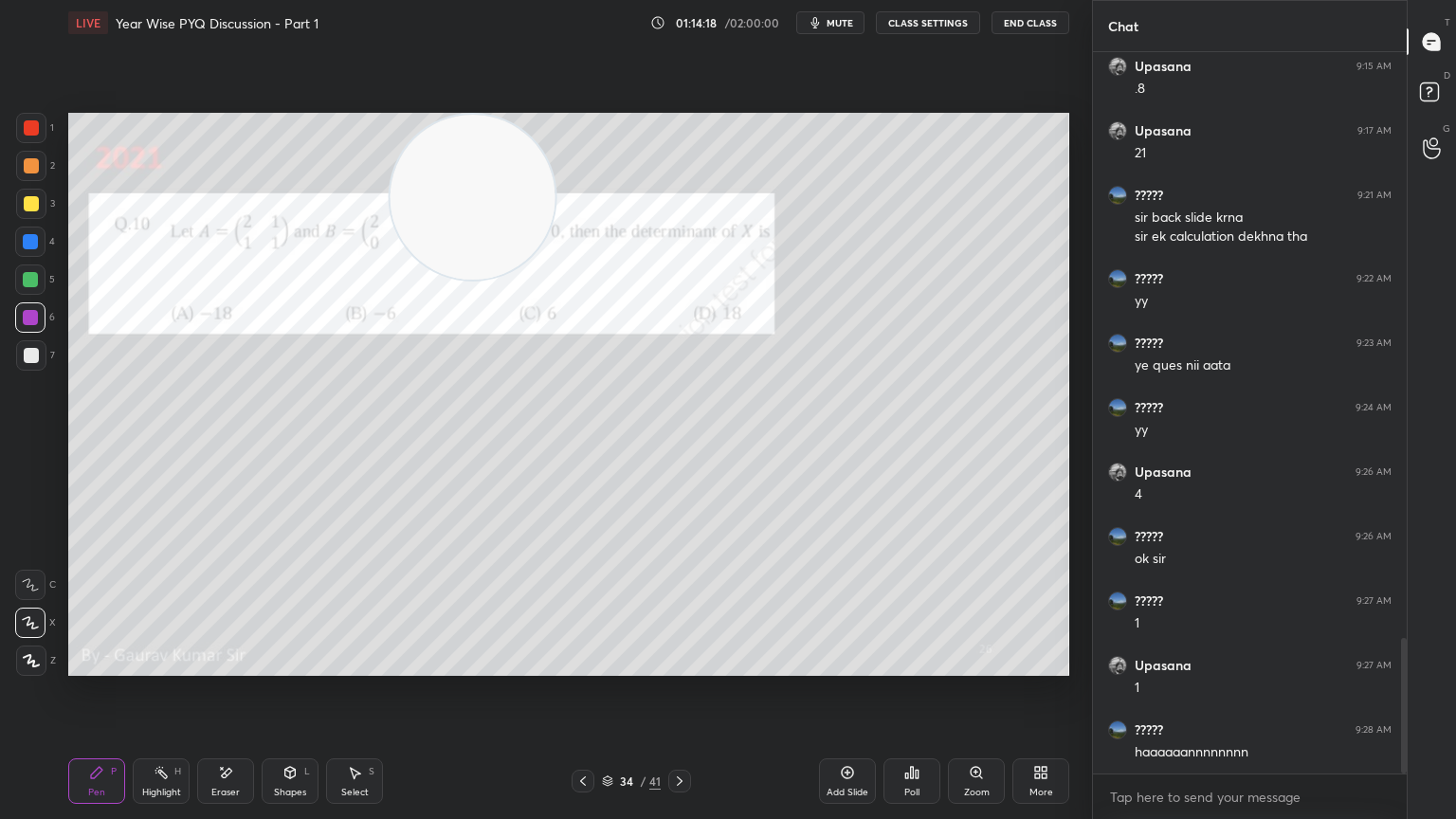 click on "Eraser" at bounding box center [226, 792] 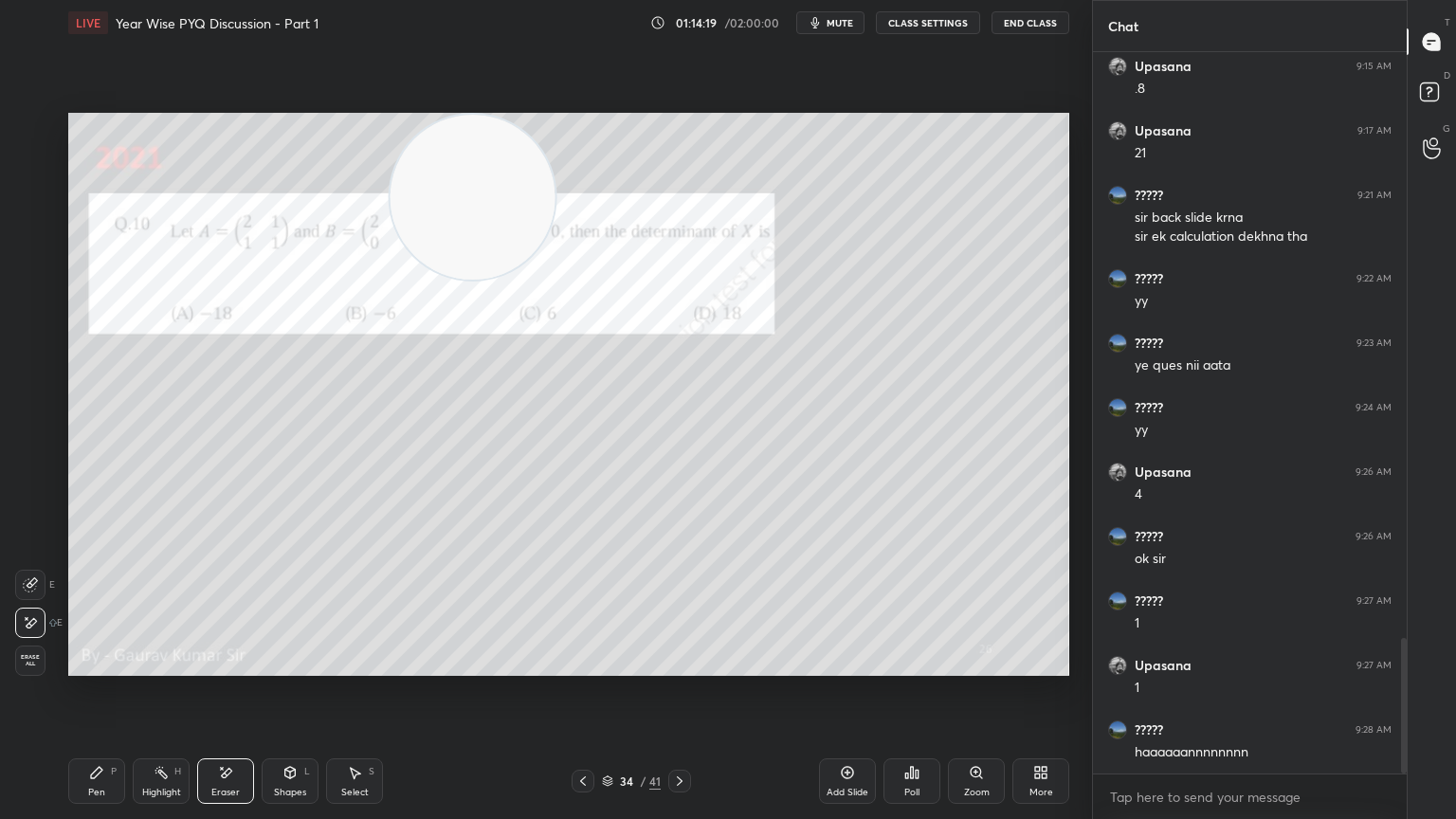 click on "P" at bounding box center [114, 772] 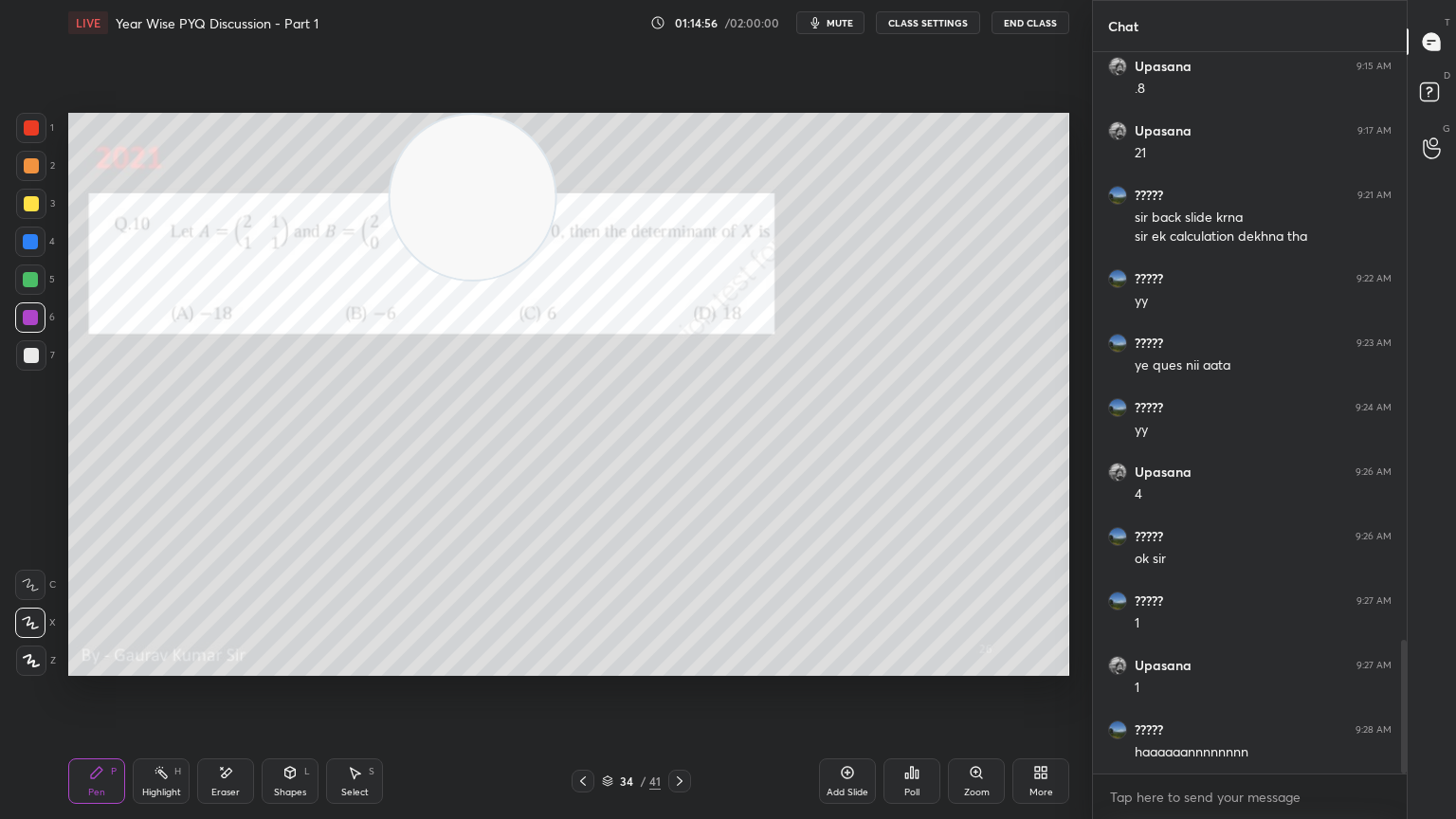 scroll, scrollTop: 3181, scrollLeft: 0, axis: vertical 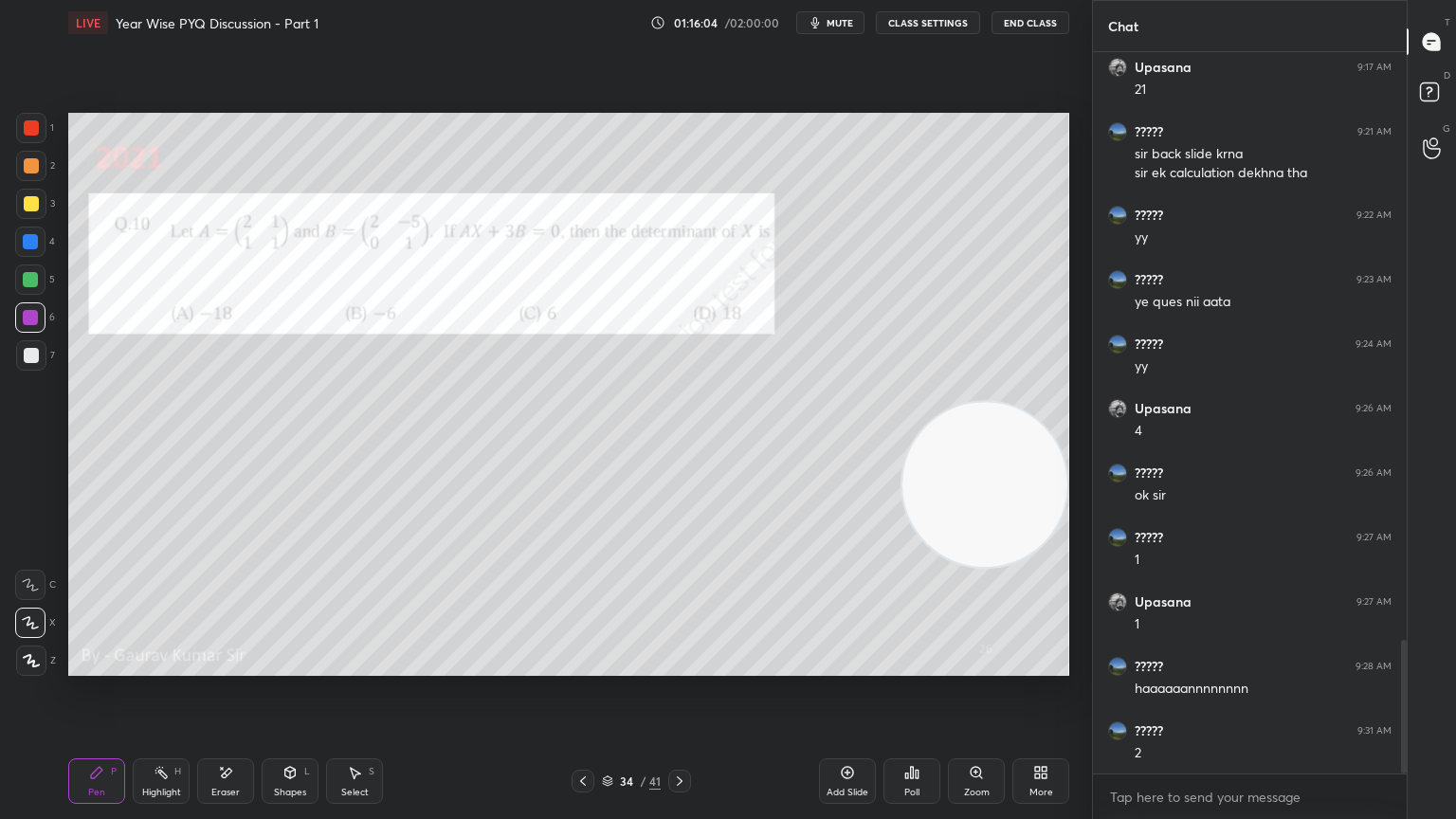 click on "Eraser" at bounding box center (226, 792) 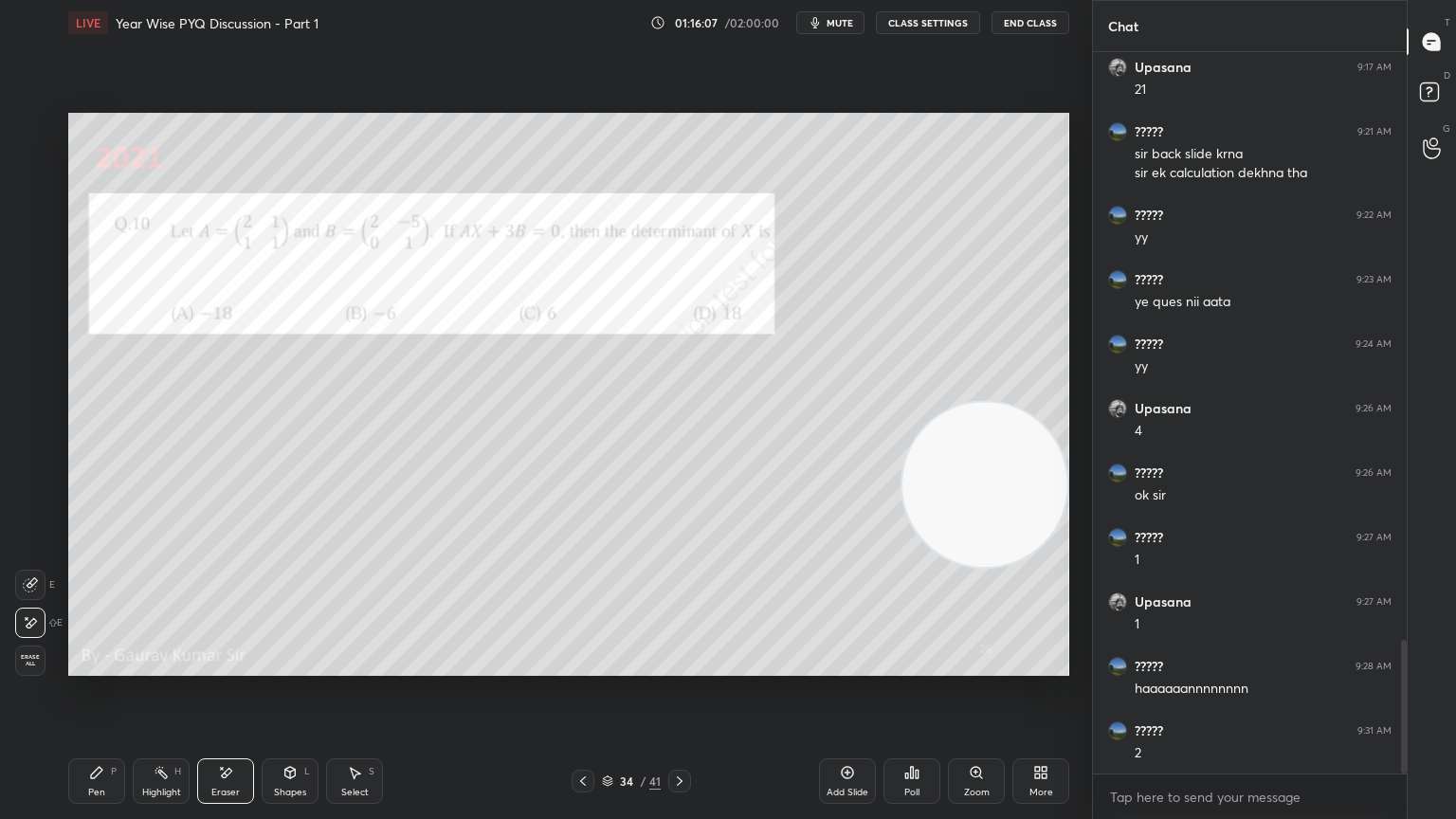 click on "Pen" at bounding box center (97, 792) 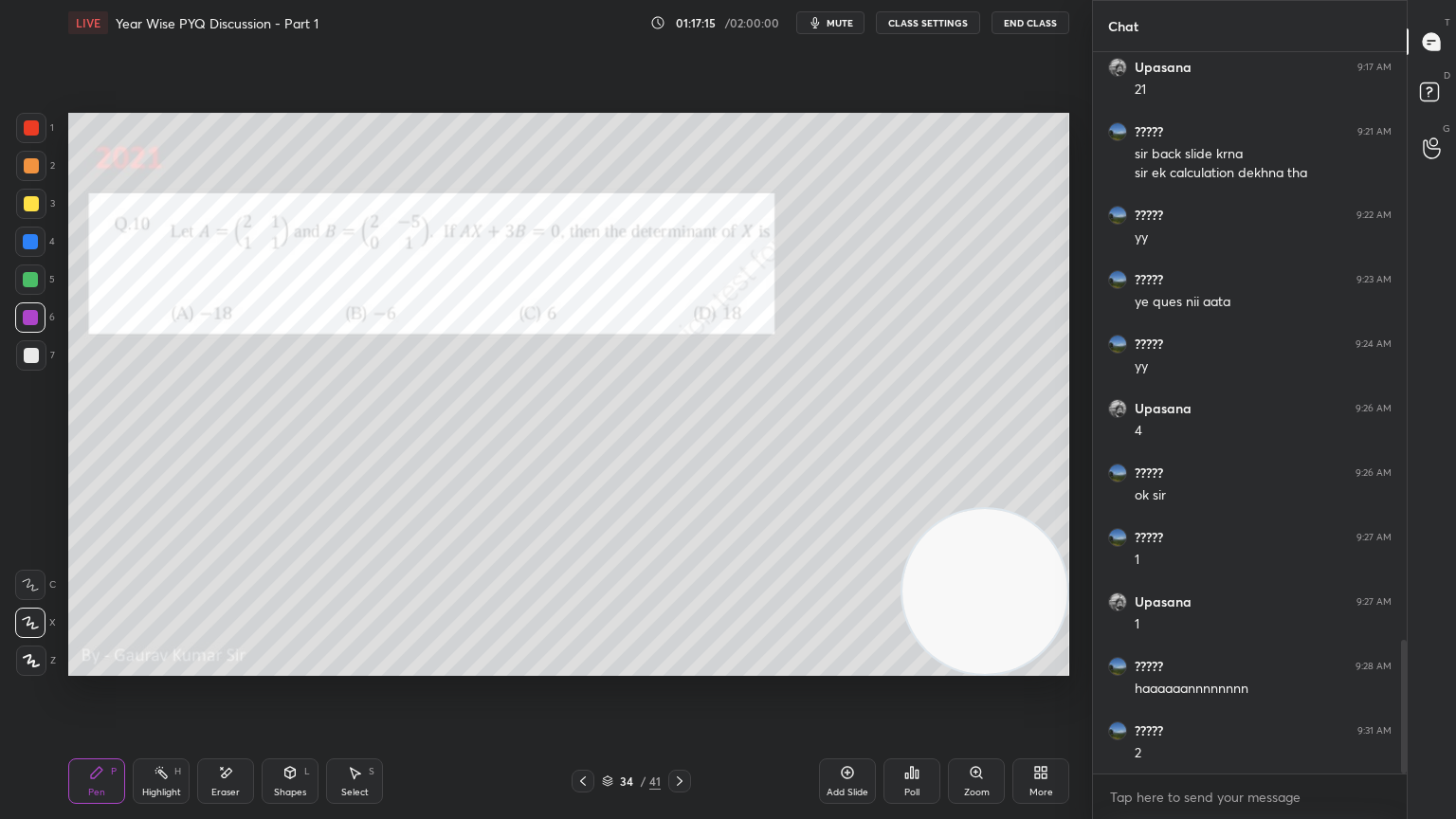 click 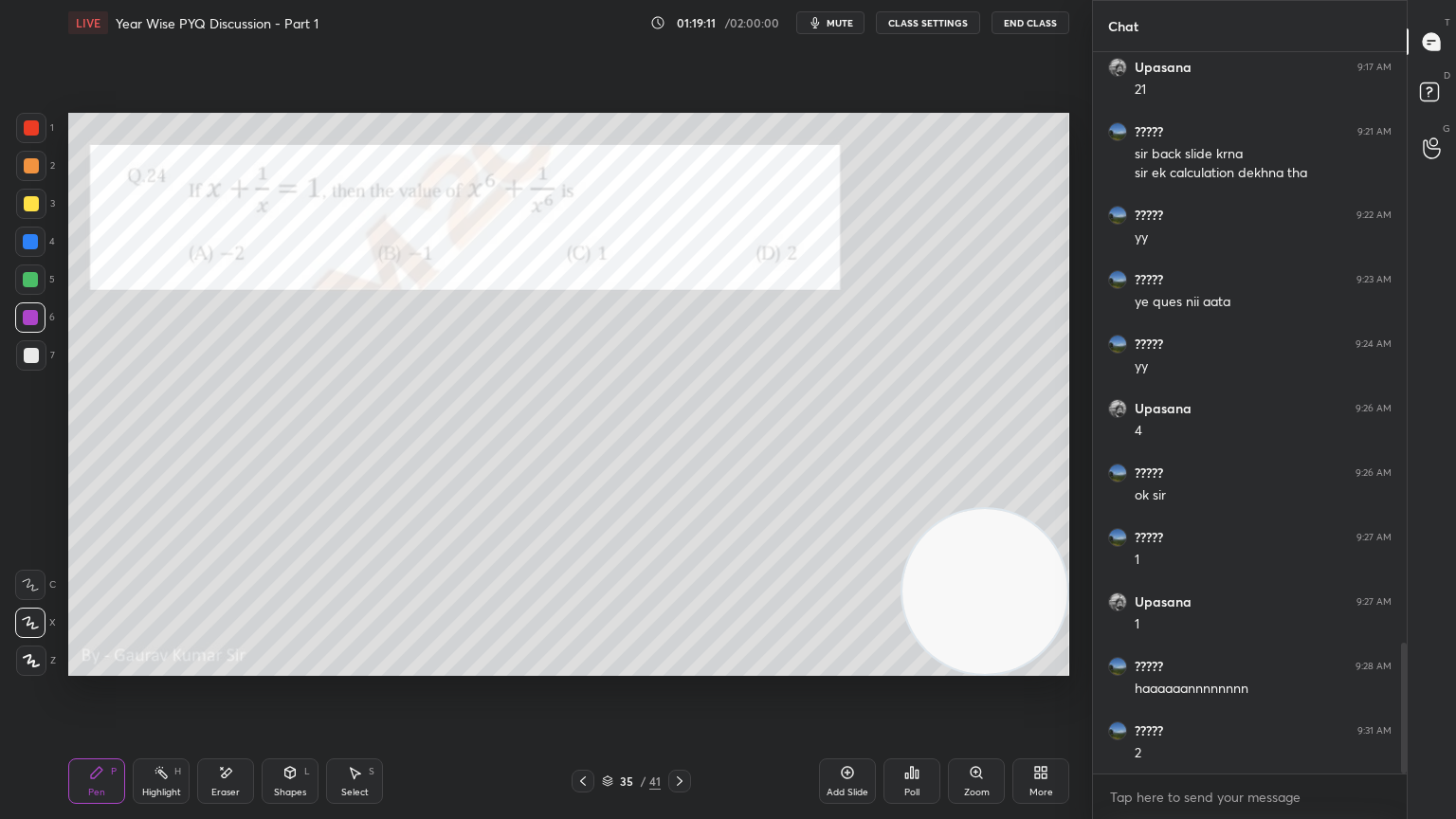 scroll, scrollTop: 3264, scrollLeft: 0, axis: vertical 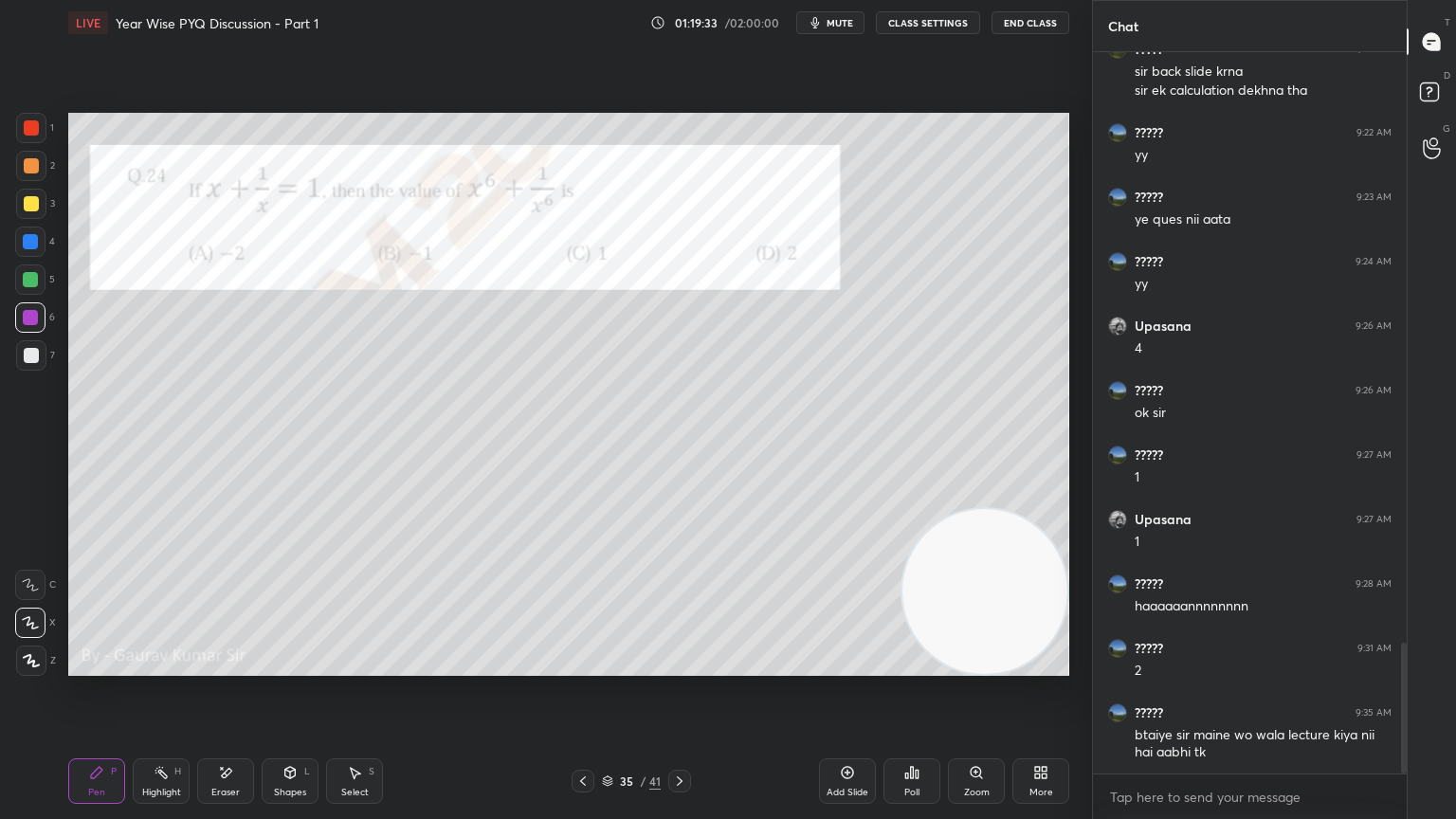 click at bounding box center (30, 280) 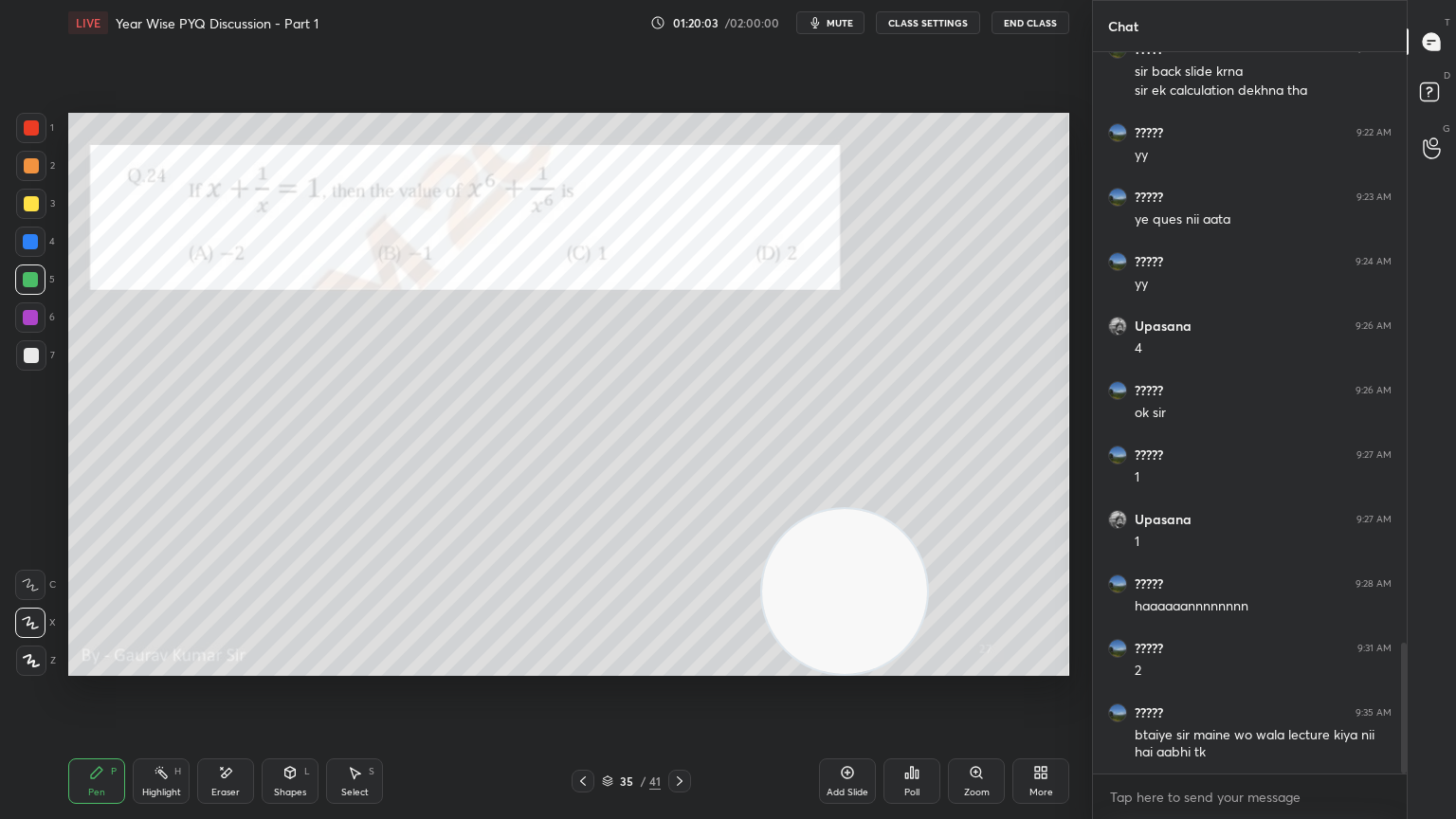 click 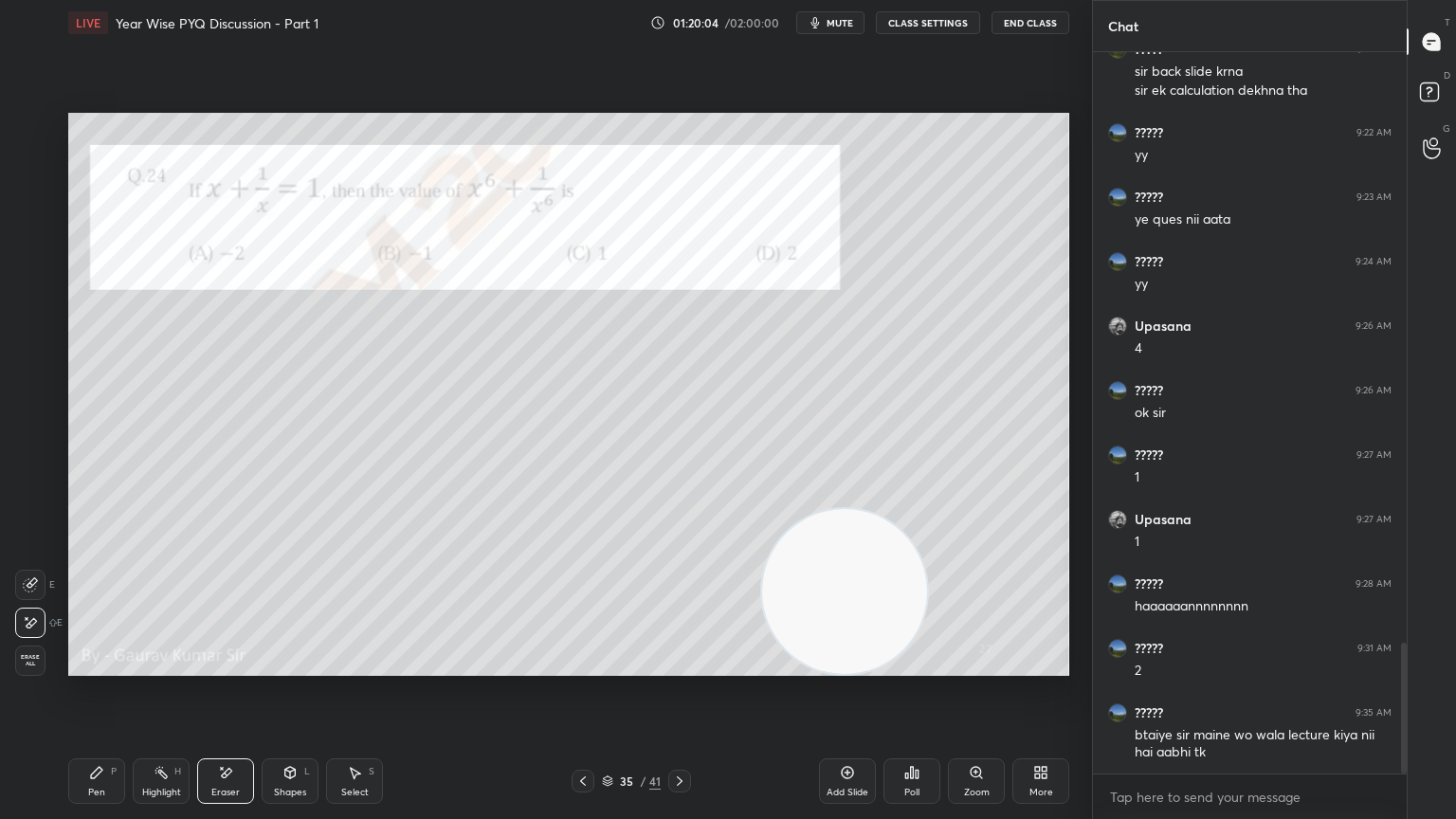 click 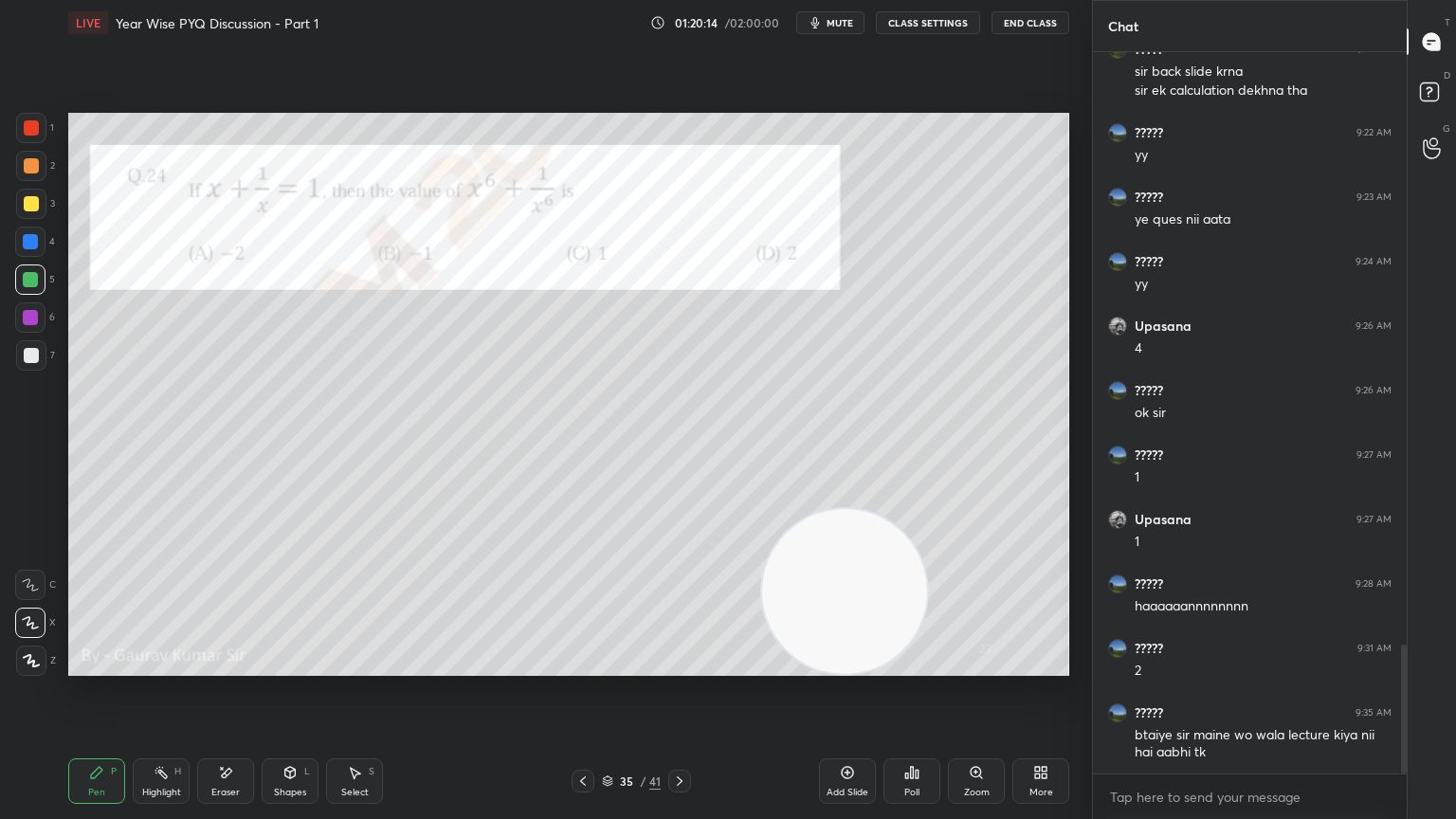 scroll, scrollTop: 3328, scrollLeft: 0, axis: vertical 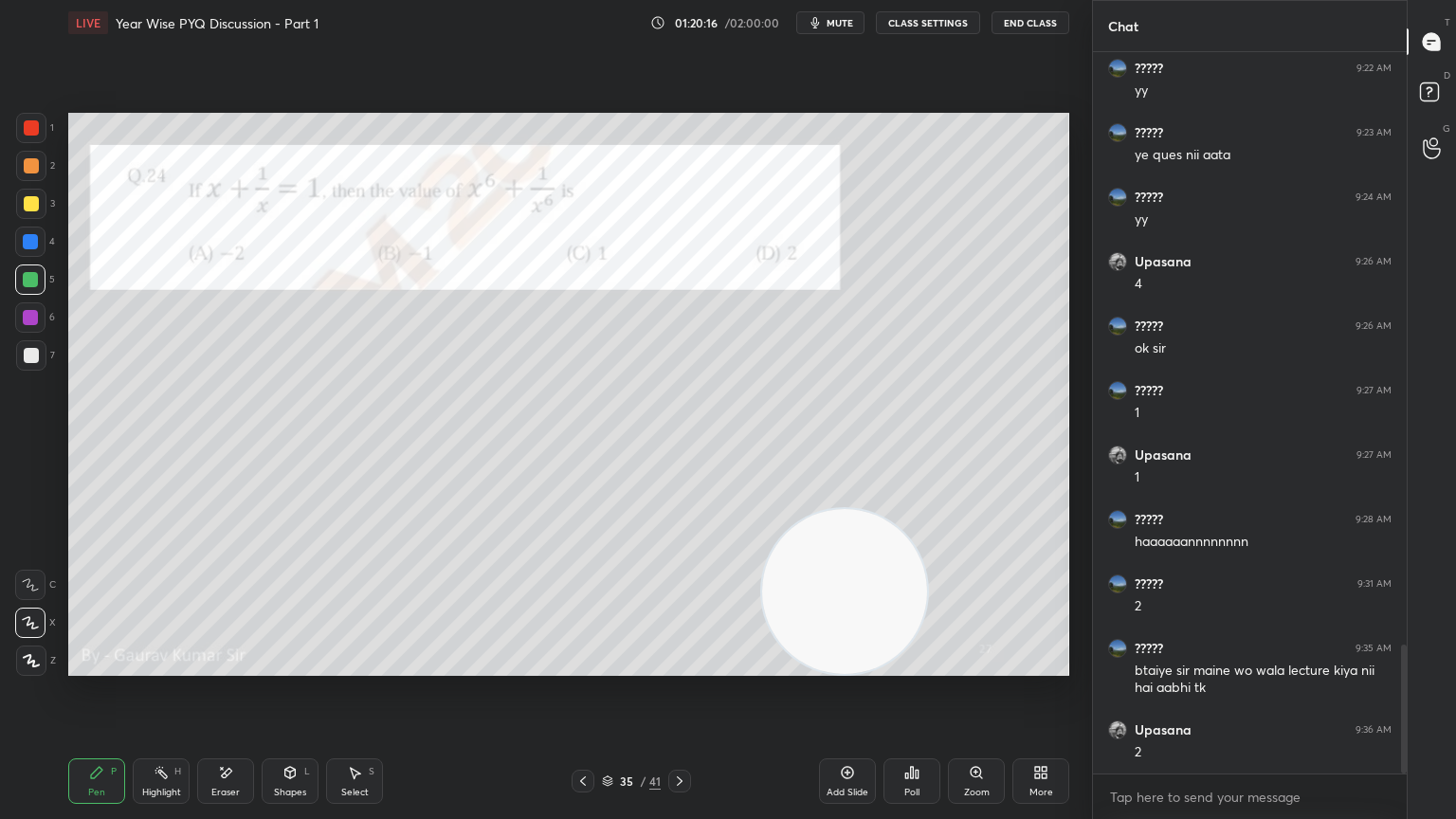 click at bounding box center (30, 318) 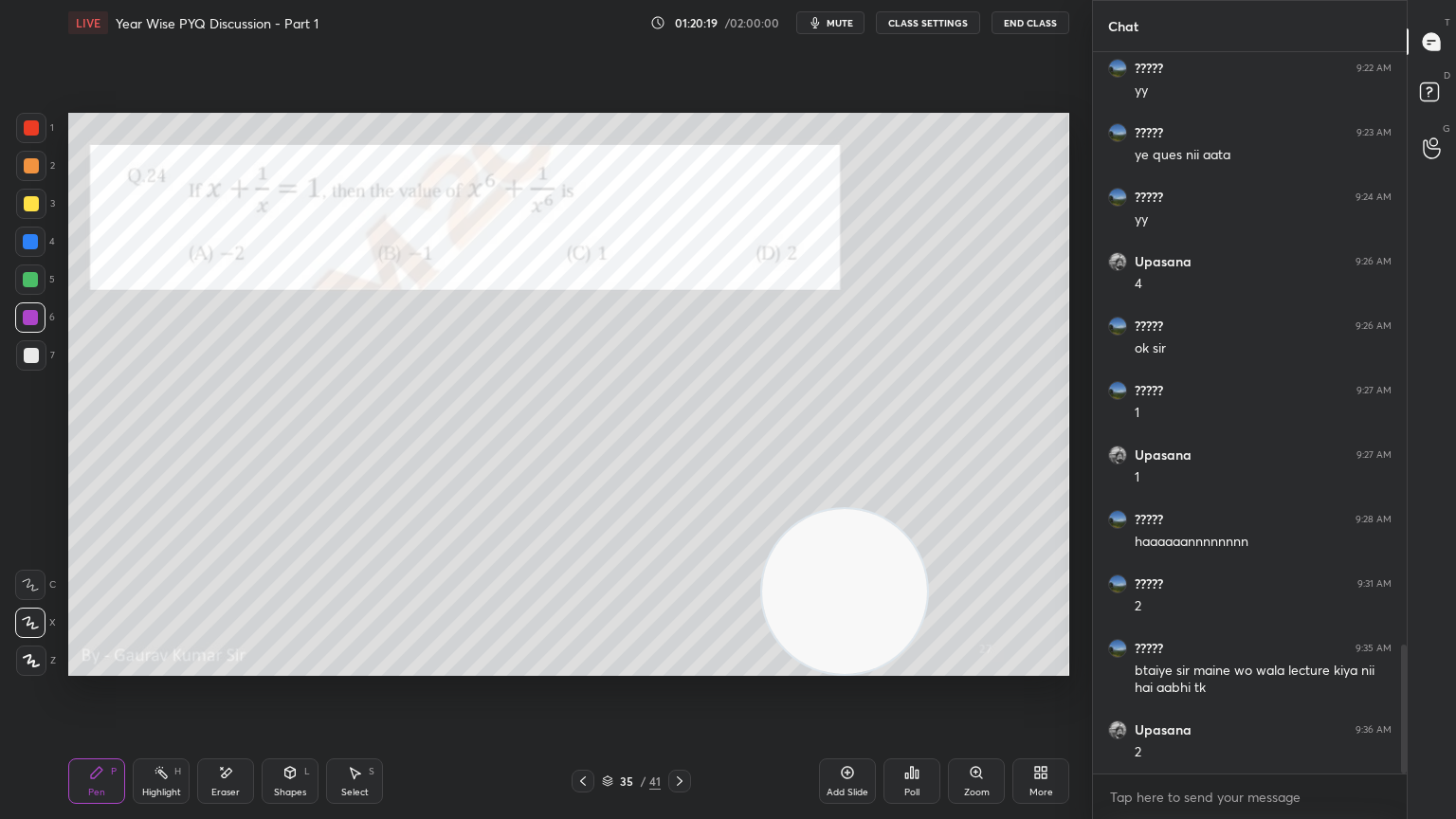 click on "Eraser" at bounding box center (226, 781) 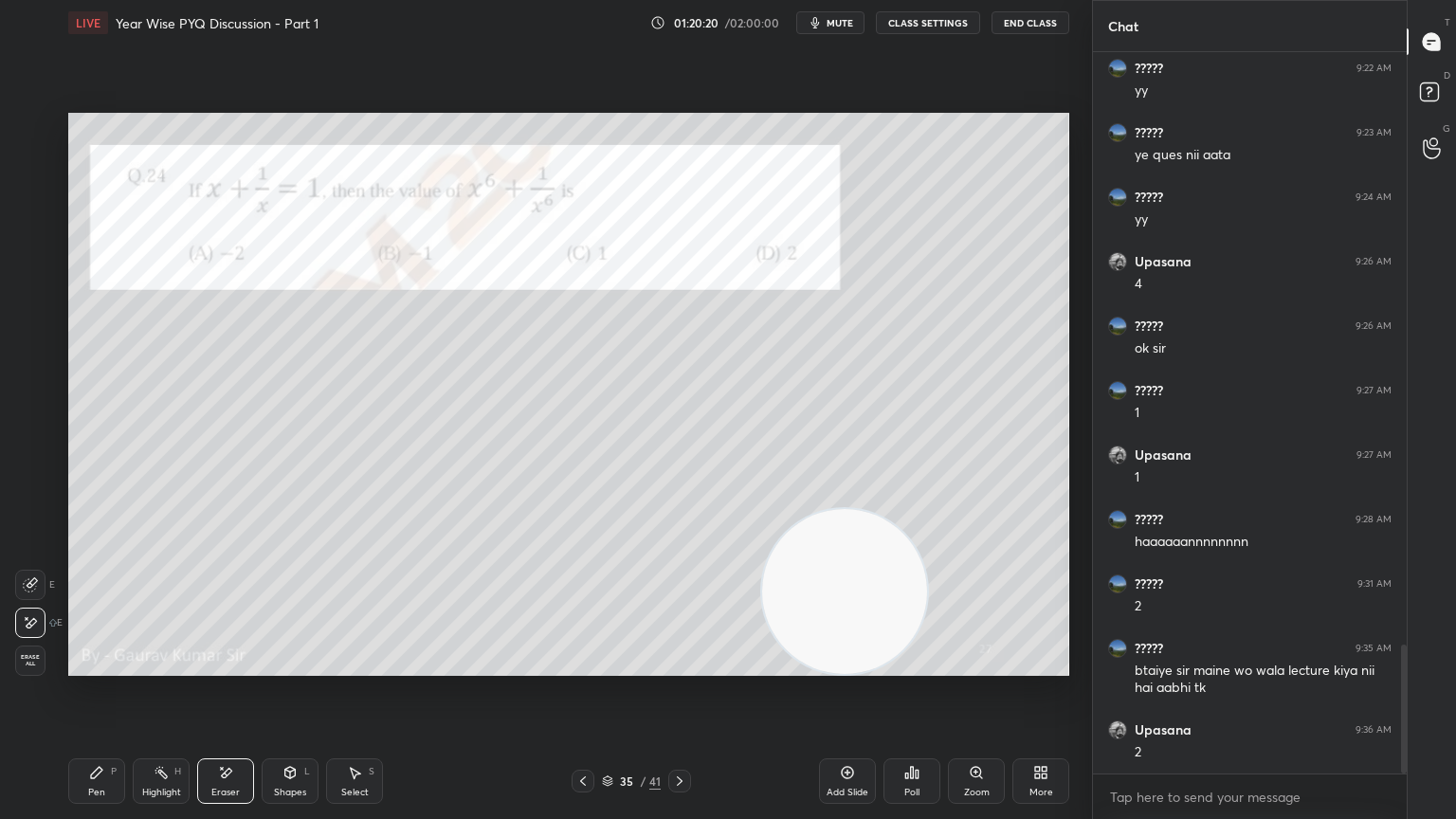 click 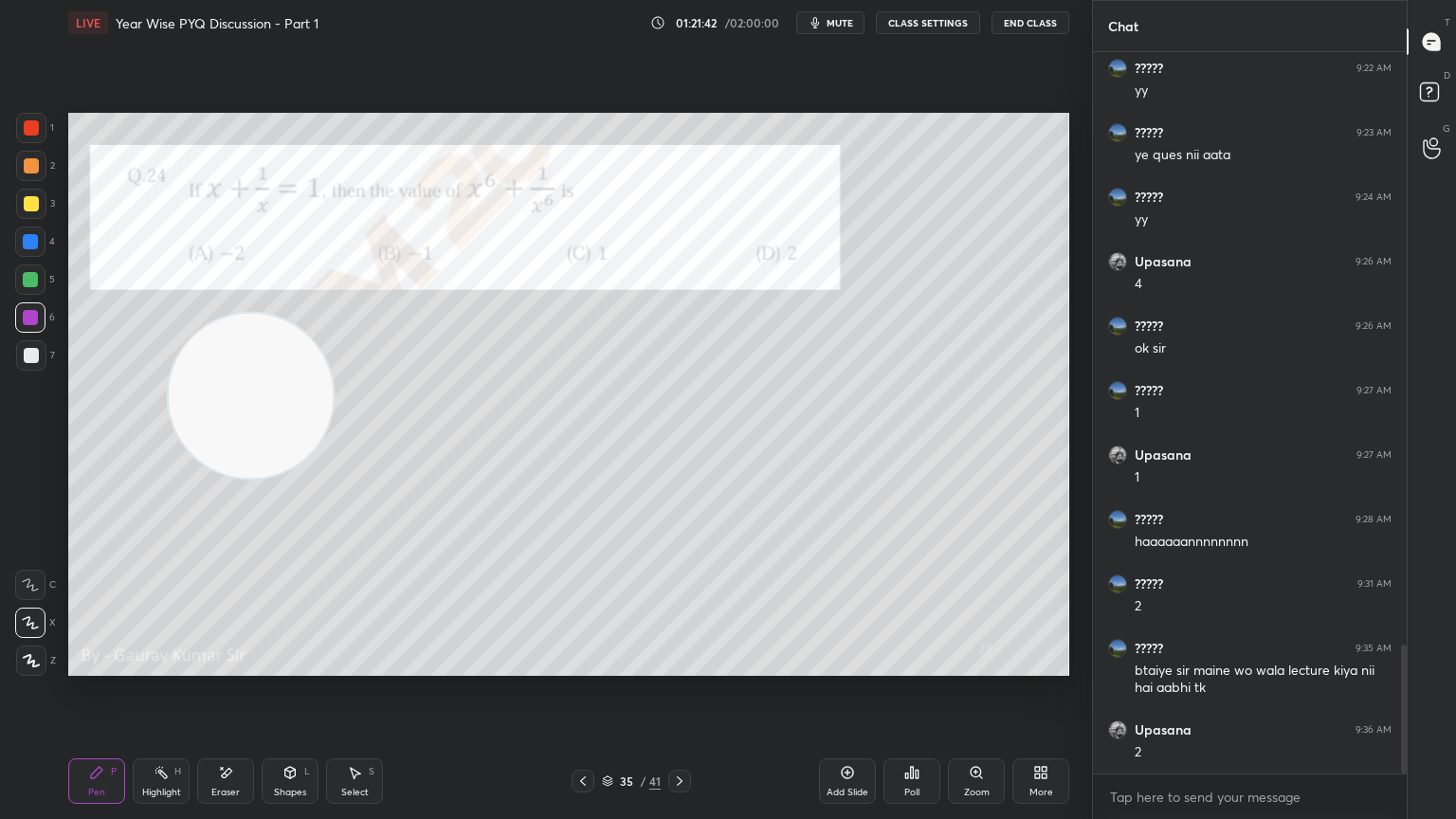 click 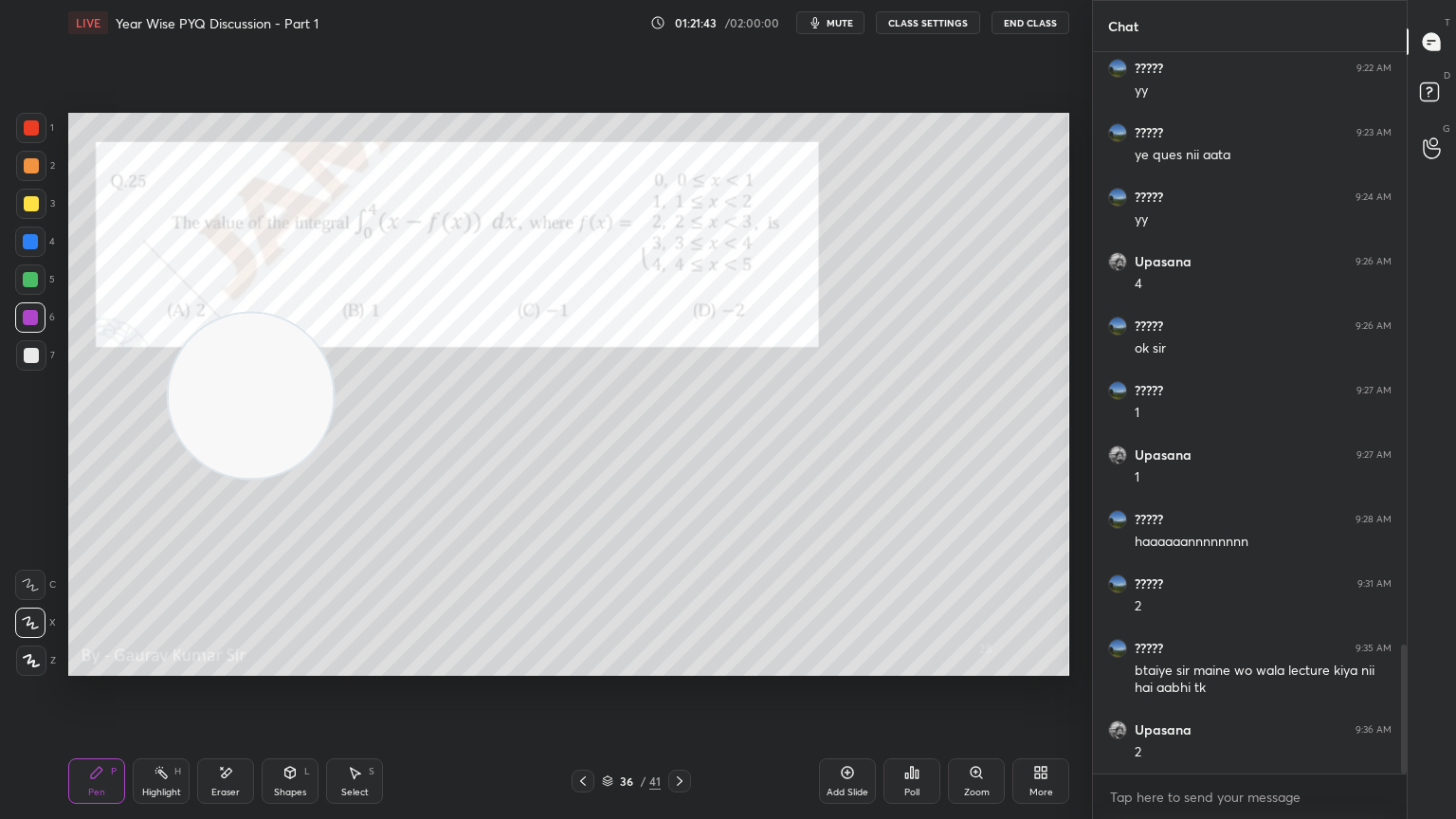 click 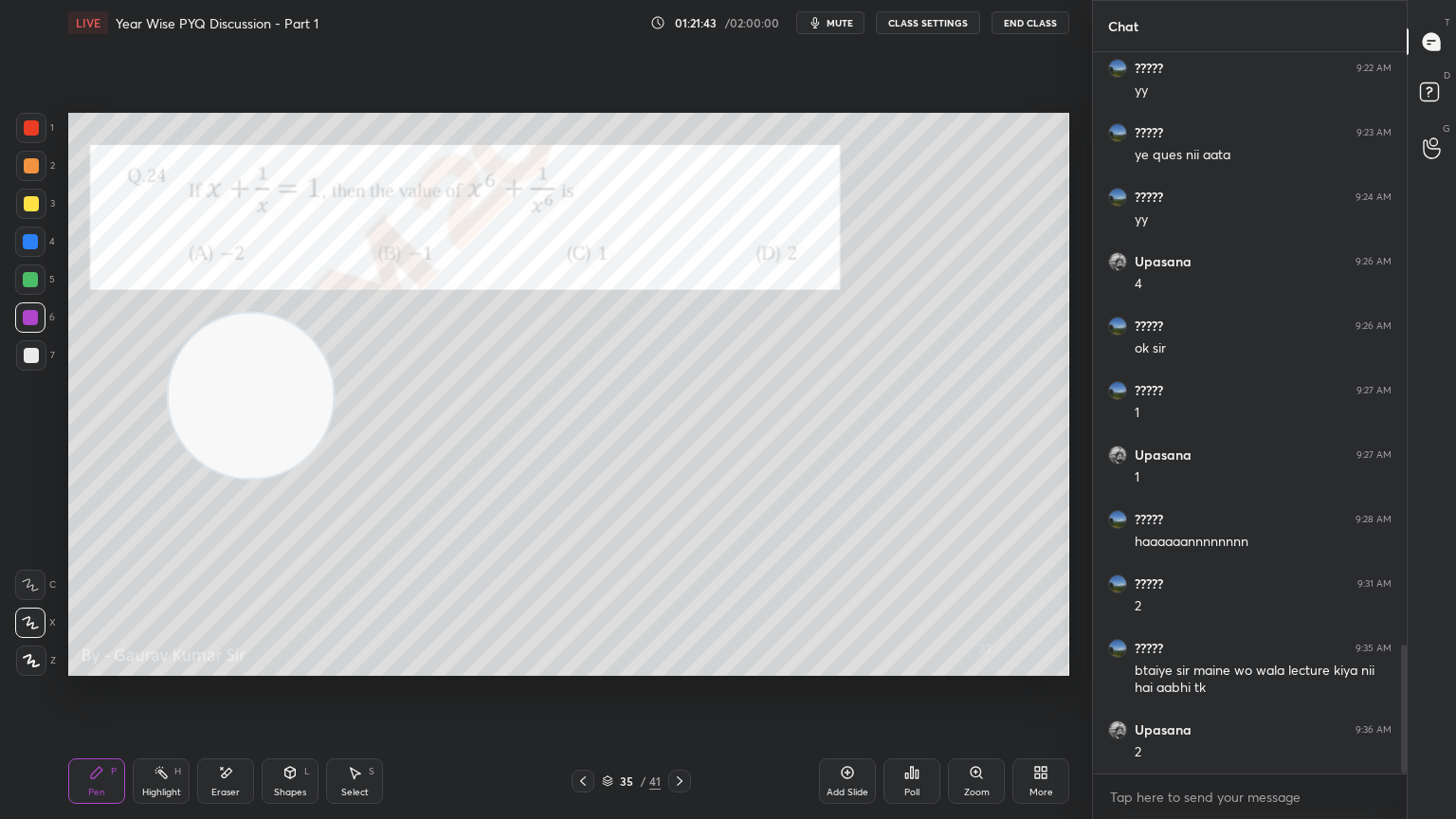 click on "Add Slide" at bounding box center [847, 781] 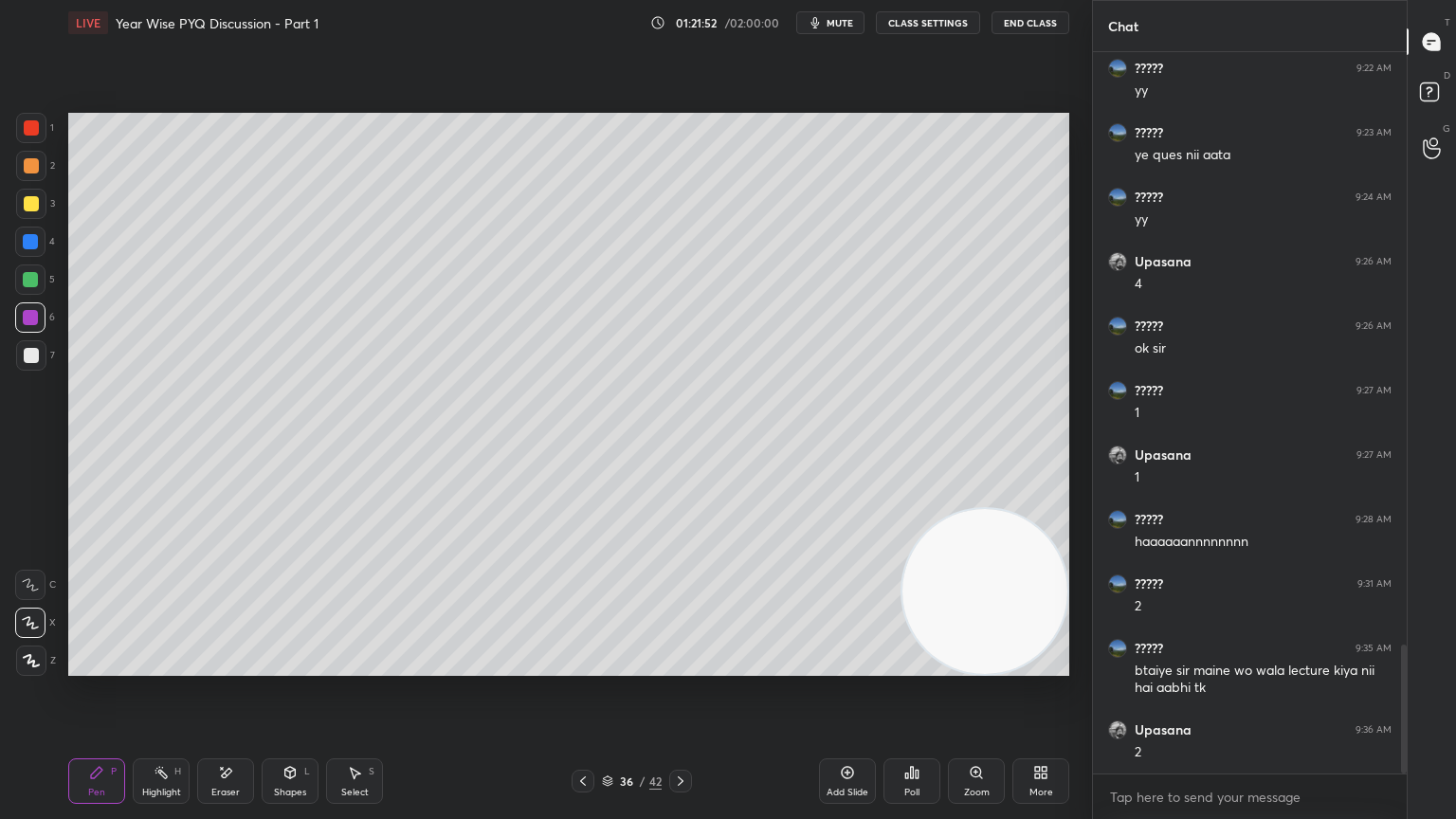 click at bounding box center [583, 781] 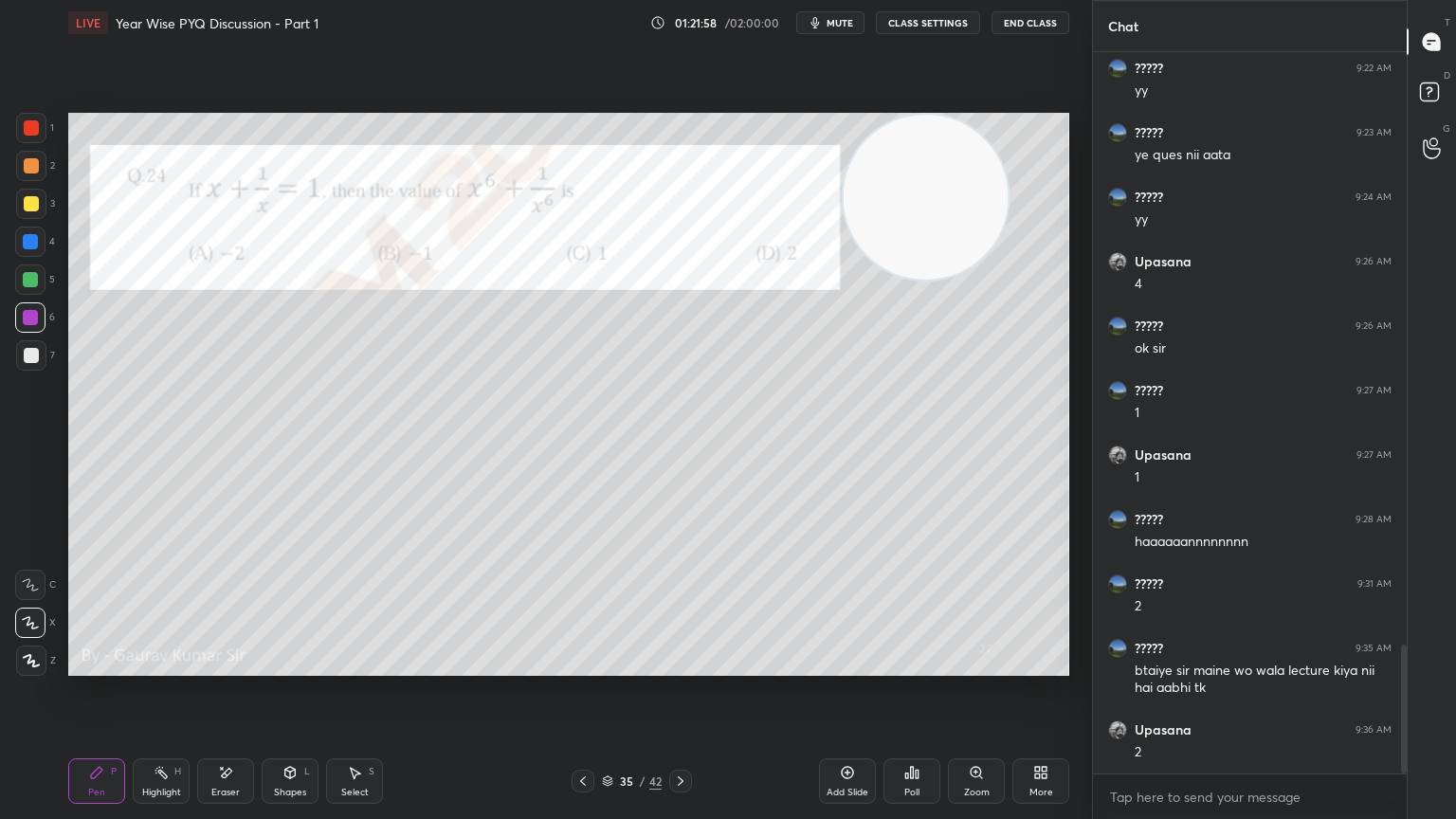 click 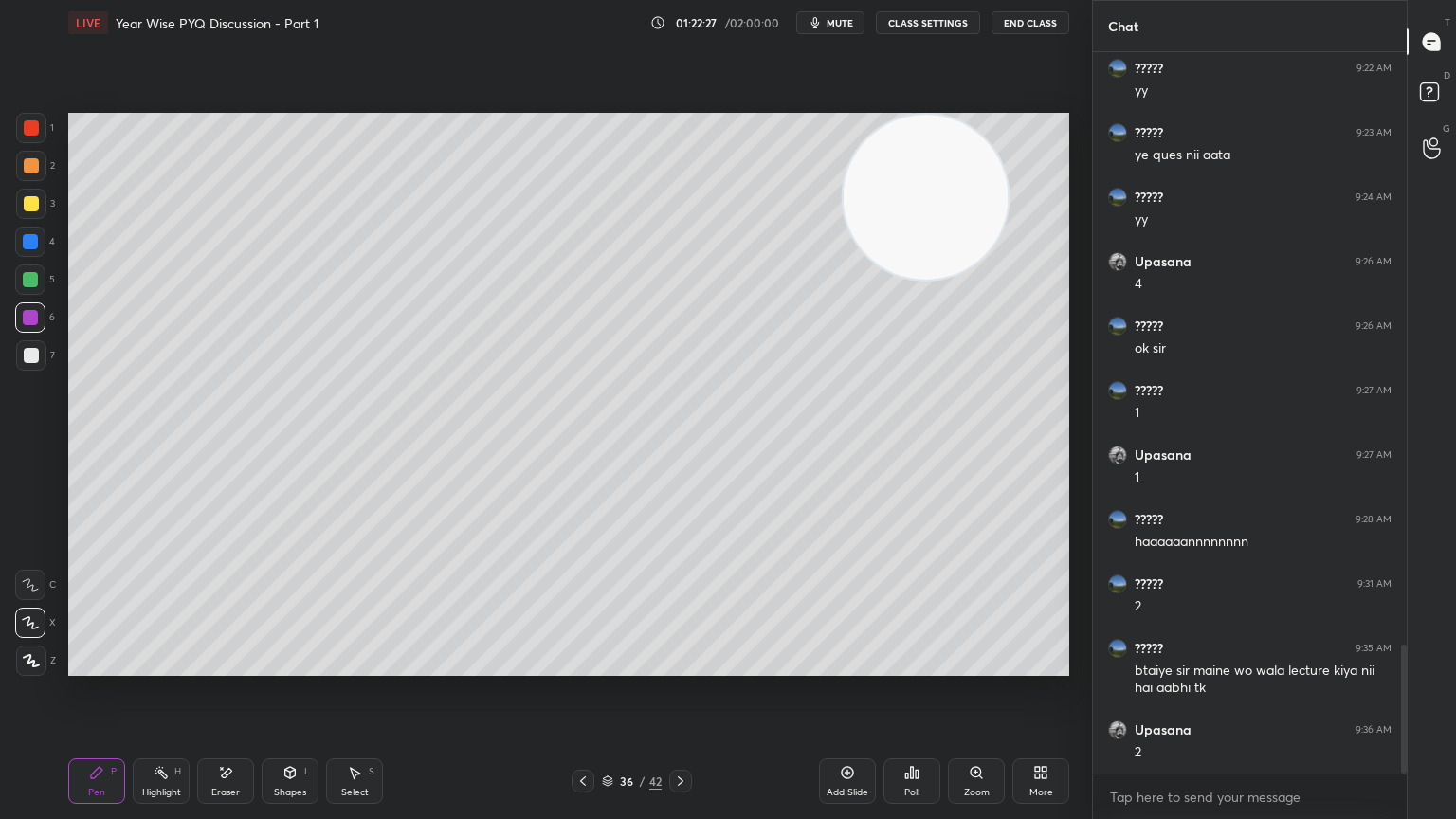click 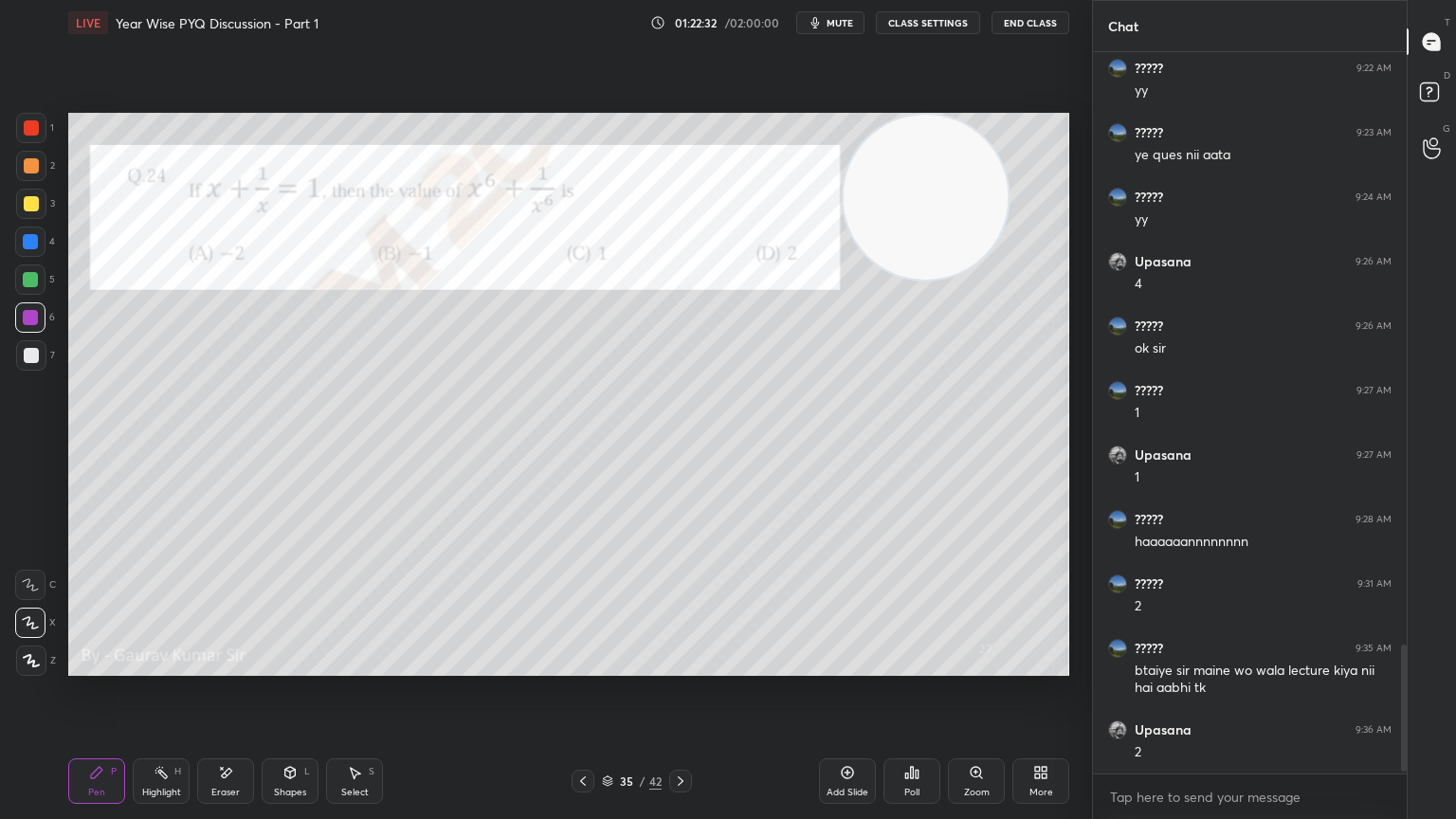 scroll, scrollTop: 3393, scrollLeft: 0, axis: vertical 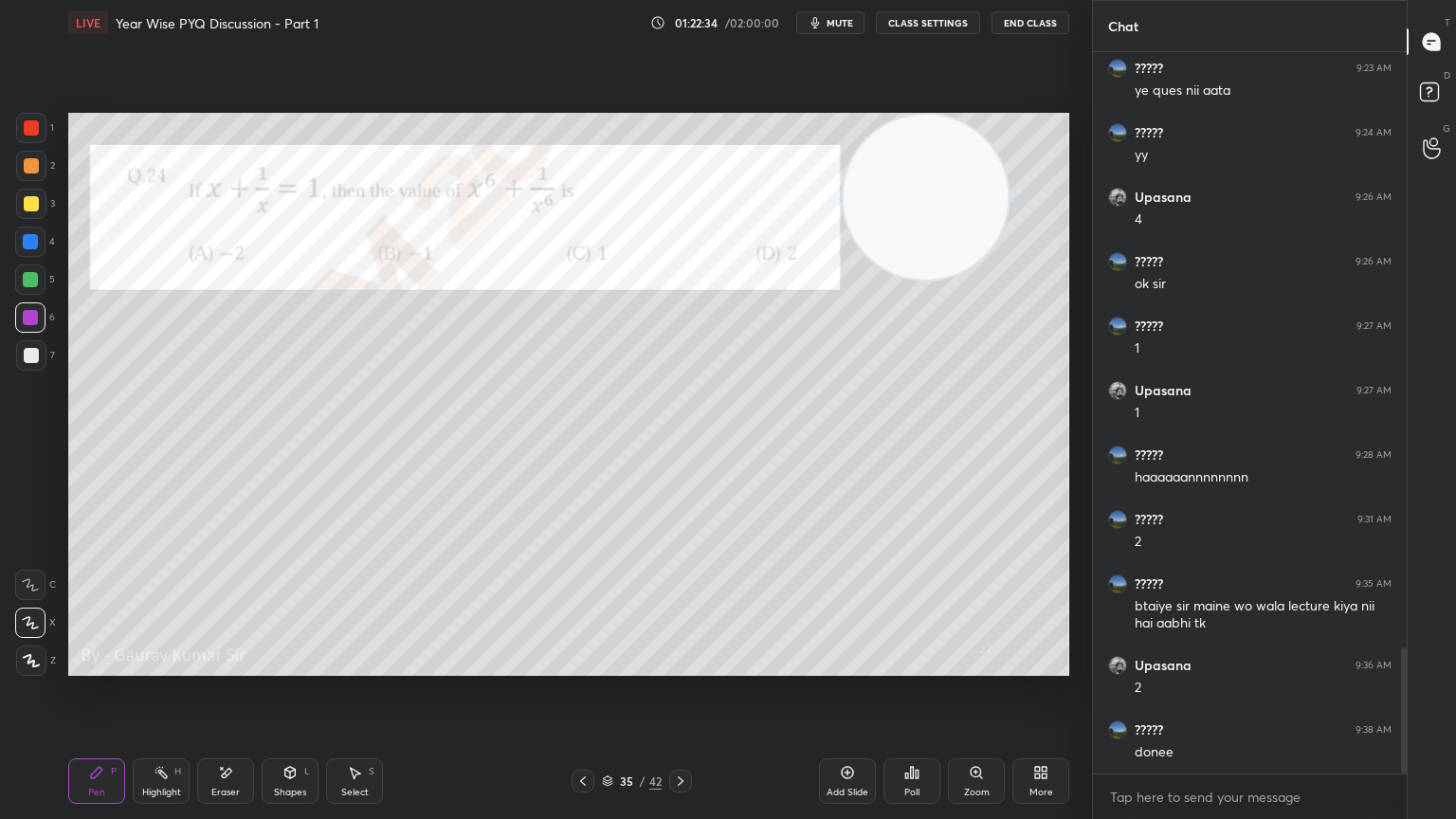 click 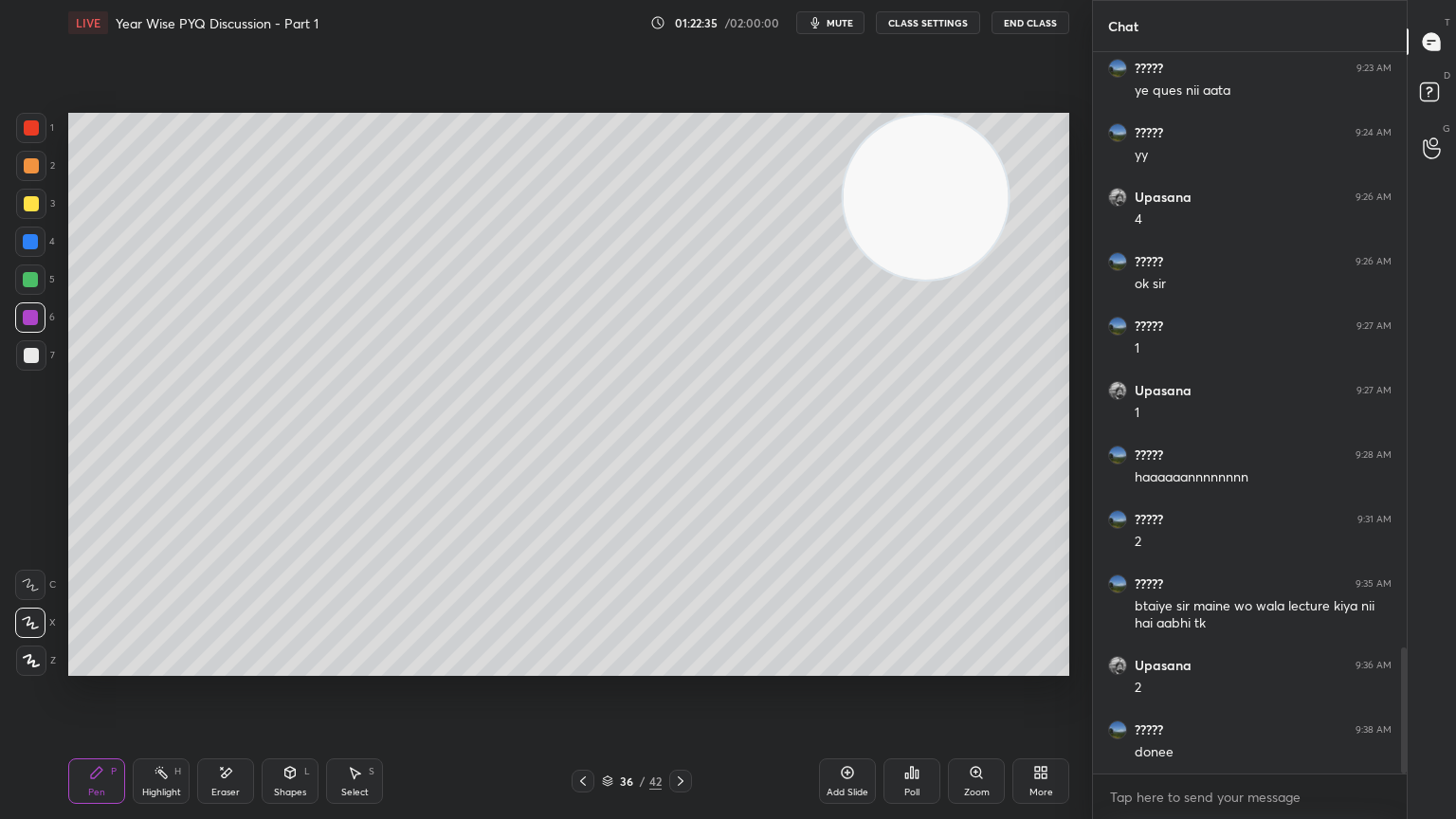 click 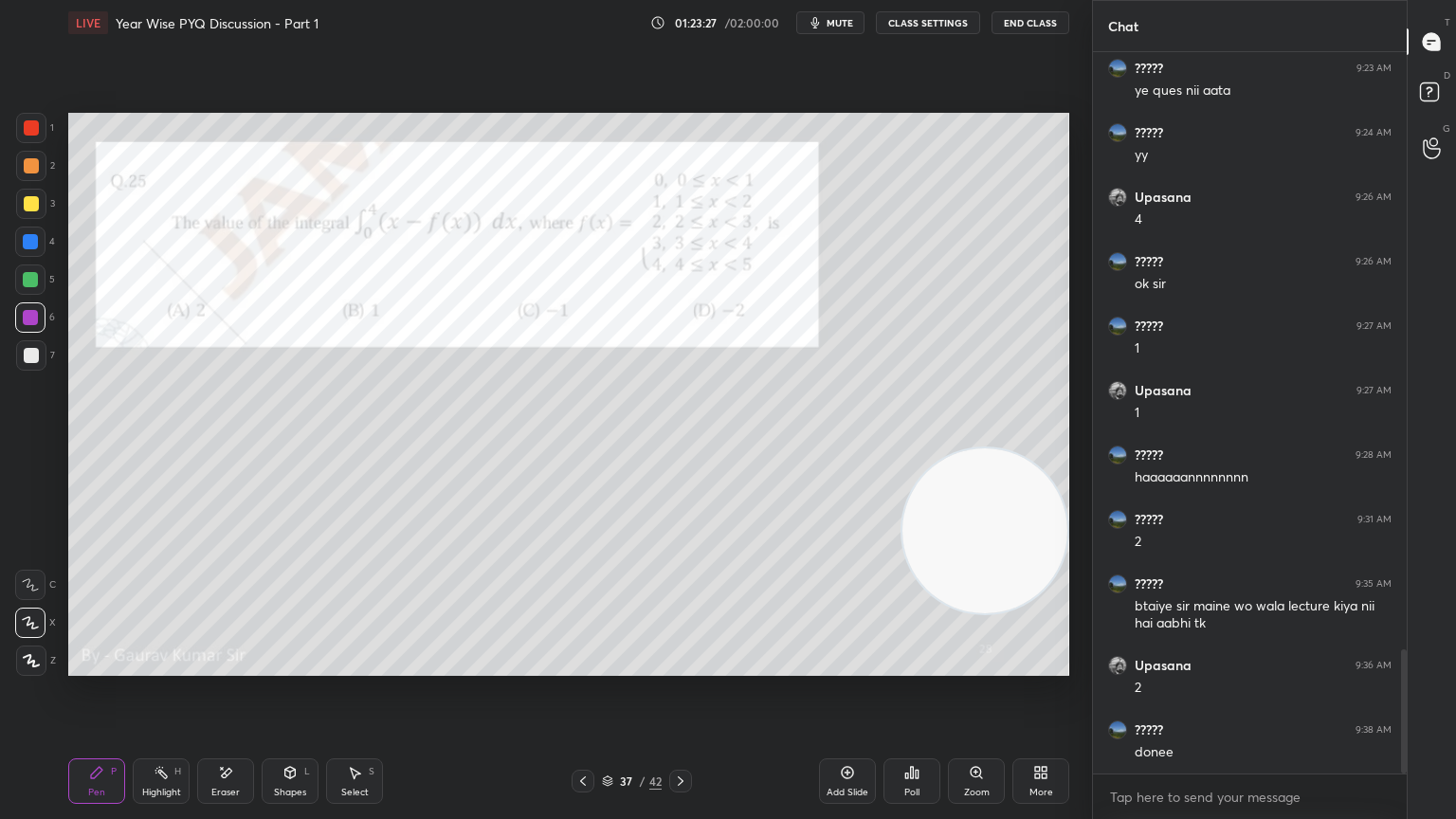 scroll, scrollTop: 3457, scrollLeft: 0, axis: vertical 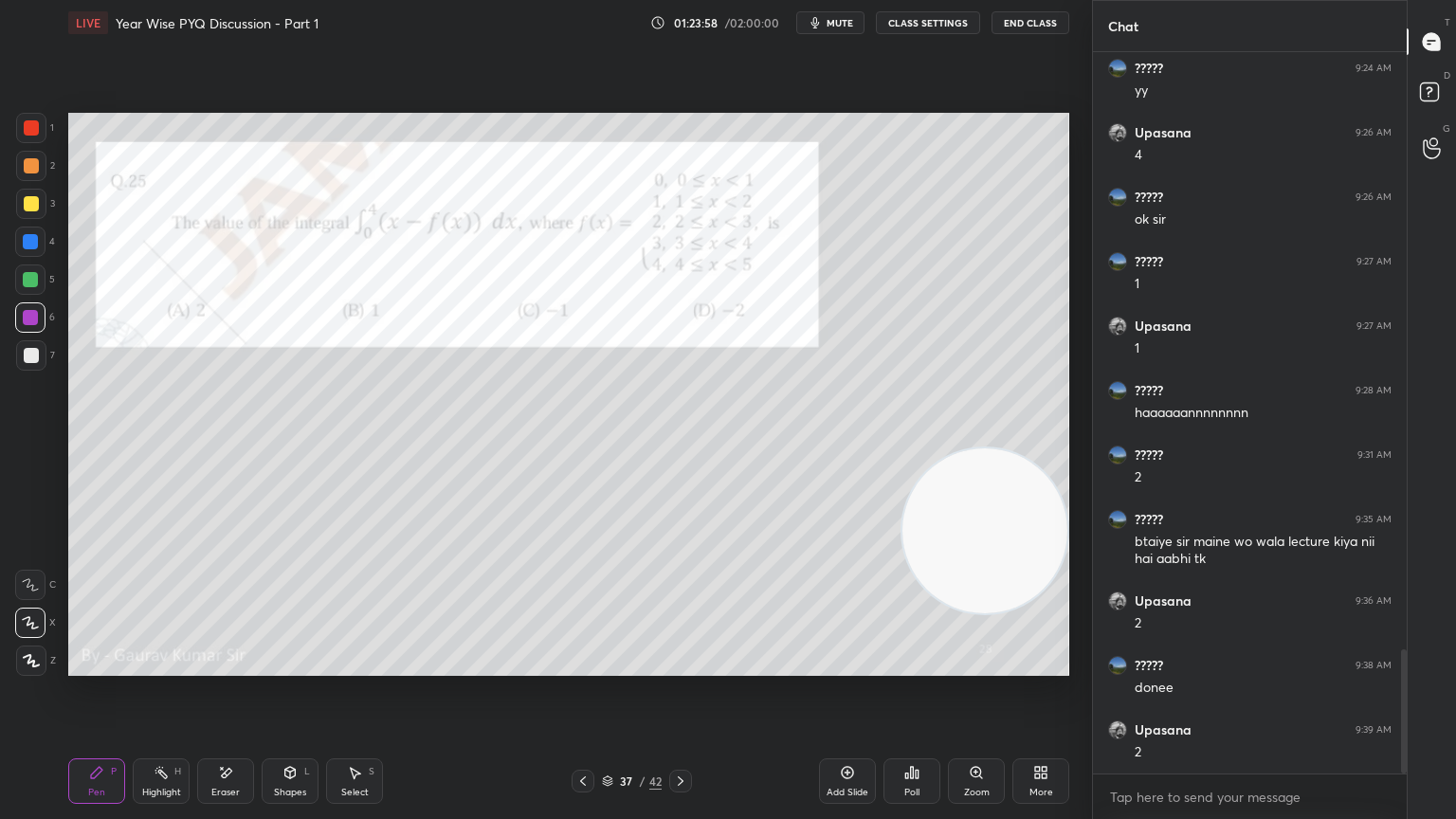 click at bounding box center [31, 204] 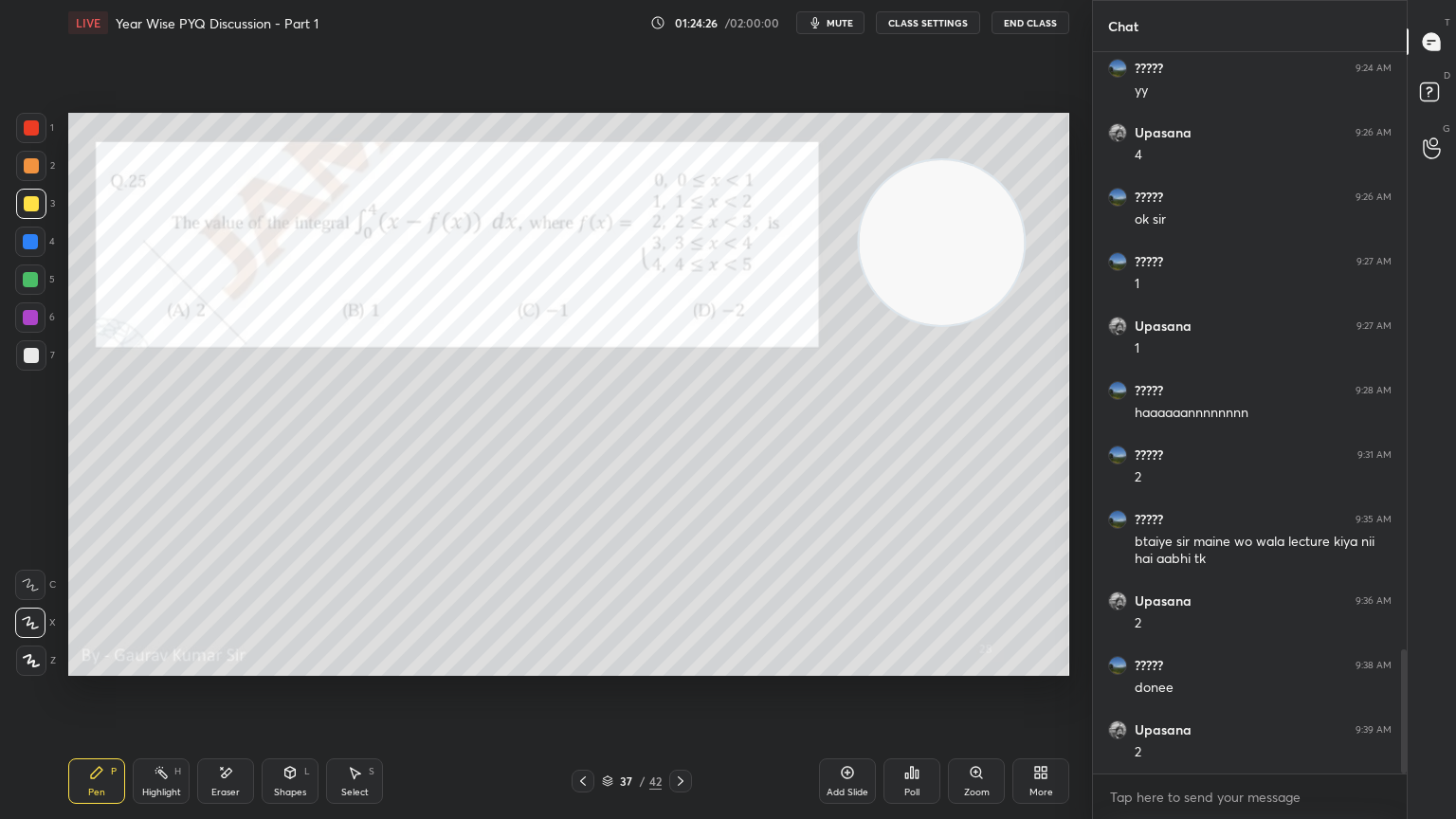 click 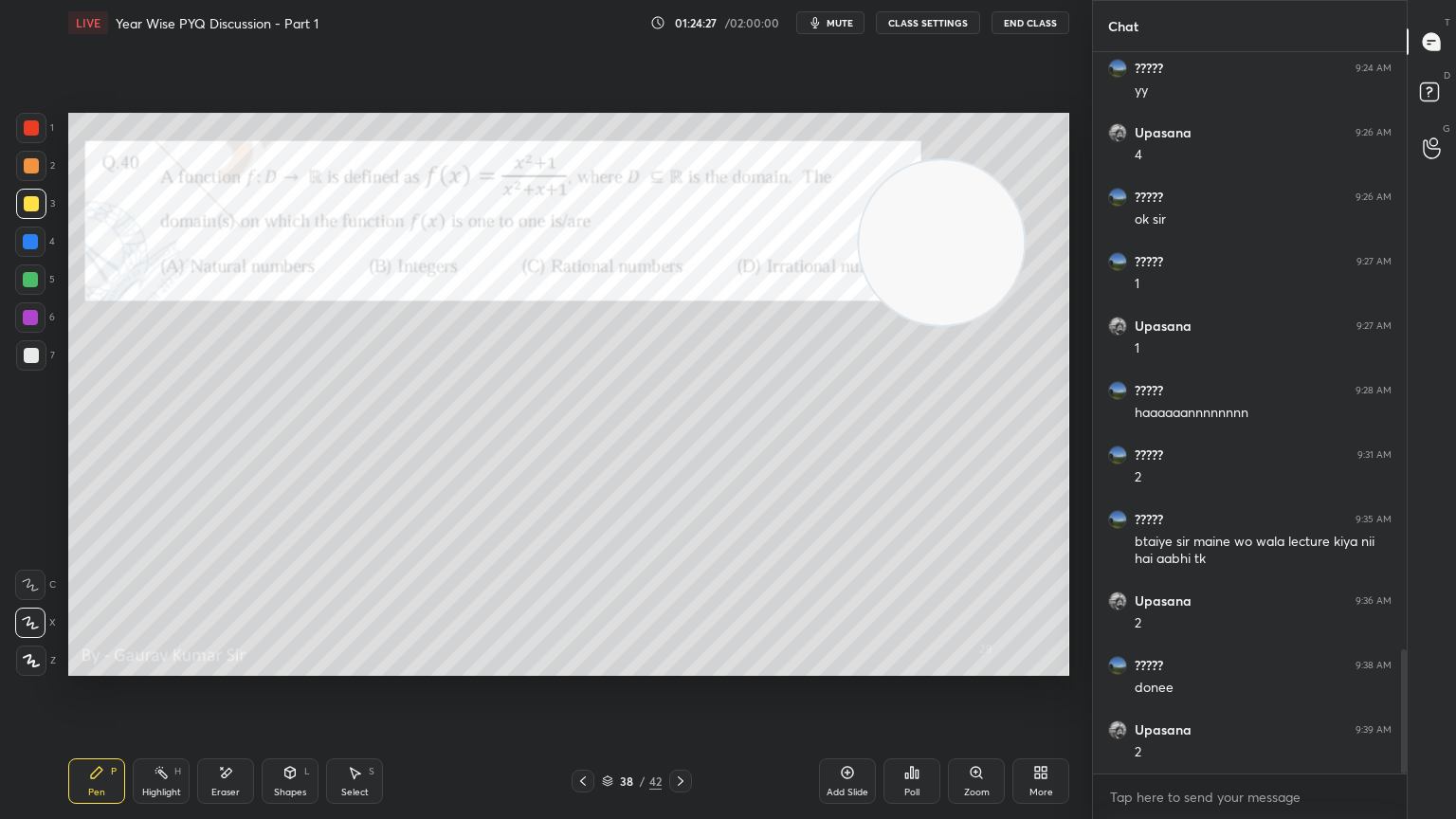 click 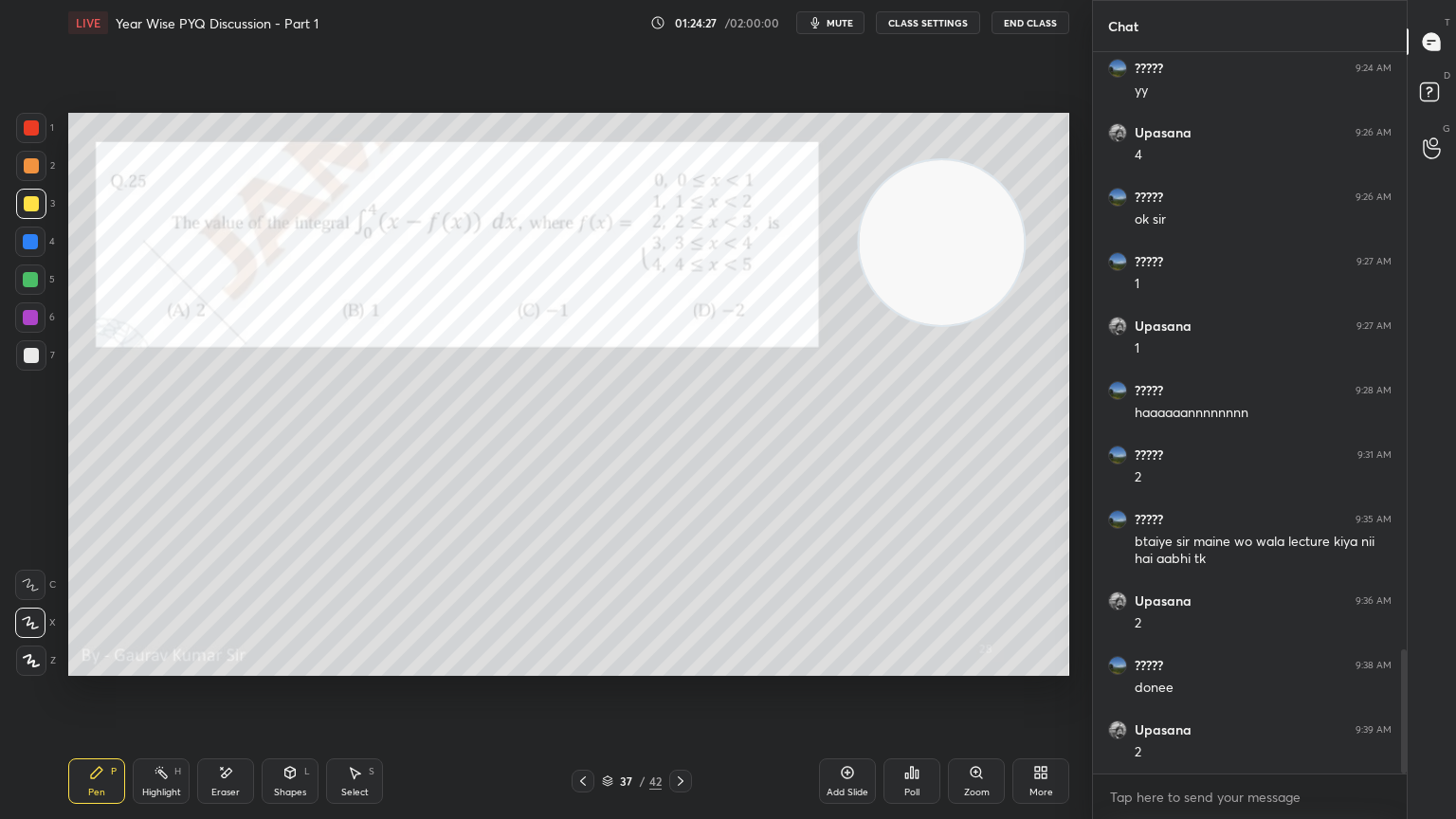 click on "Add Slide" at bounding box center (847, 781) 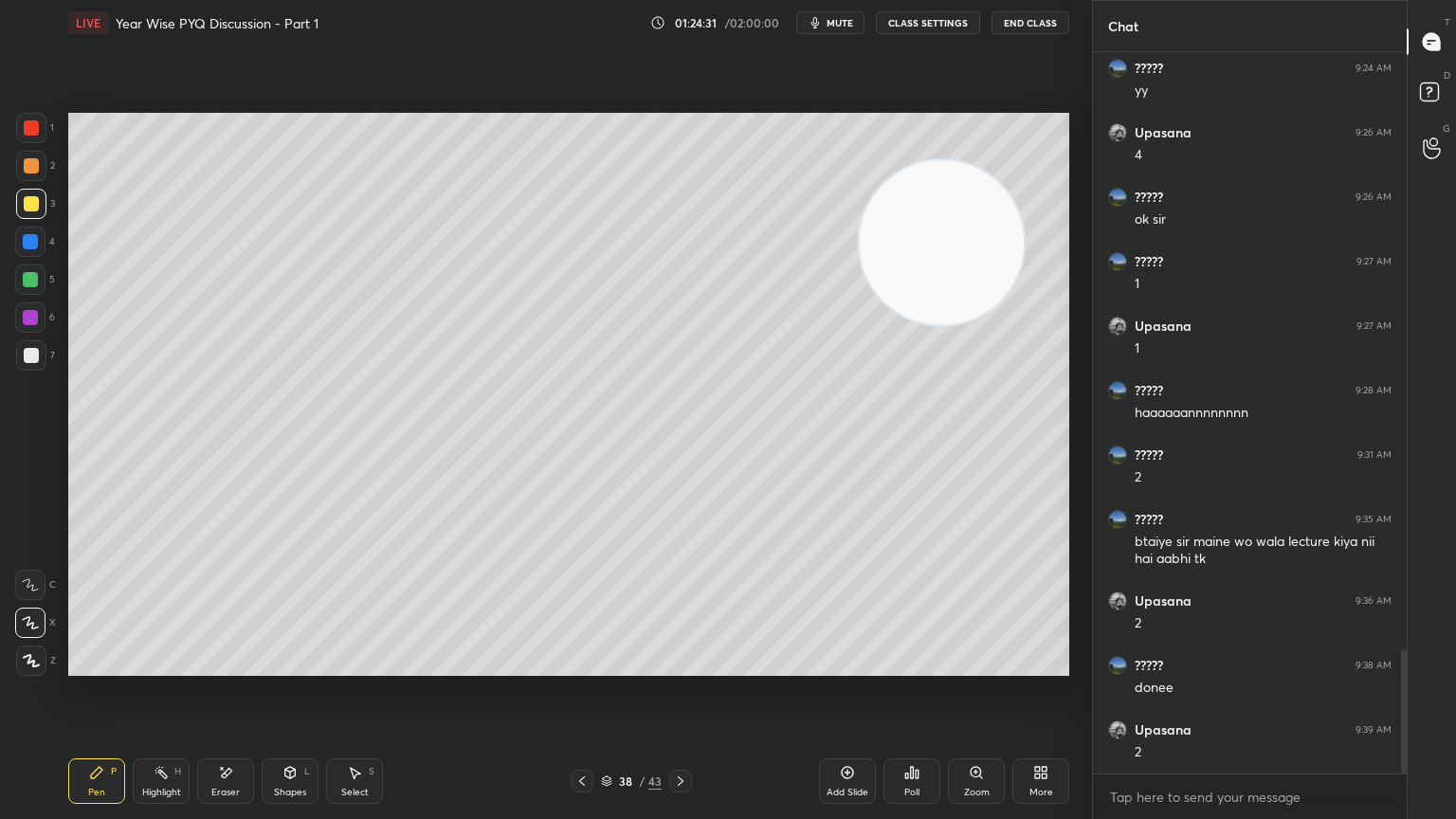 click 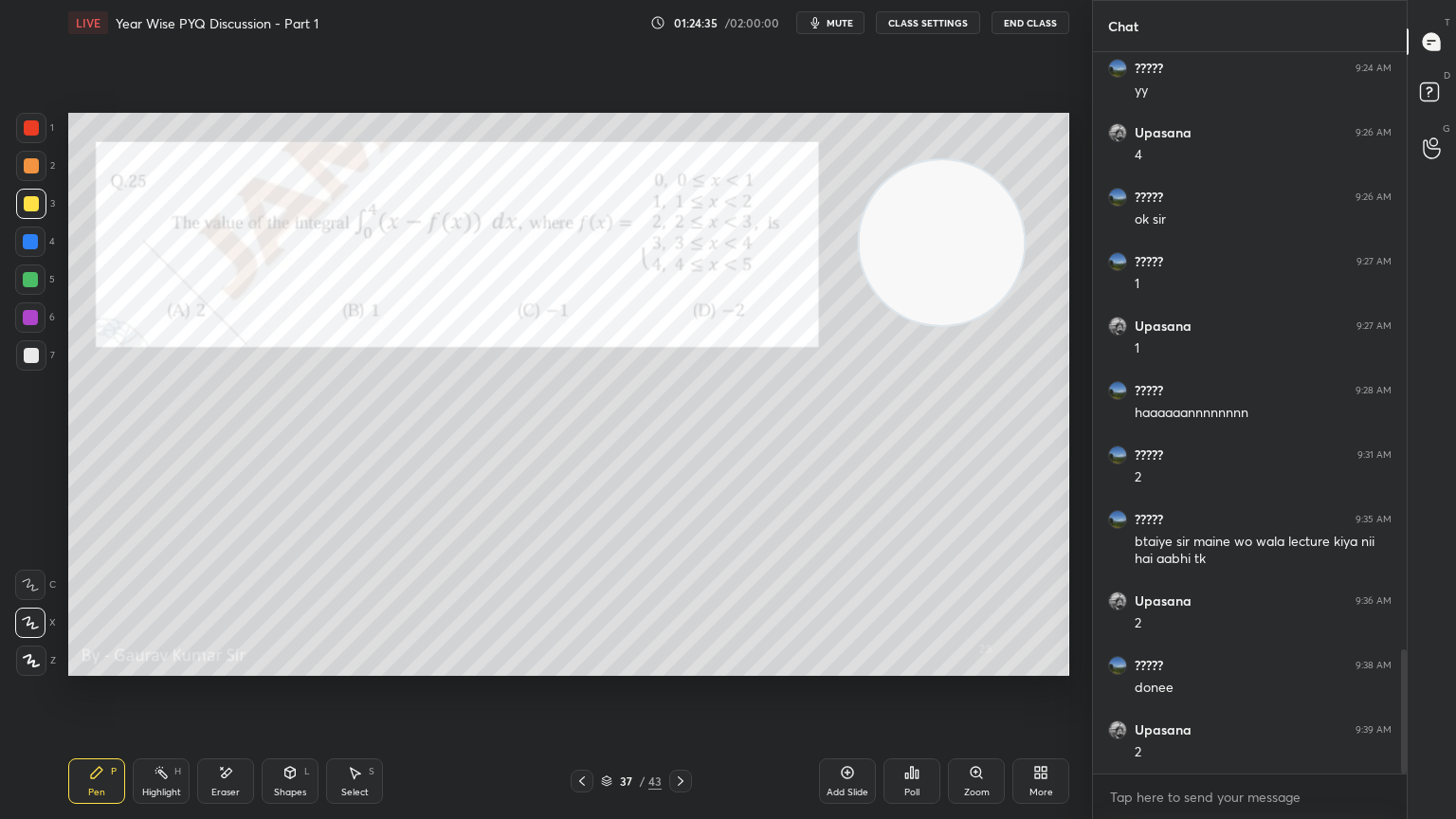 click 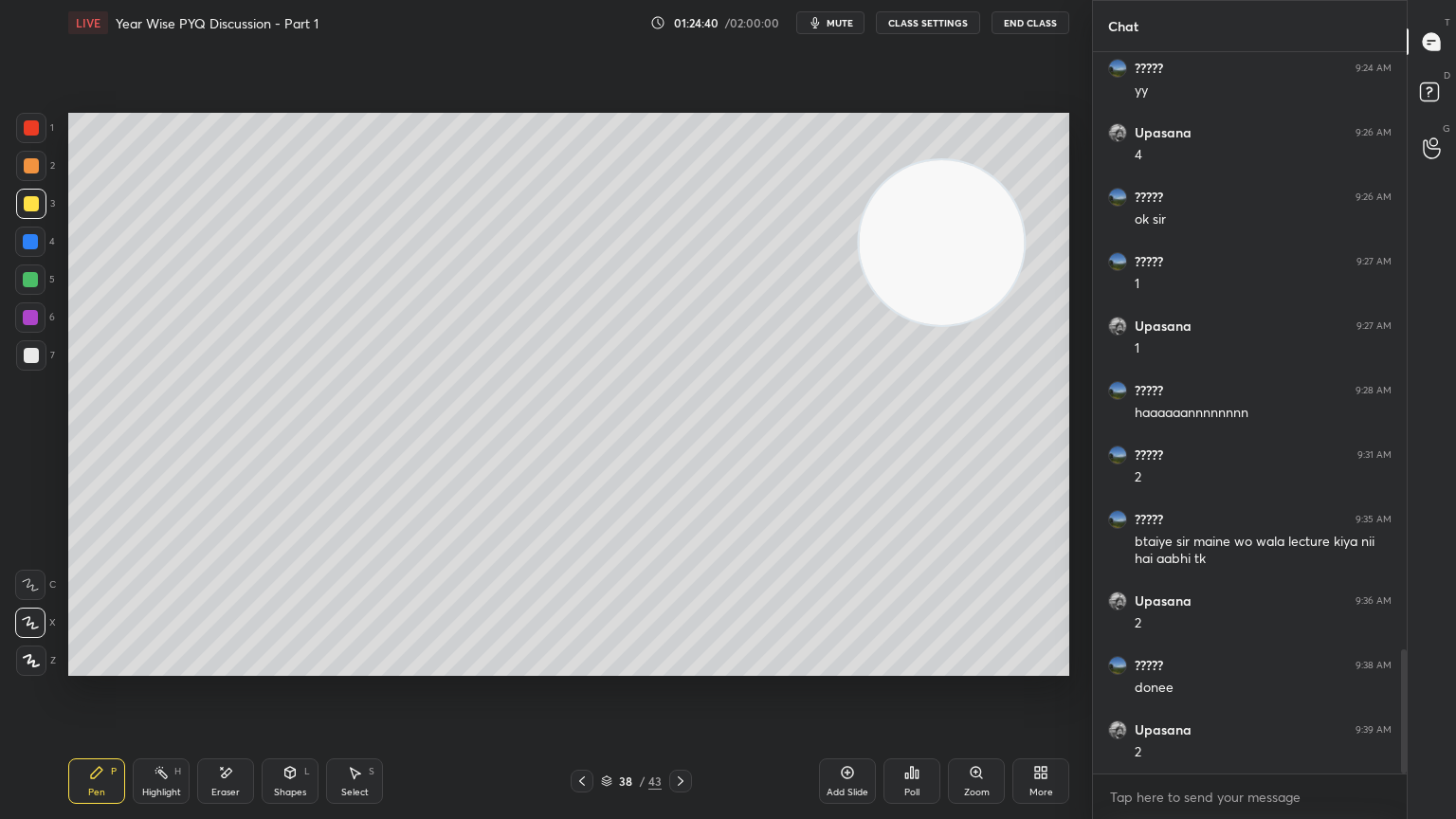 click 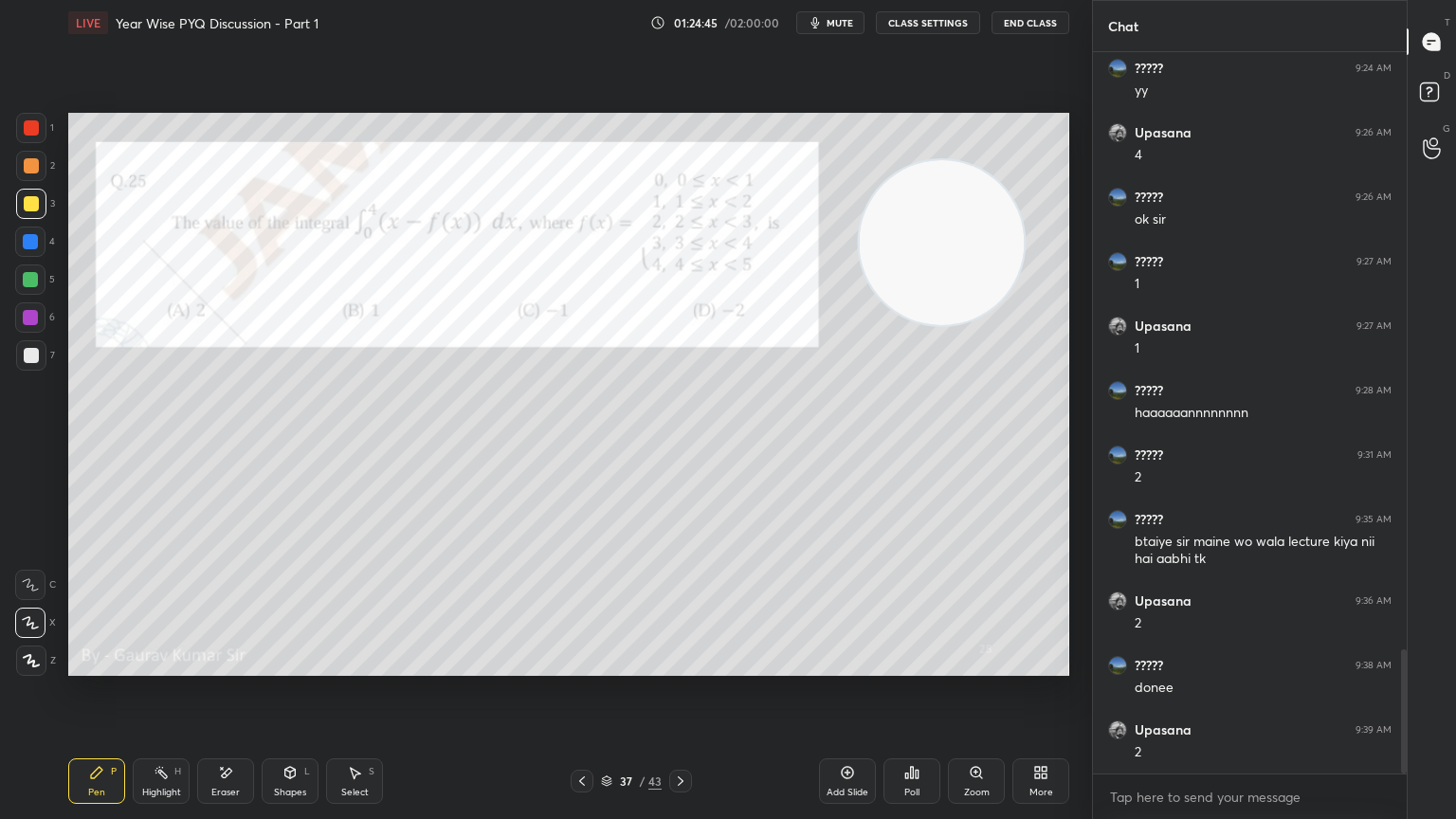 click 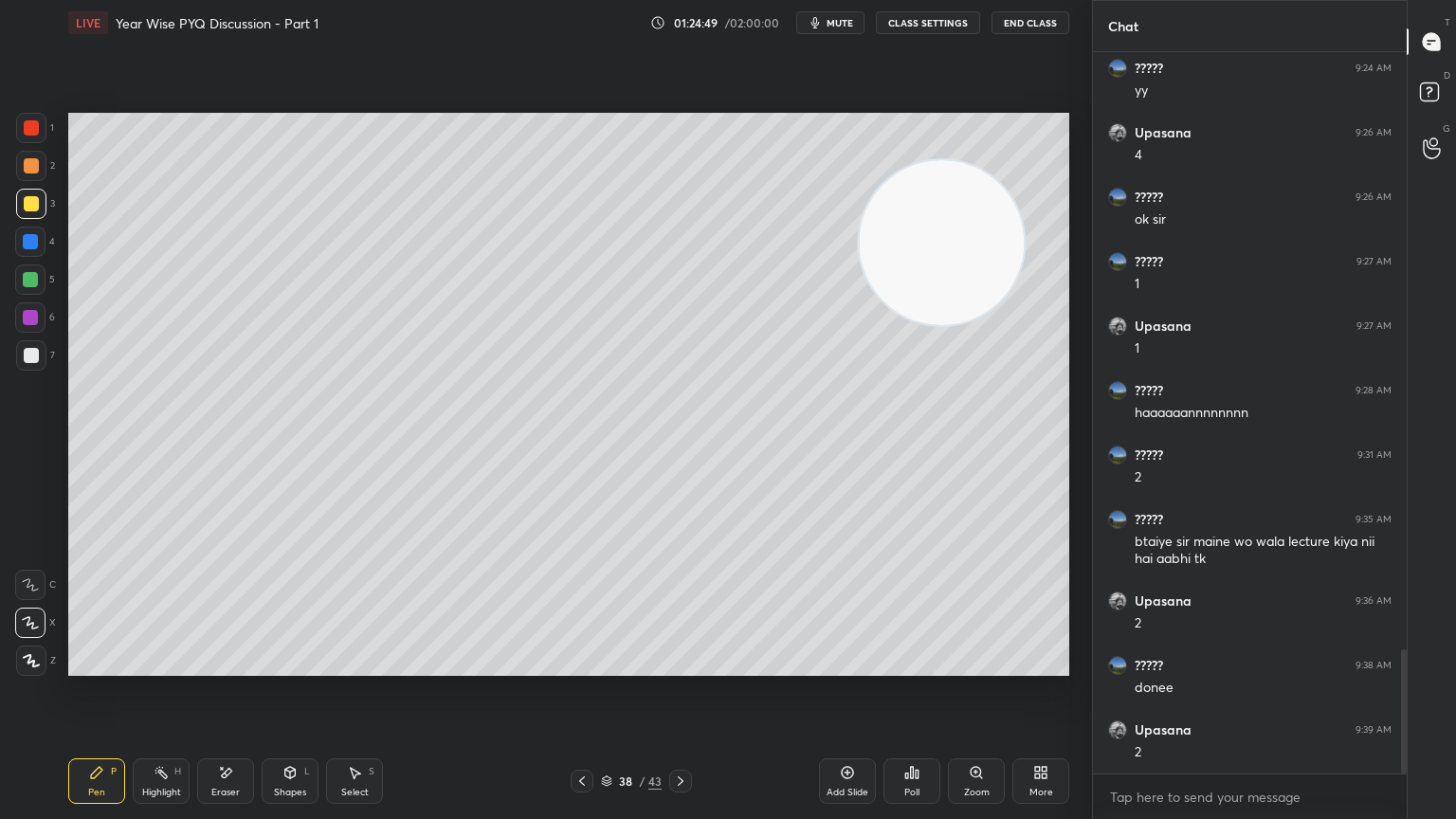 click at bounding box center (30, 280) 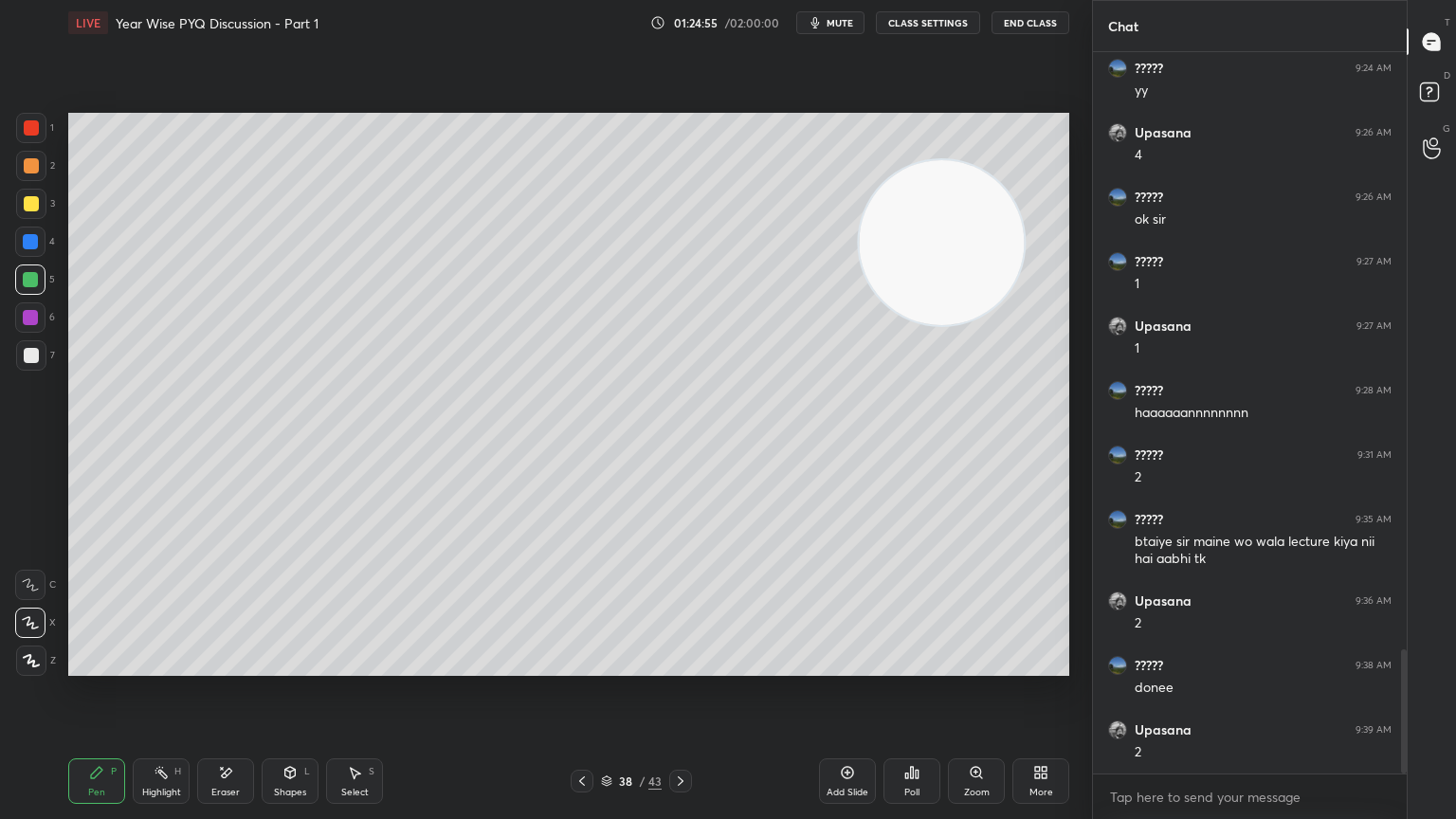 click 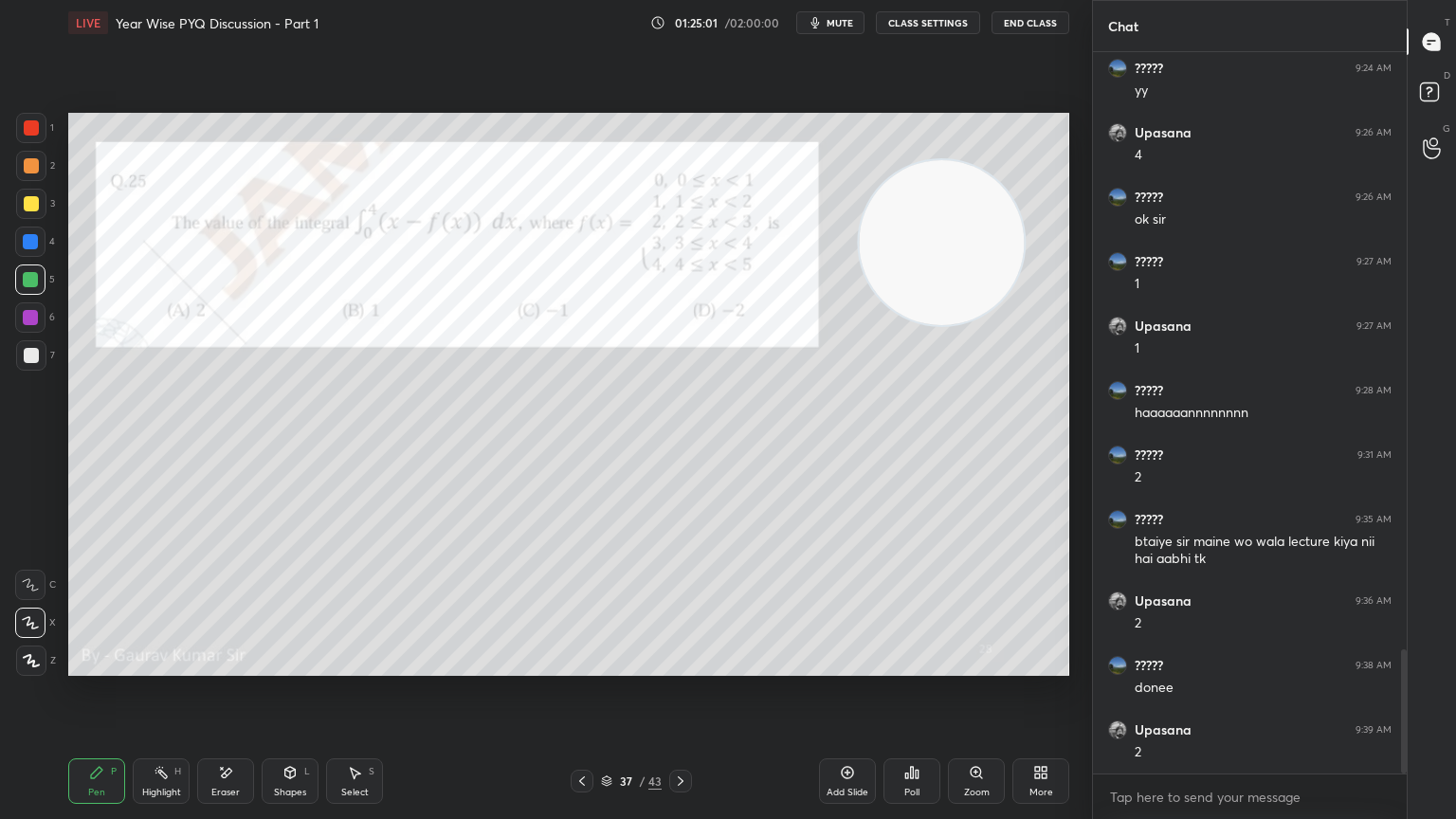 click 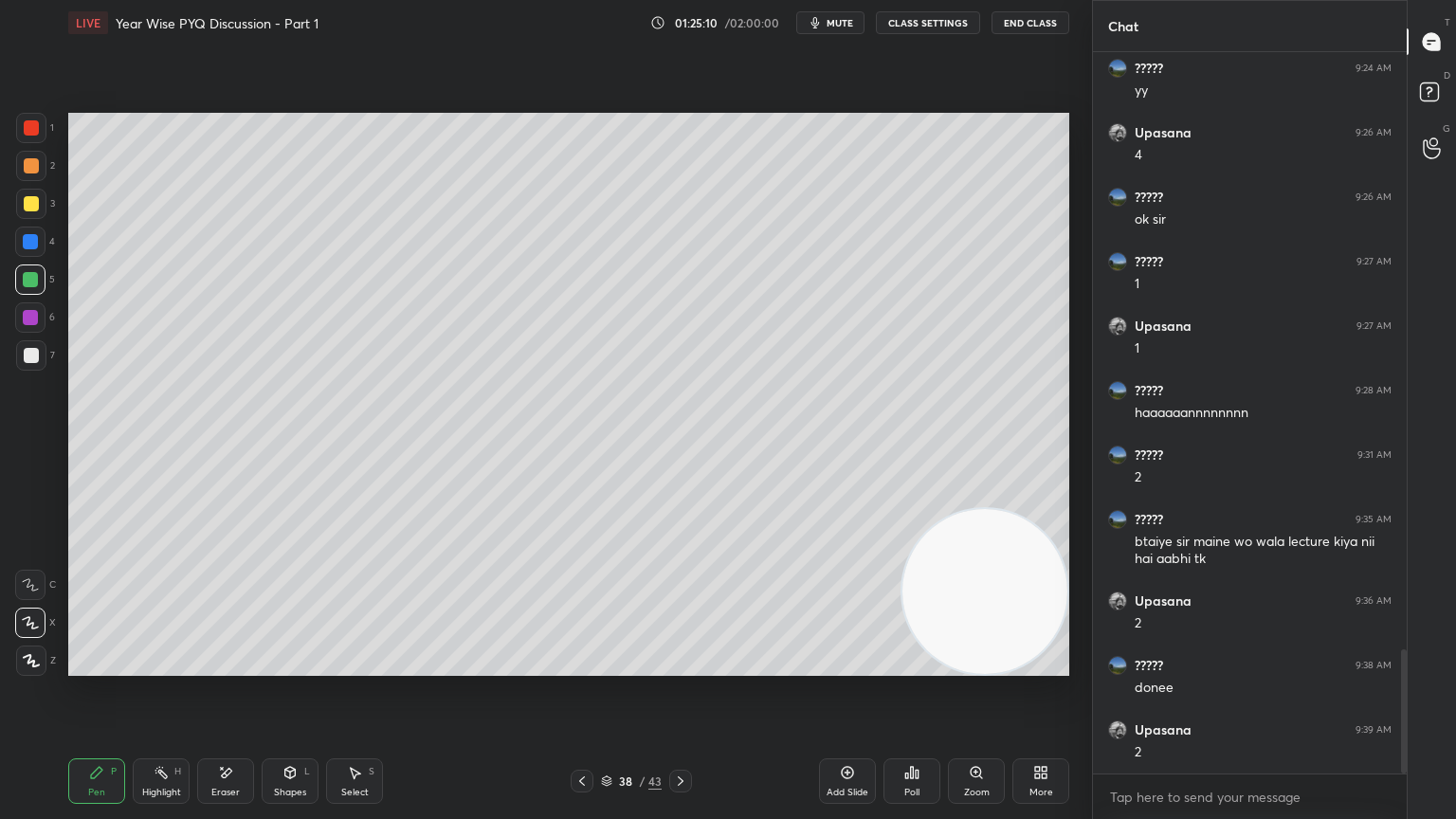 click on "Eraser" at bounding box center (226, 781) 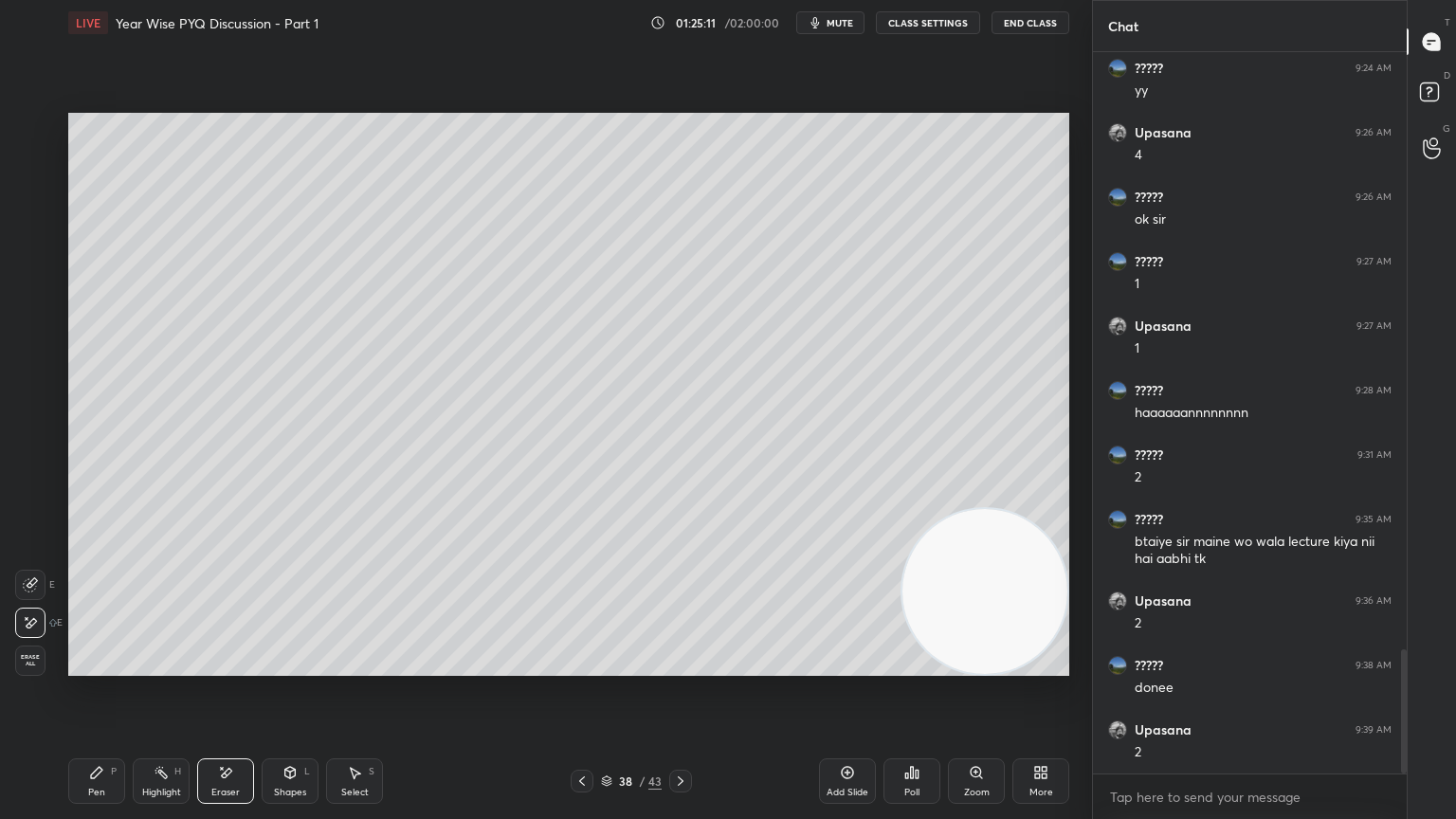 click on "Pen" at bounding box center (97, 792) 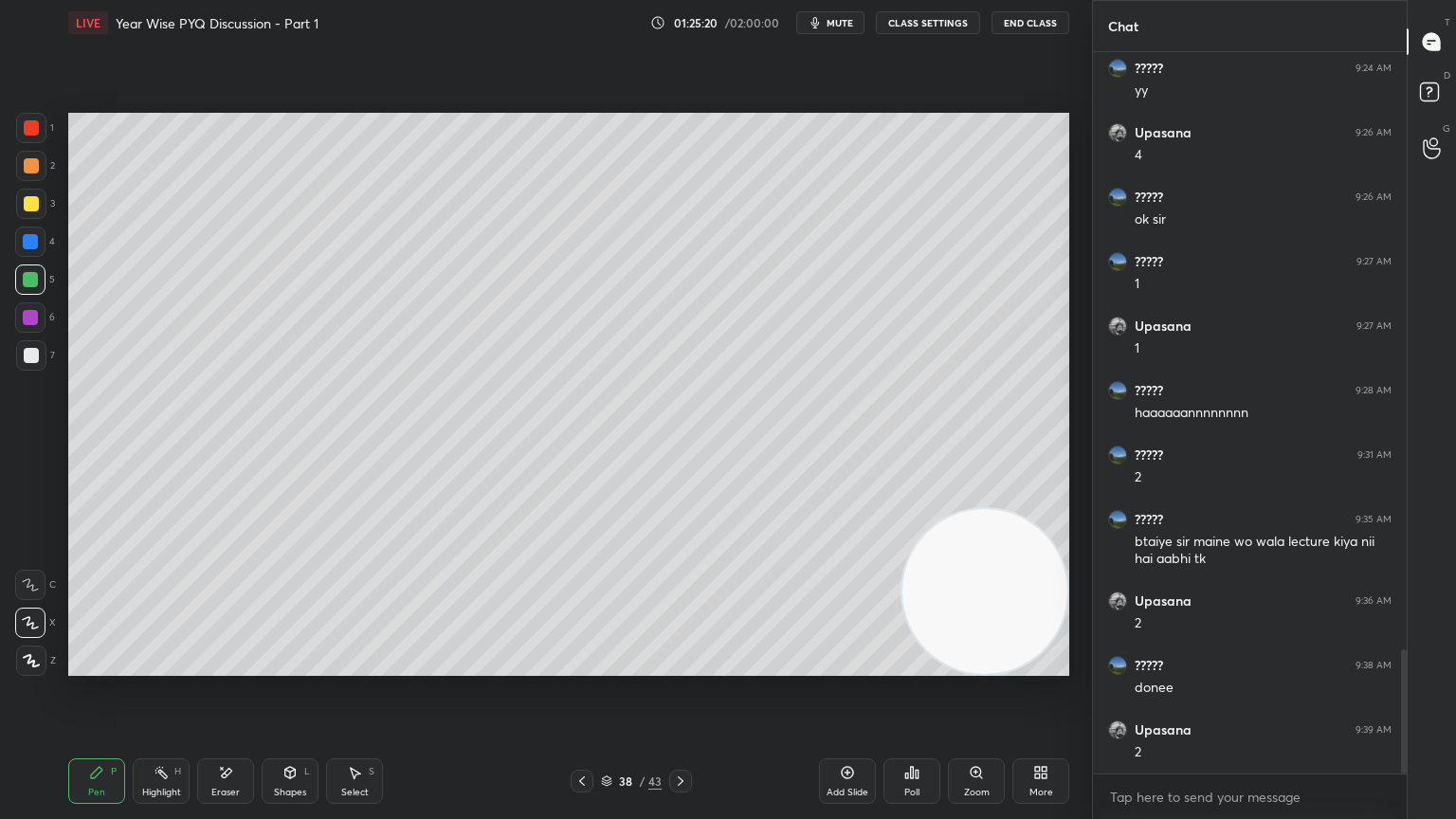 click on "Setting up your live class Poll for   secs No correct answer Start poll" at bounding box center [569, 394] 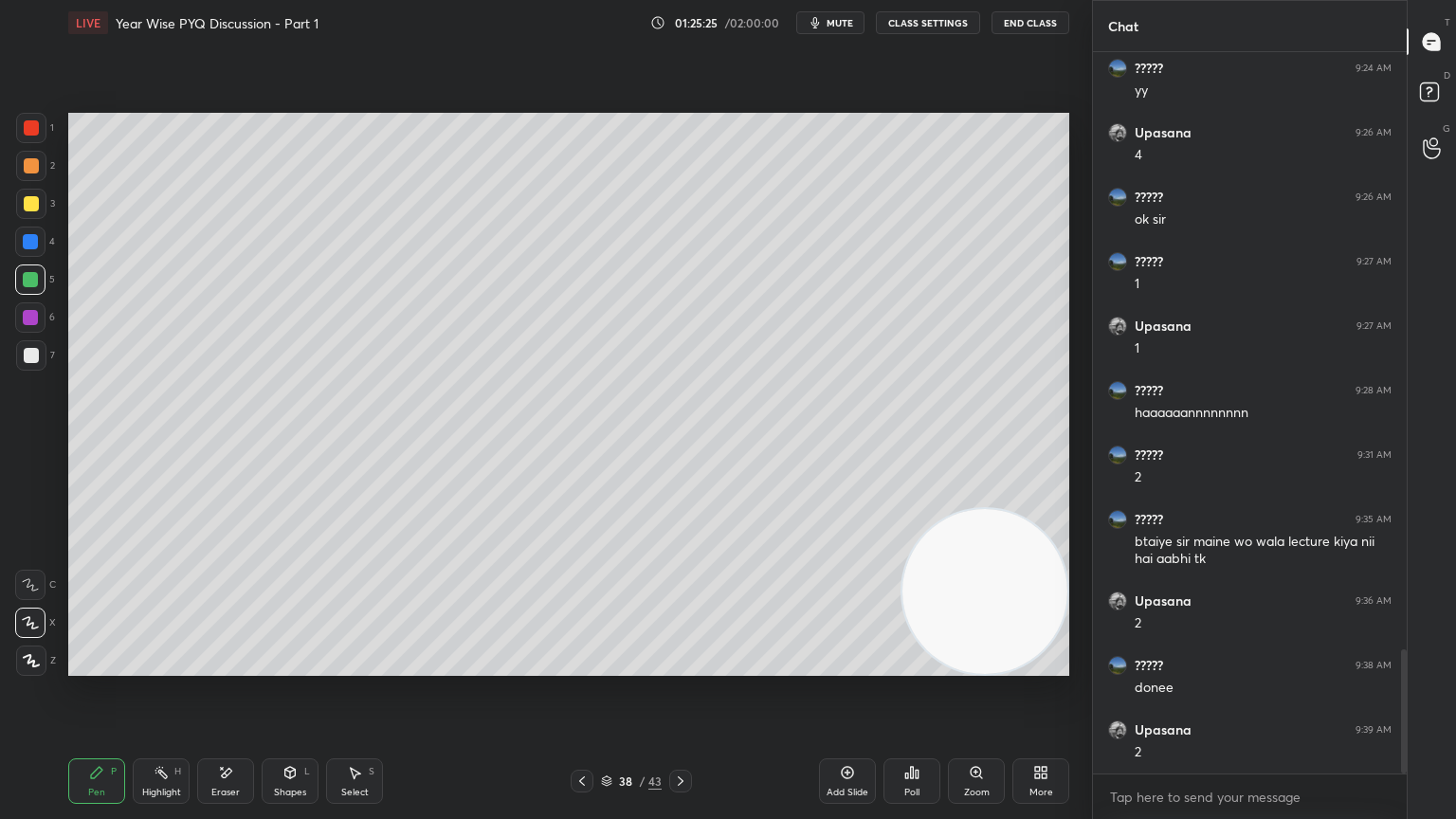 click at bounding box center (31, 355) 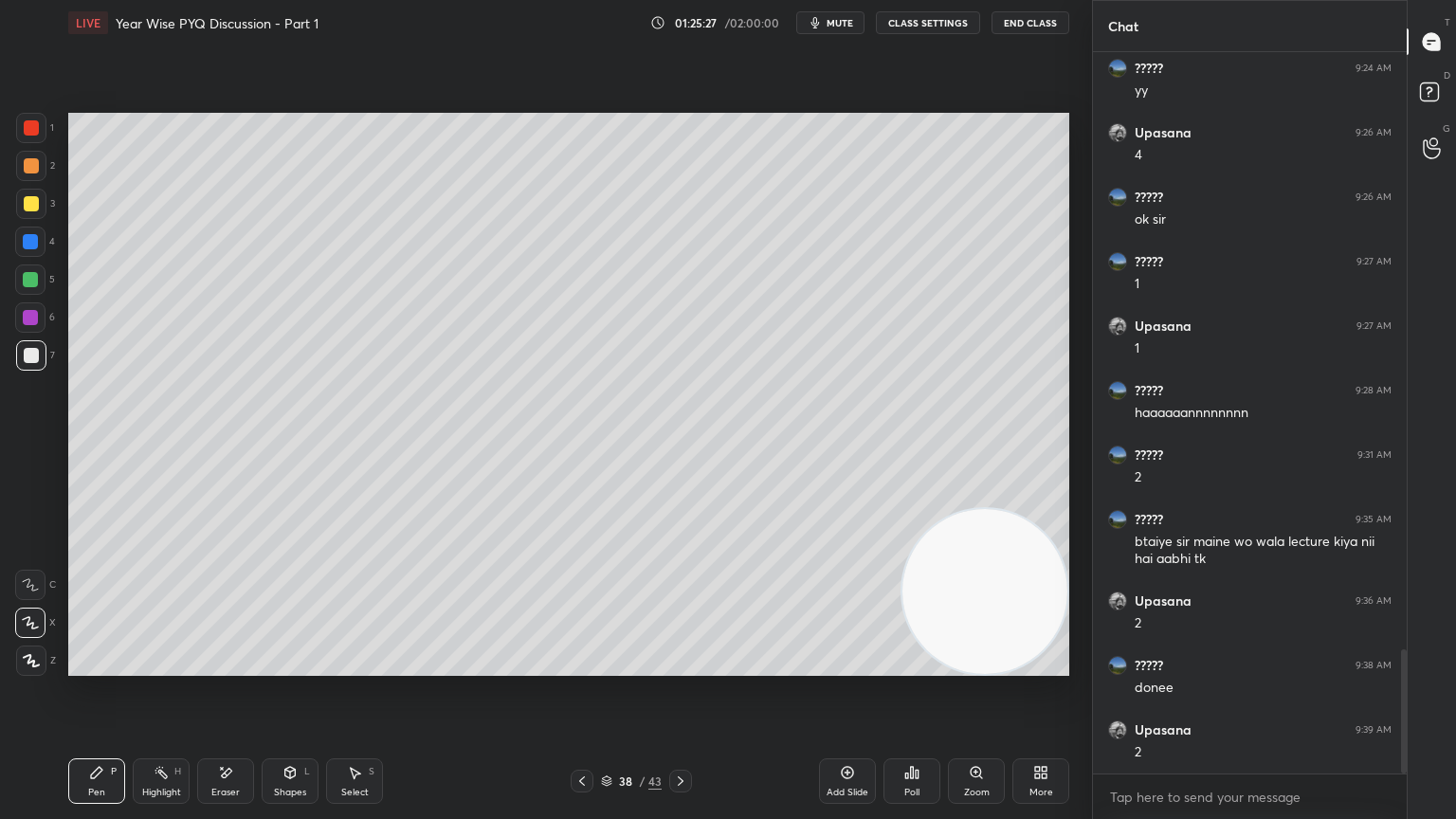click 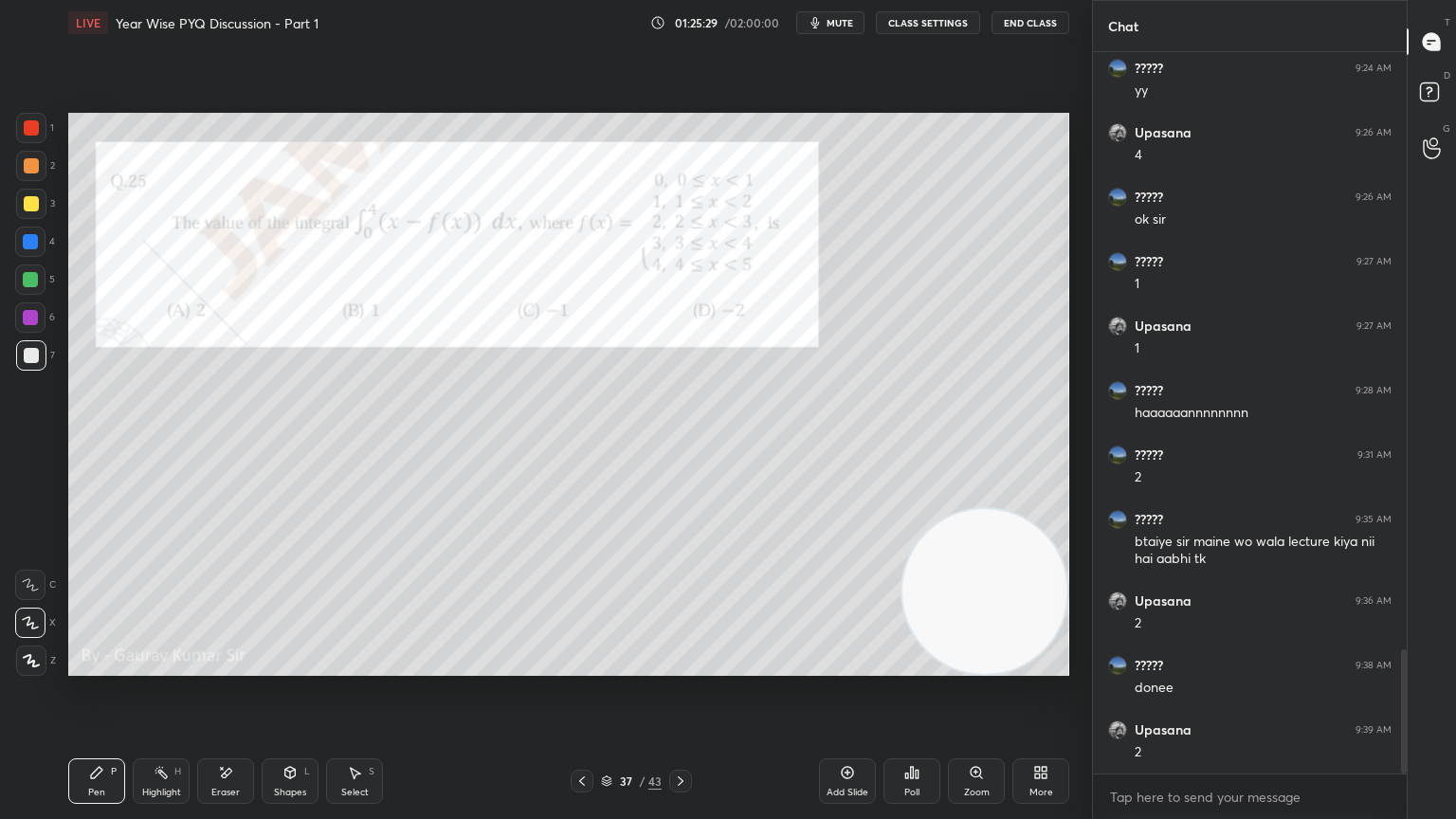 click 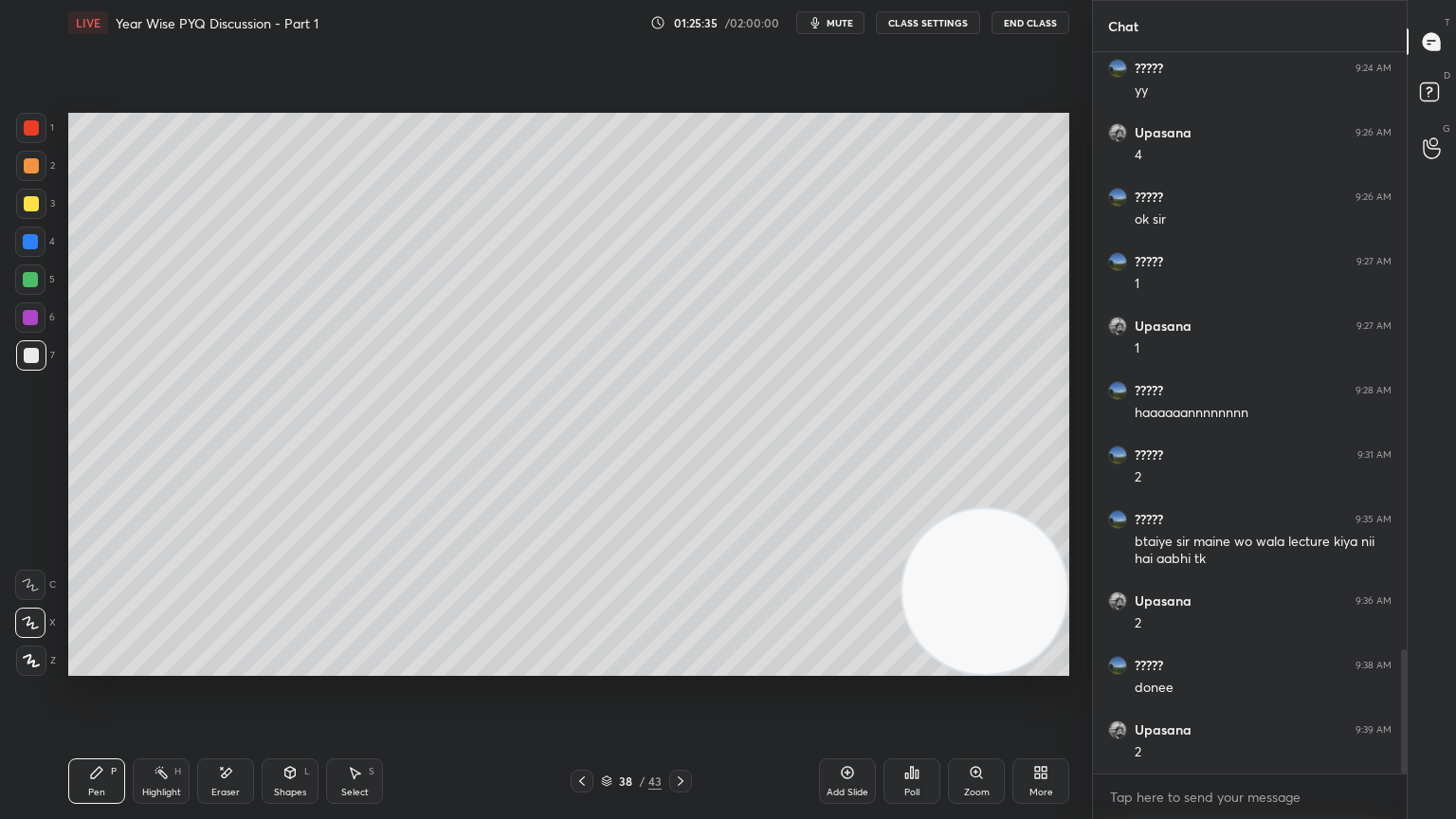 click 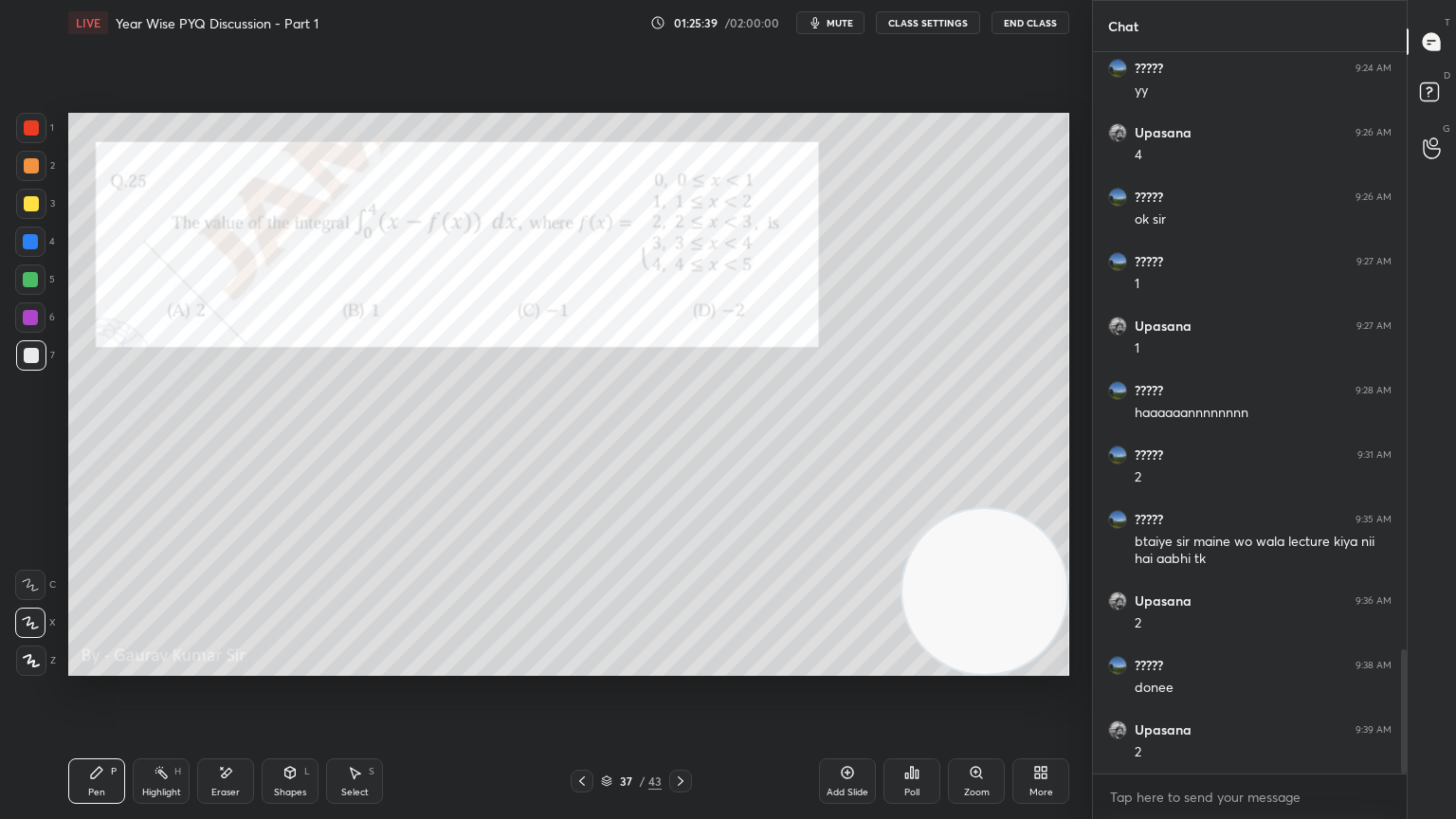 click at bounding box center (31, 128) 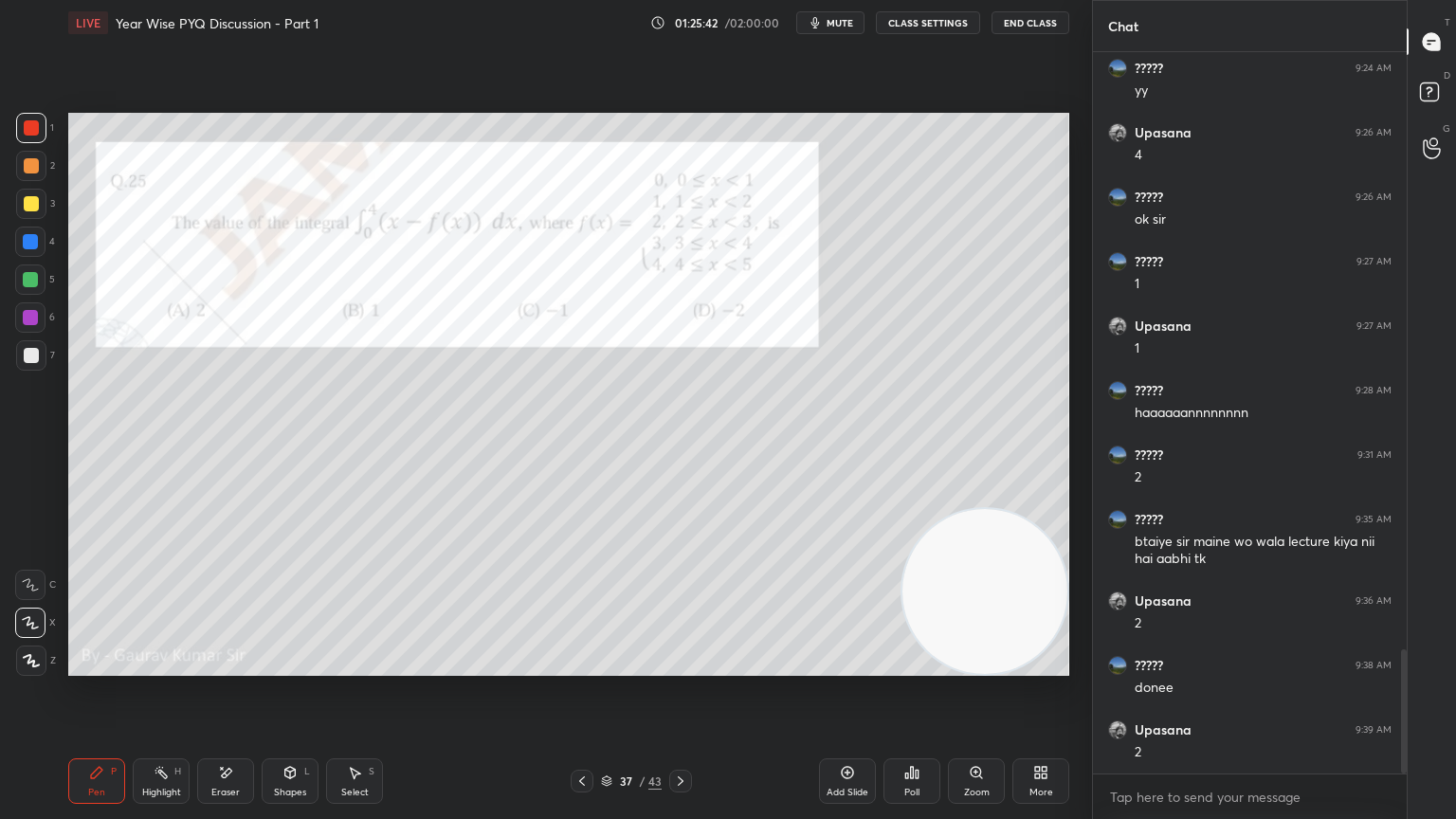 click 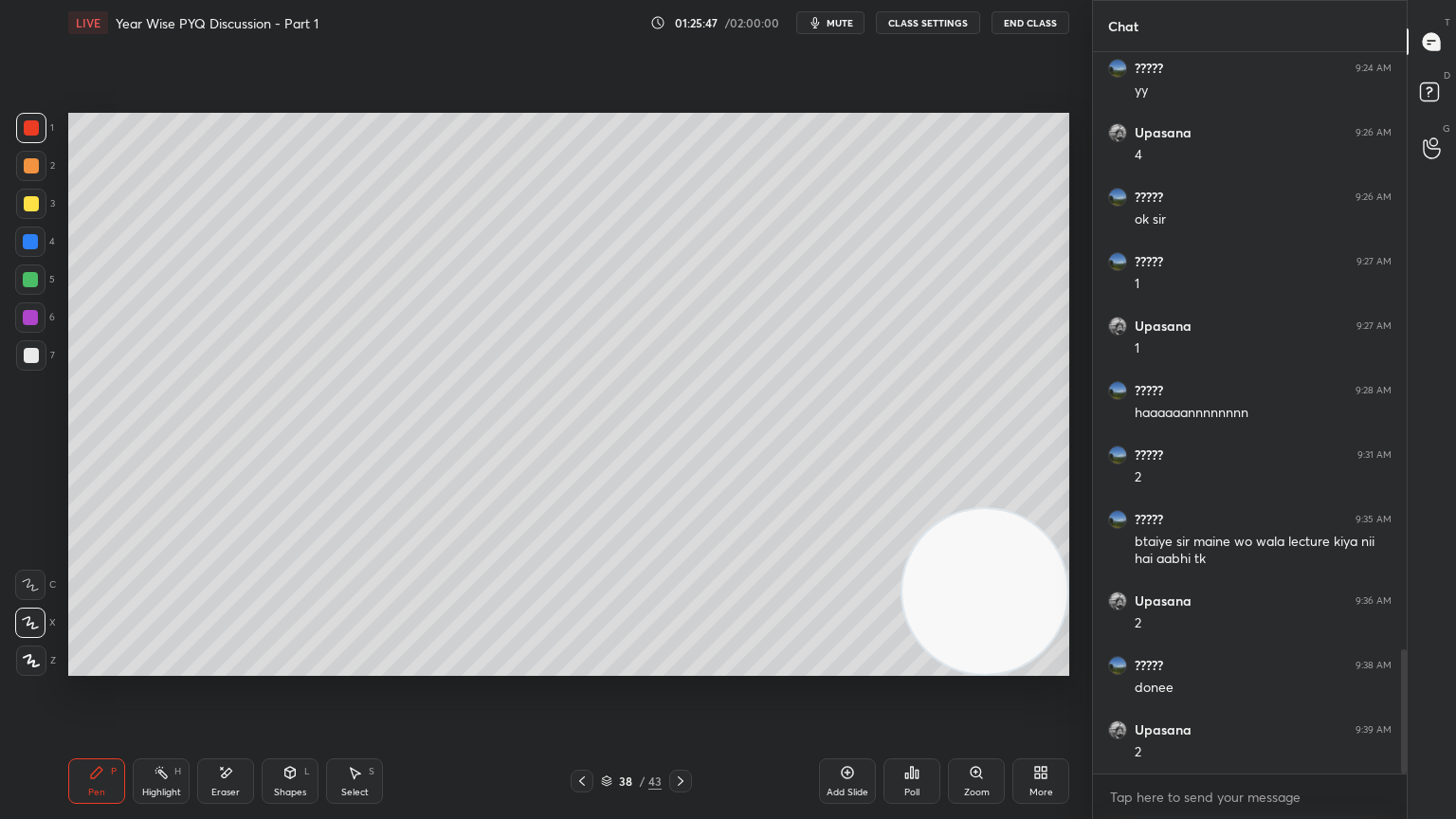 click 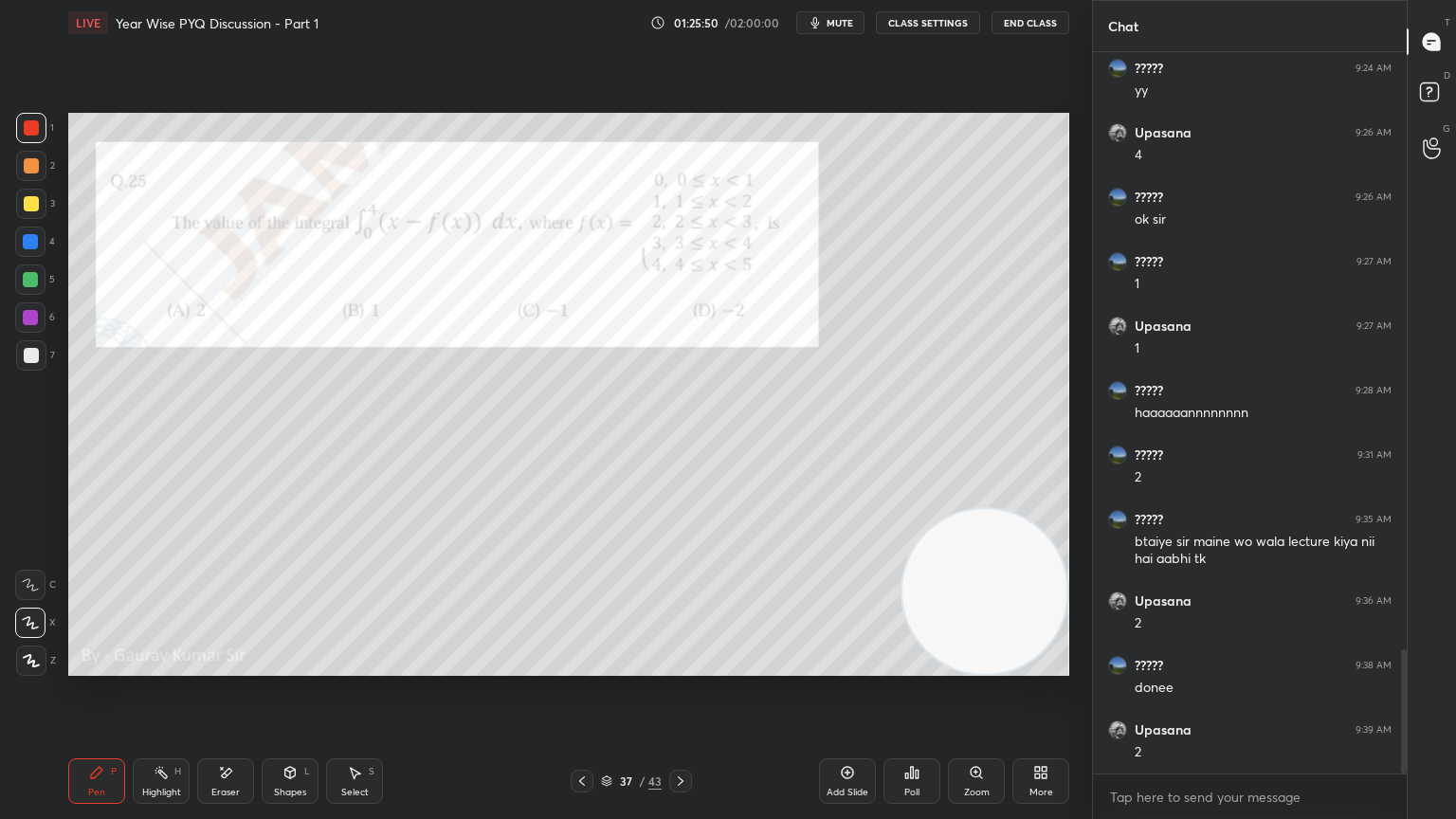 click 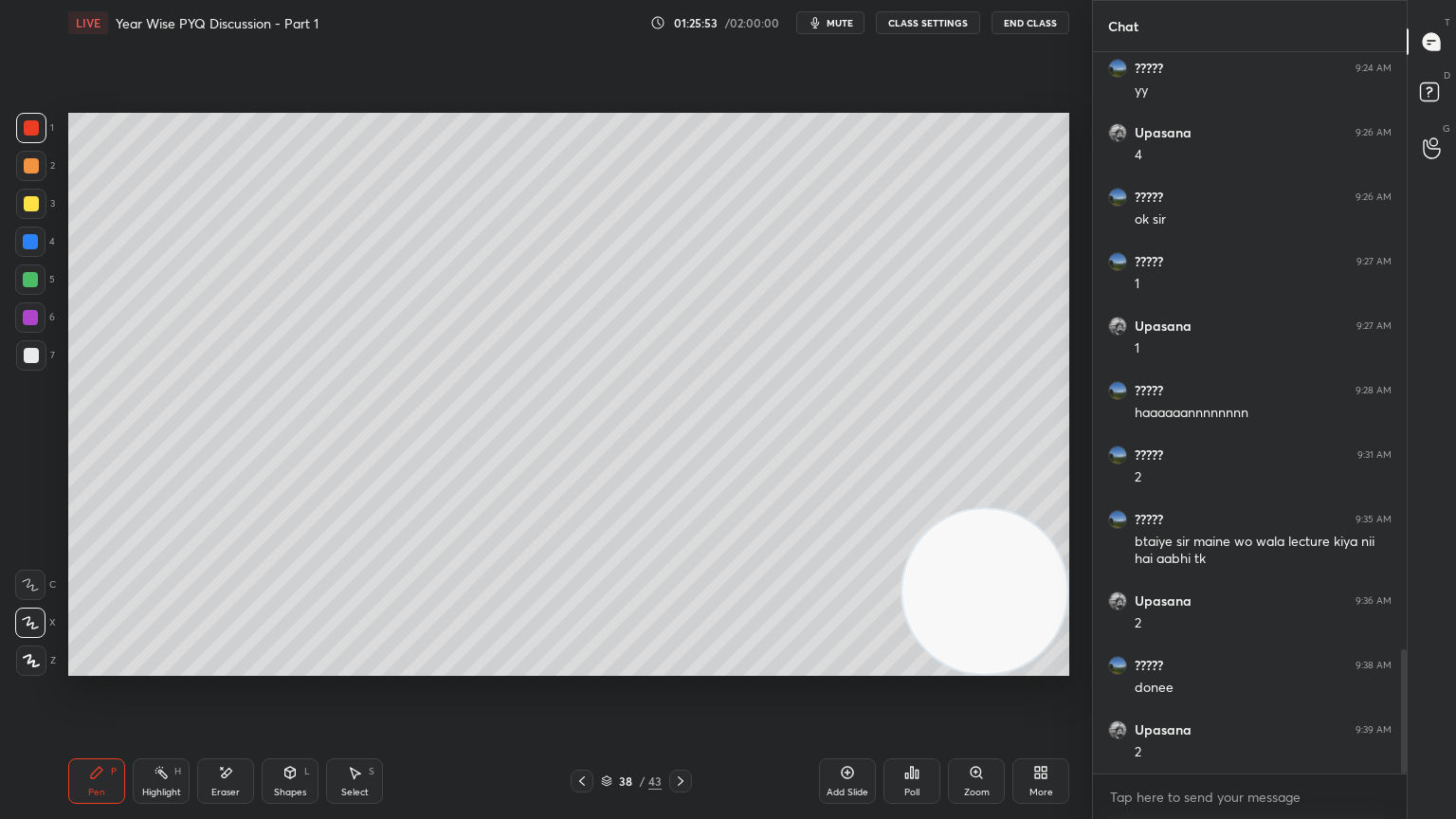 click at bounding box center [31, 355] 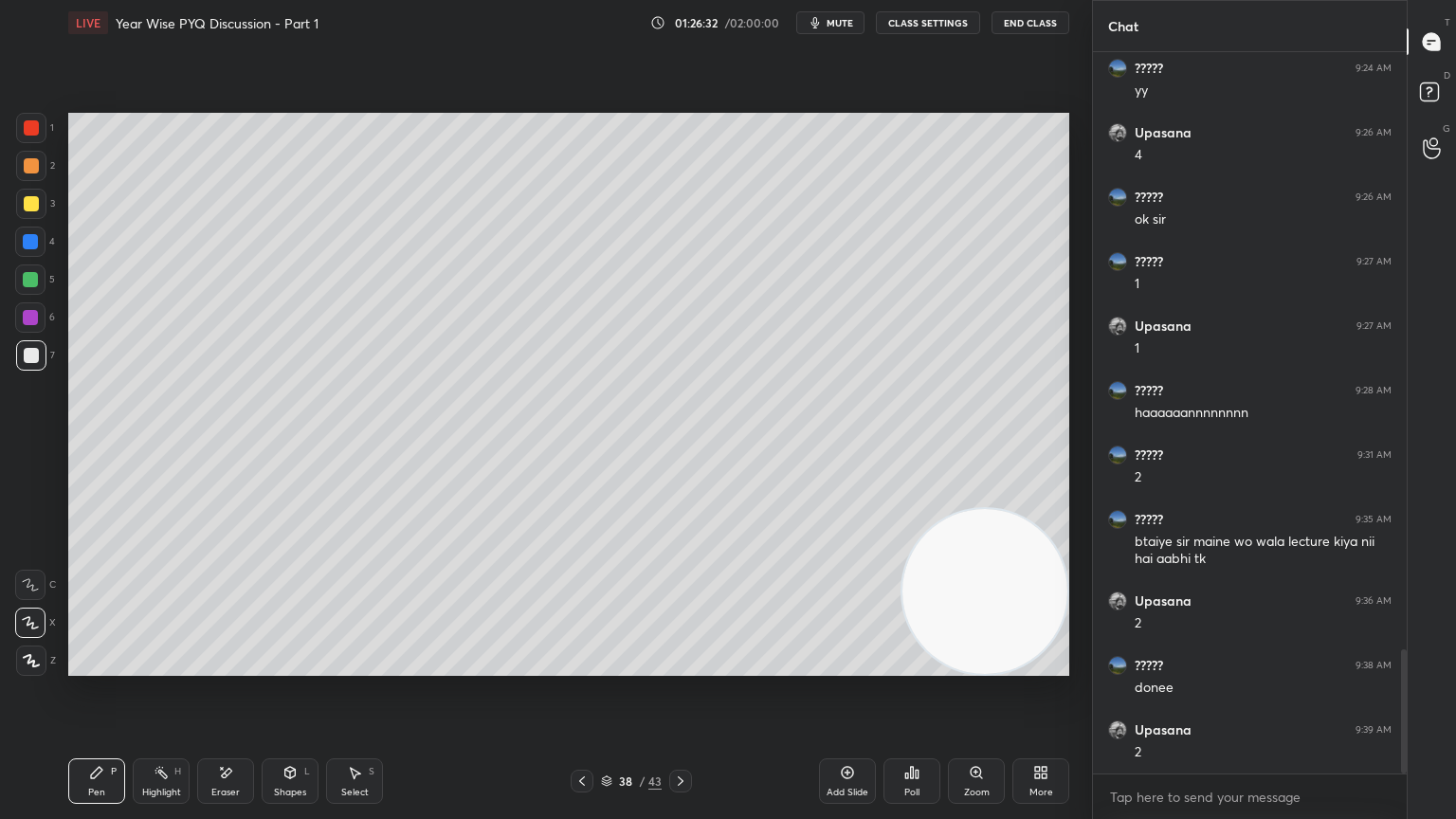 click 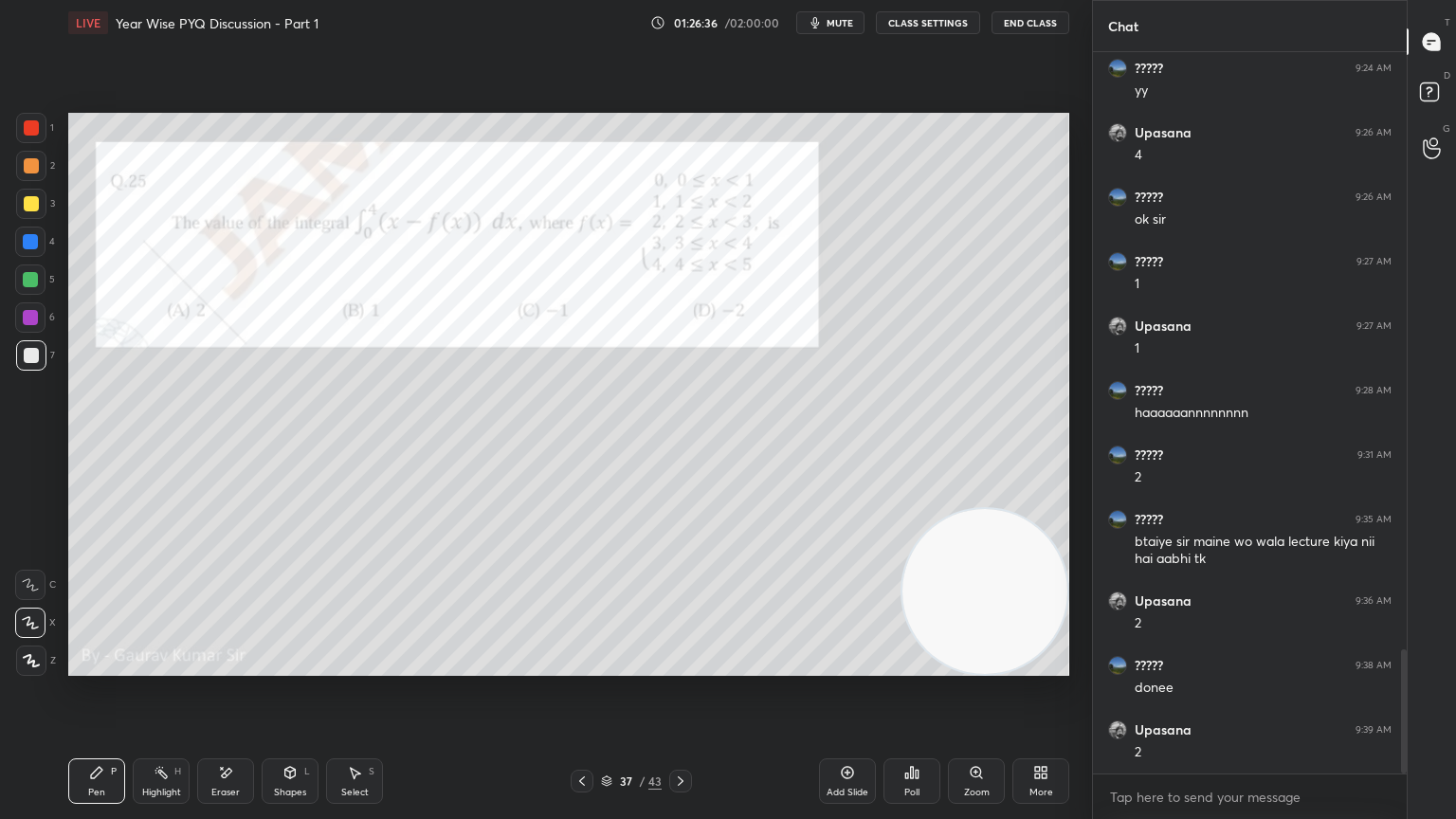 scroll, scrollTop: 3522, scrollLeft: 0, axis: vertical 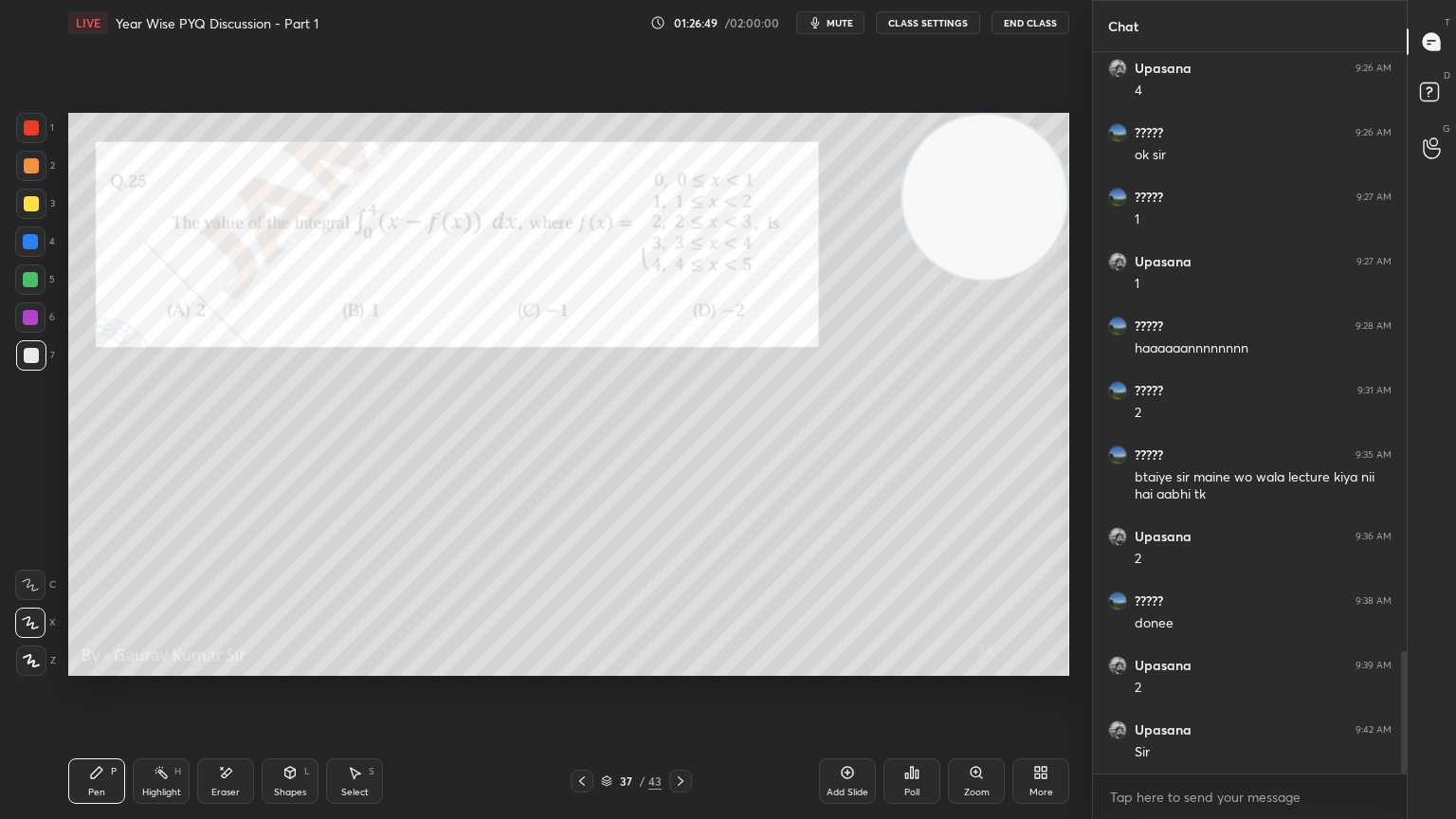 click 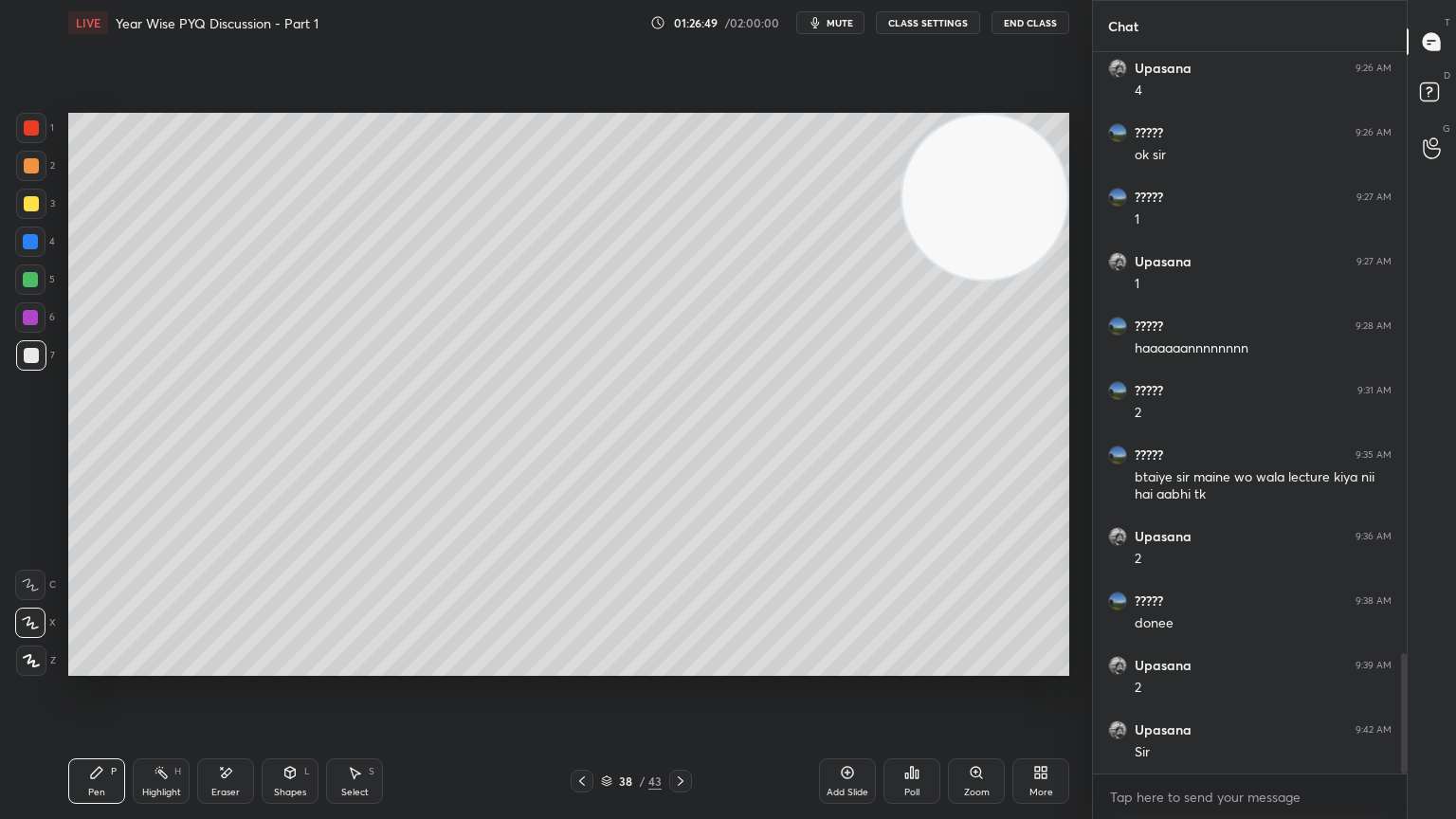 scroll, scrollTop: 3586, scrollLeft: 0, axis: vertical 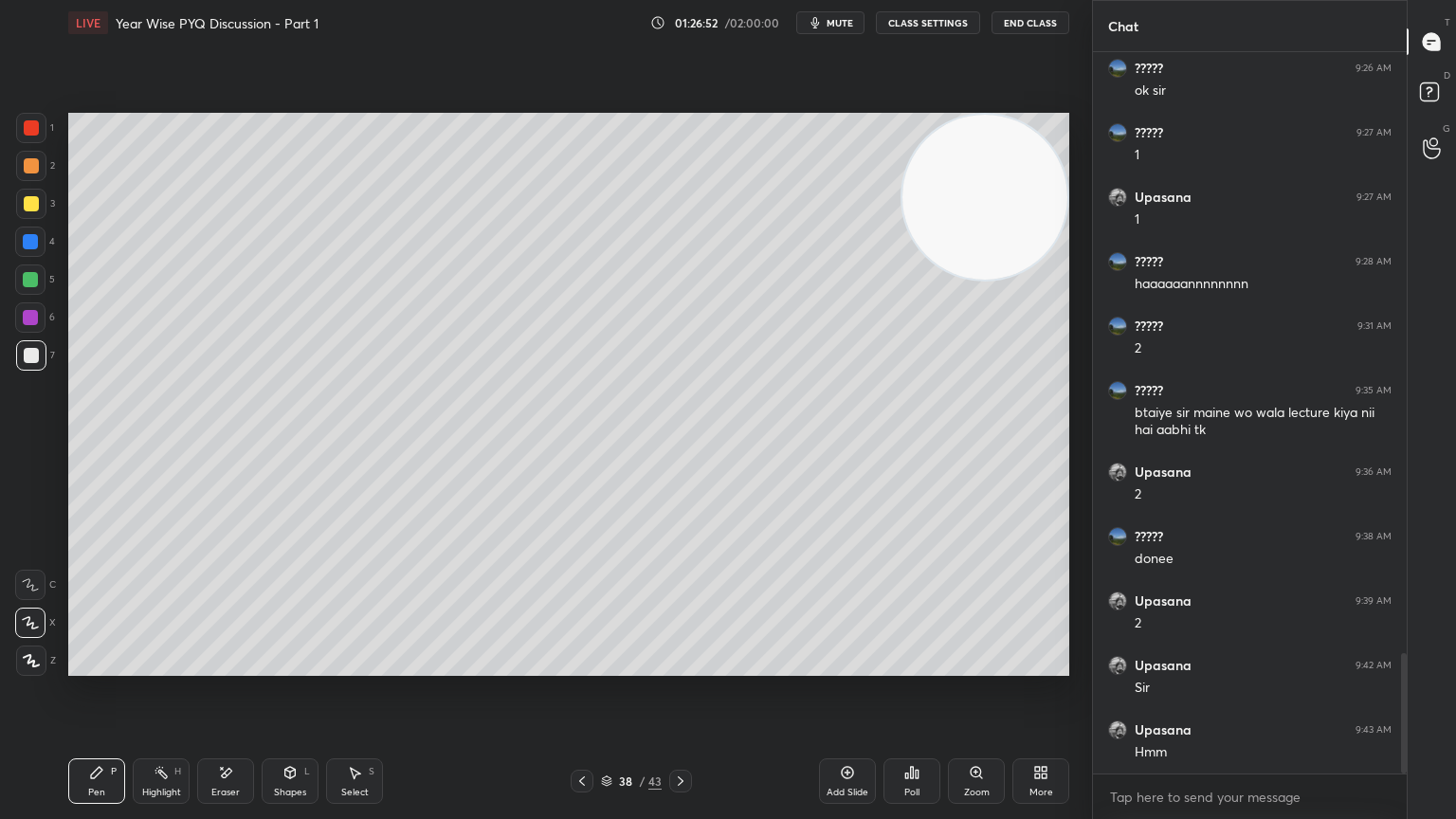 click 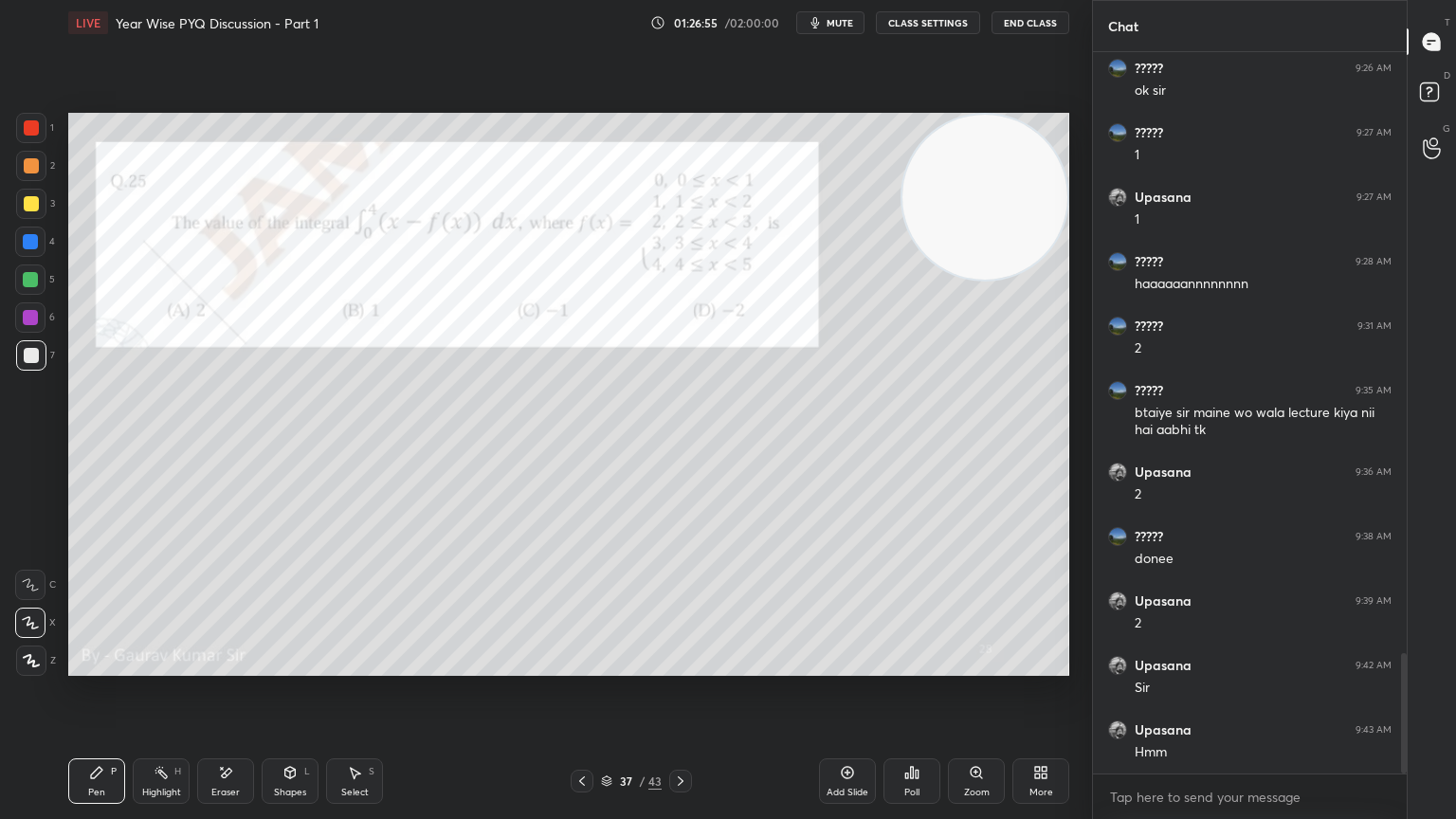 click on "Setting up your live class Poll for   secs No correct answer Start poll" at bounding box center [569, 394] 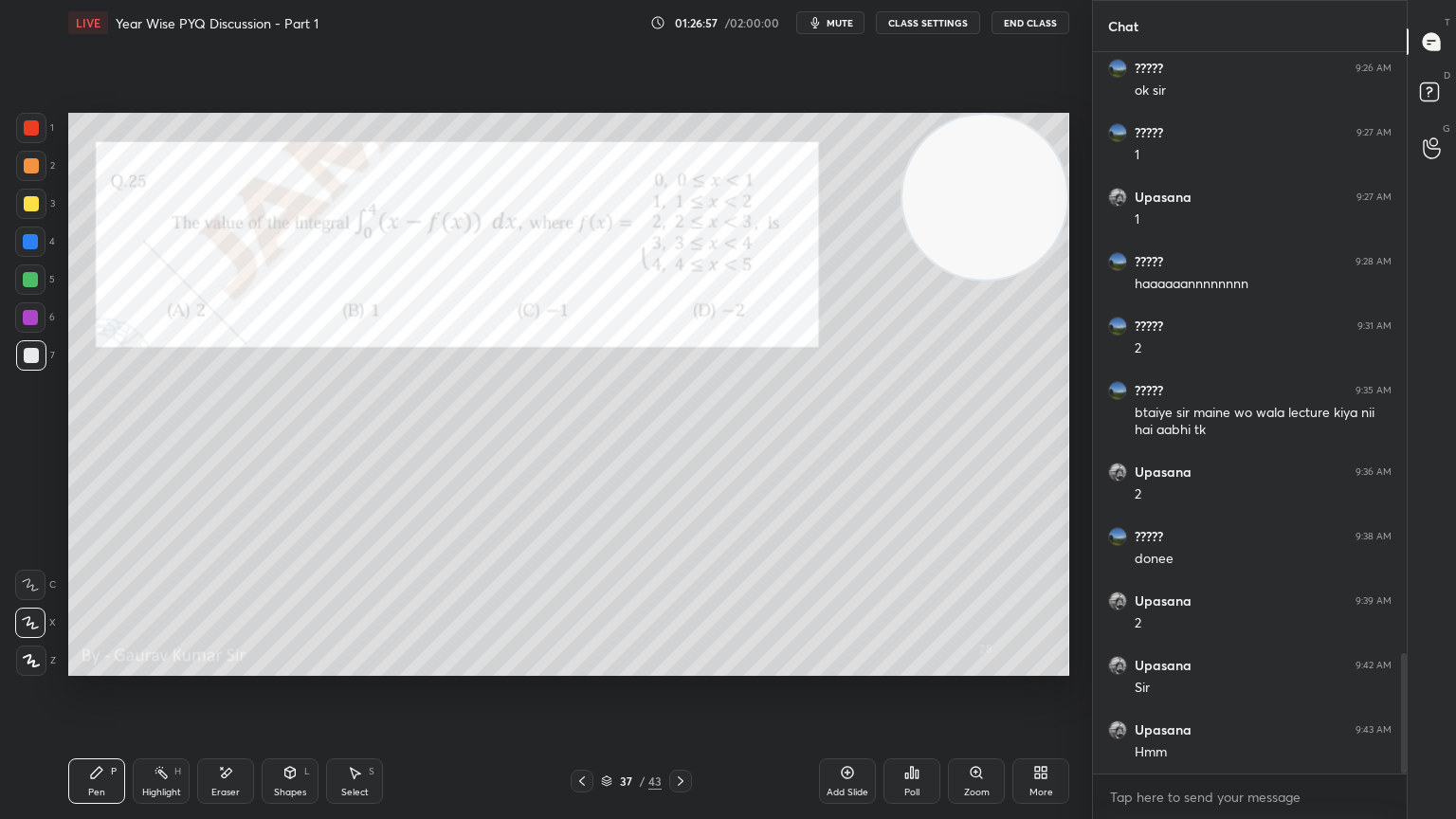 click 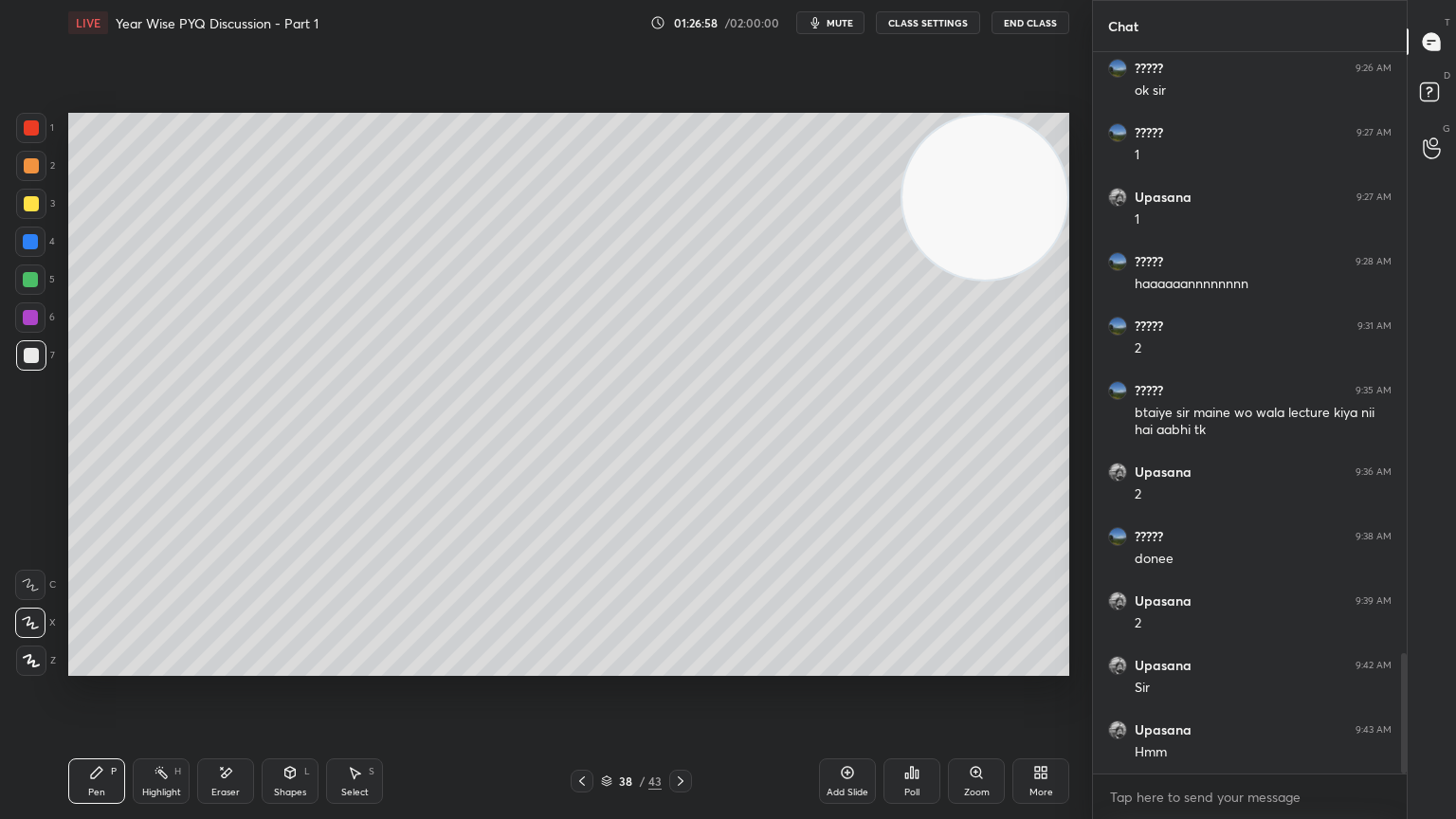 click on "Eraser" at bounding box center [226, 781] 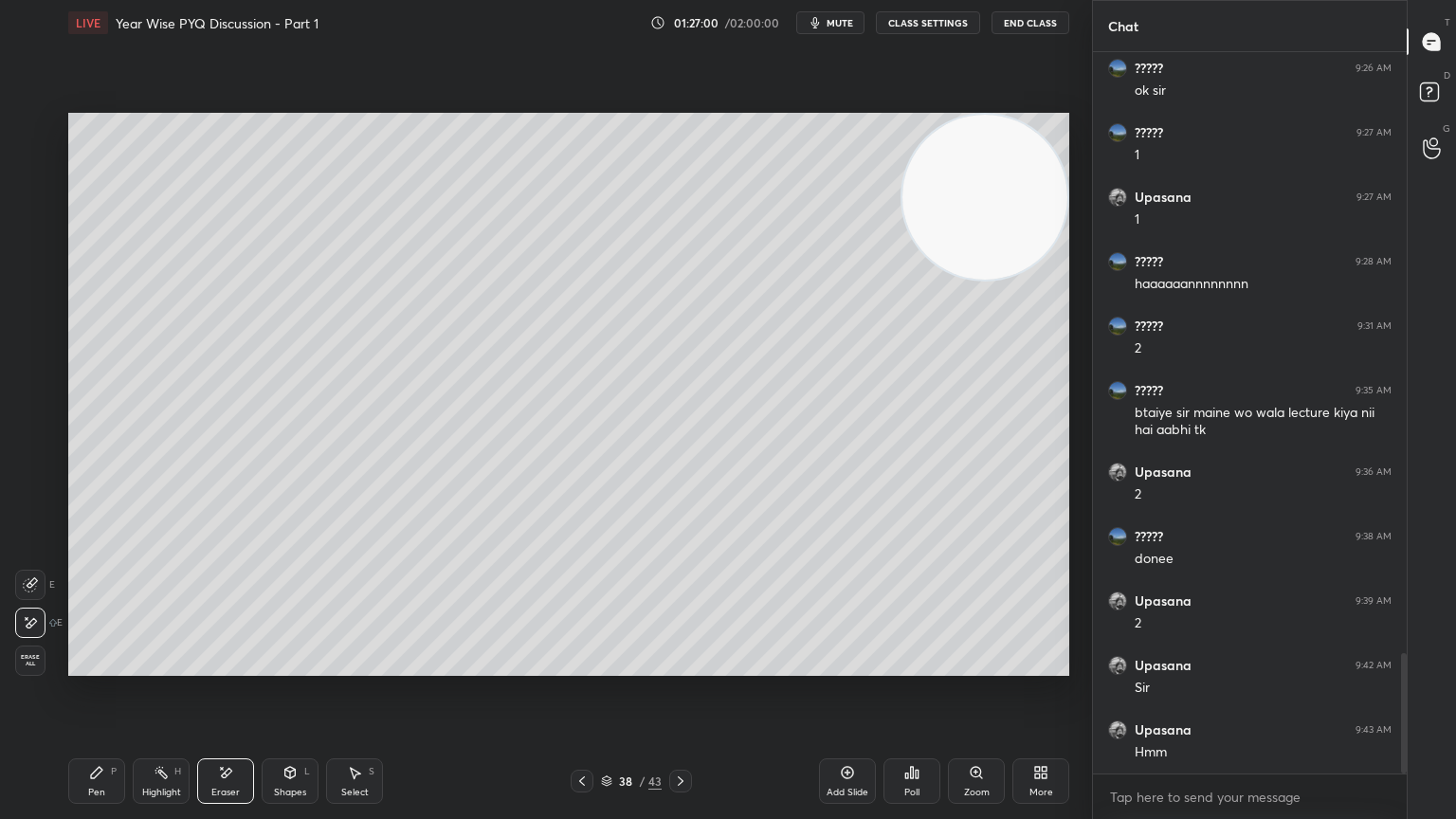 click on "P" at bounding box center [114, 772] 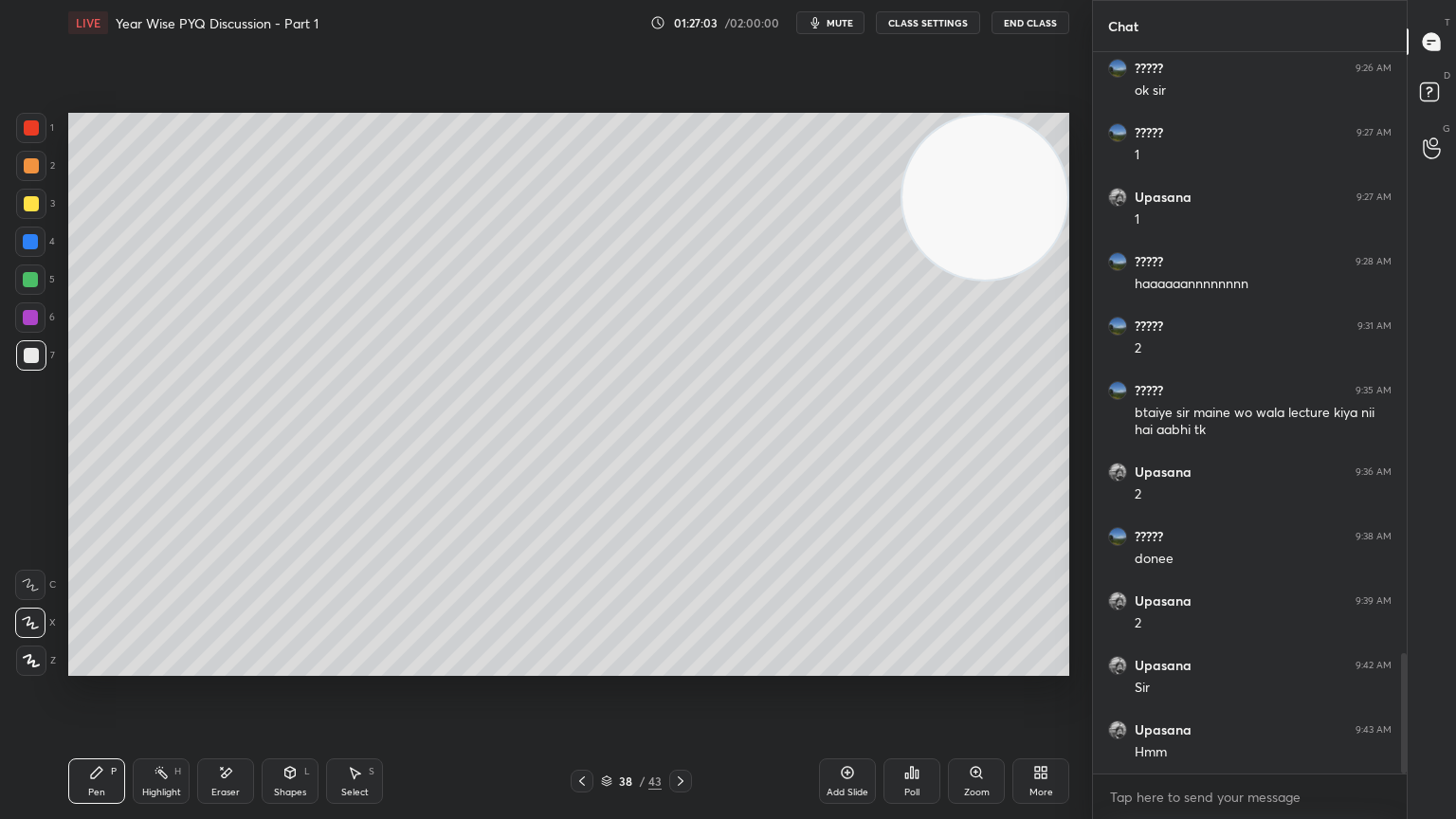 click on "Eraser" at bounding box center [226, 781] 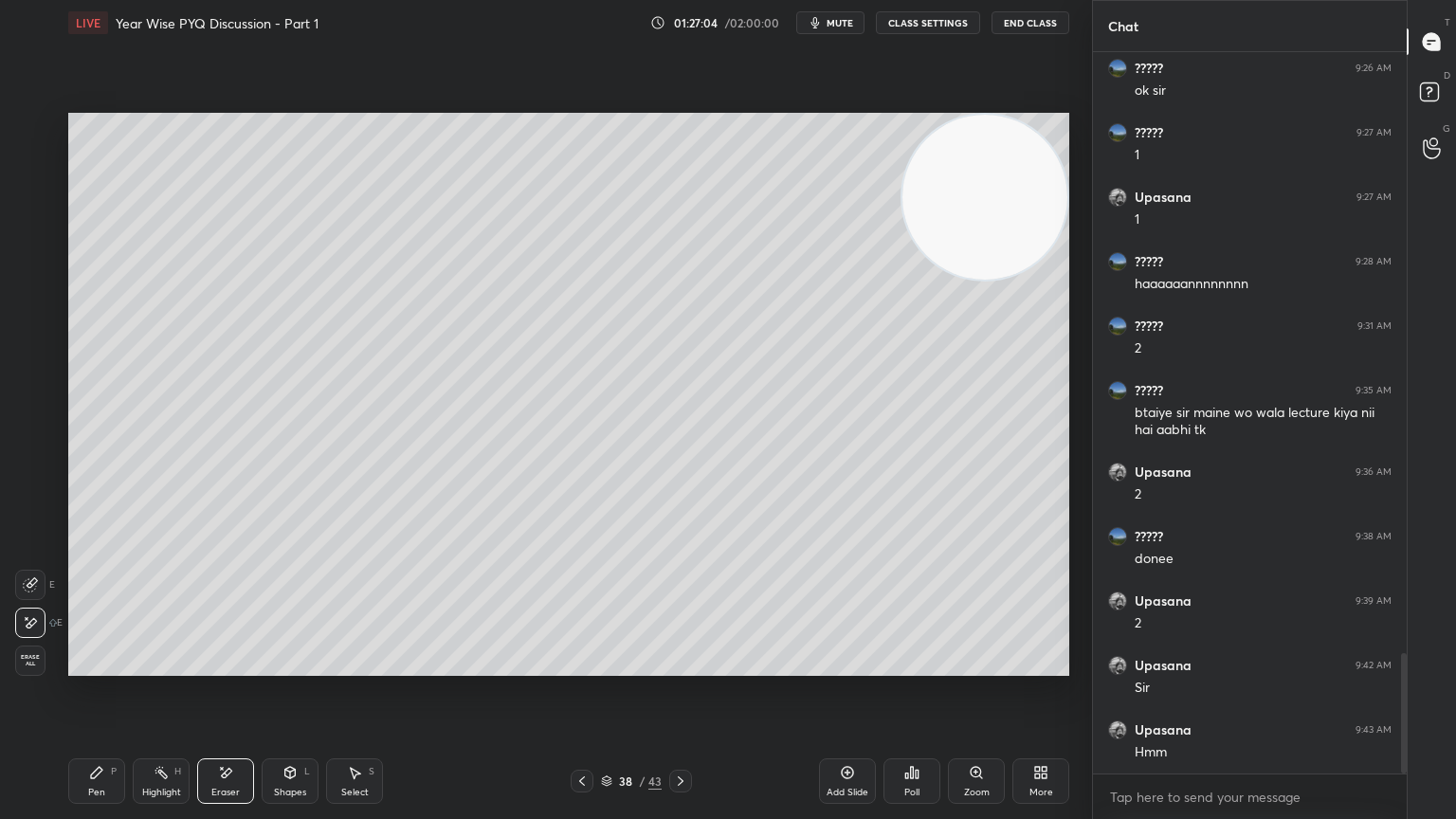 click 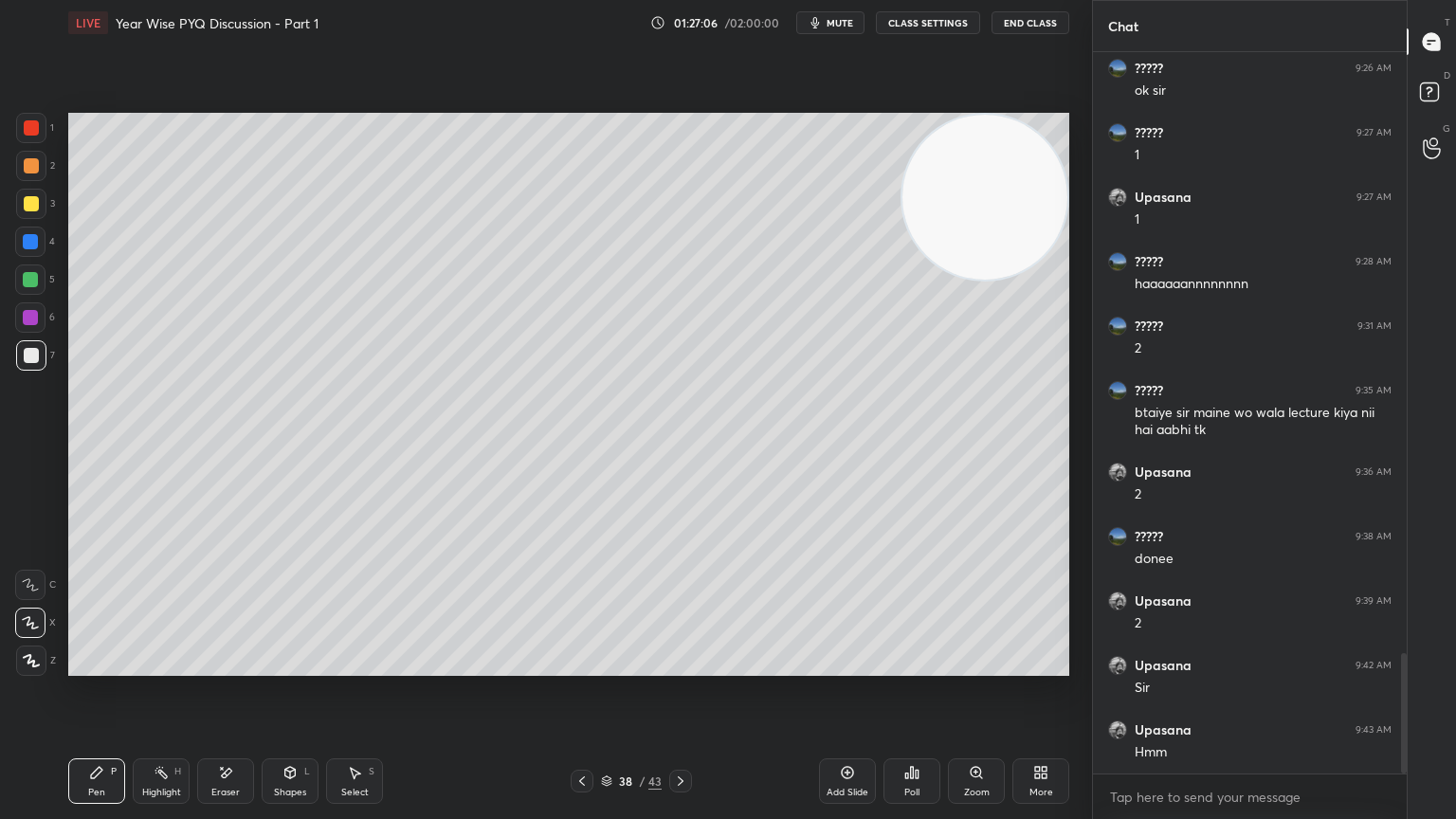 click on "Eraser" at bounding box center [226, 781] 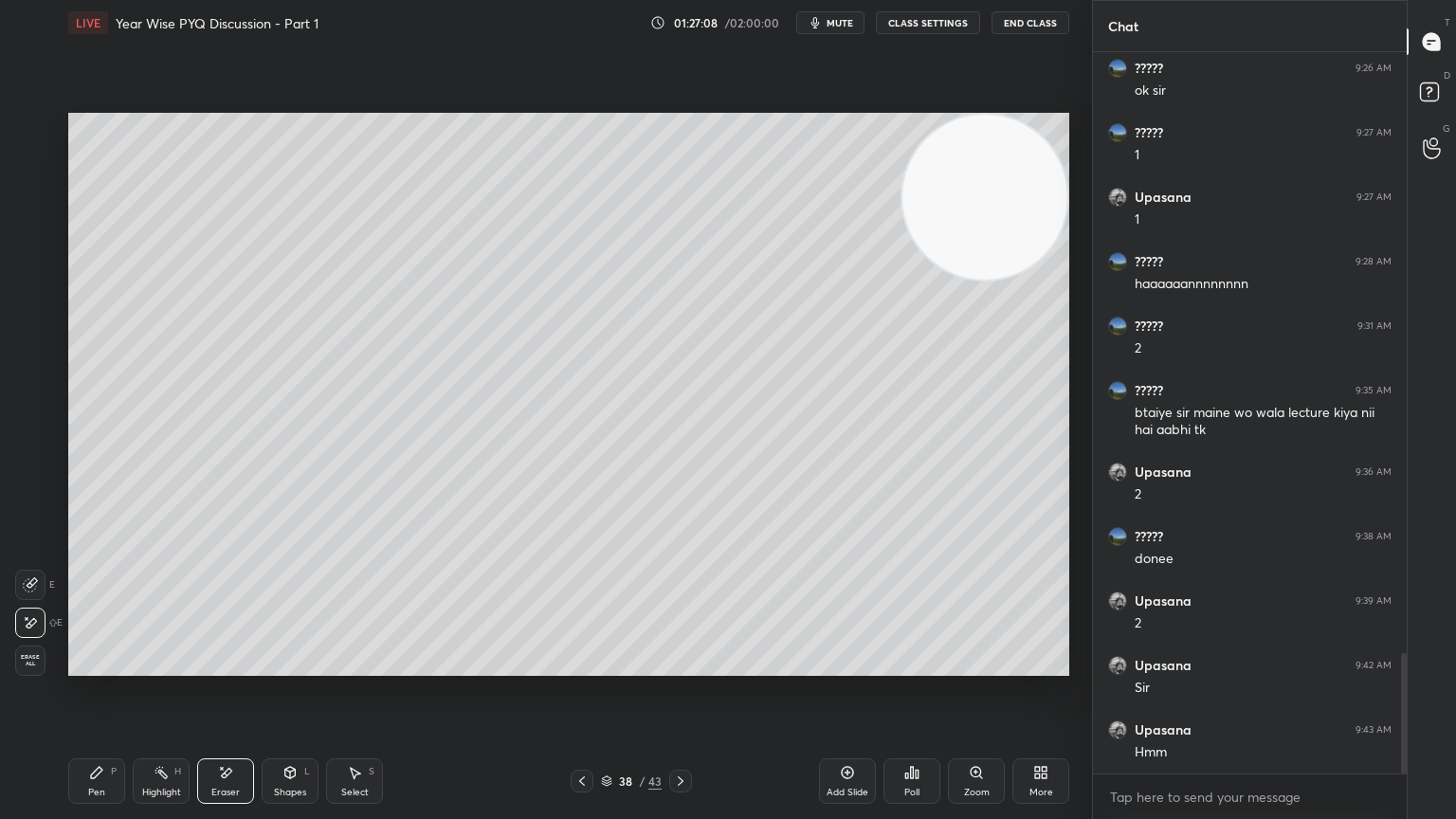 click on "Pen P" at bounding box center [97, 781] 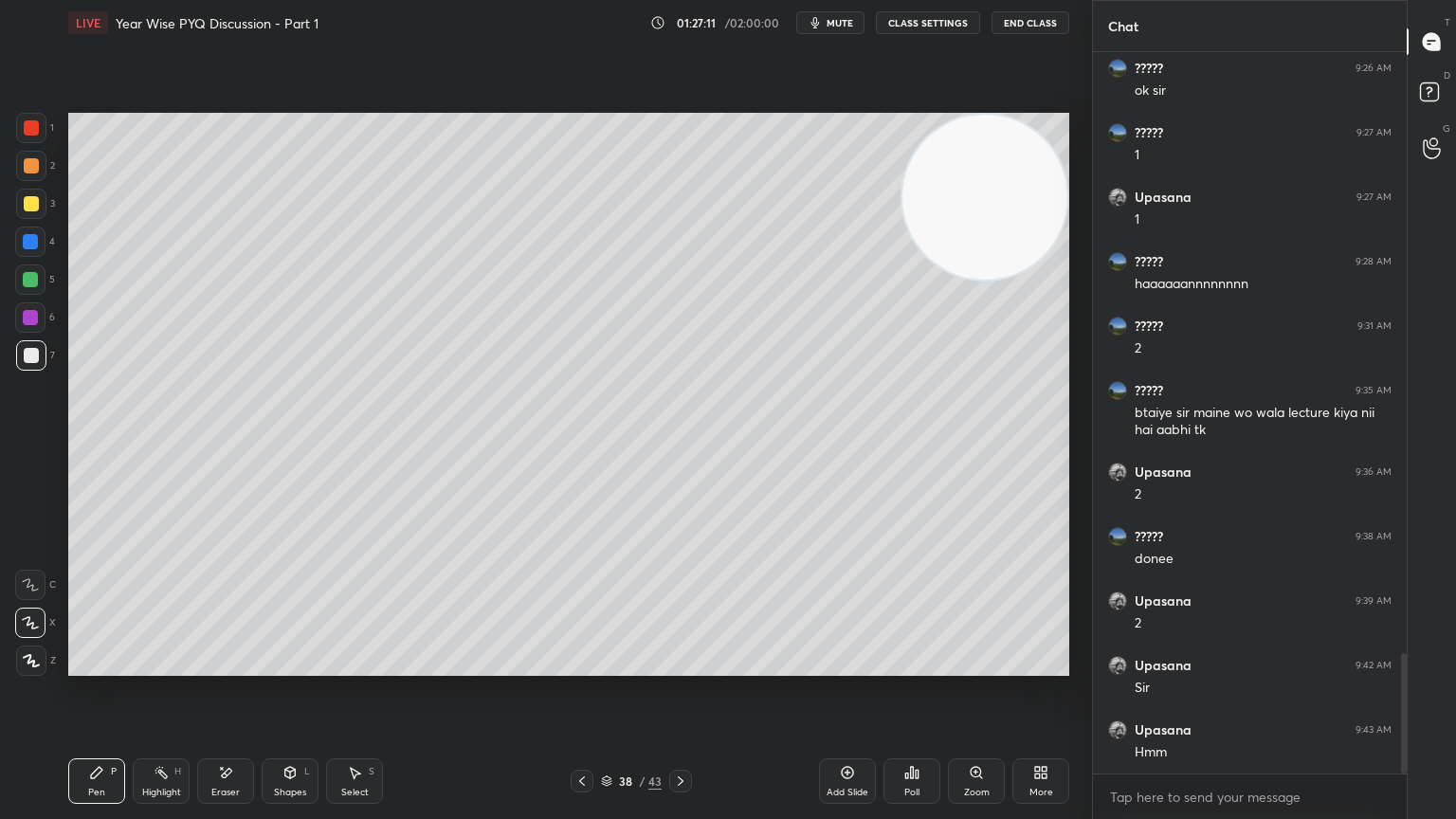 click 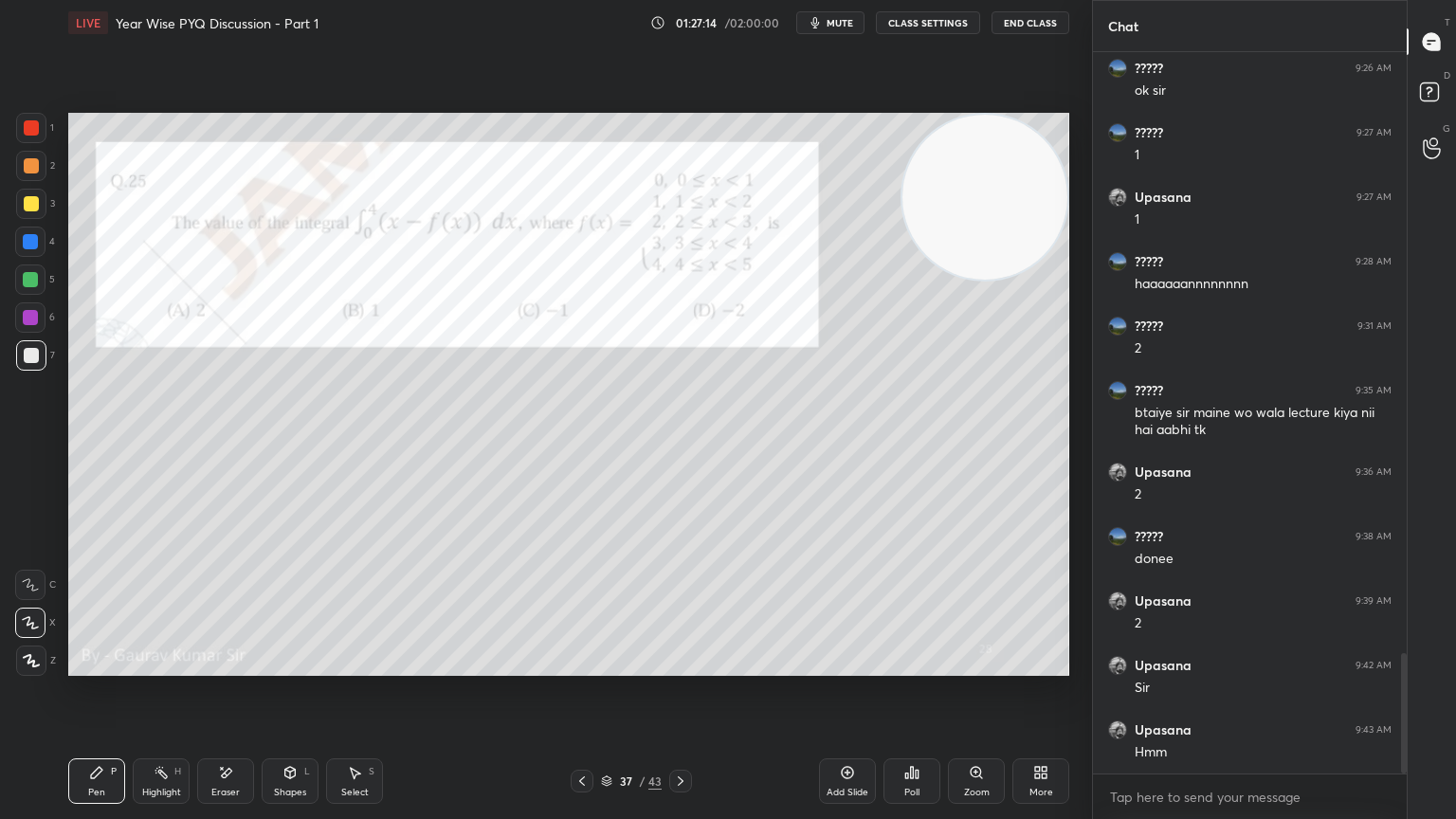 click at bounding box center (31, 128) 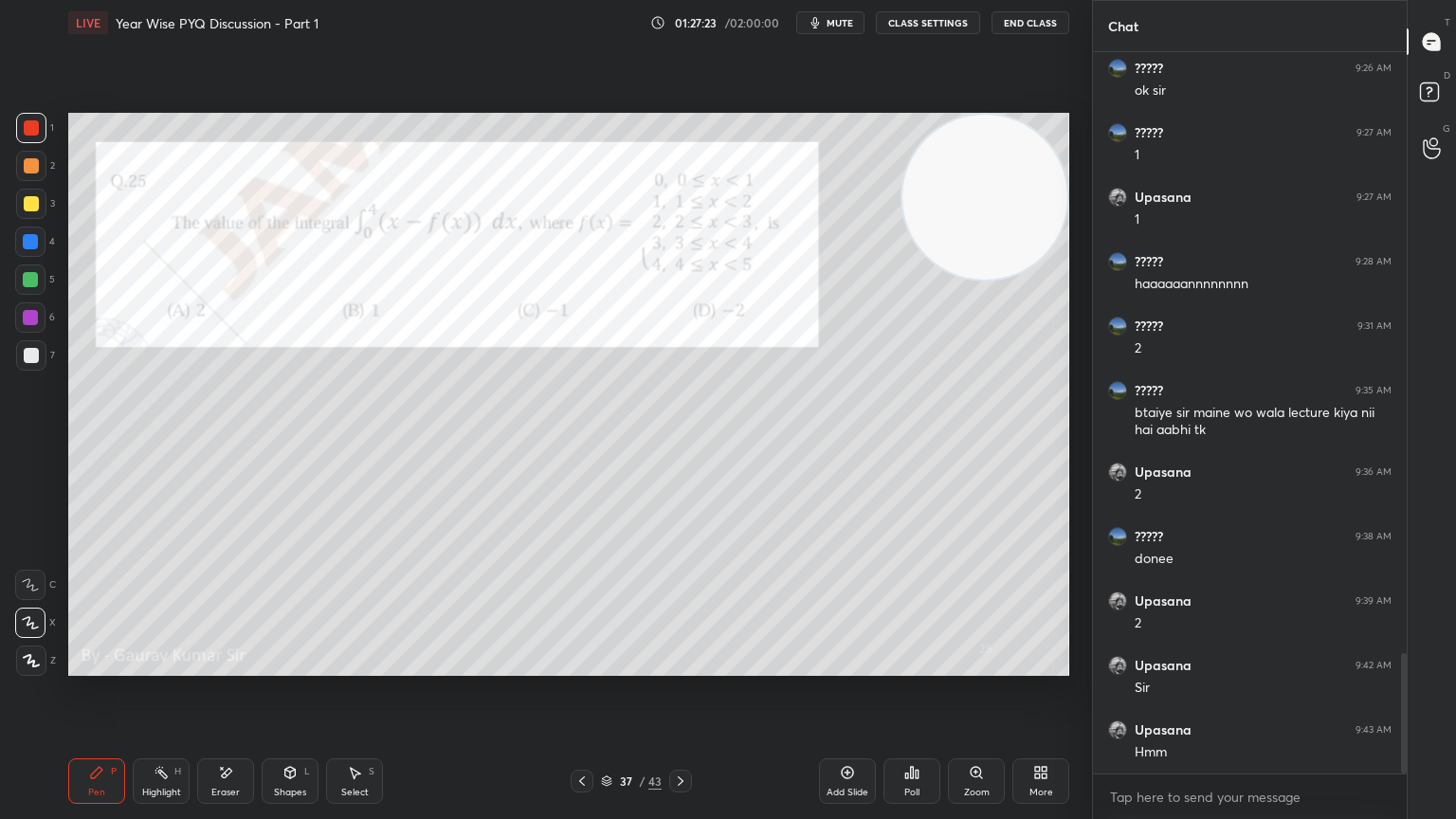 click 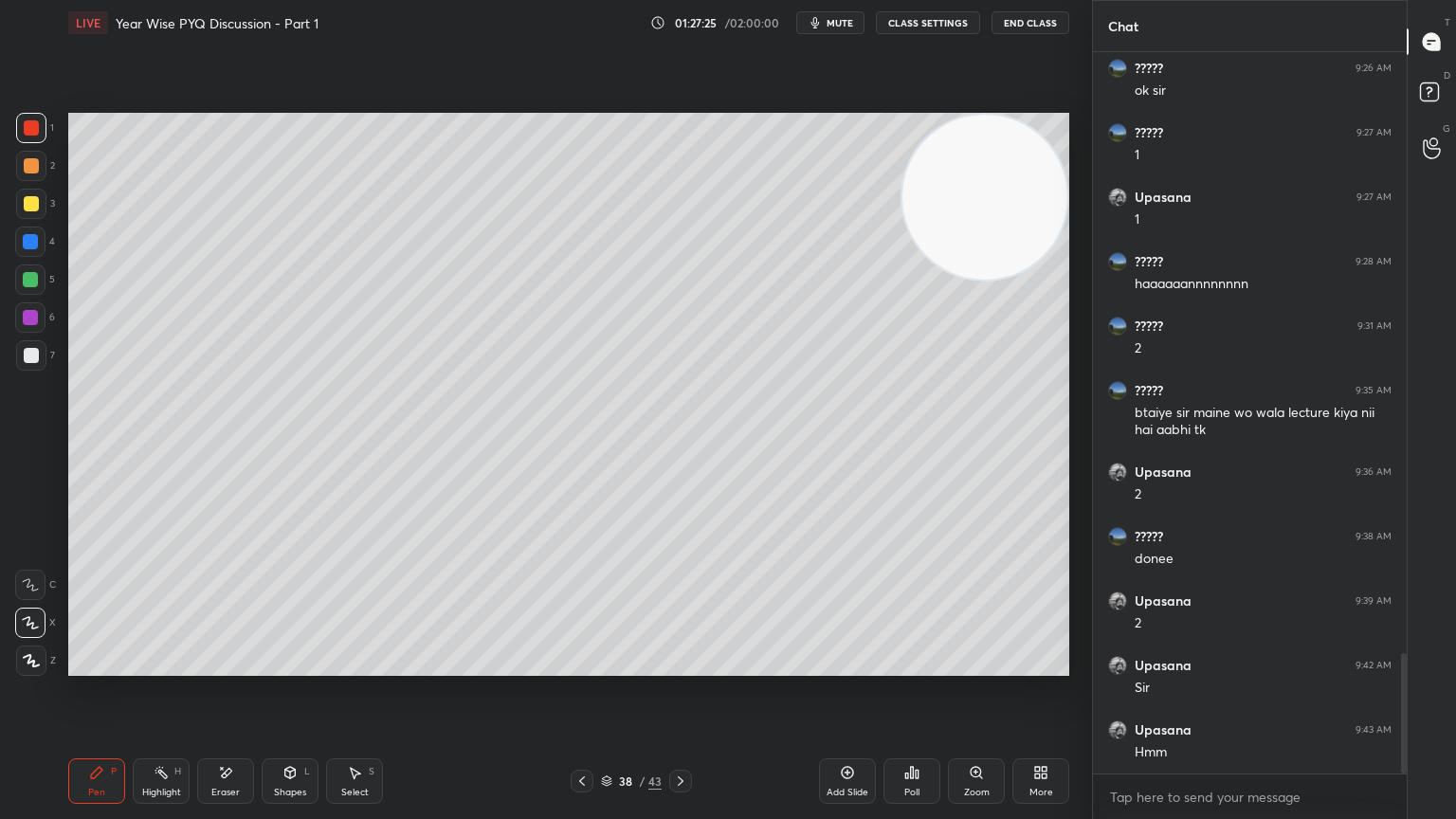 click 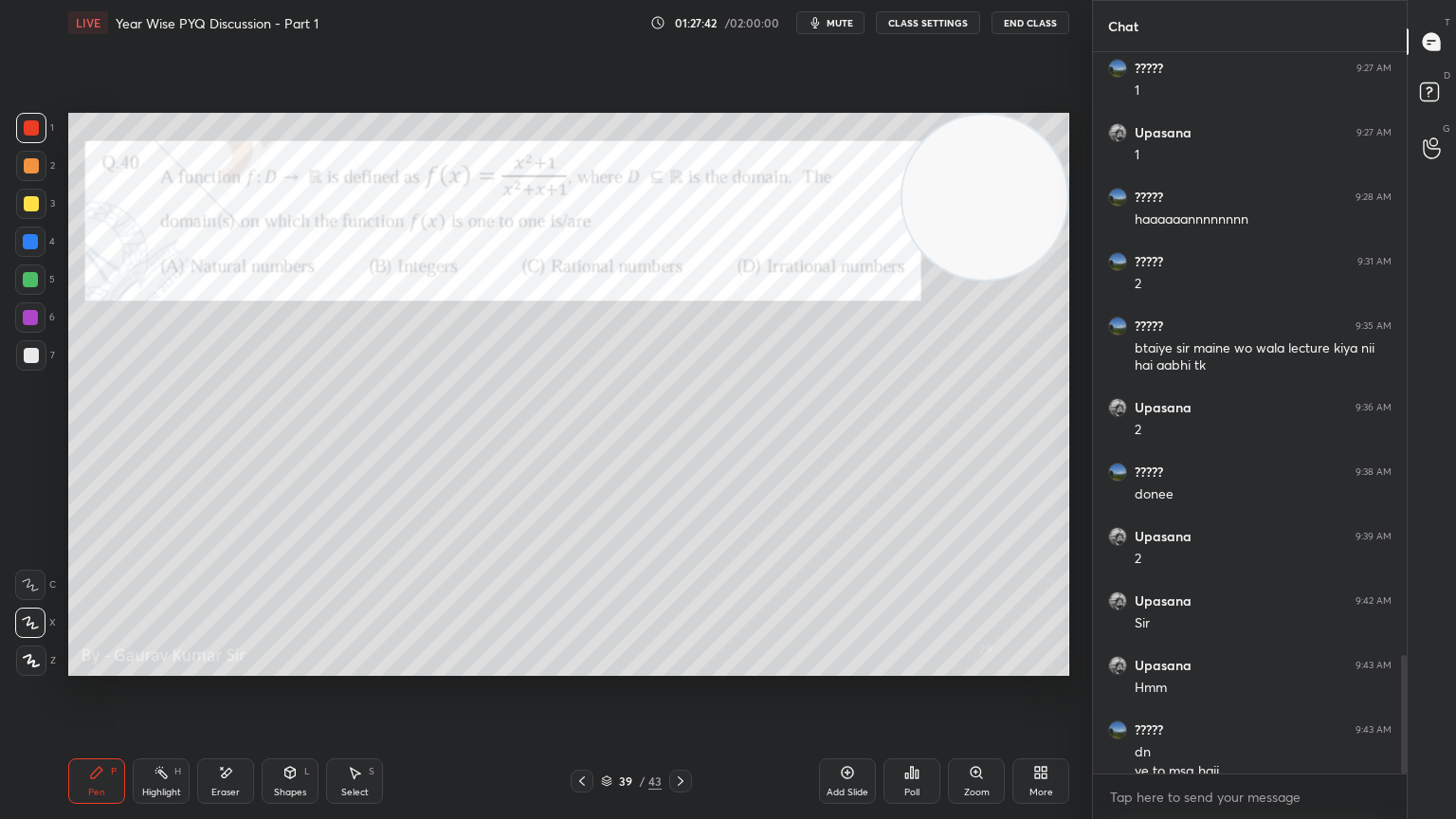scroll, scrollTop: 3669, scrollLeft: 0, axis: vertical 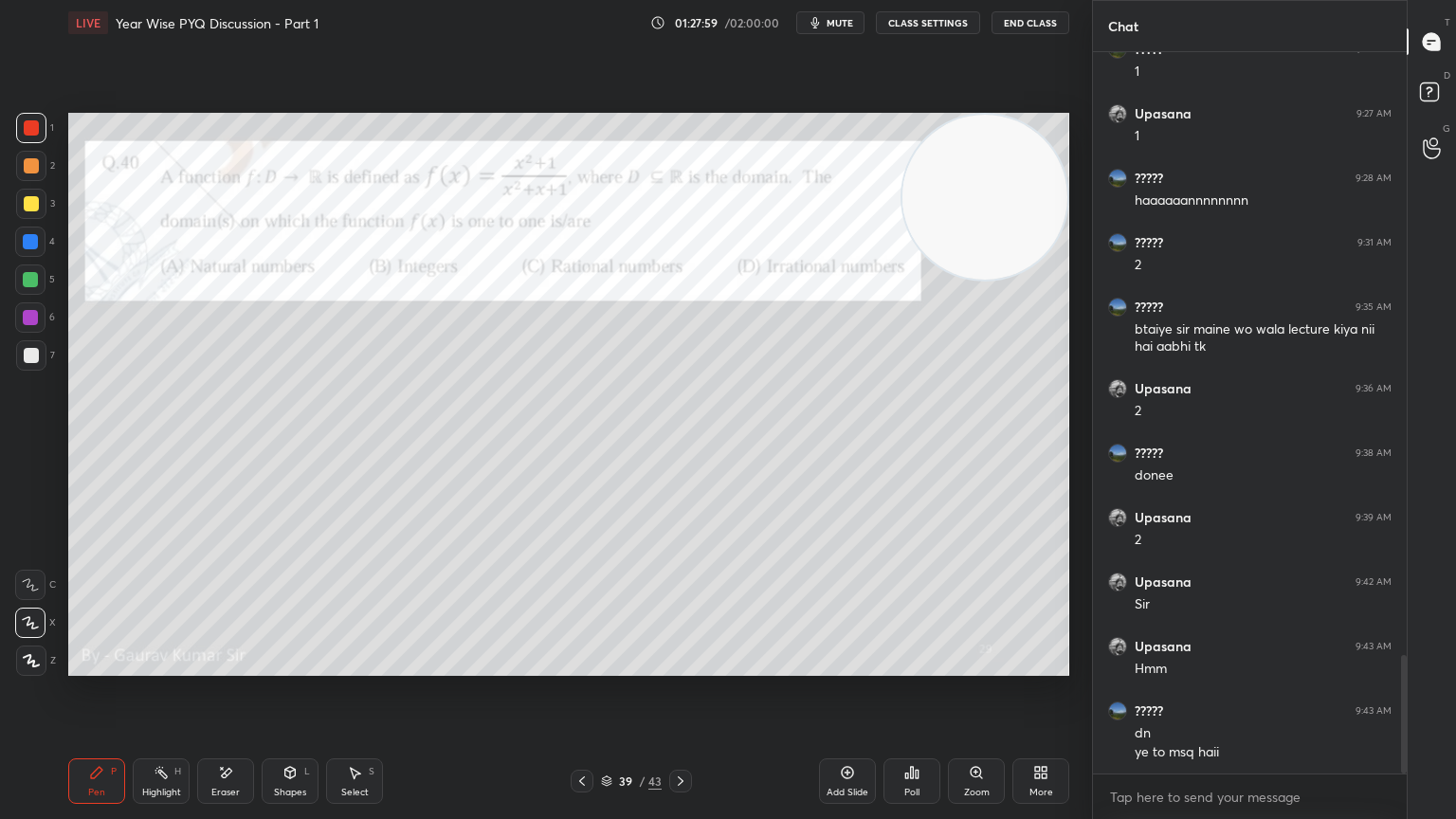 click 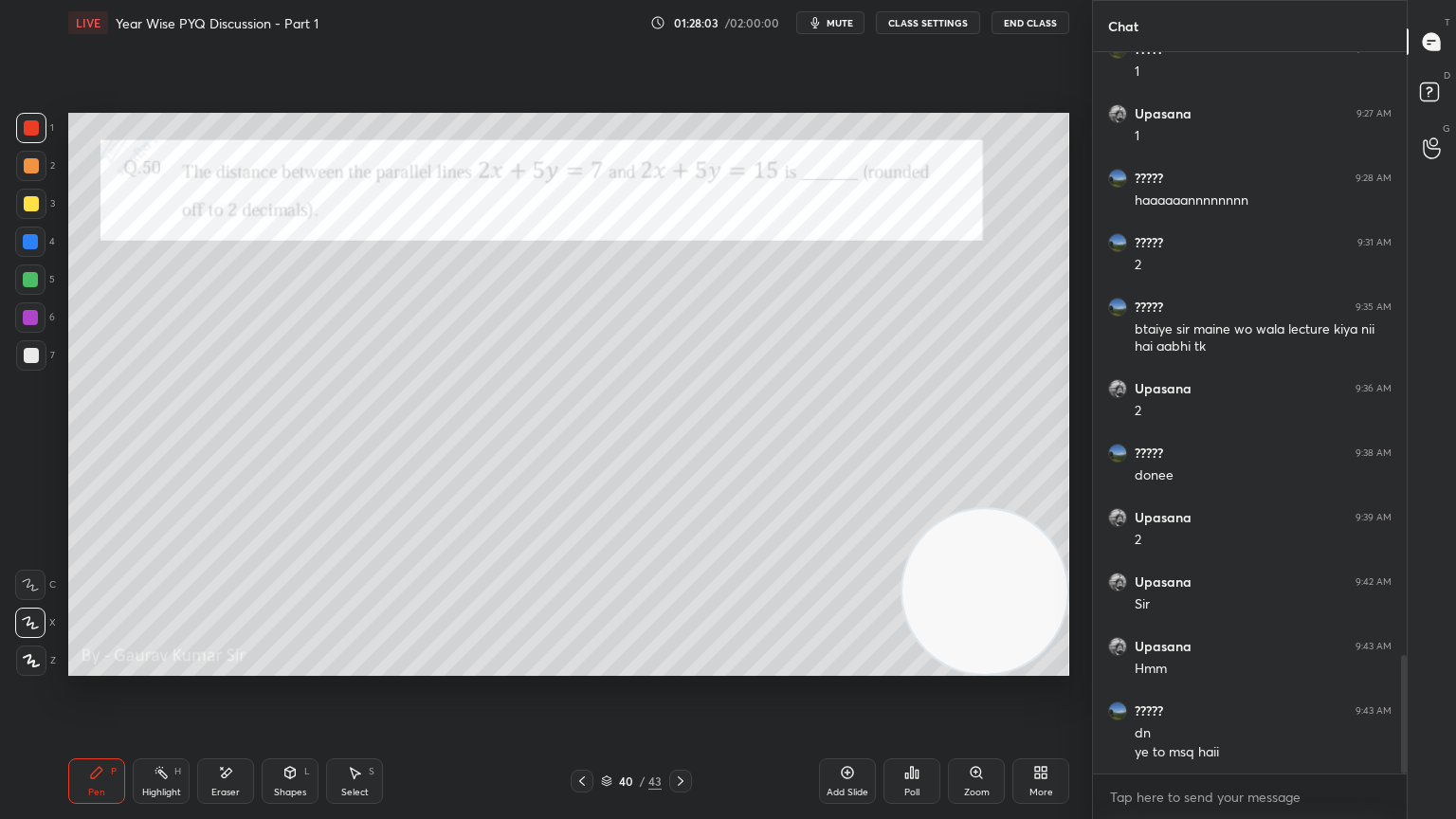 click 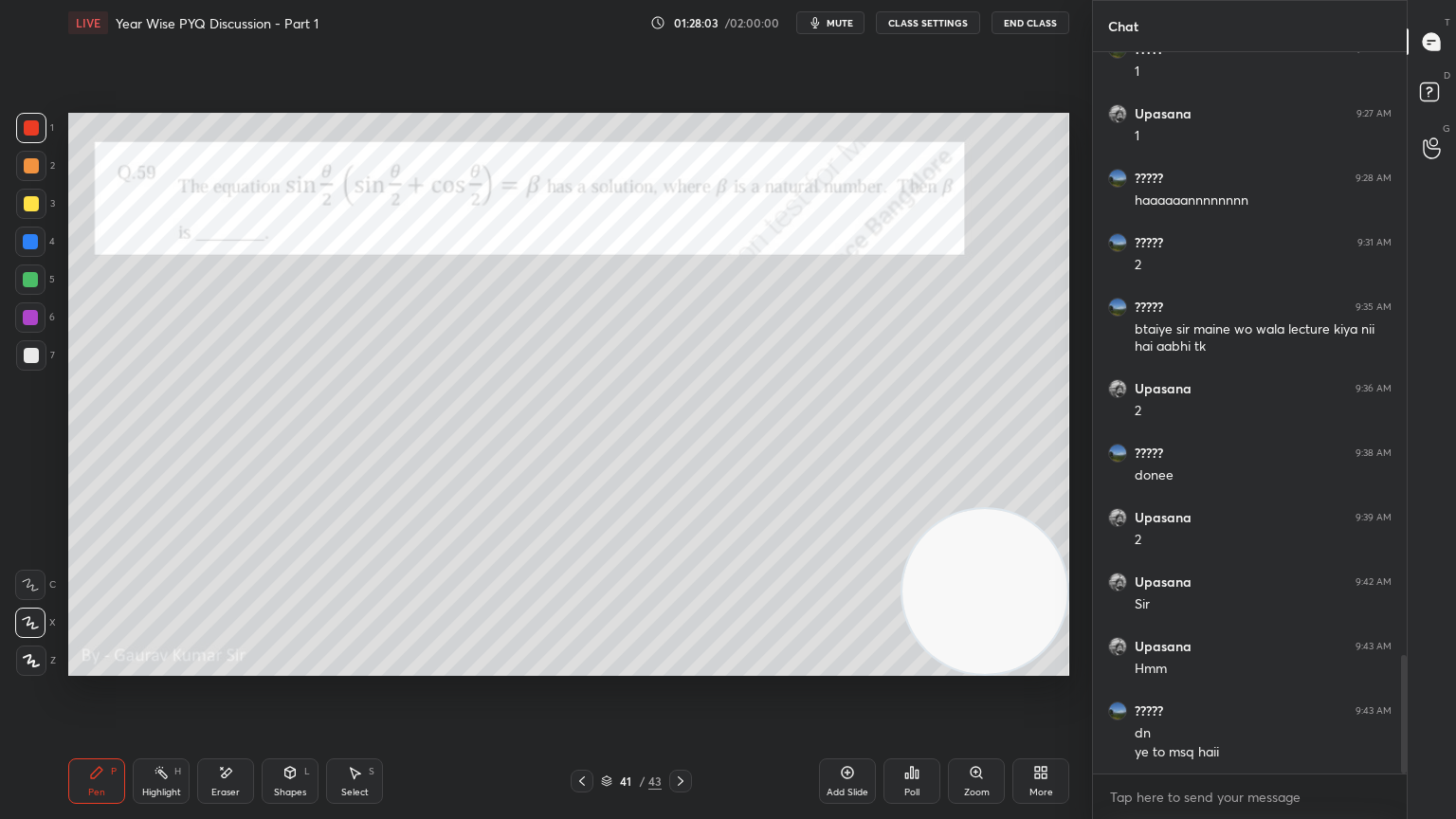 click 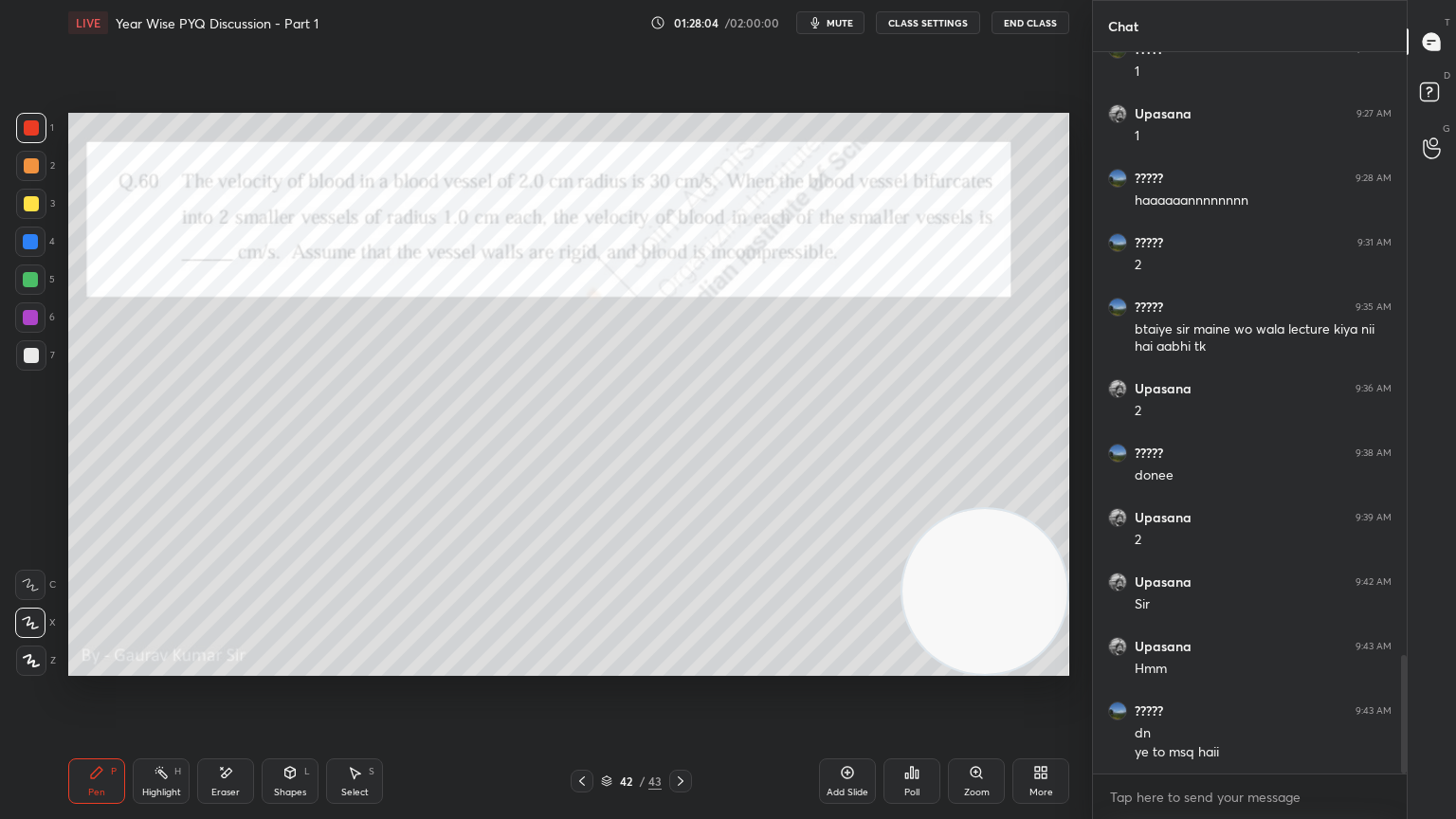 click 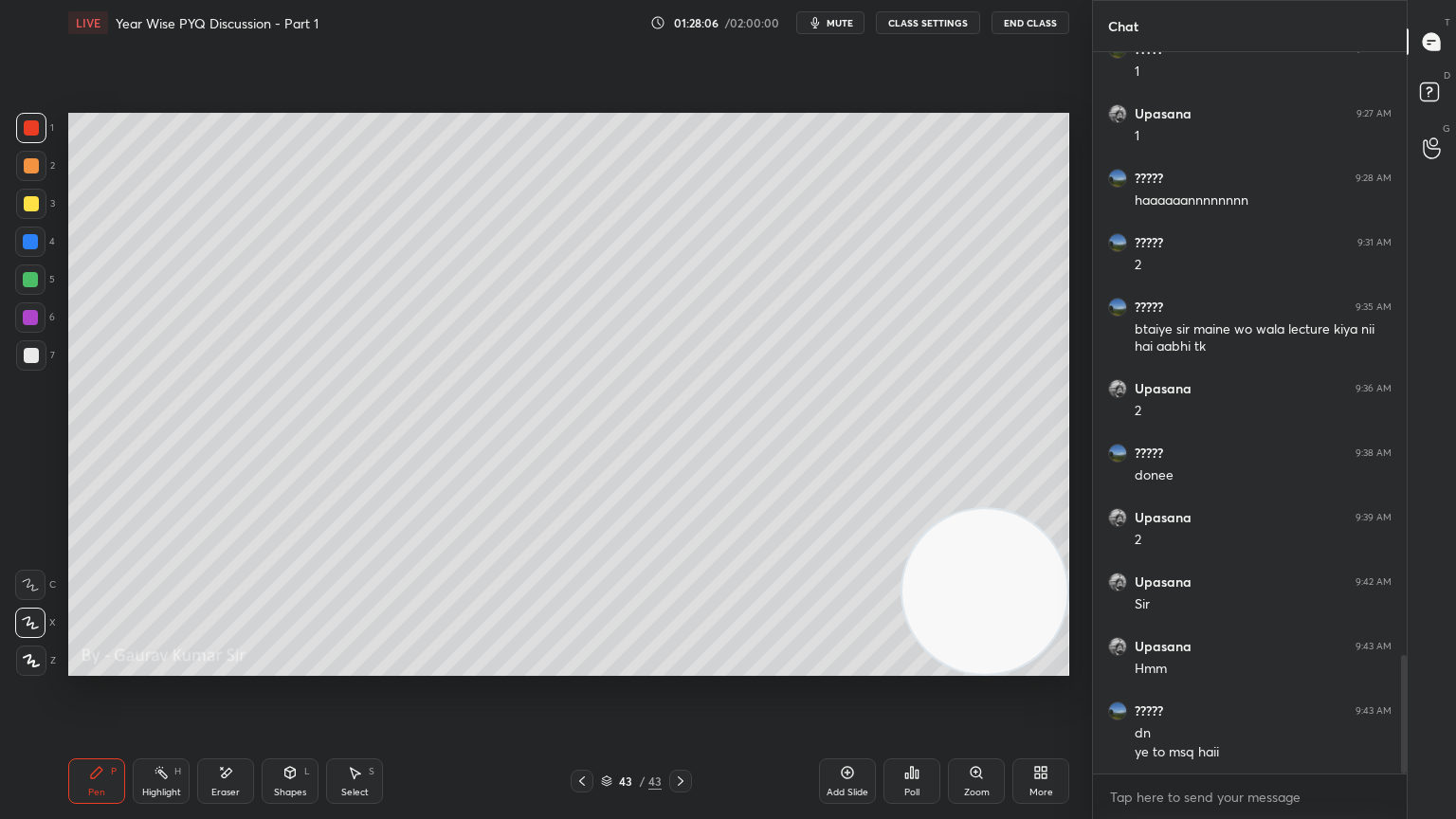 click 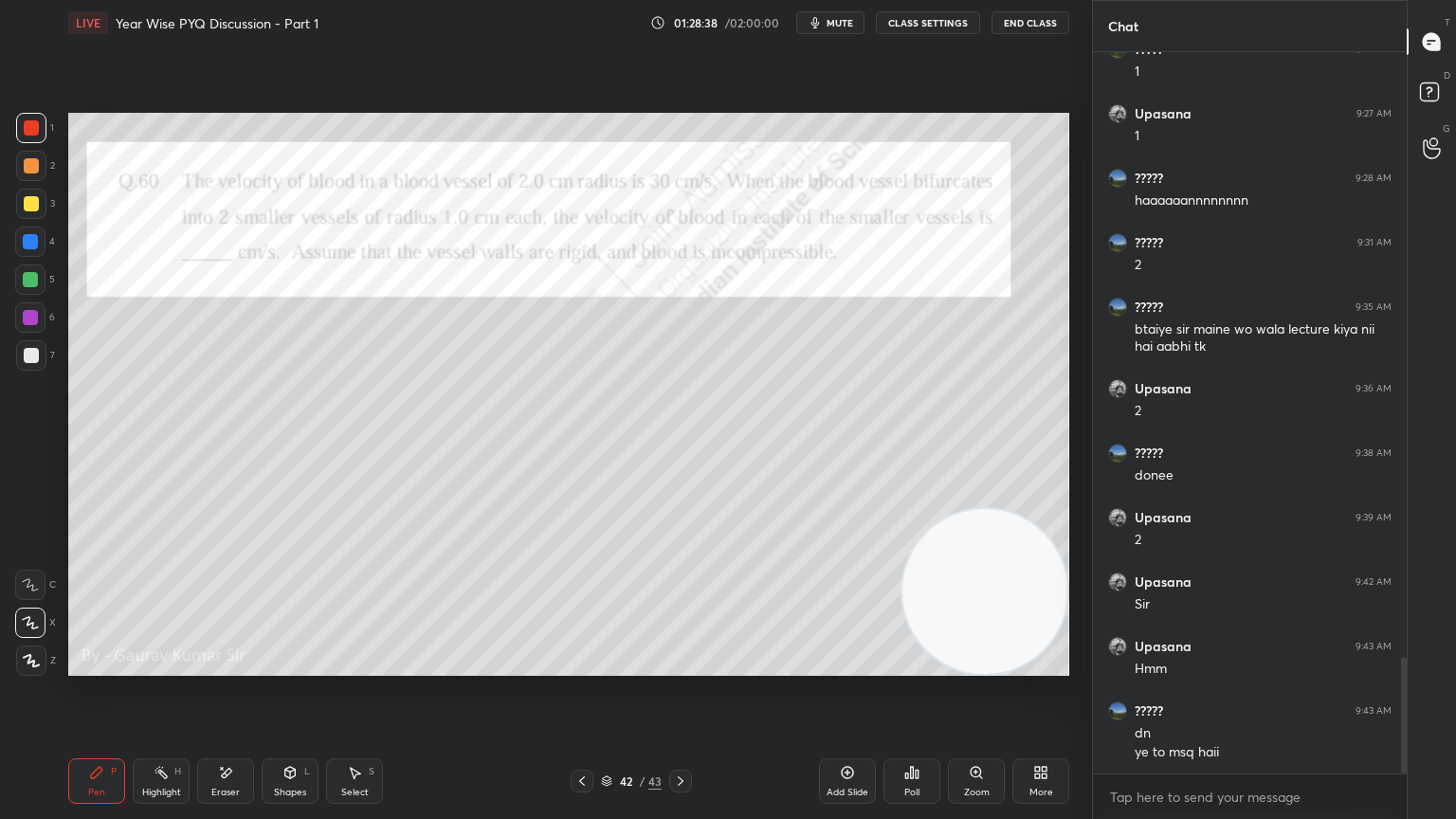 scroll, scrollTop: 3734, scrollLeft: 0, axis: vertical 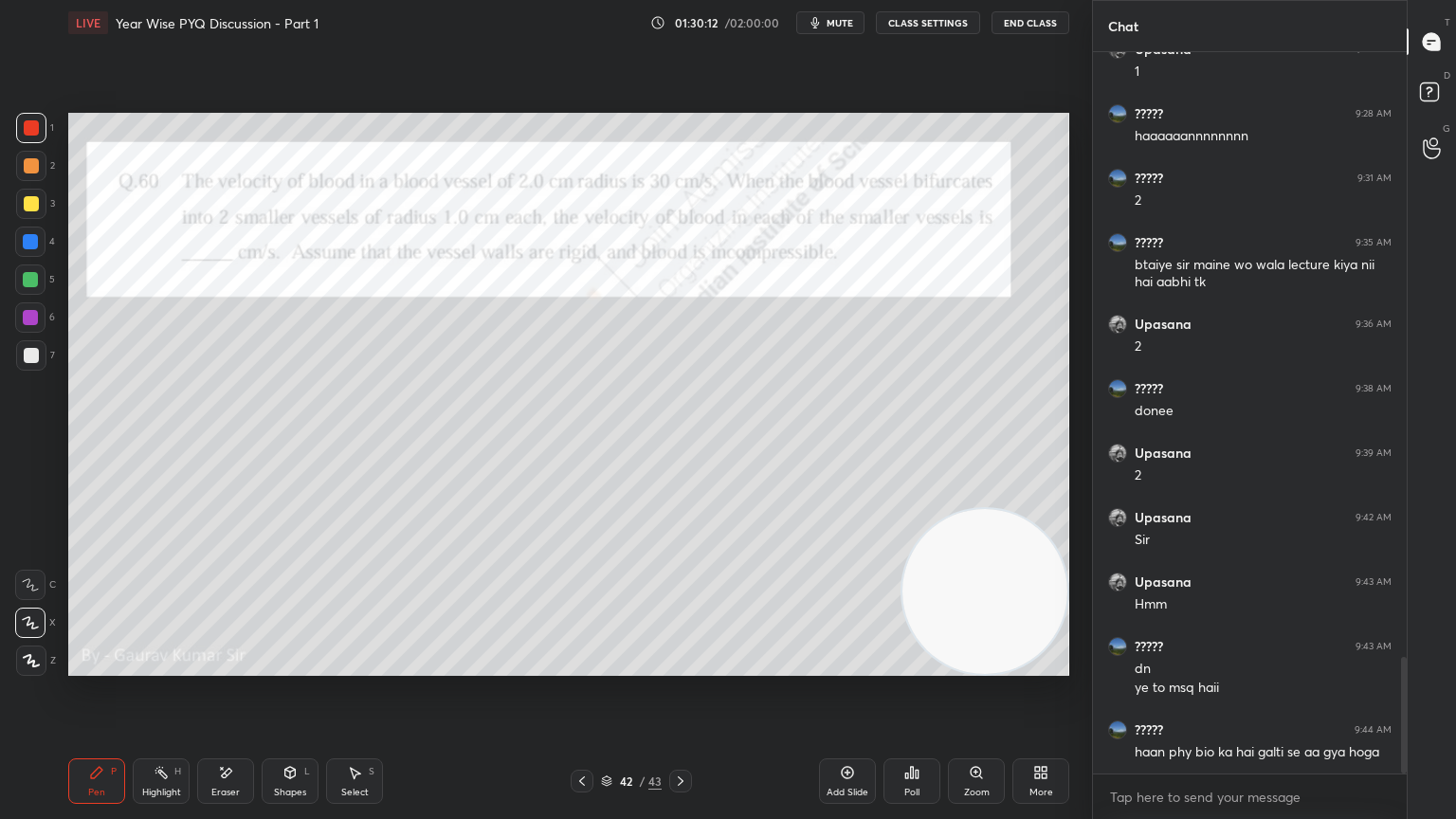 click 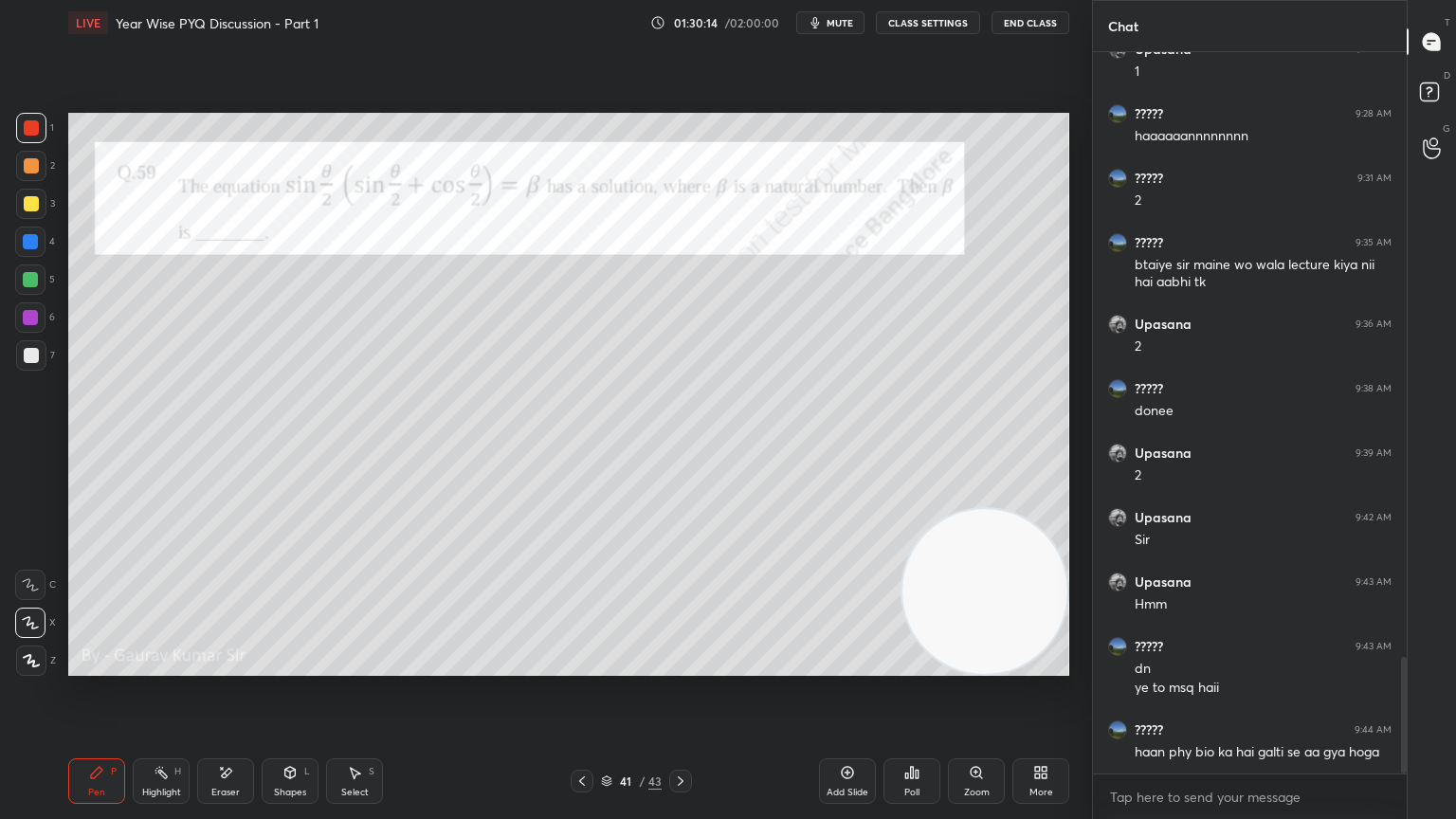 click 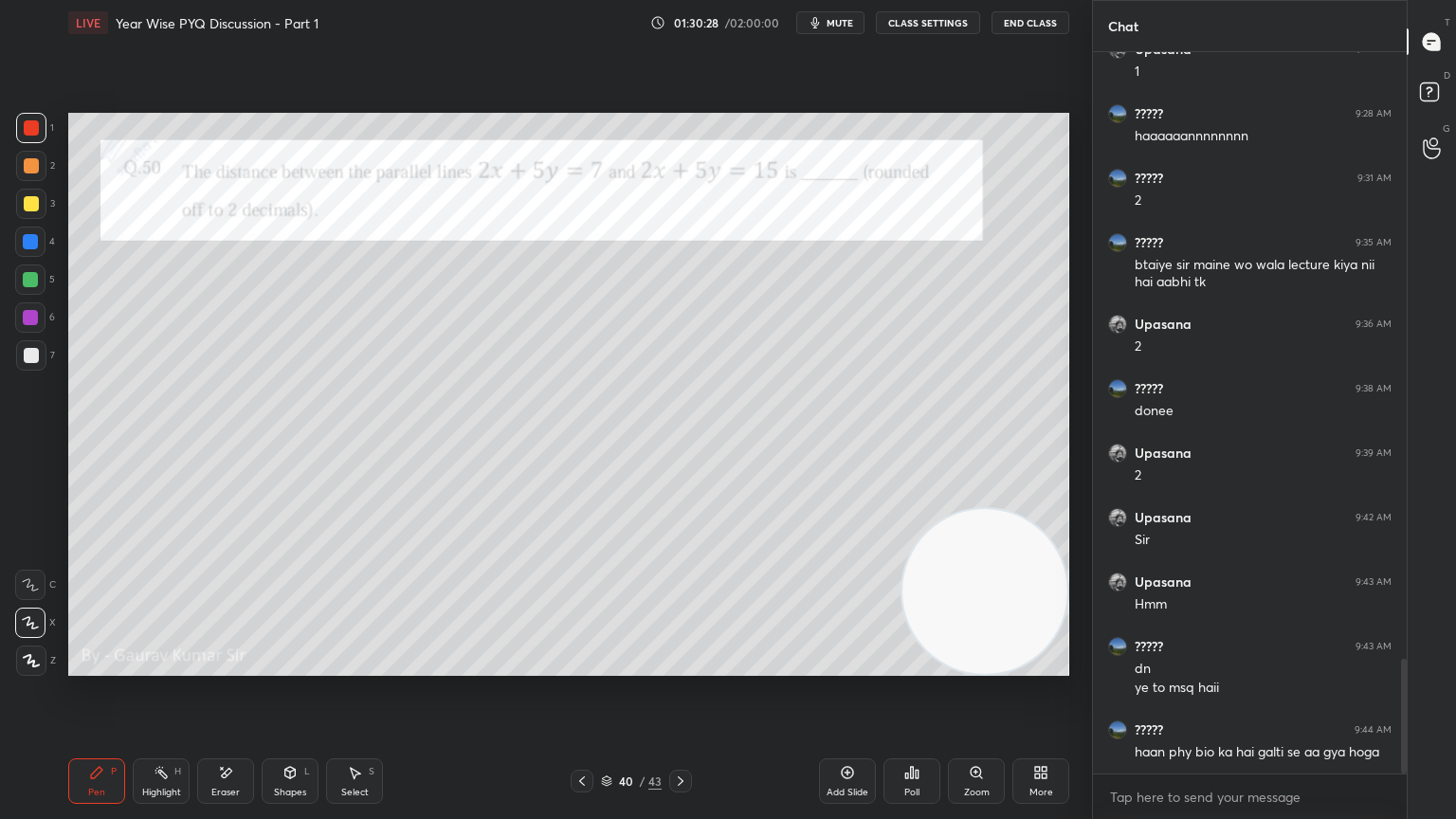 scroll, scrollTop: 3798, scrollLeft: 0, axis: vertical 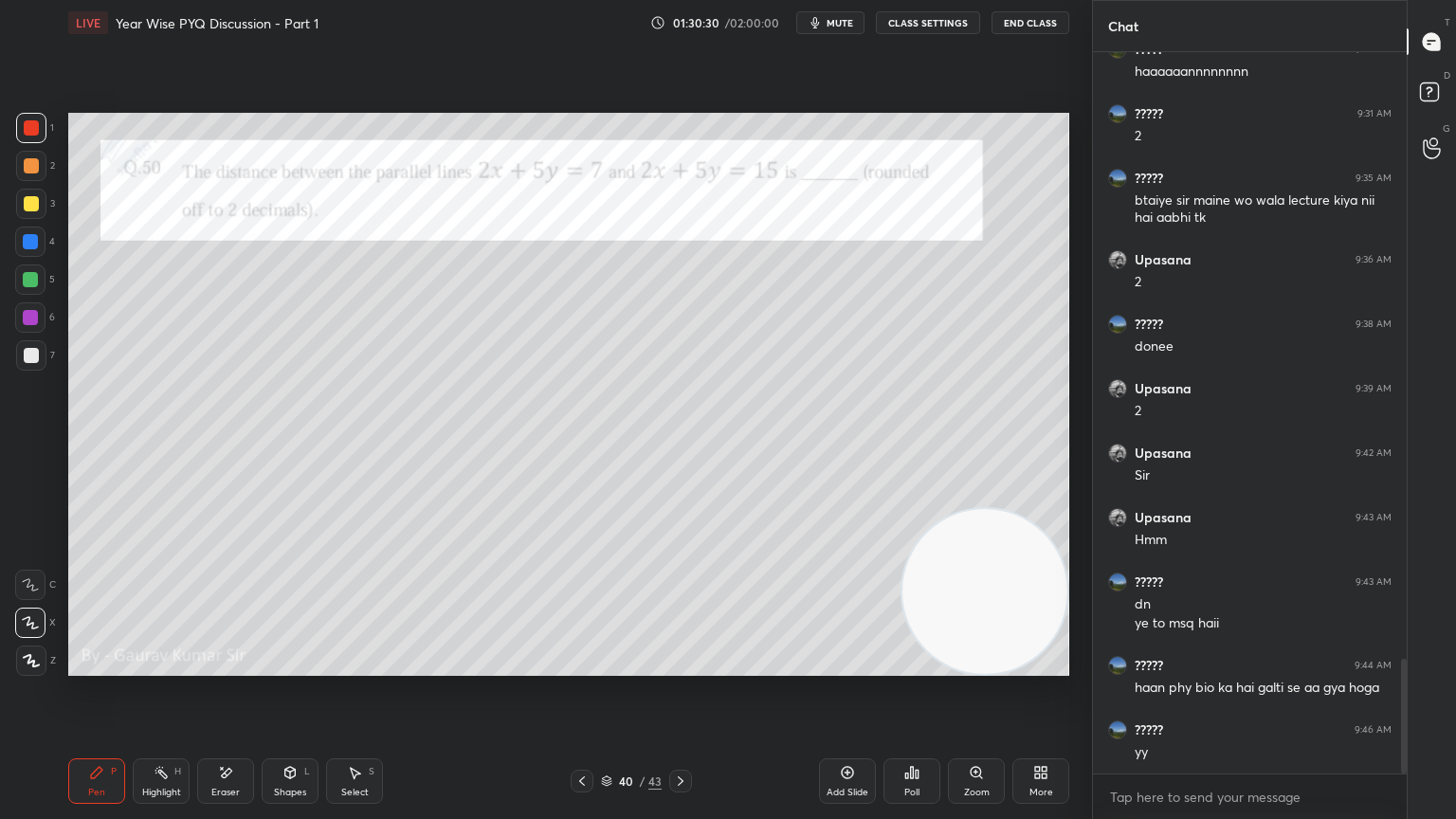 click 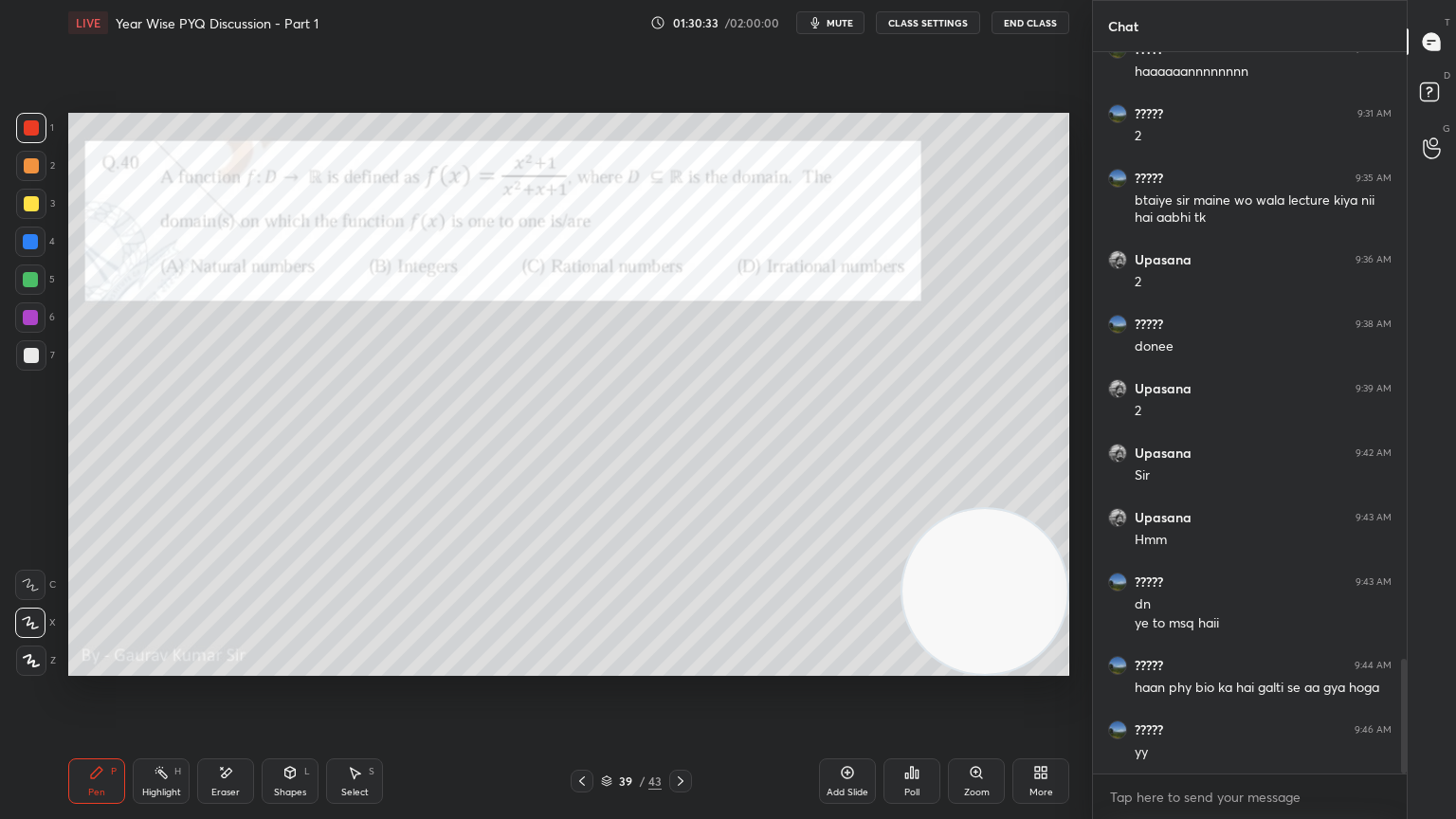 click 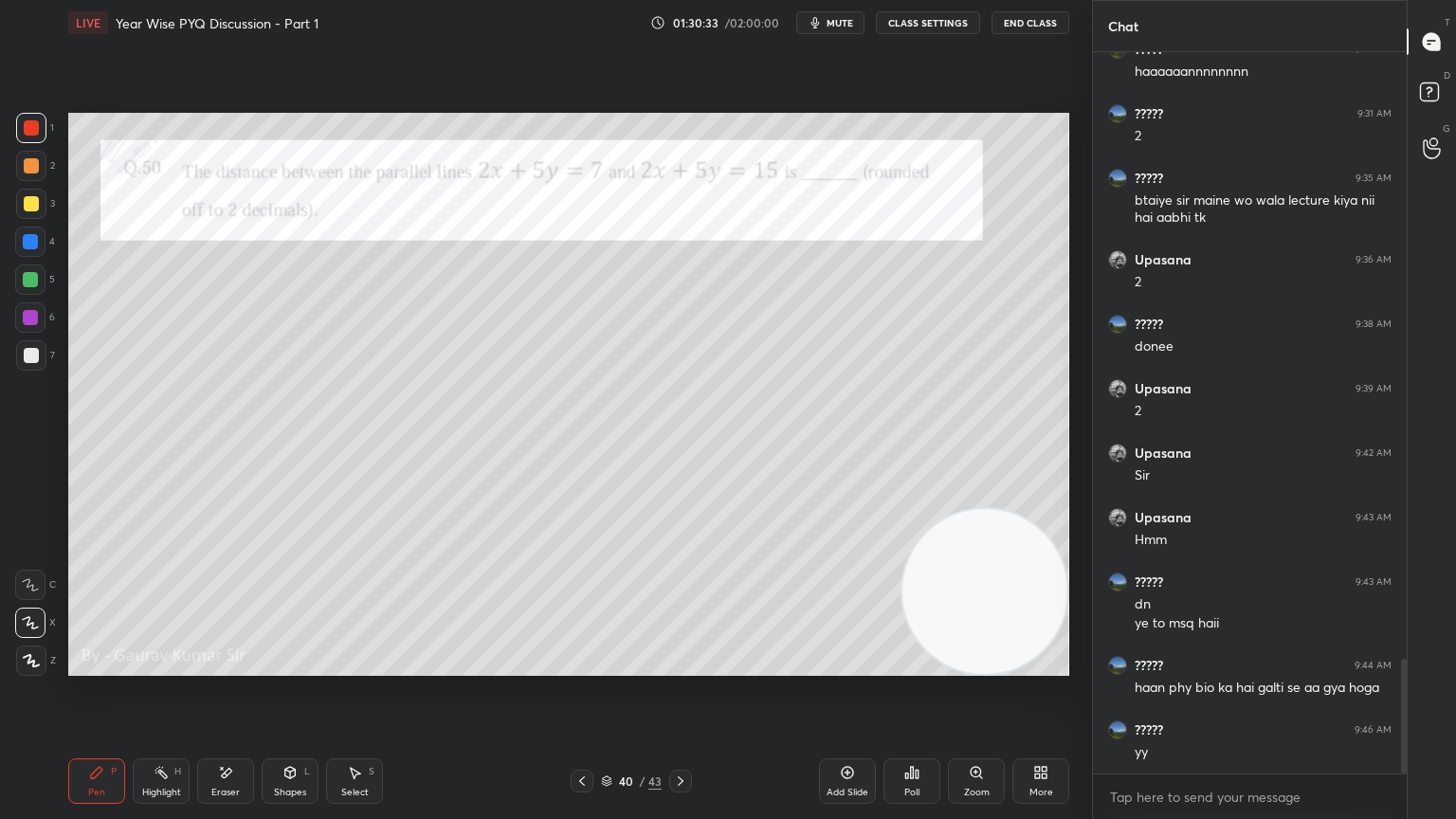 click 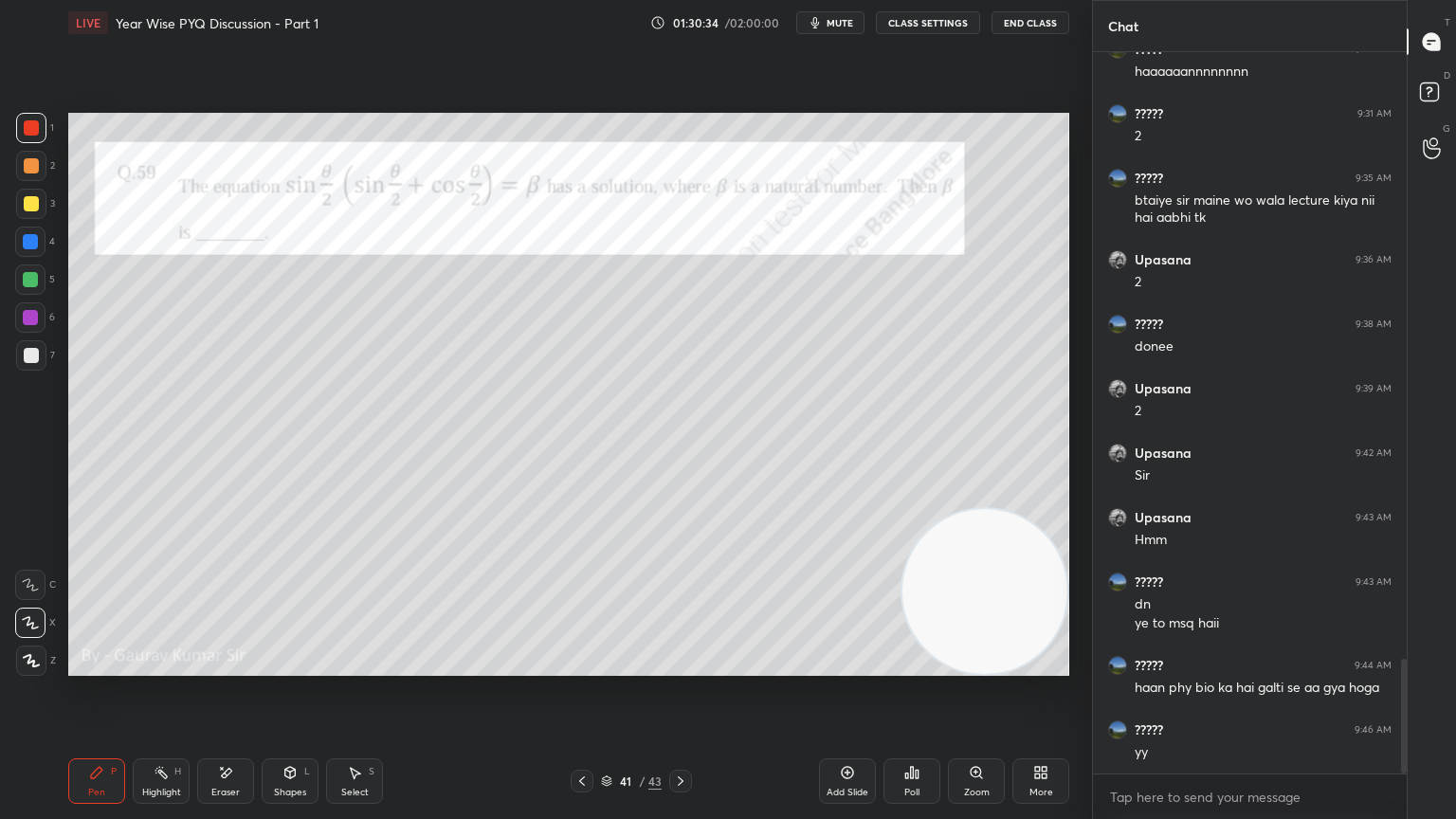 click 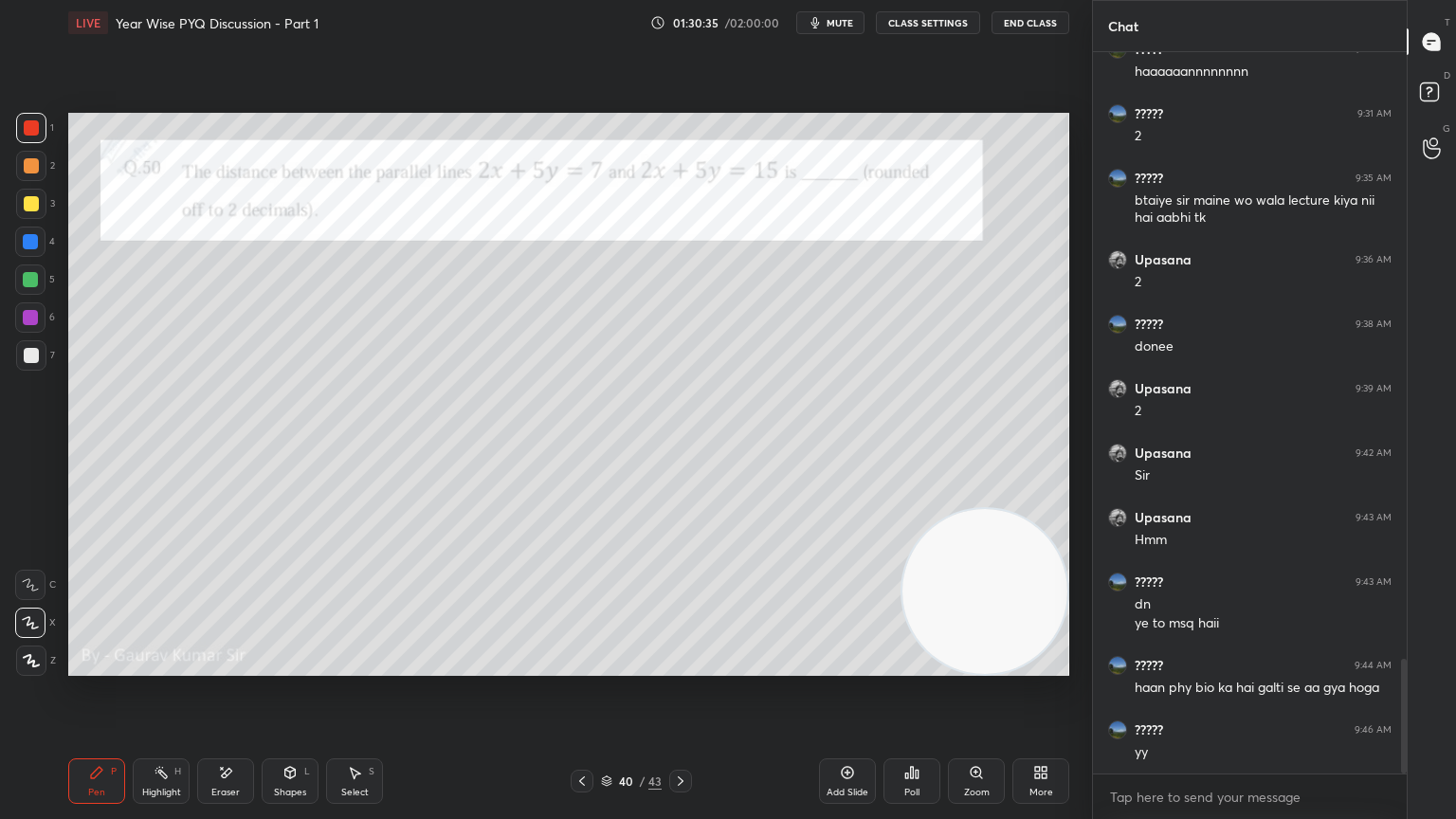 click 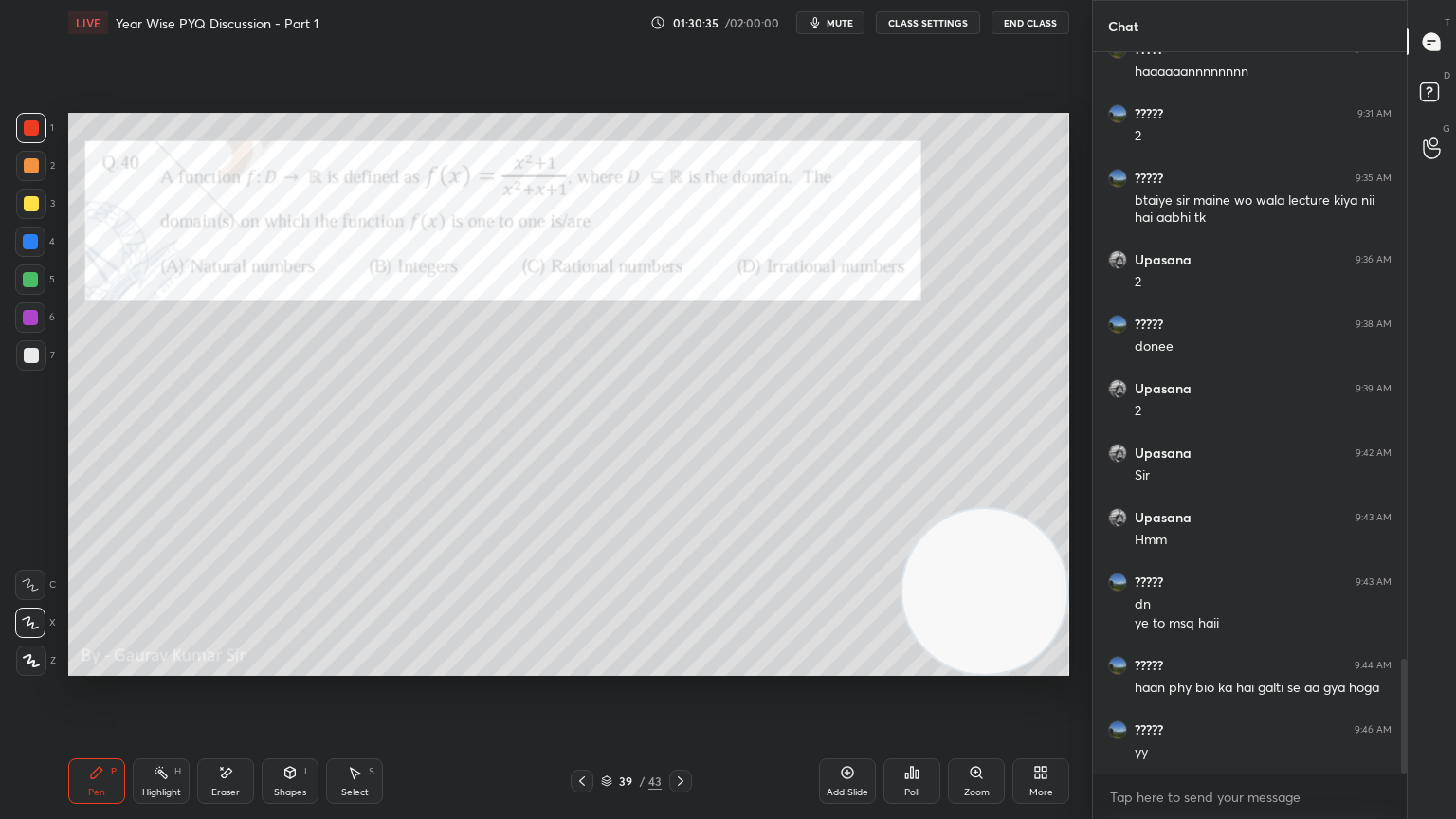 click 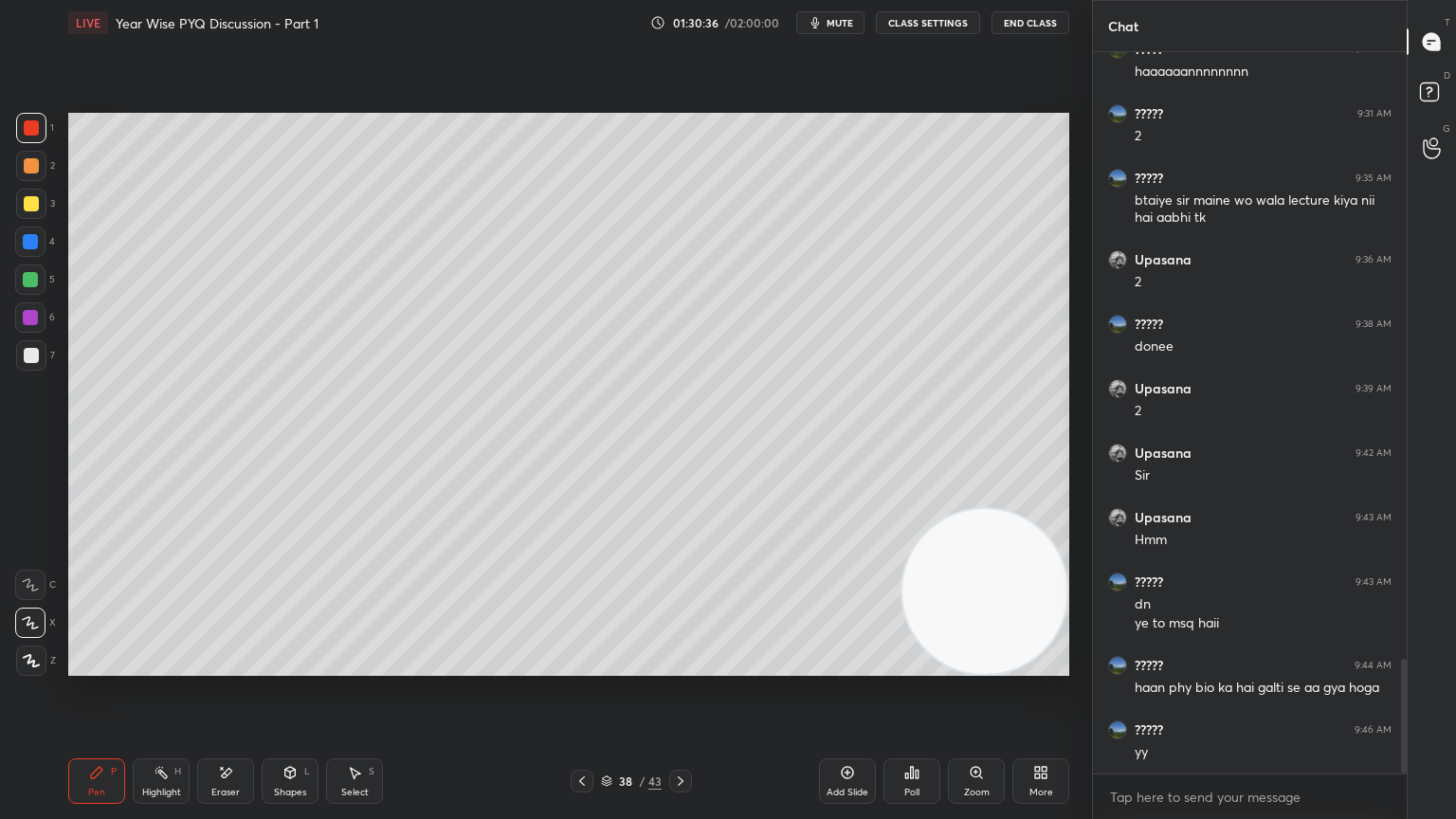 click 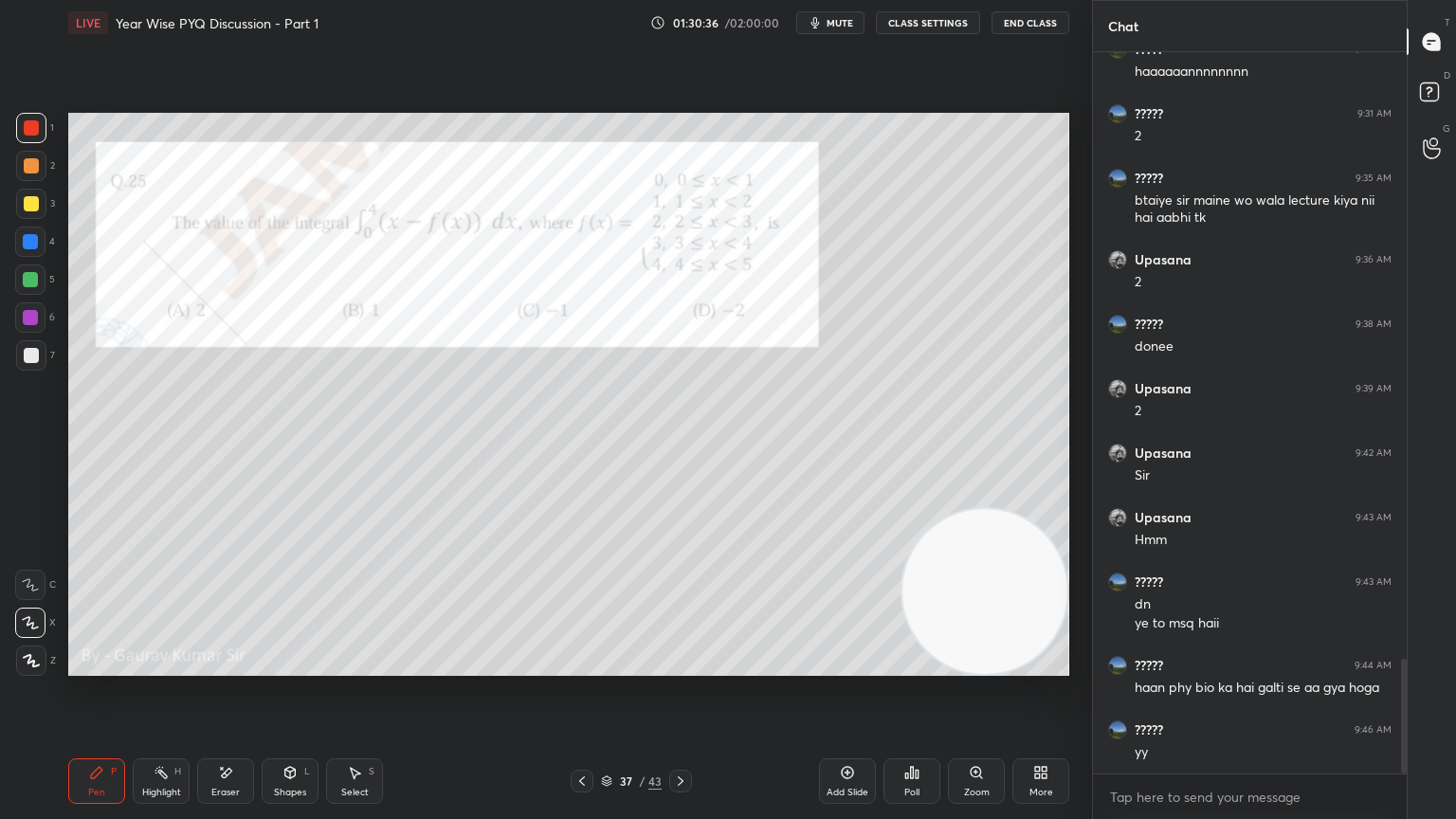 click 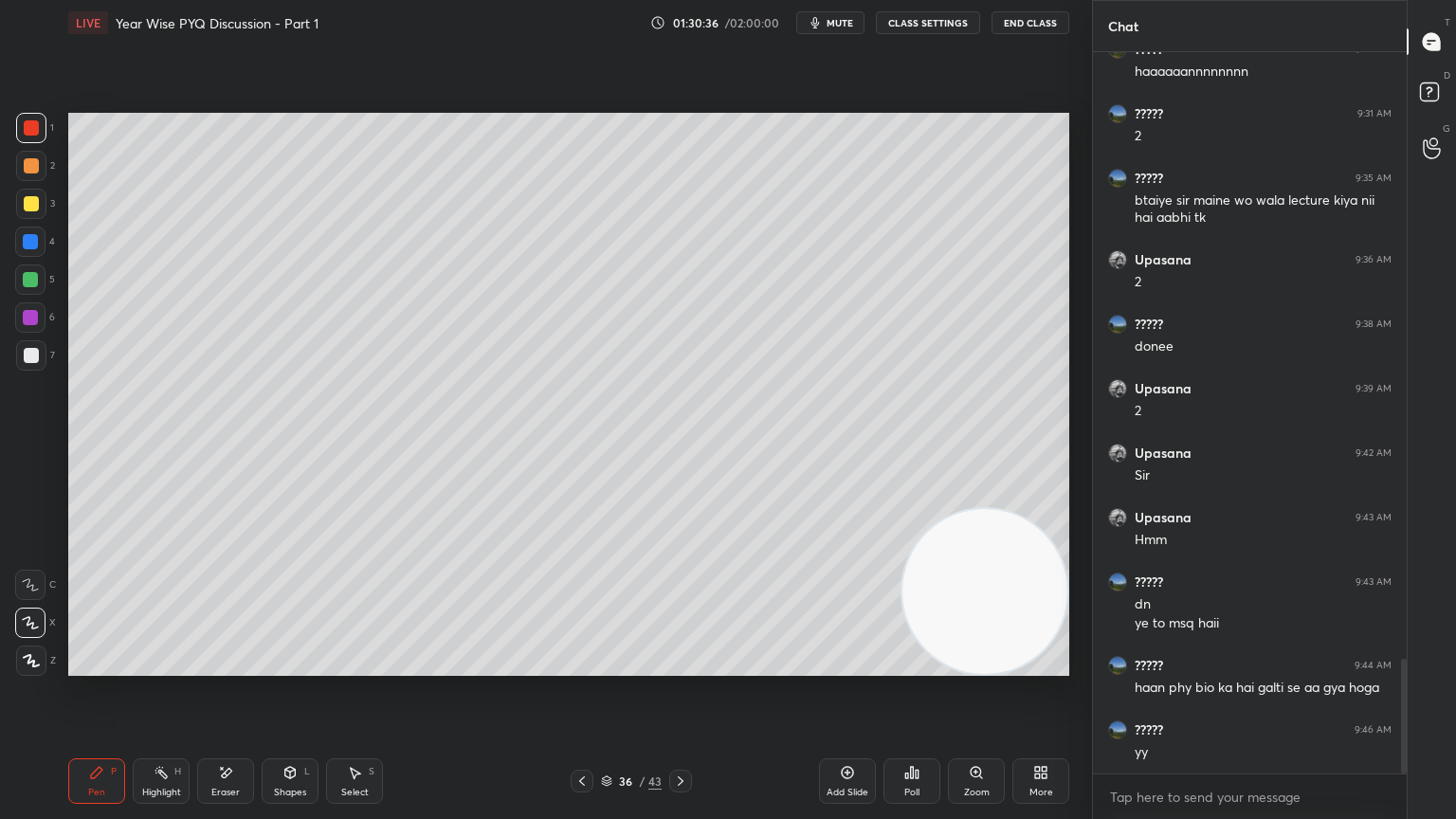 click 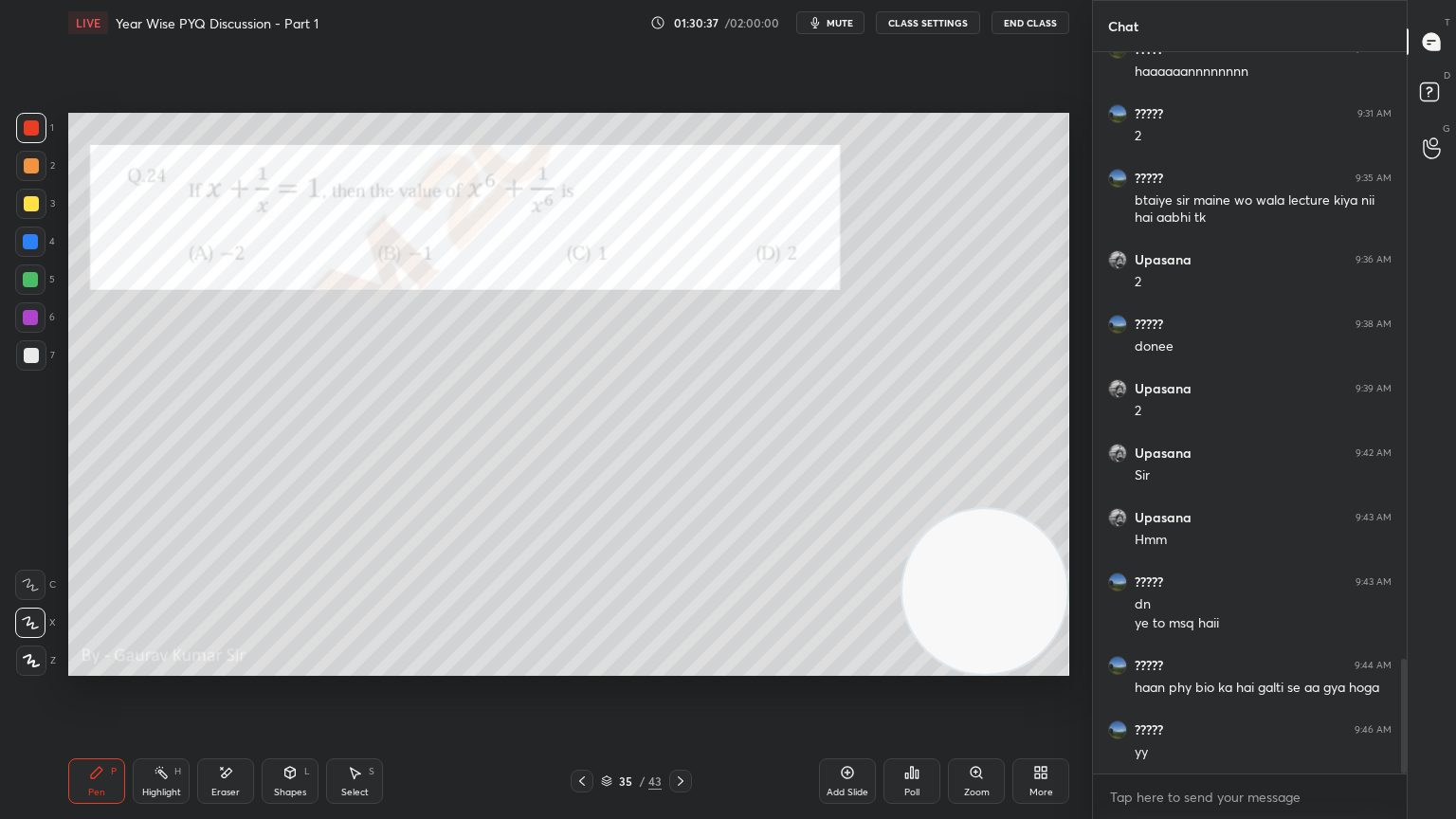click 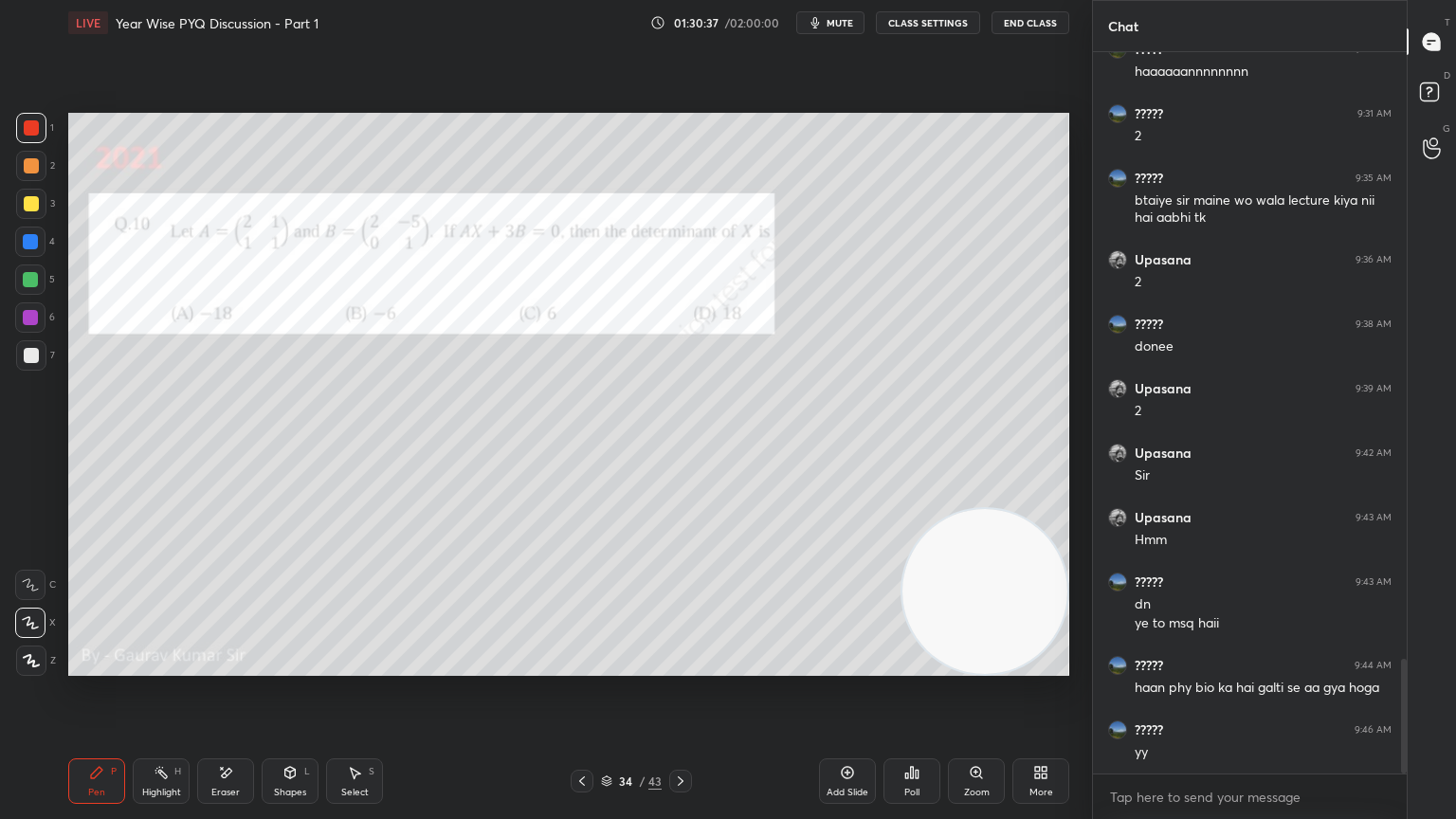 click 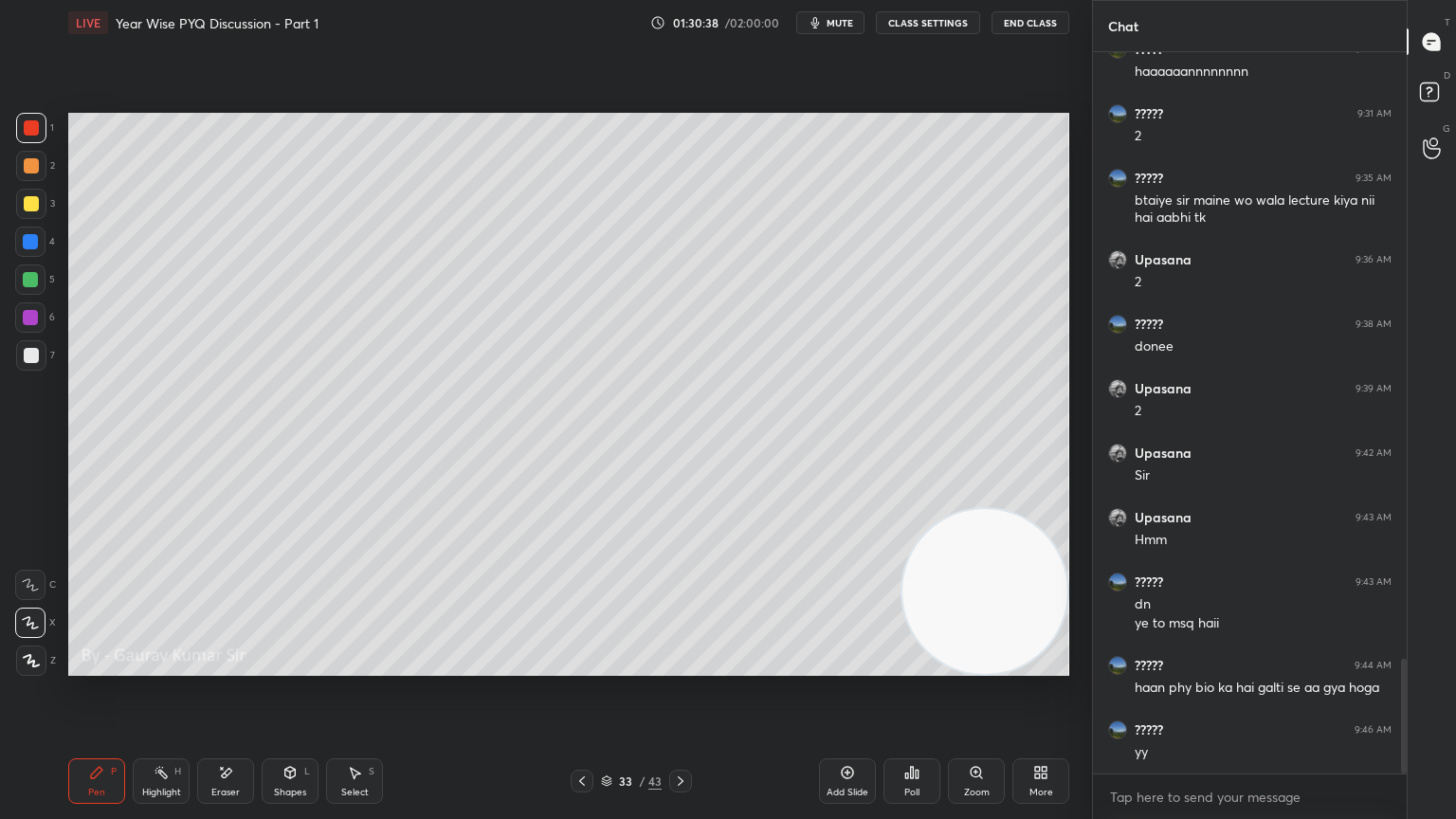 click 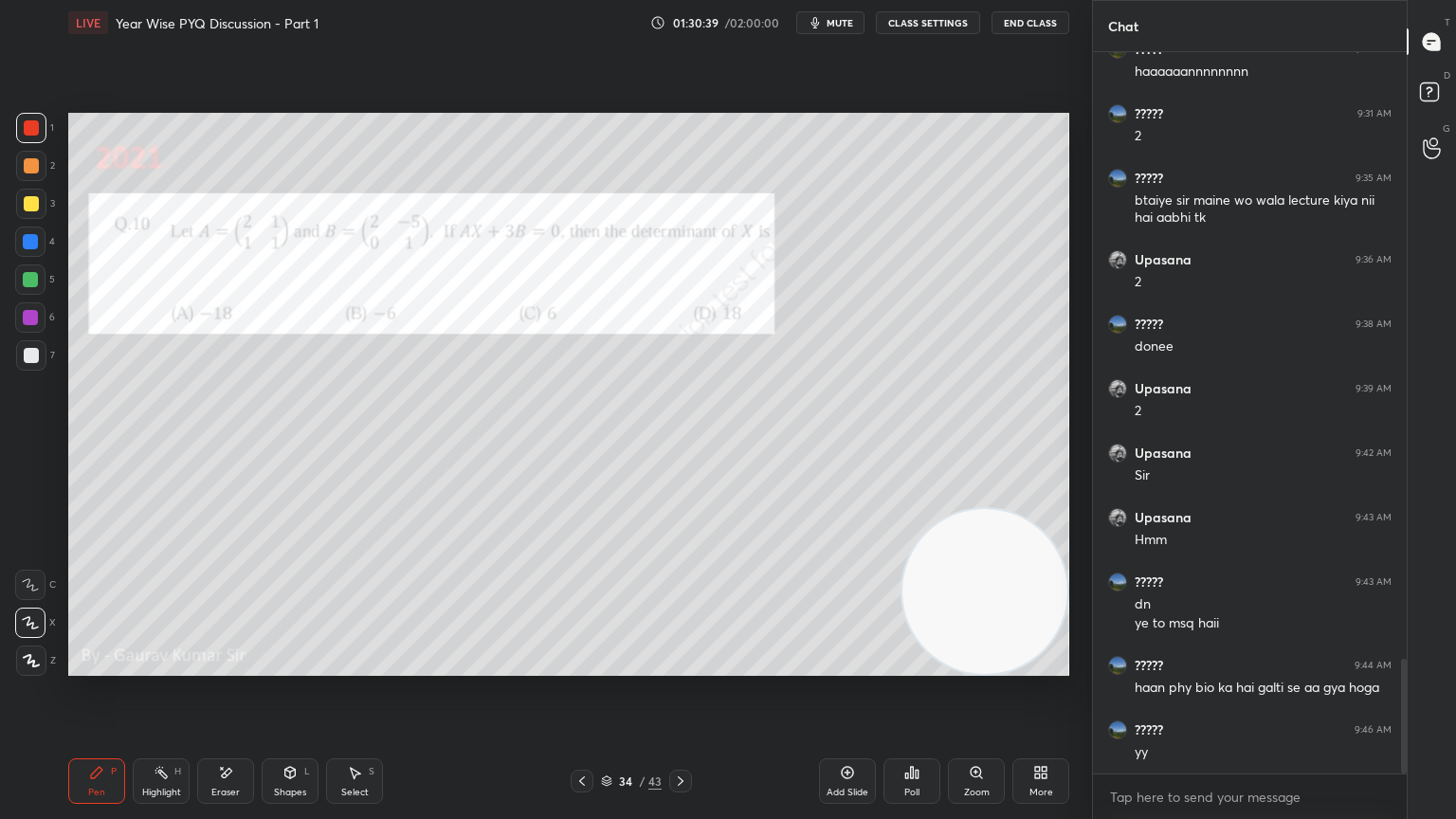 click 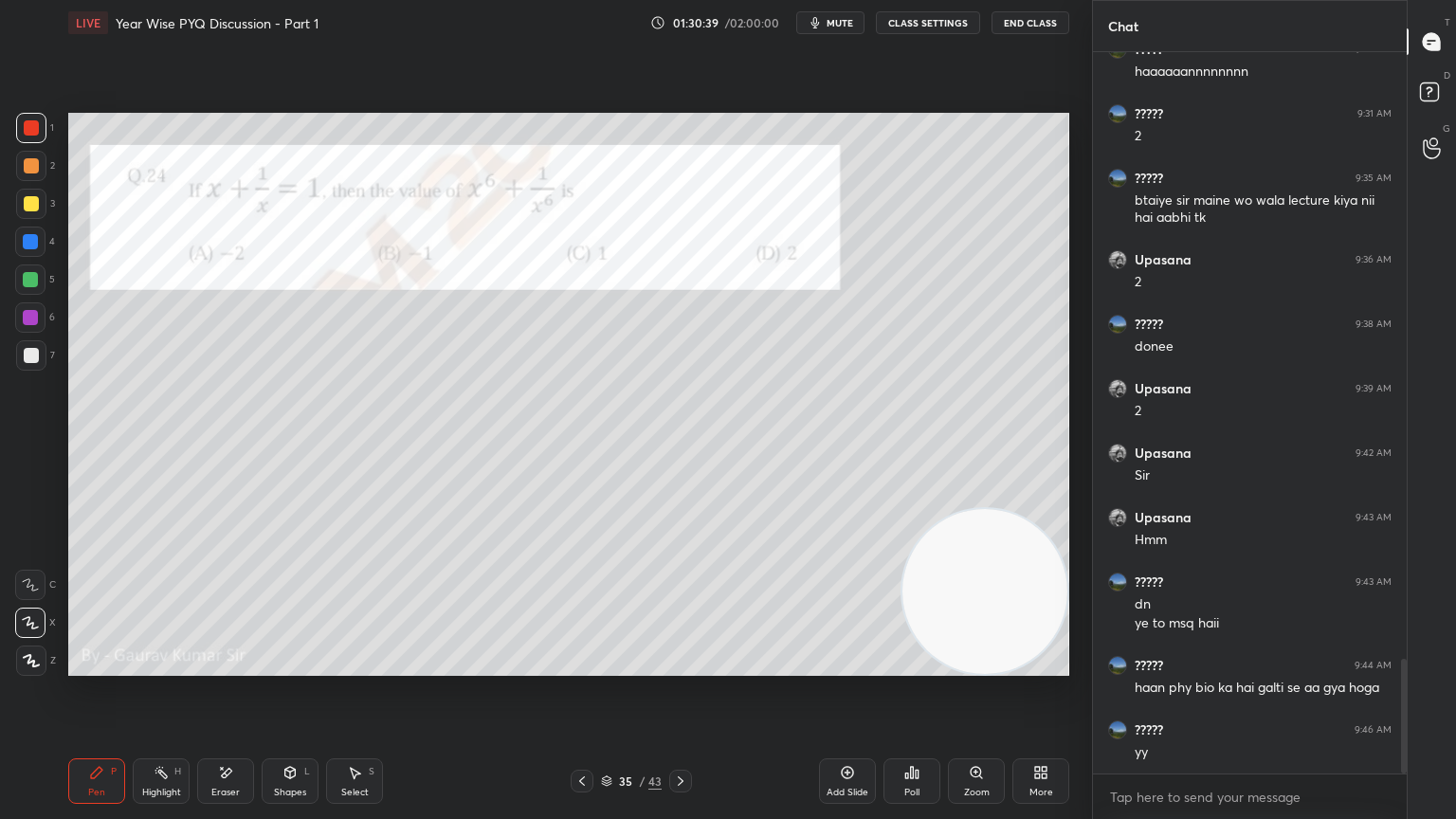 click 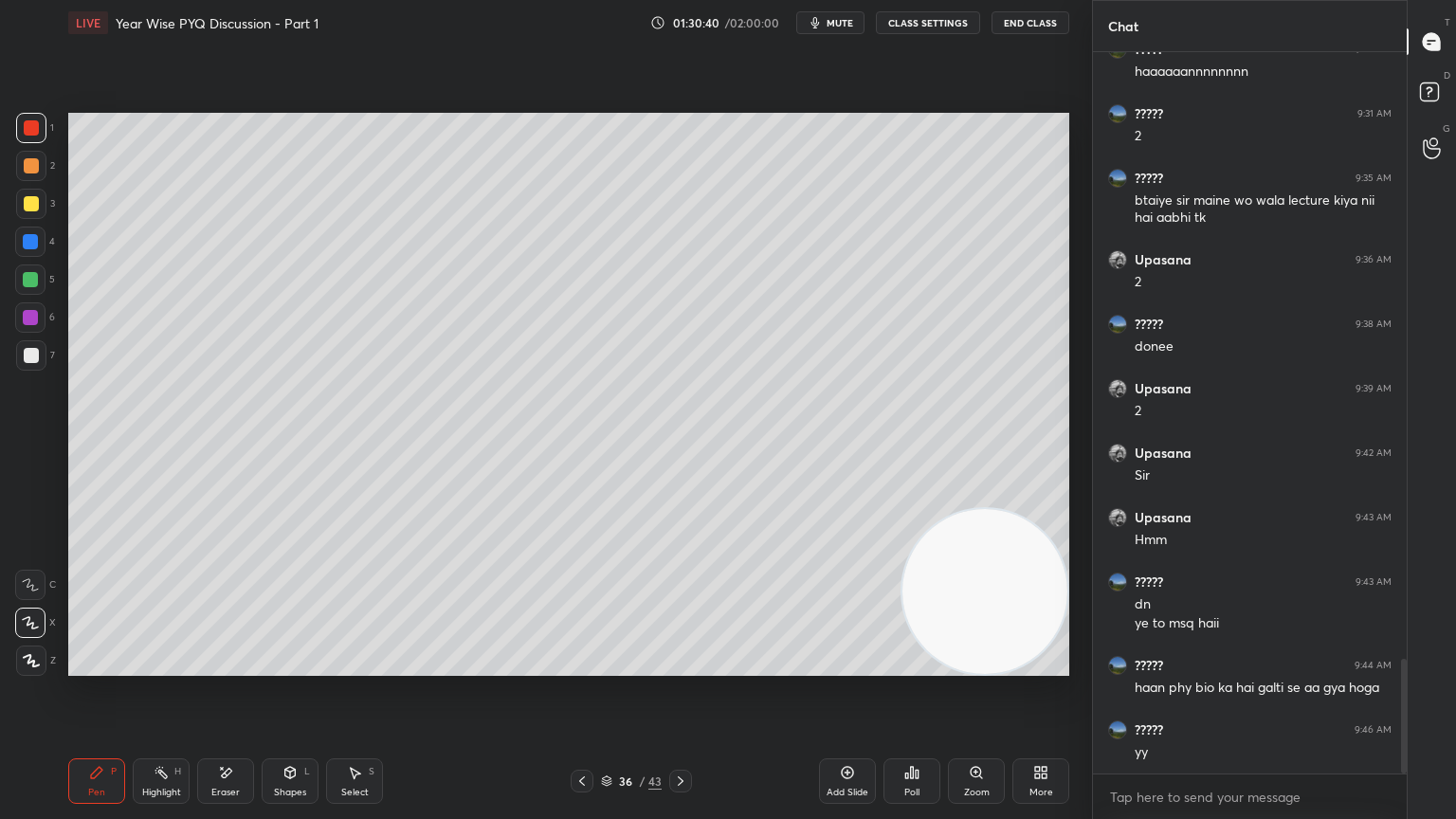 click 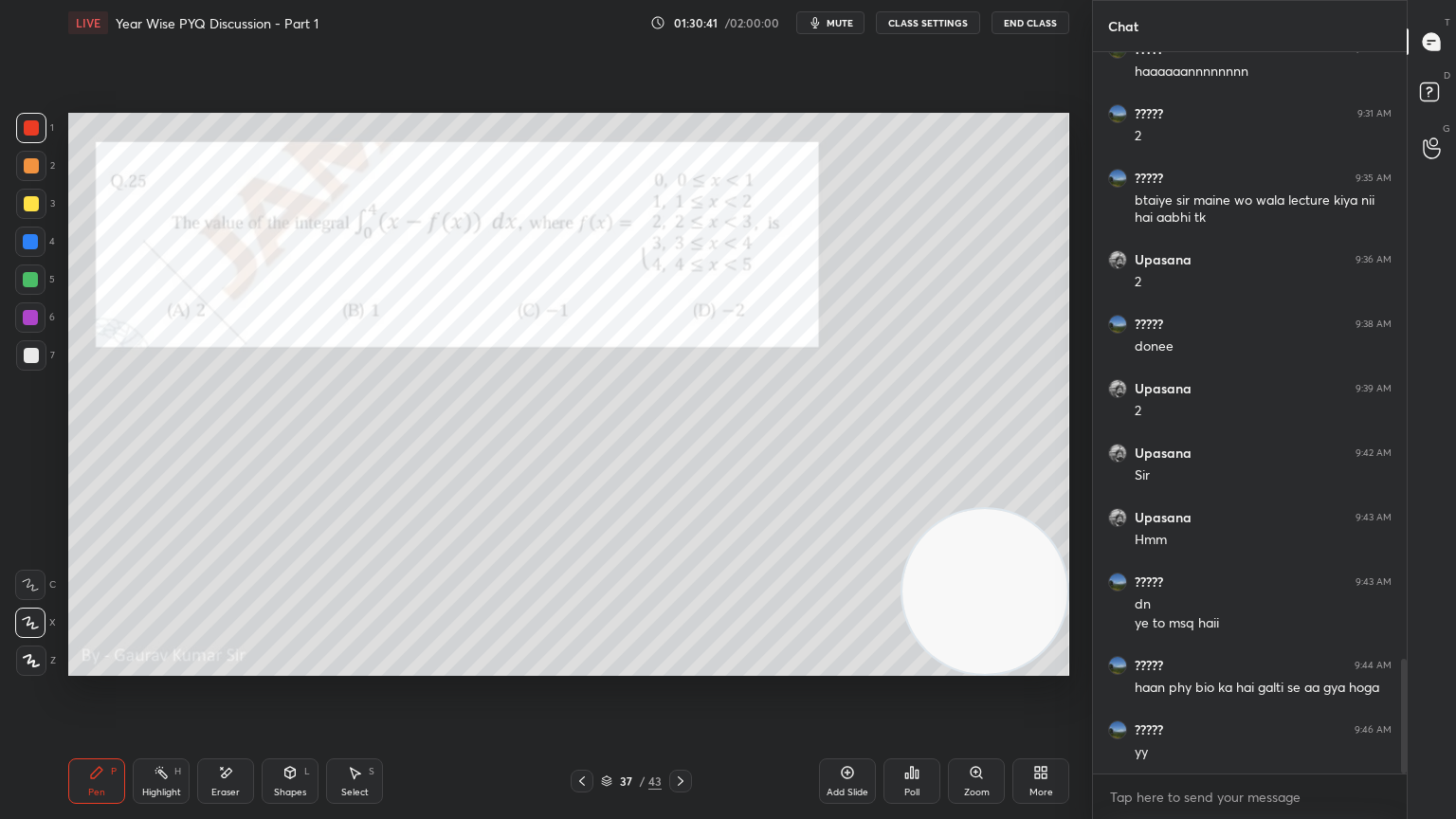 click 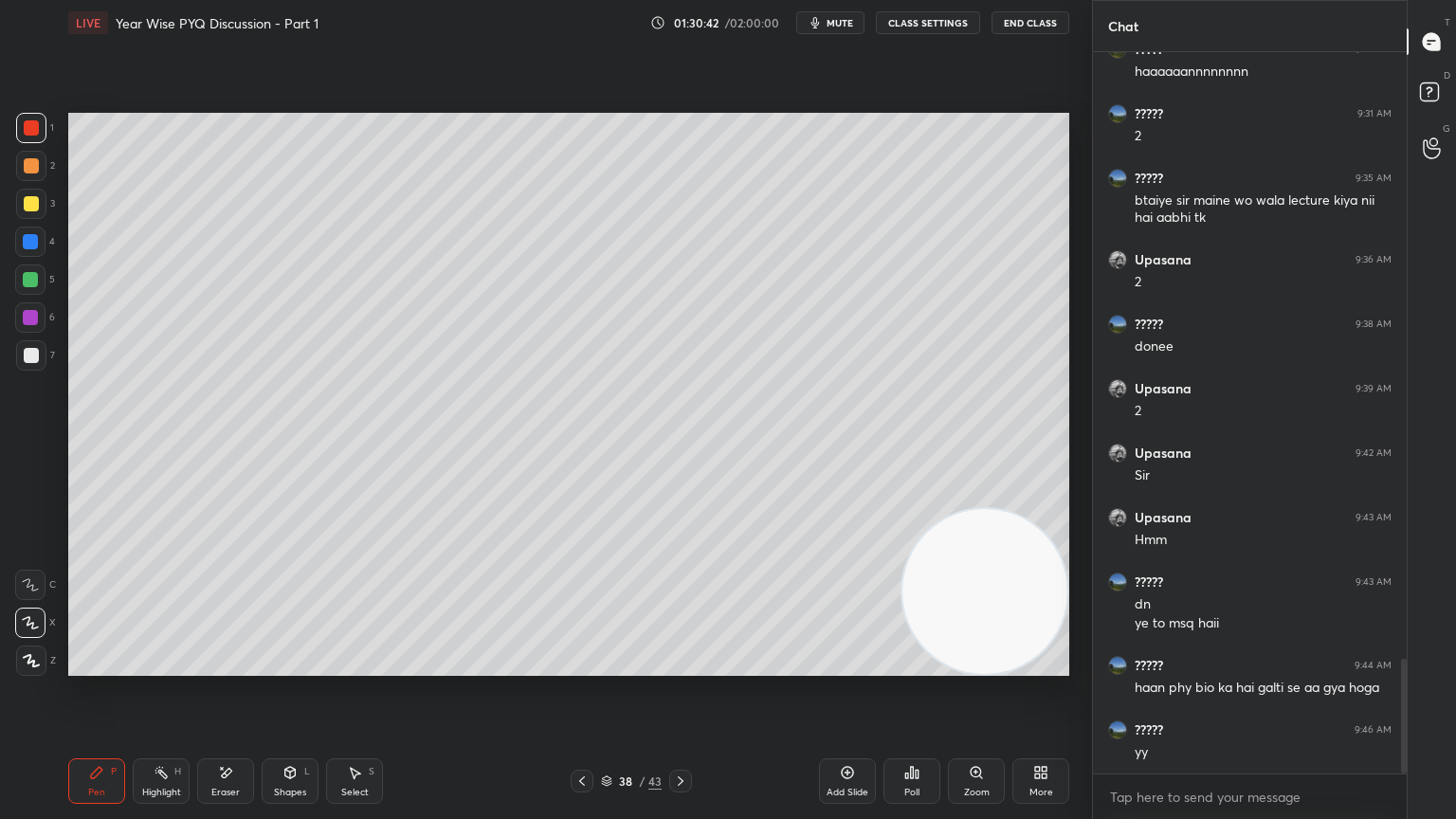 click 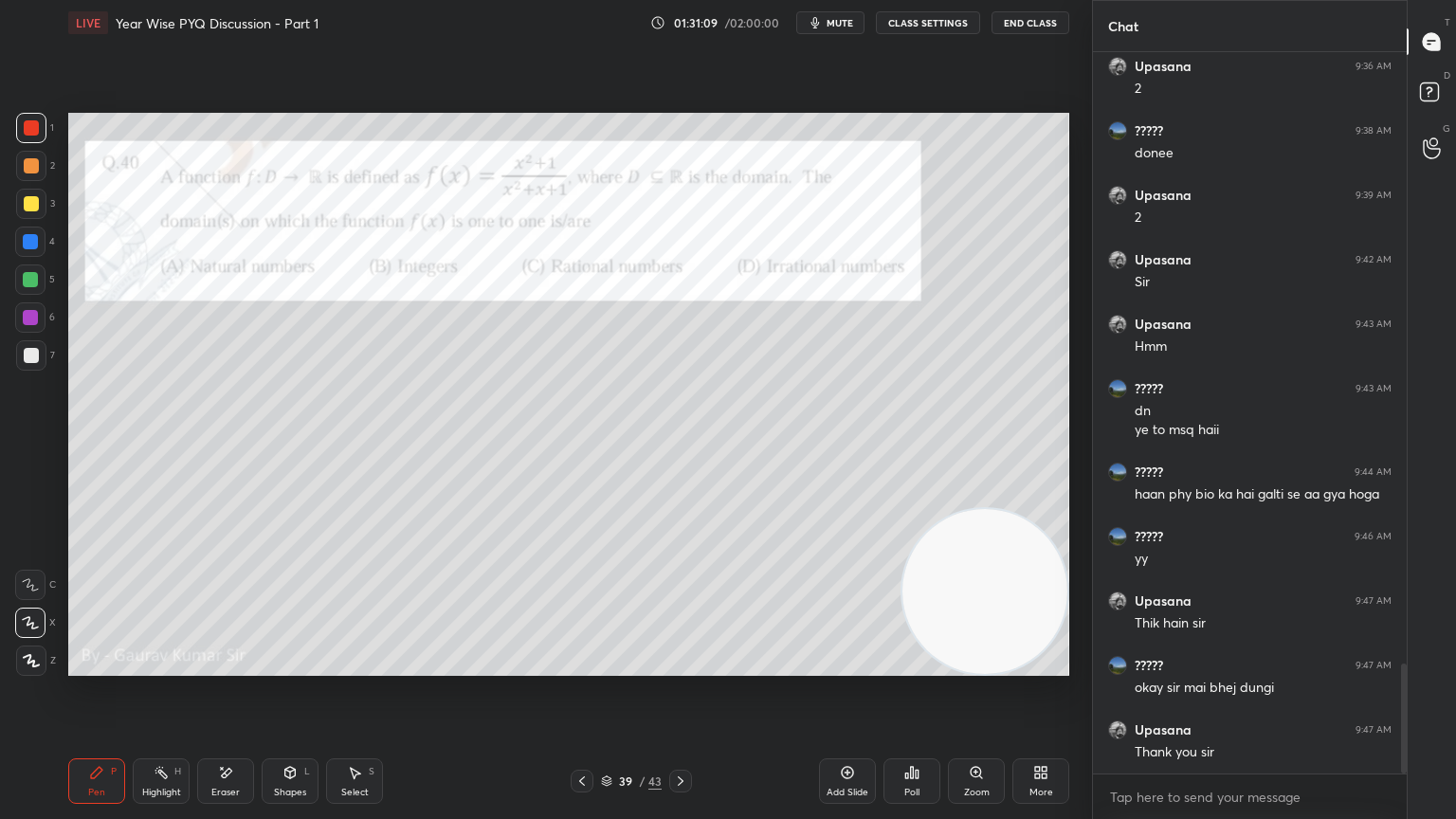 scroll, scrollTop: 4056, scrollLeft: 0, axis: vertical 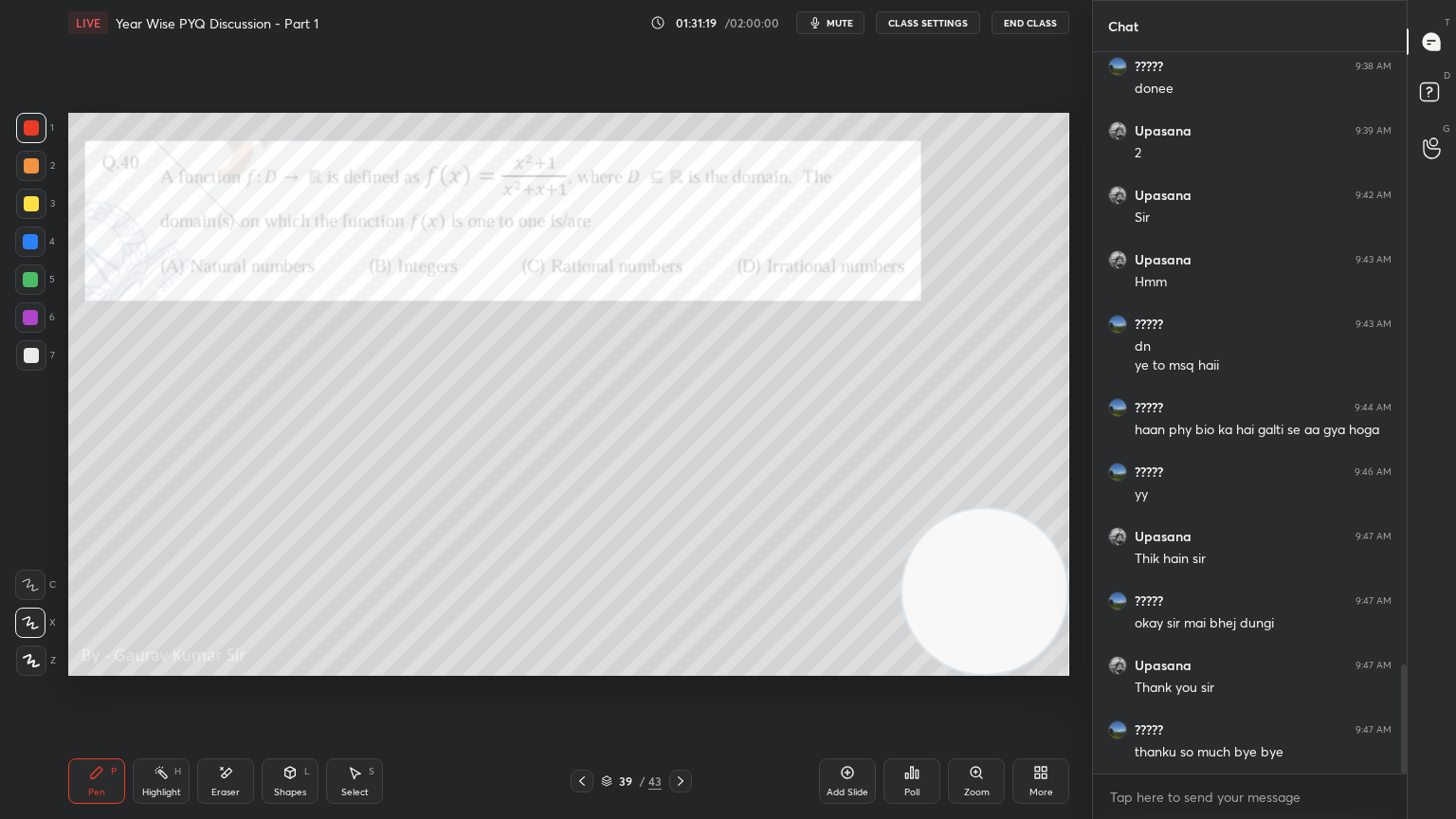 click on "End Class" at bounding box center (1030, 23) 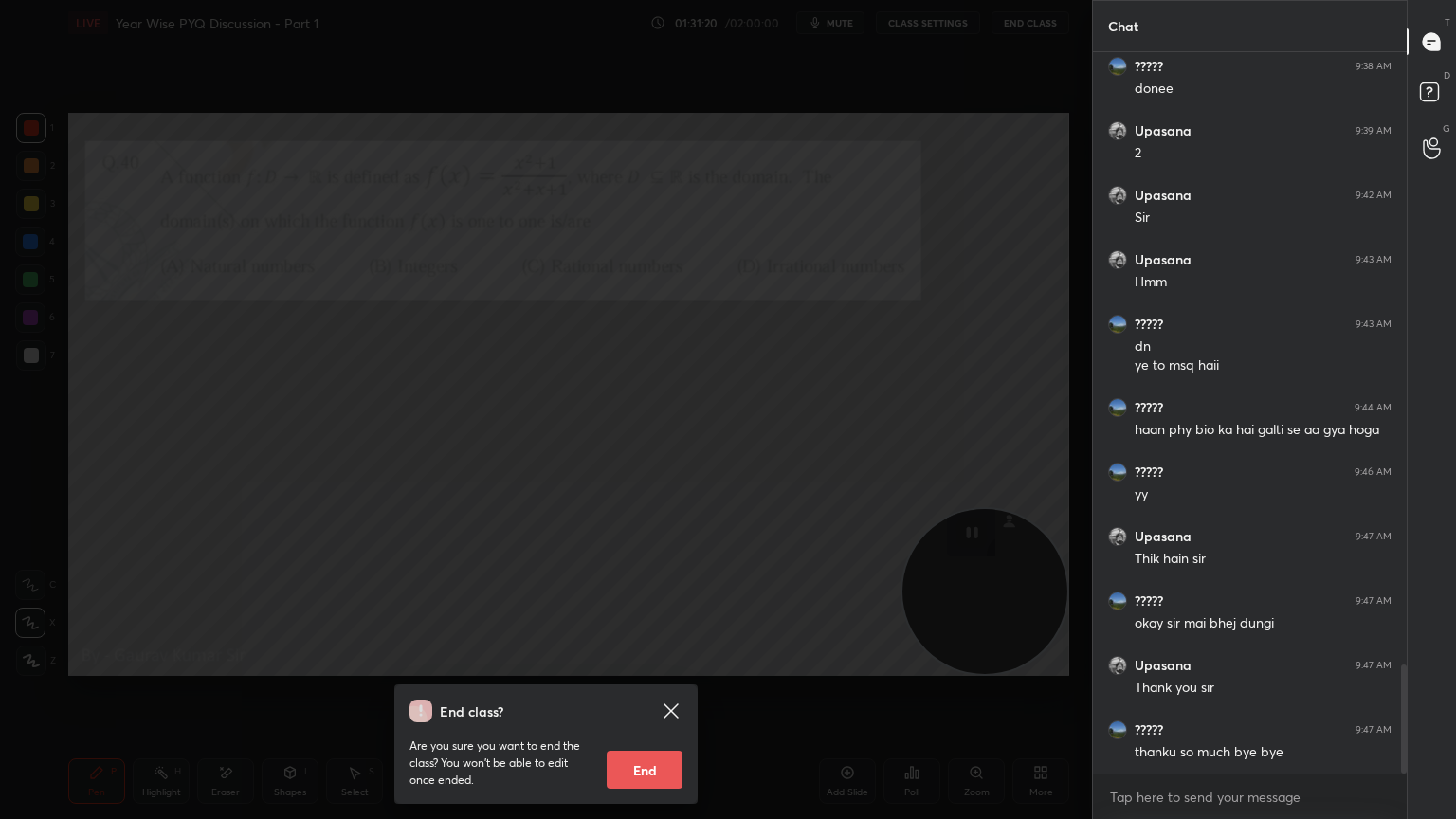 click on "End" at bounding box center (645, 770) 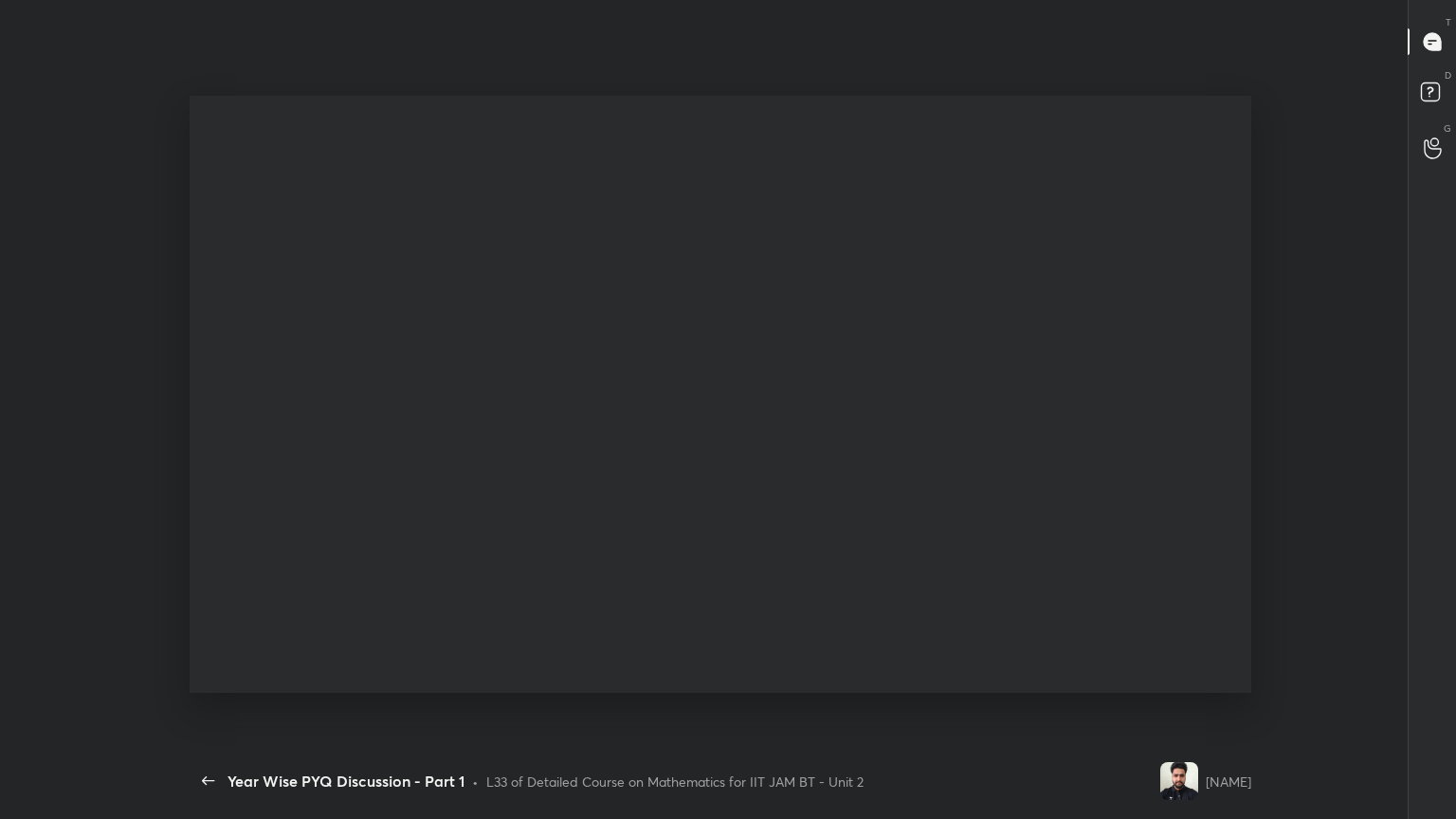 scroll, scrollTop: 94094, scrollLeft: 93707, axis: both 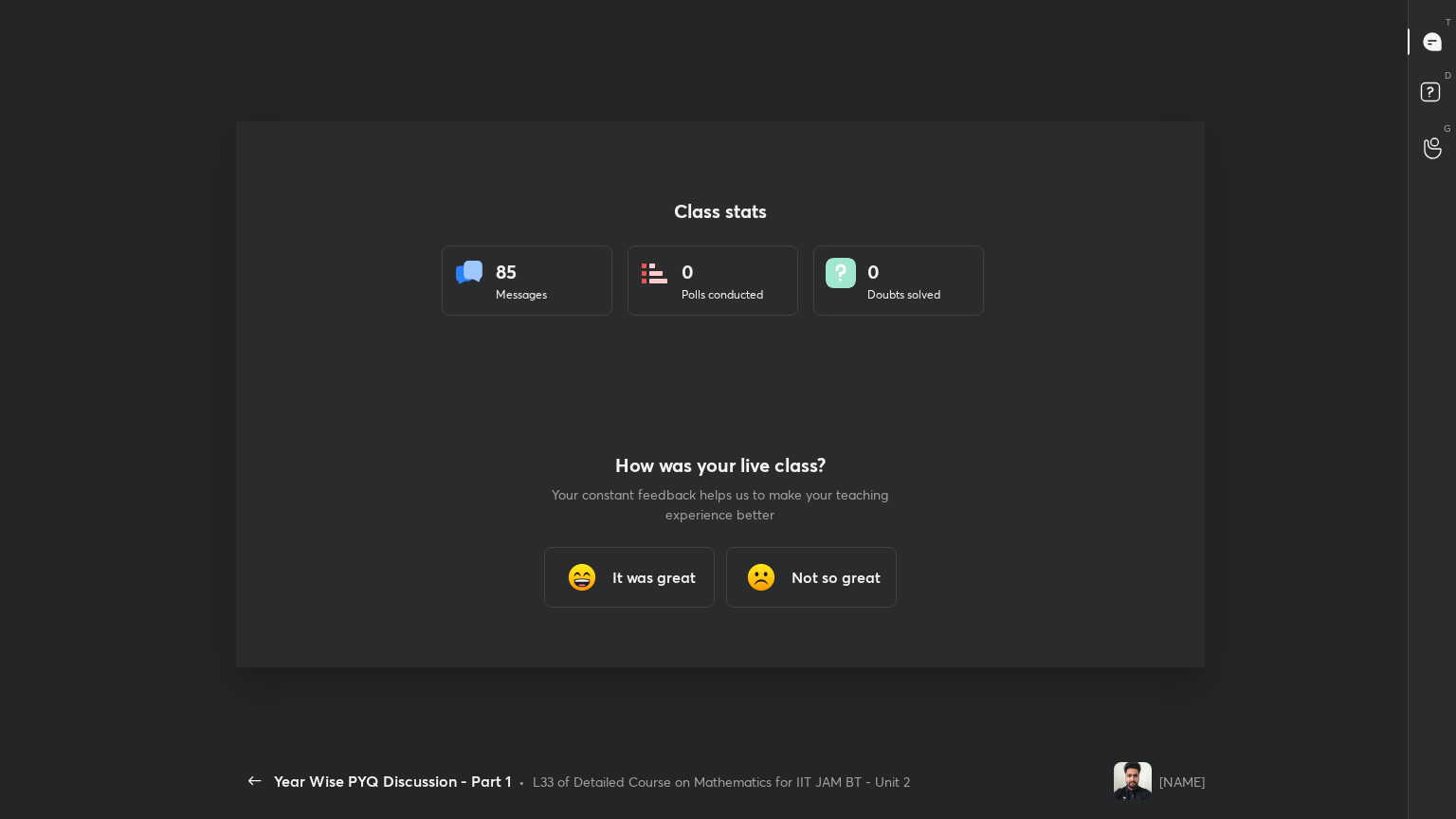 type on "x" 